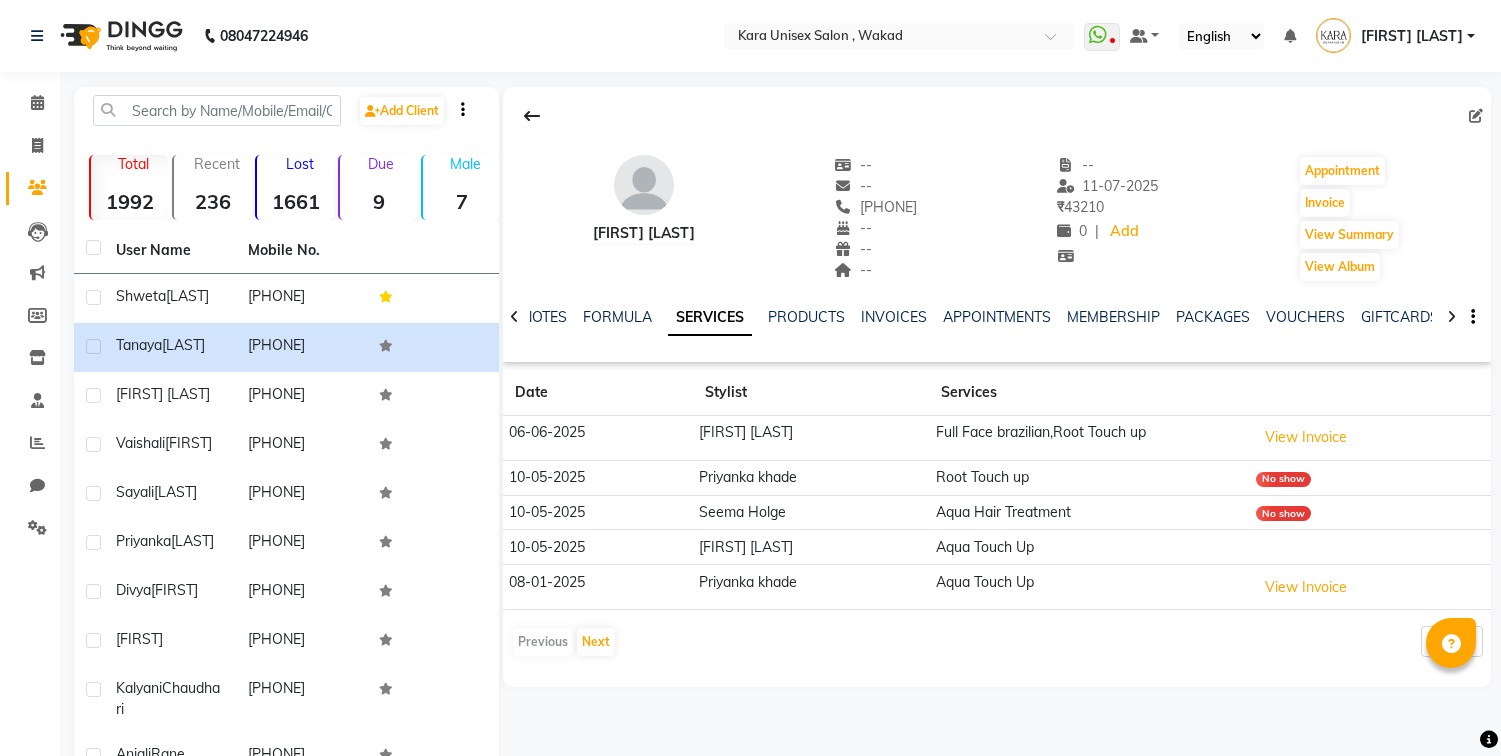 scroll, scrollTop: 0, scrollLeft: 0, axis: both 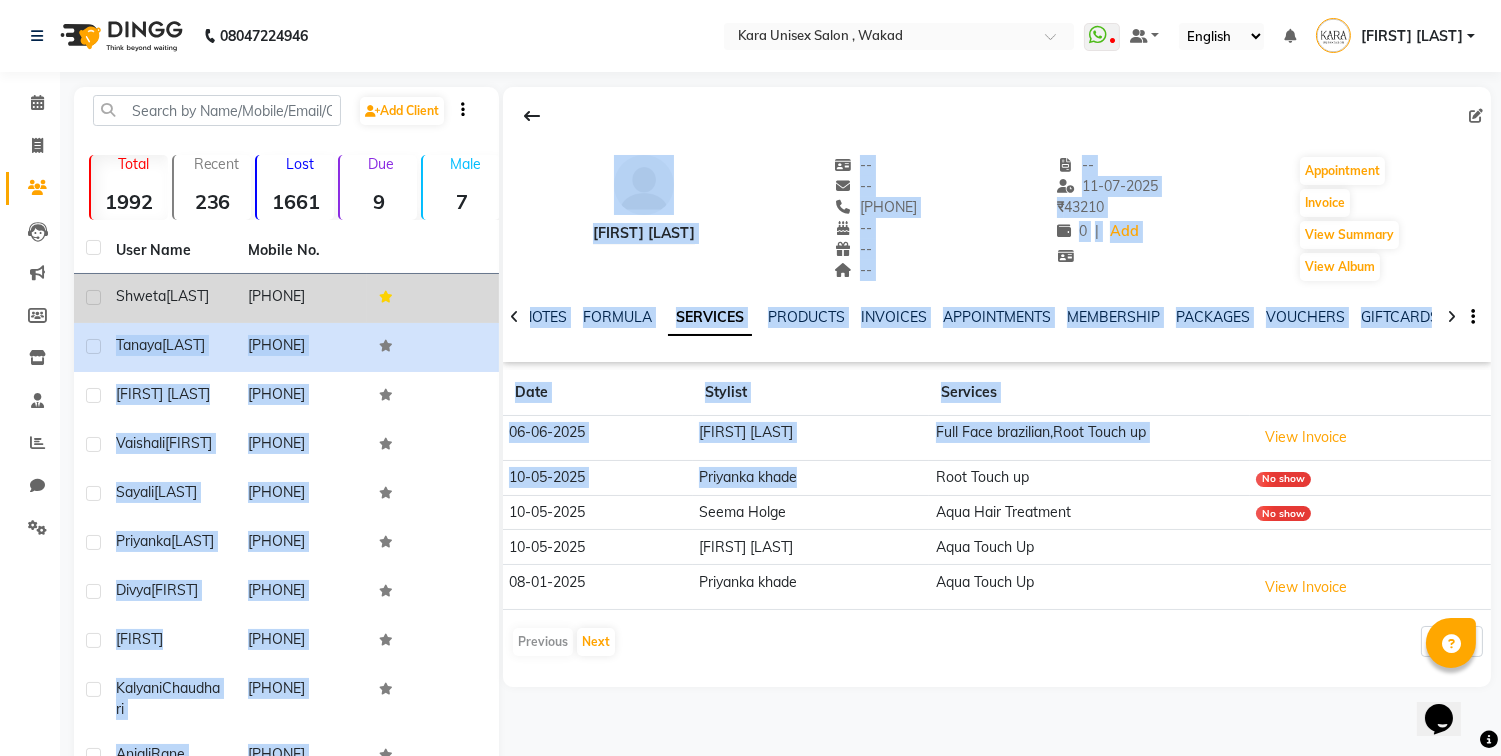 drag, startPoint x: 0, startPoint y: 0, endPoint x: 384, endPoint y: 290, distance: 481.20267 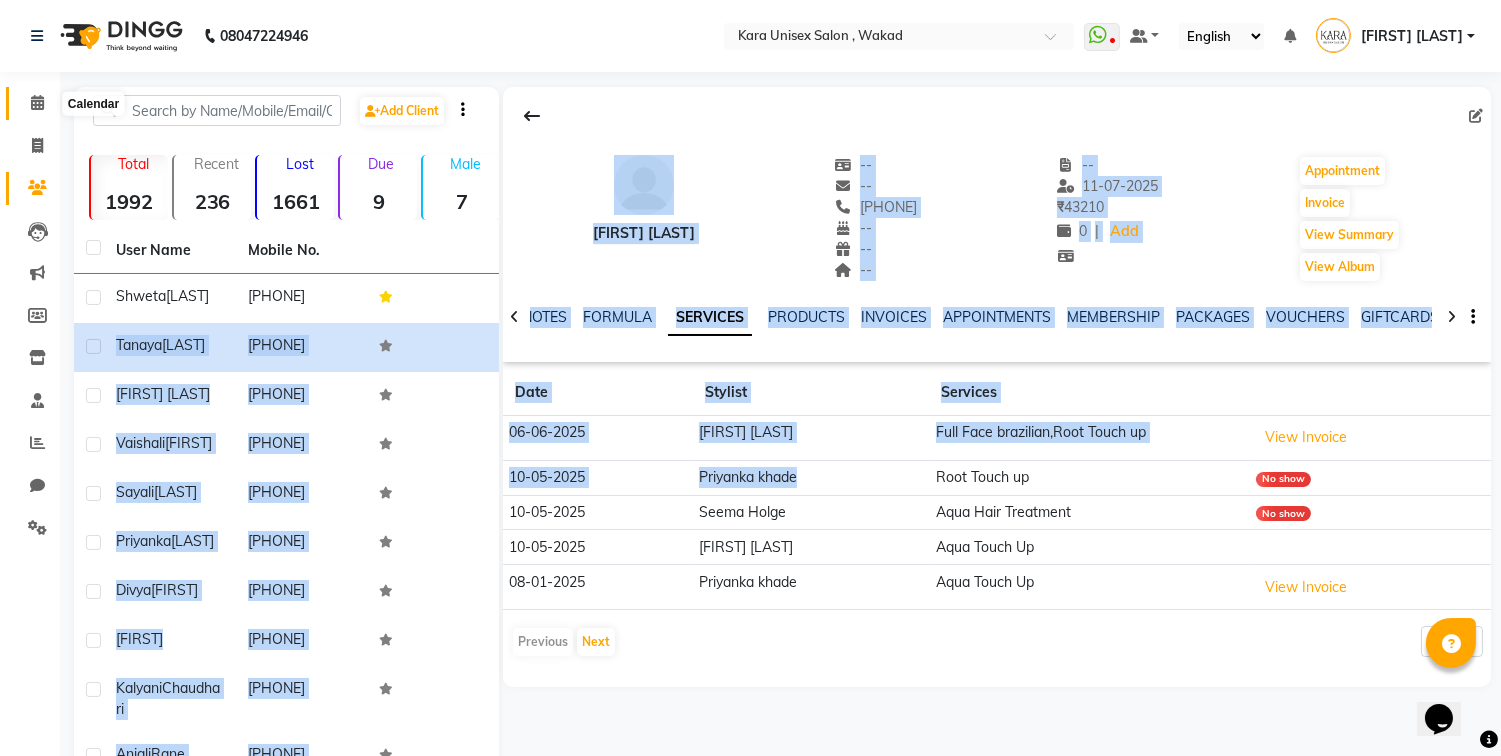 click 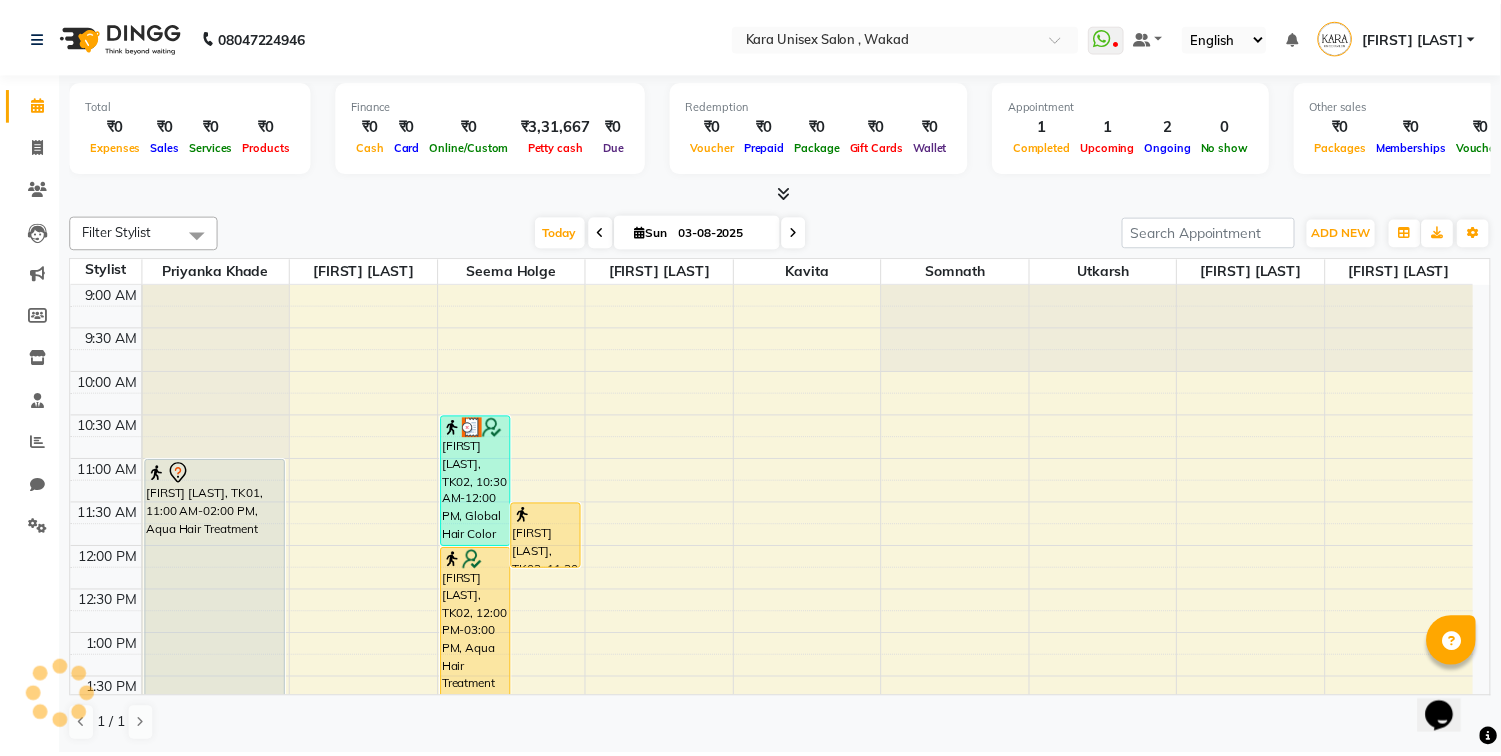 scroll, scrollTop: 0, scrollLeft: 0, axis: both 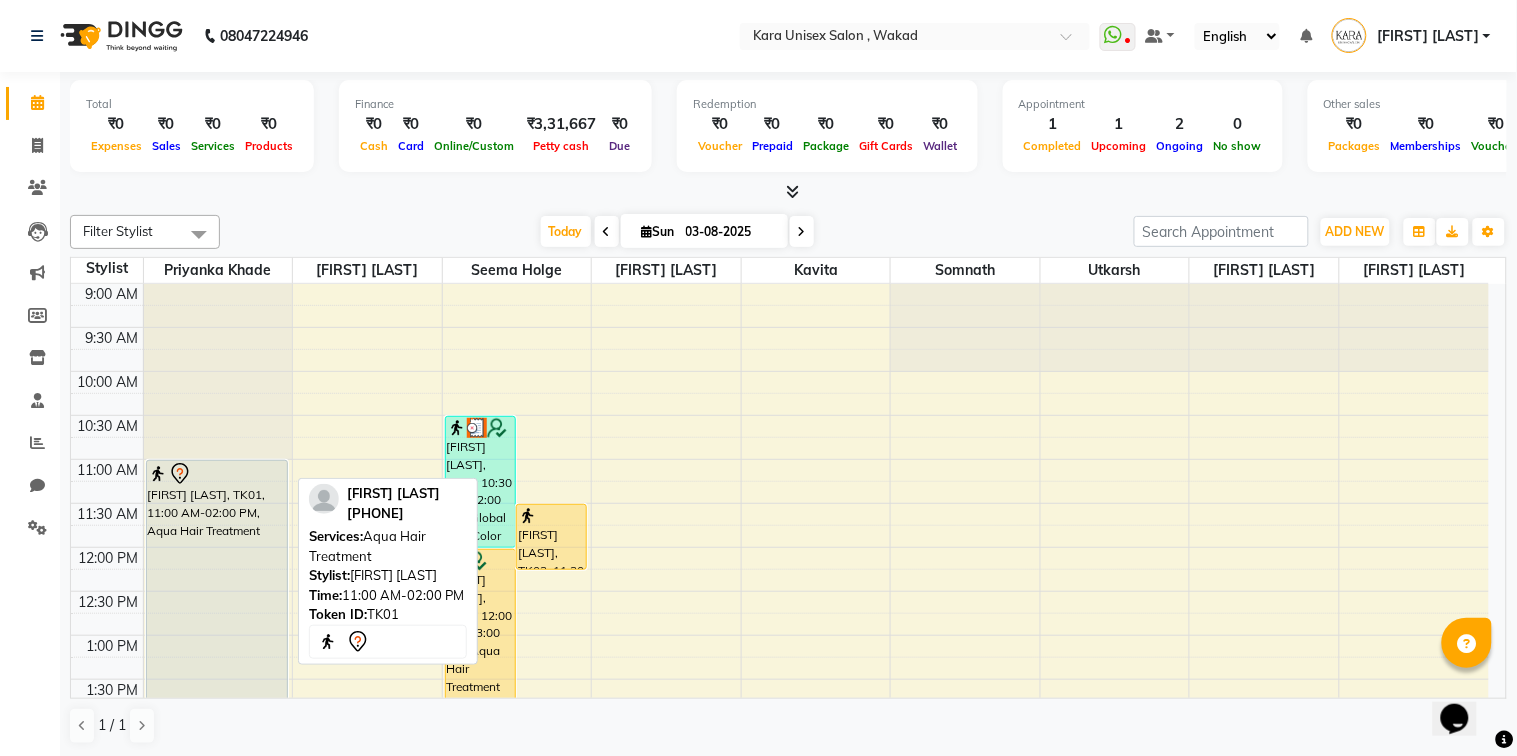 click on "[FIRST] [LAST], TK01, 11:00 AM-02:00 PM, Aqua Hair Treatment" at bounding box center (217, 592) 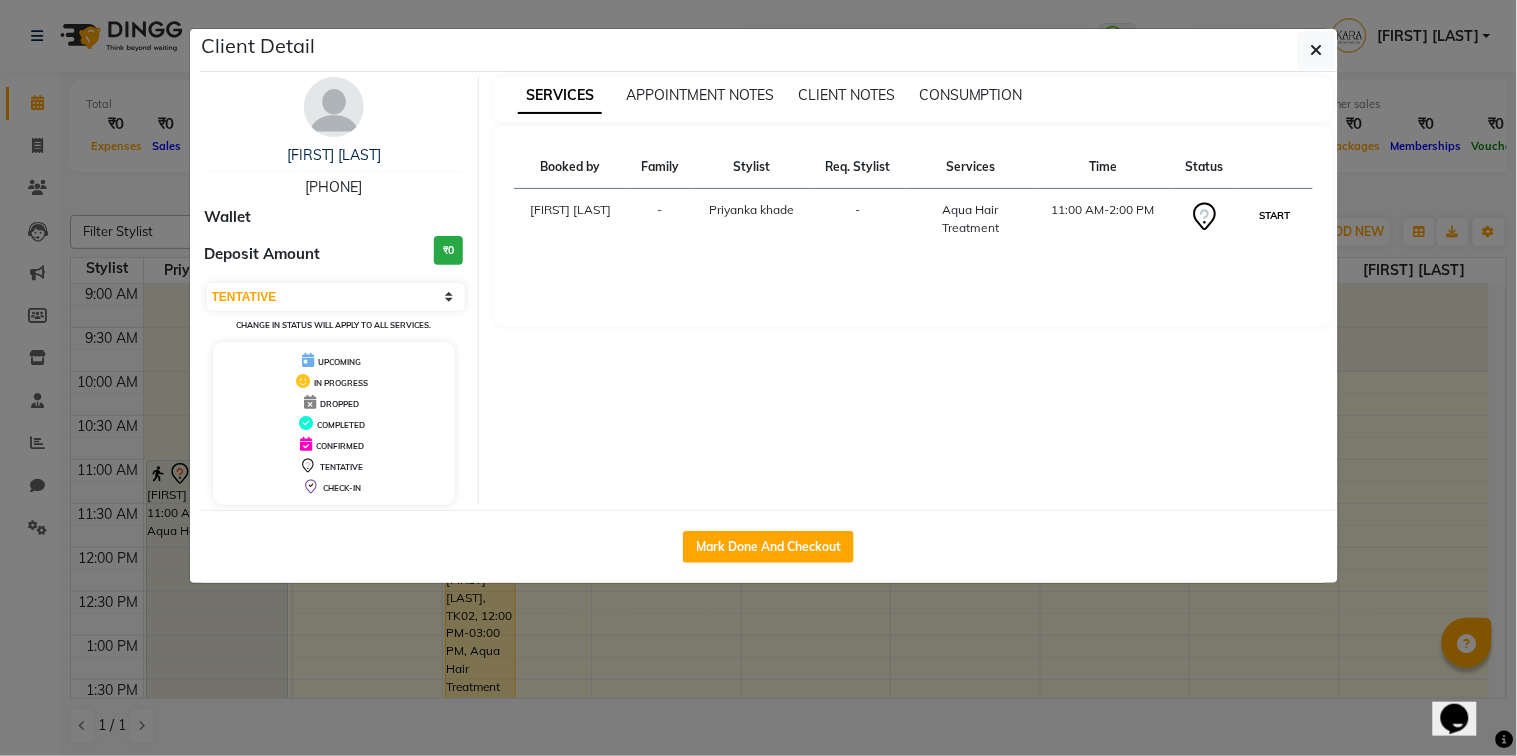 click on "START" at bounding box center [1275, 215] 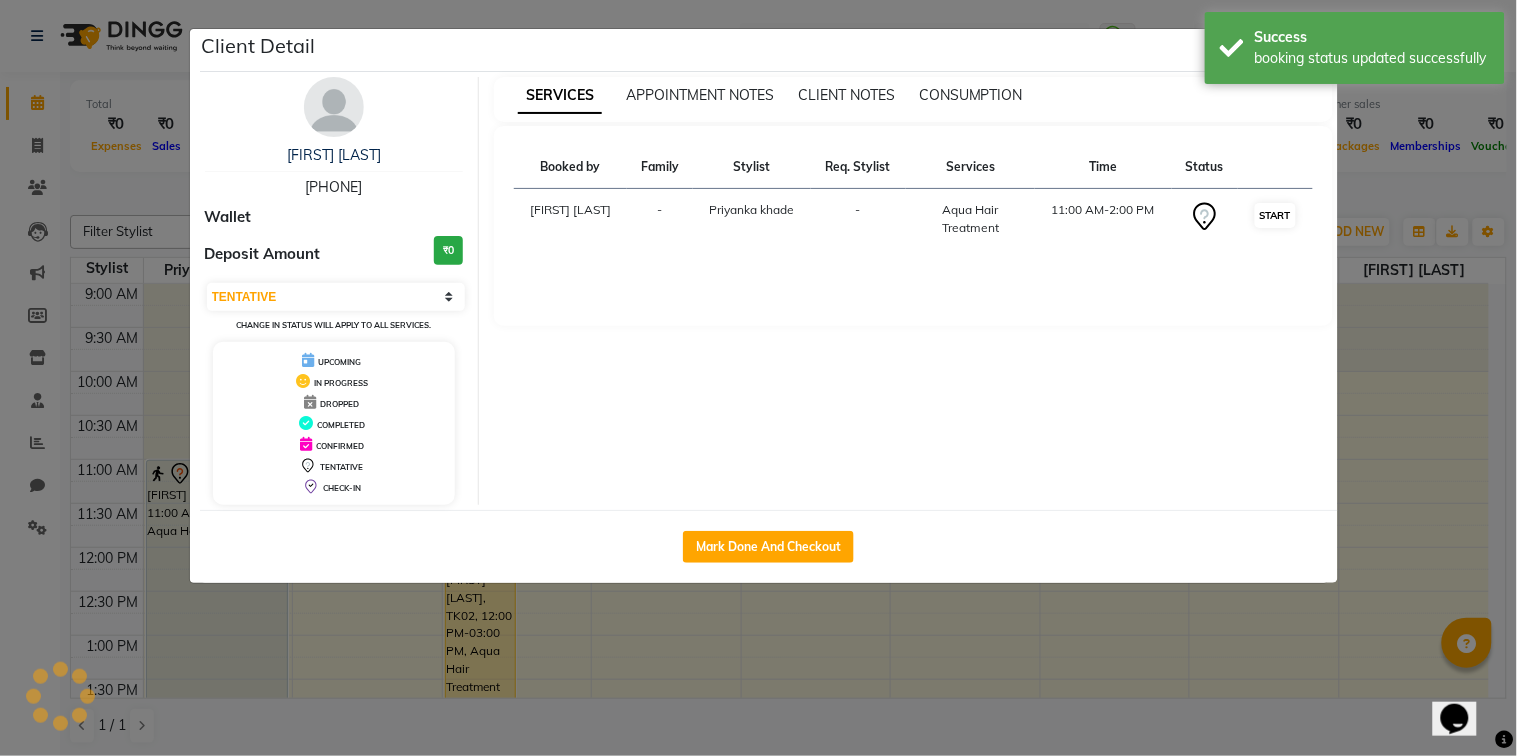 select on "1" 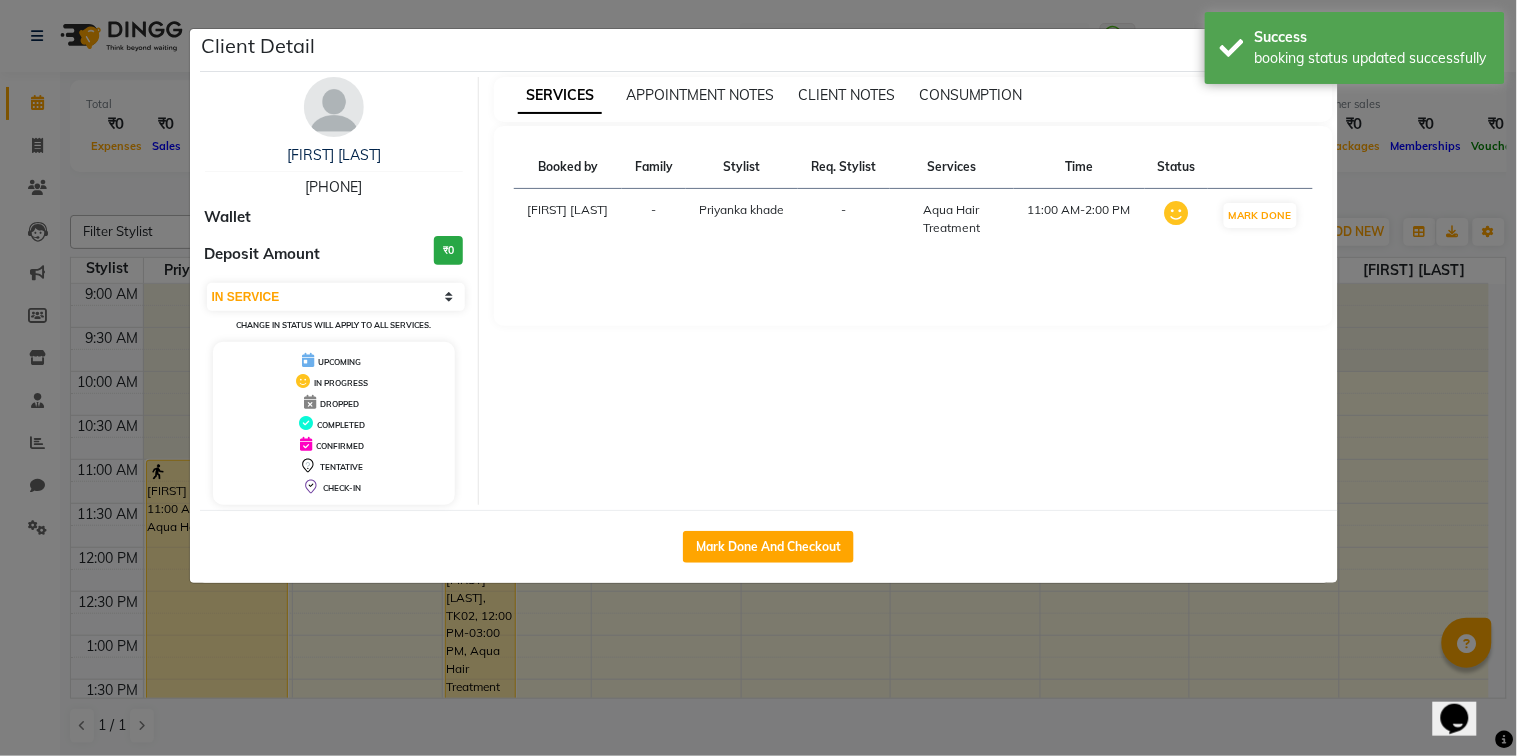 click on "Client Detail [FIRST] [LAST] [PHONE] Wallet Deposit Amount ₹0 Select IN SERVICE CONFIRMED TENTATIVE CHECK IN MARK DONE DROPPED UPCOMING Change in status will apply to all services. UPCOMING IN PROGRESS DROPPED COMPLETED CONFIRMED TENTATIVE CHECK-IN SERVICES APPOINTMENT NOTES CLIENT NOTES CONSUMPTION Booked by Family Stylist Req. Stylist Services Time Status Sapana - [FIRST] [LAST] - Aqua Hair Treatment 11:00 AM-2:00 PM MARK DONE Mark Done And Checkout" 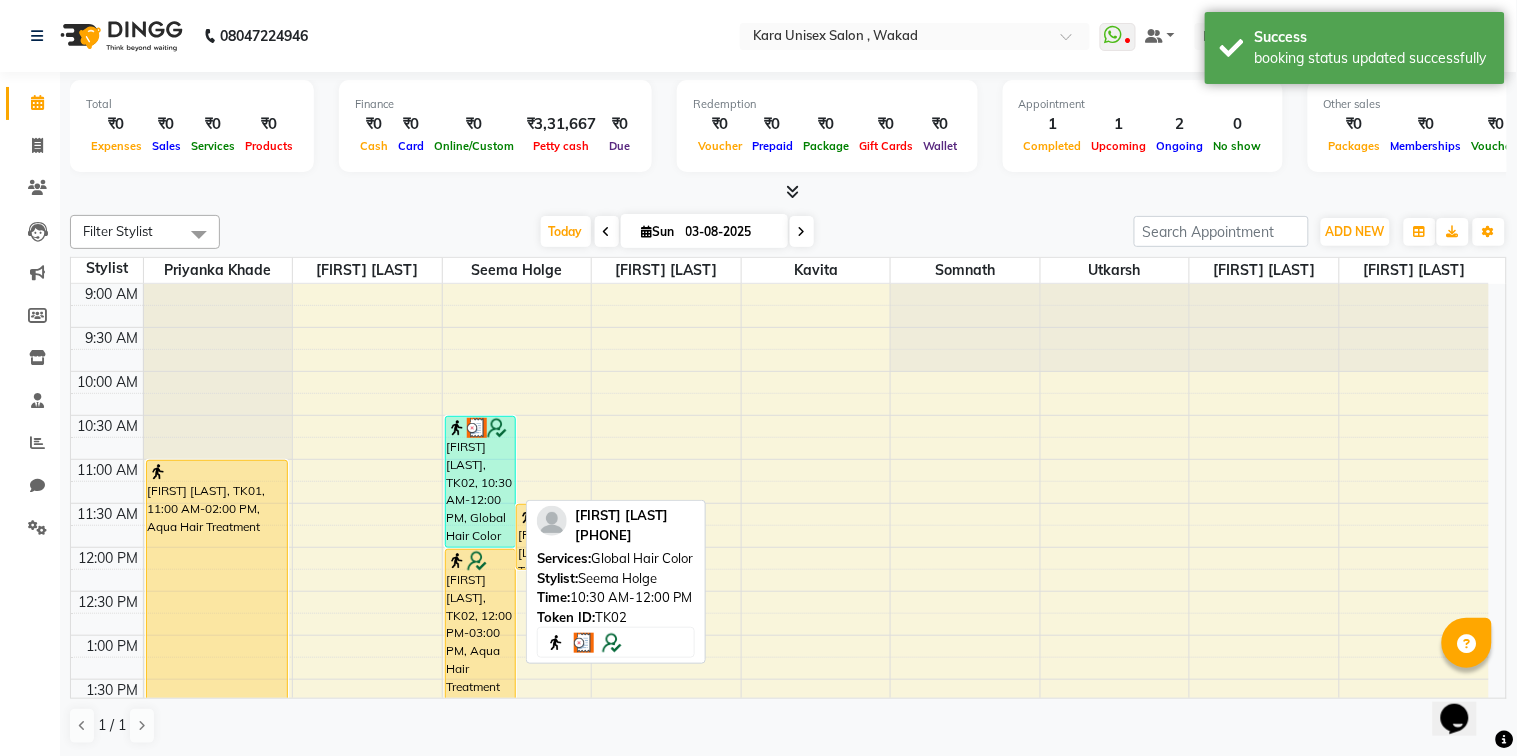 click on "[FIRST] [LAST], TK02, 10:30 AM-12:00 PM, Global Hair Color" at bounding box center (480, 482) 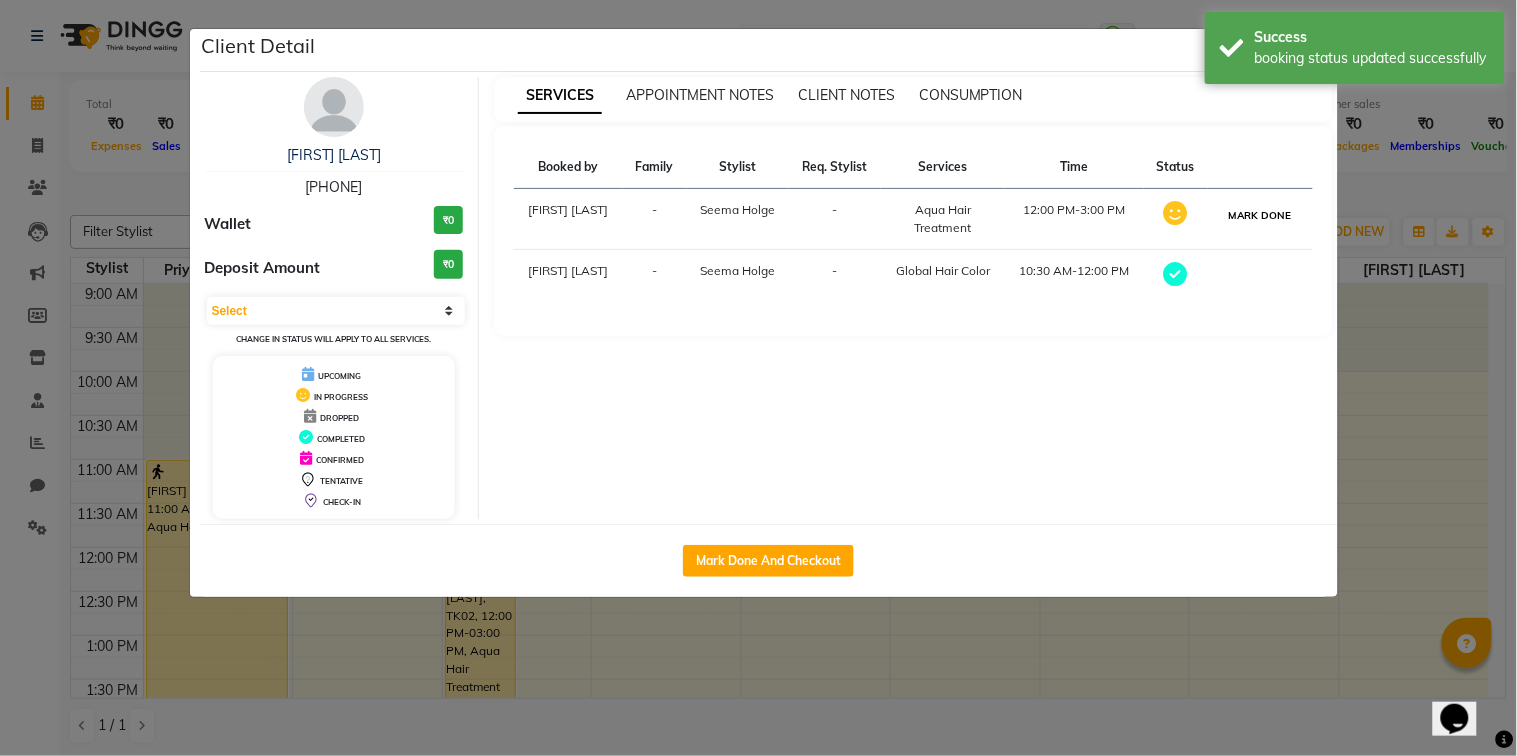 click on "MARK DONE" at bounding box center (1260, 215) 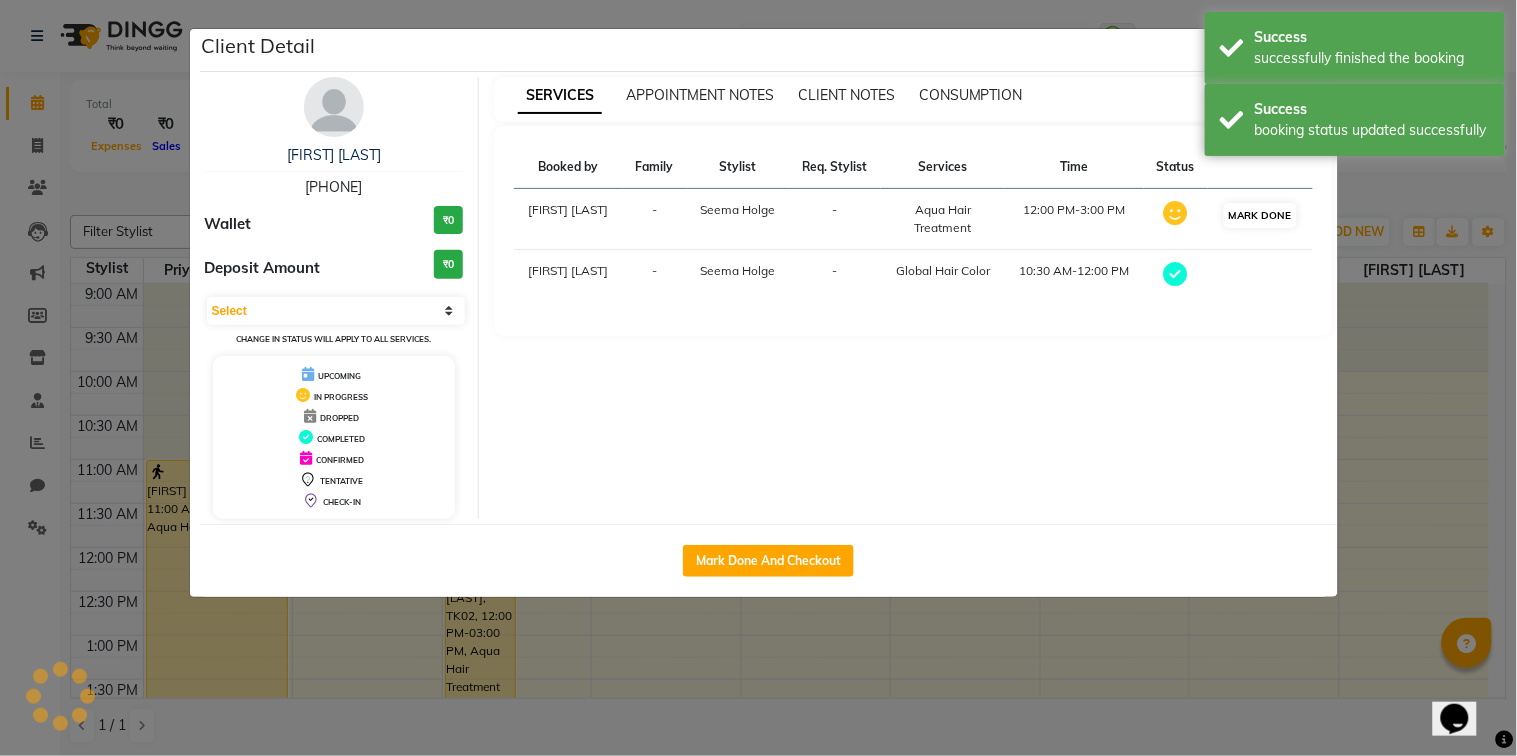 select on "3" 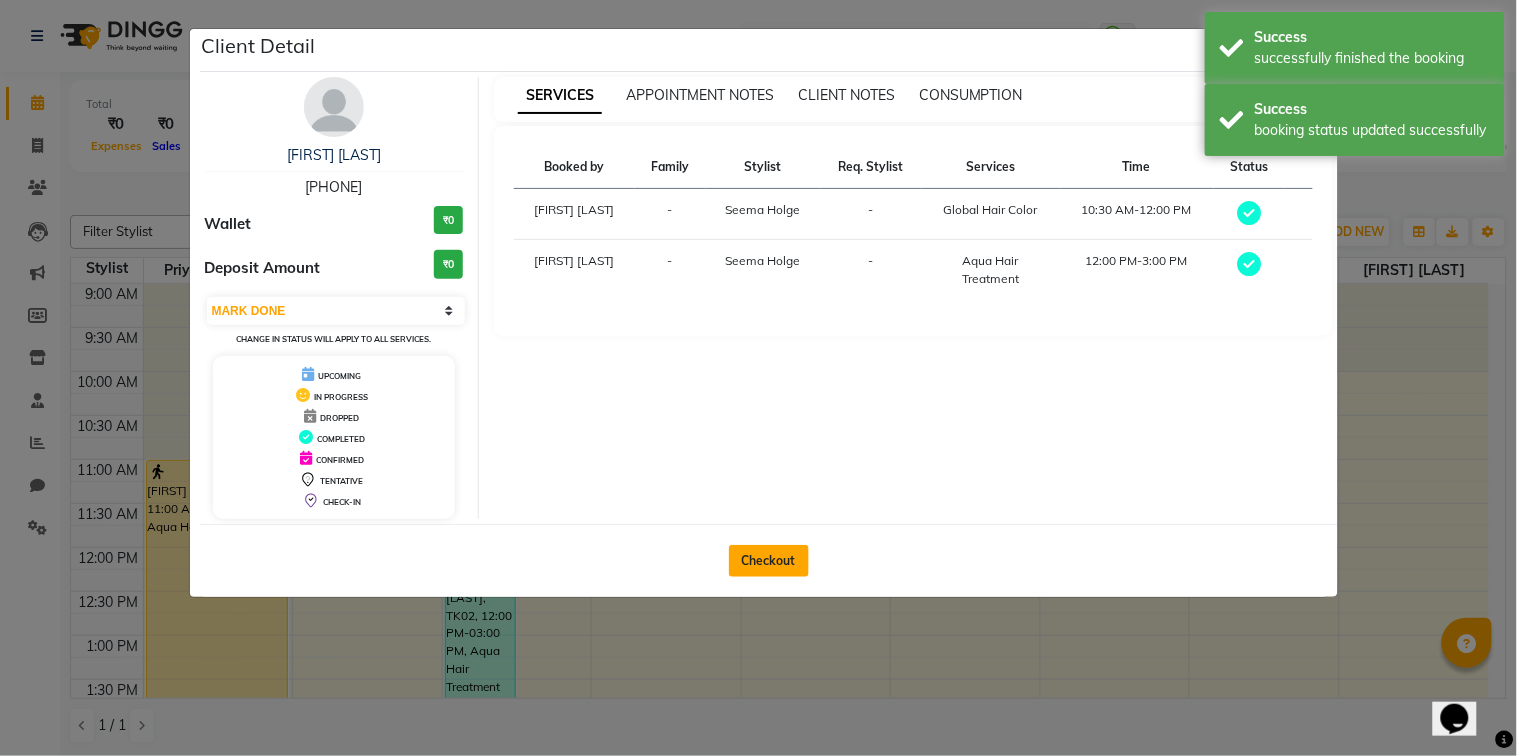 click on "Checkout" 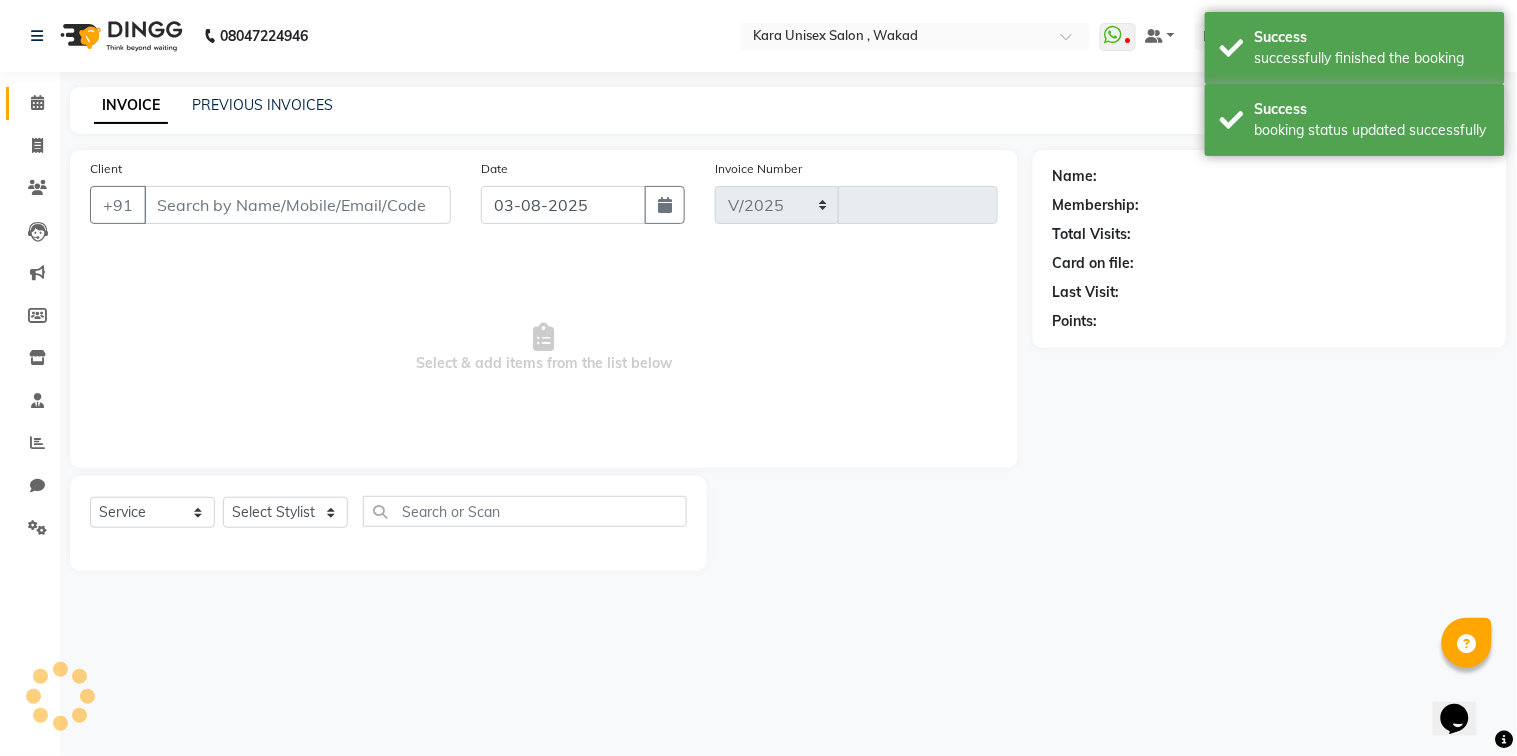 select on "7293" 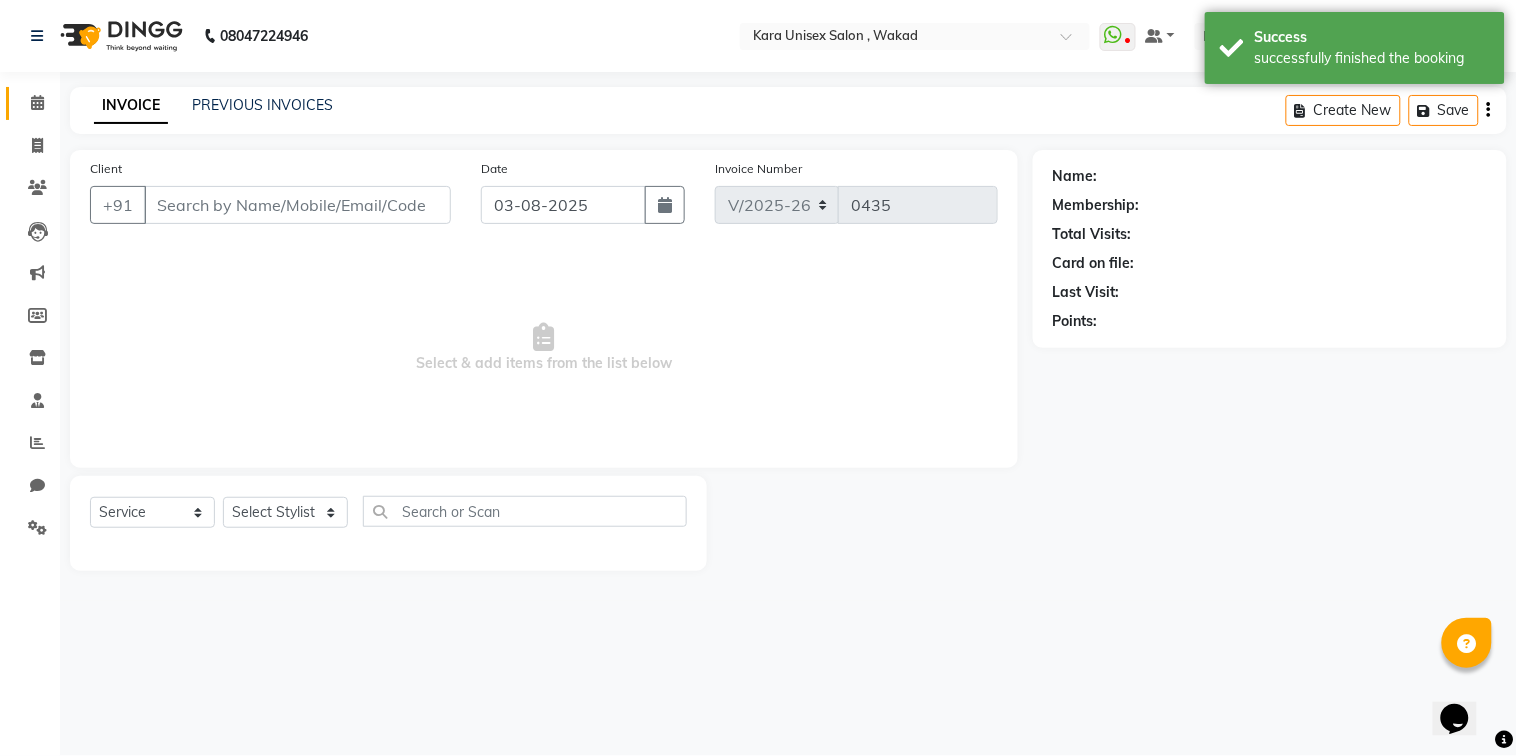 type on "[PHONE]" 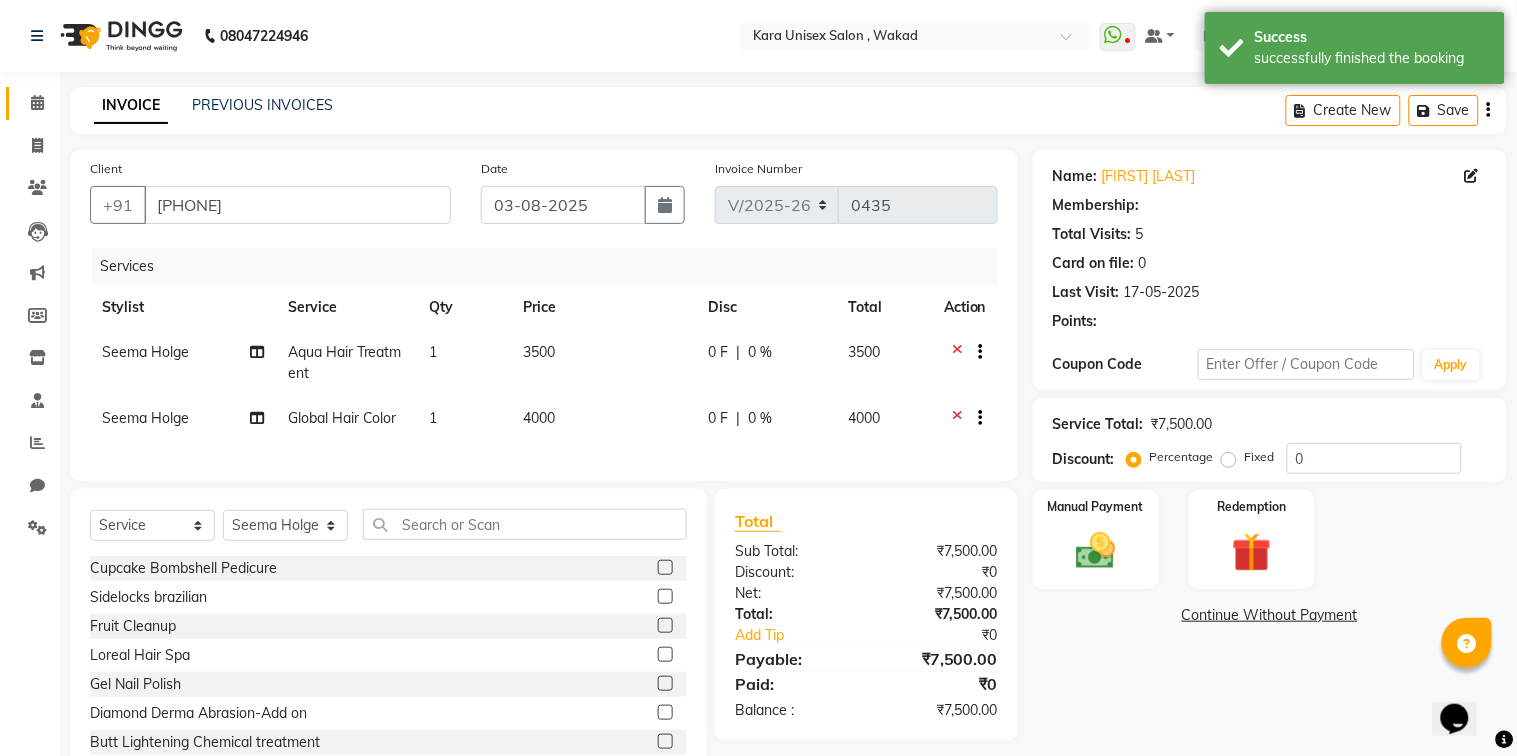 select on "2: Object" 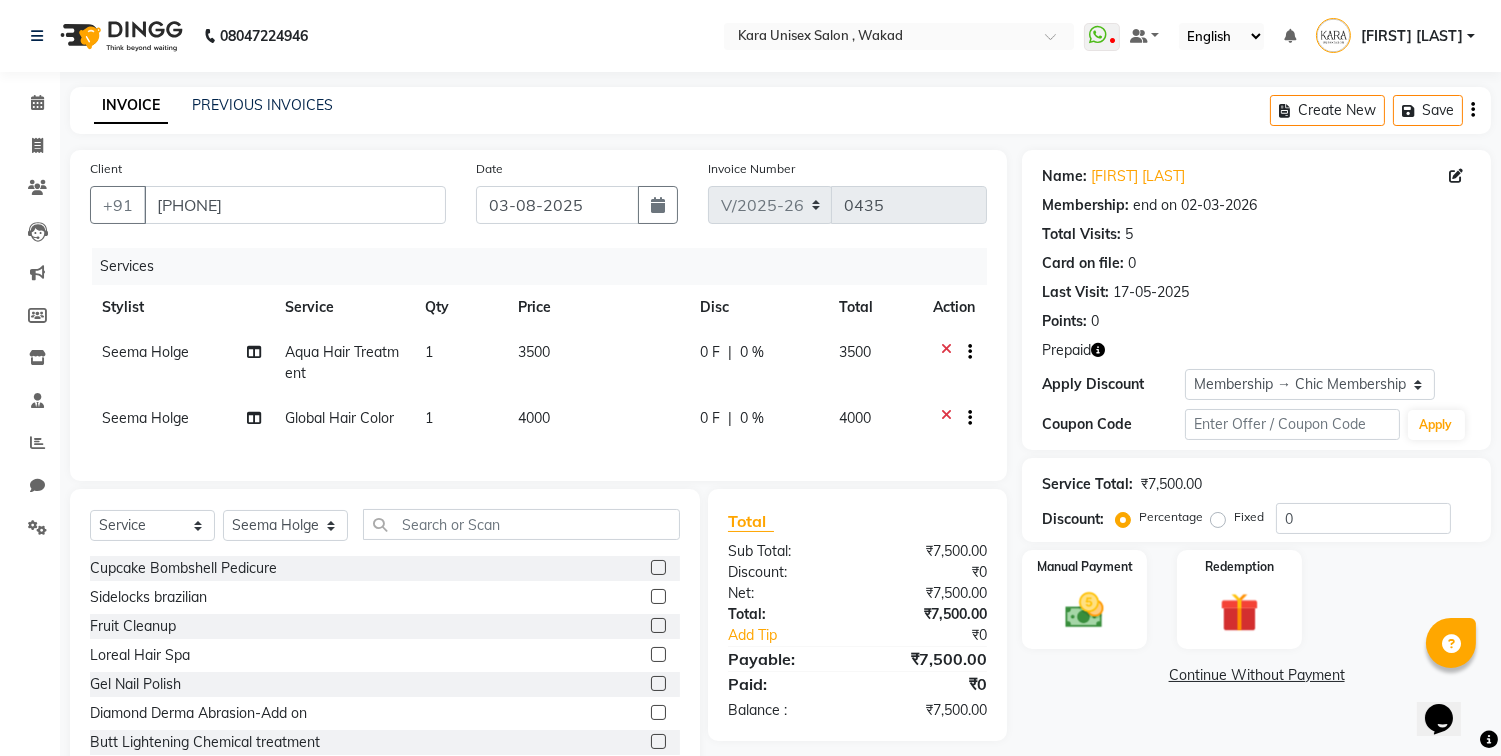 drag, startPoint x: 787, startPoint y: 560, endPoint x: 328, endPoint y: 466, distance: 468.52643 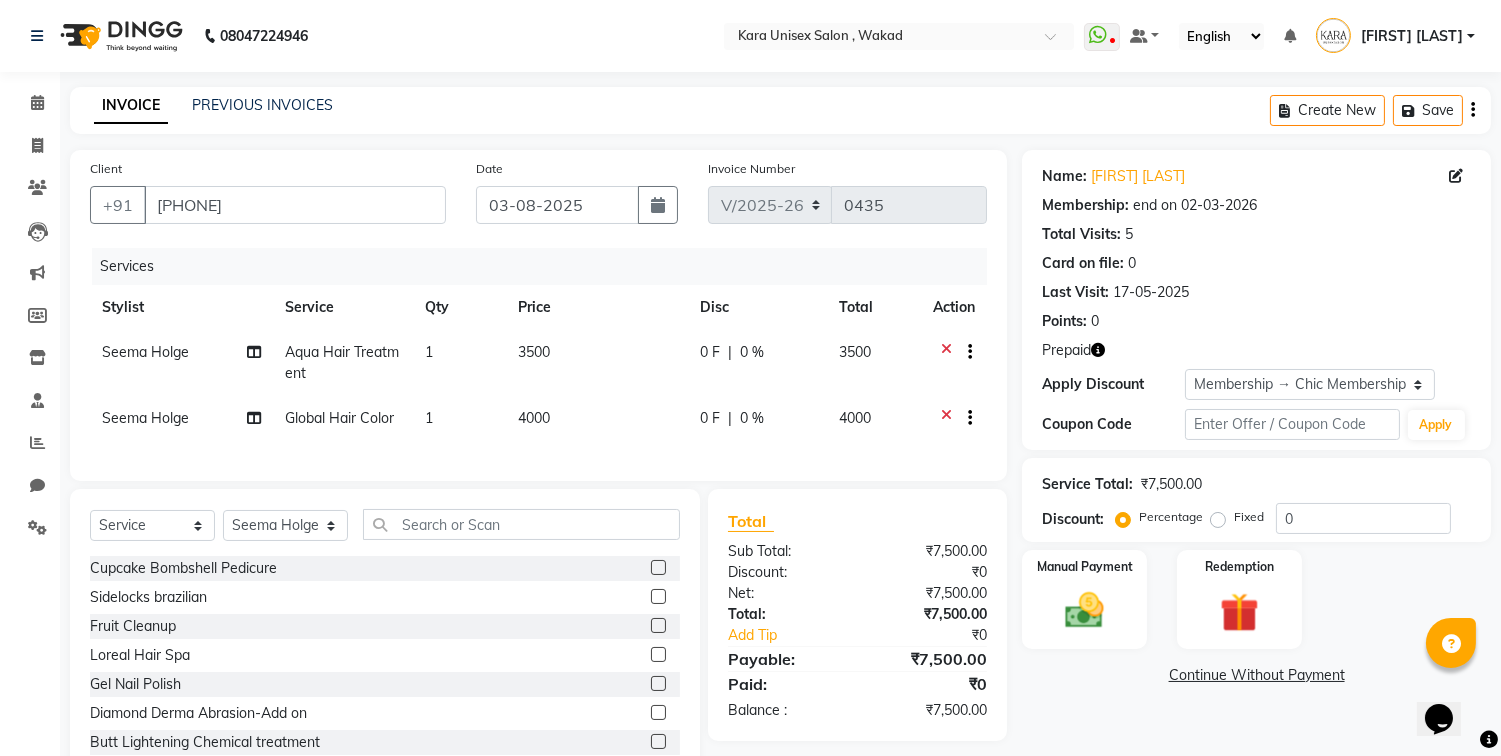 click on "Client +[PHONE] Date 03-08-2025 Invoice Number V/2025 V/2025-26 0435 Services Stylist Service Qty Price Disc Total Action Seema Holge Aqua Hair Treatment 1 3500 0 F | 0 % 3500 Seema Holge Global Hair Color 1 4000 0 F | 0 % 4000 Select Service Product Membership Package Voucher Prepaid Gift Card Select Stylist Alka Atul Gauri Gajbhar Guru Jyotsana Kavita Payal Prajakta Priti Kalokhe Priyanka khade Rubina Nadaf Sadhana Awtade Sakshi Bhilare Sapana Seema Holge Somnath Swati Utkarsh Cupcake Bombshell Pedicure Sidelocks brazilian Fruit Cleanup Loreal Hair Spa Gel Nail Polish Diamond Derma Abrasion-Add on Butt Lightening Chemical treatment Shea Filler Hair Spa Normal Hair Wash with Dry Global Hair Color Hair Curling/Tongs Party Makeup Lower Lips by thread Male Hair Spa Regular Anti Tan Manicure by Aroma Male Global Hair color - Rs.1000 onwards Aqua Hair Treatment Gel Polish removal Balayage D-tan Full Hand Gel Nail Extentions Anti Tan Pedicure D-Tan Full Tummy Creative Color" 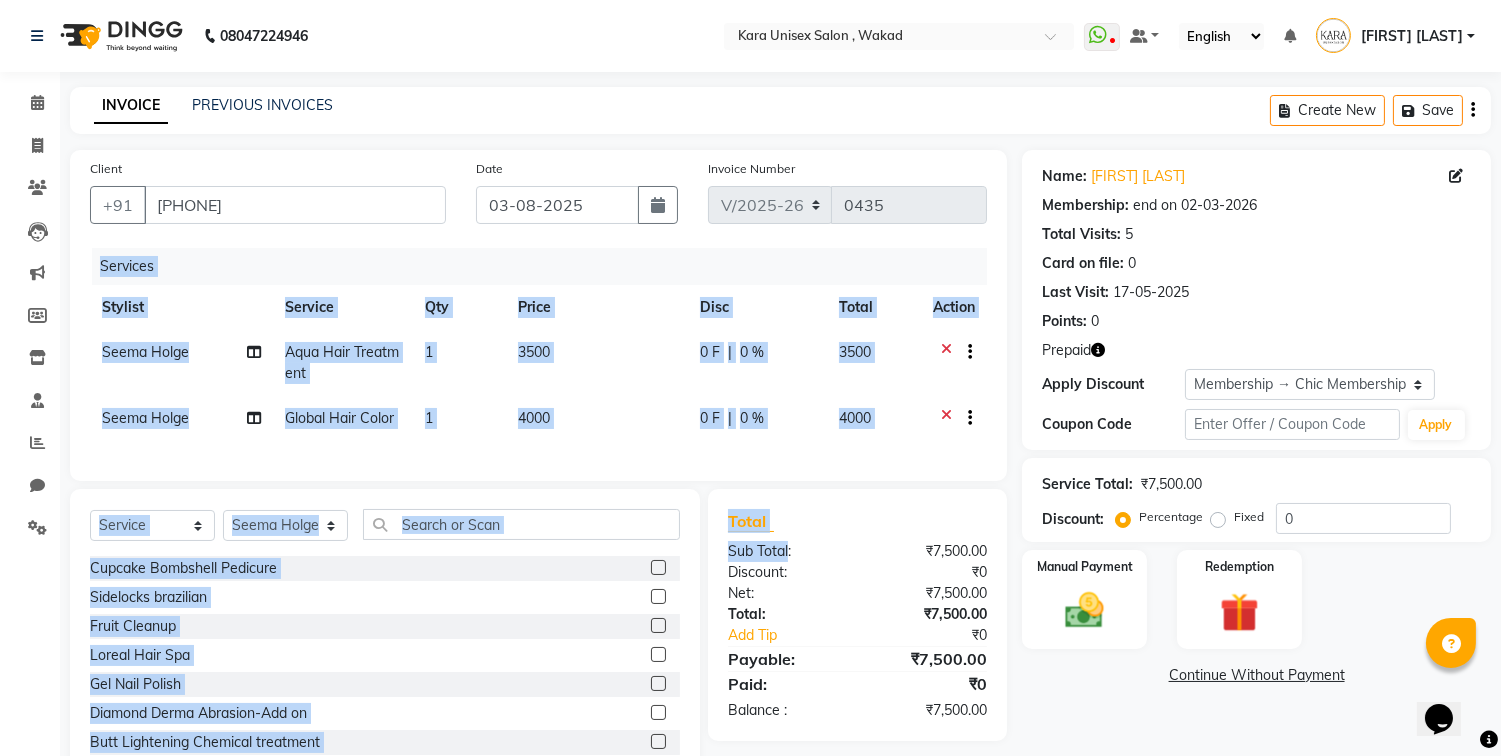 click 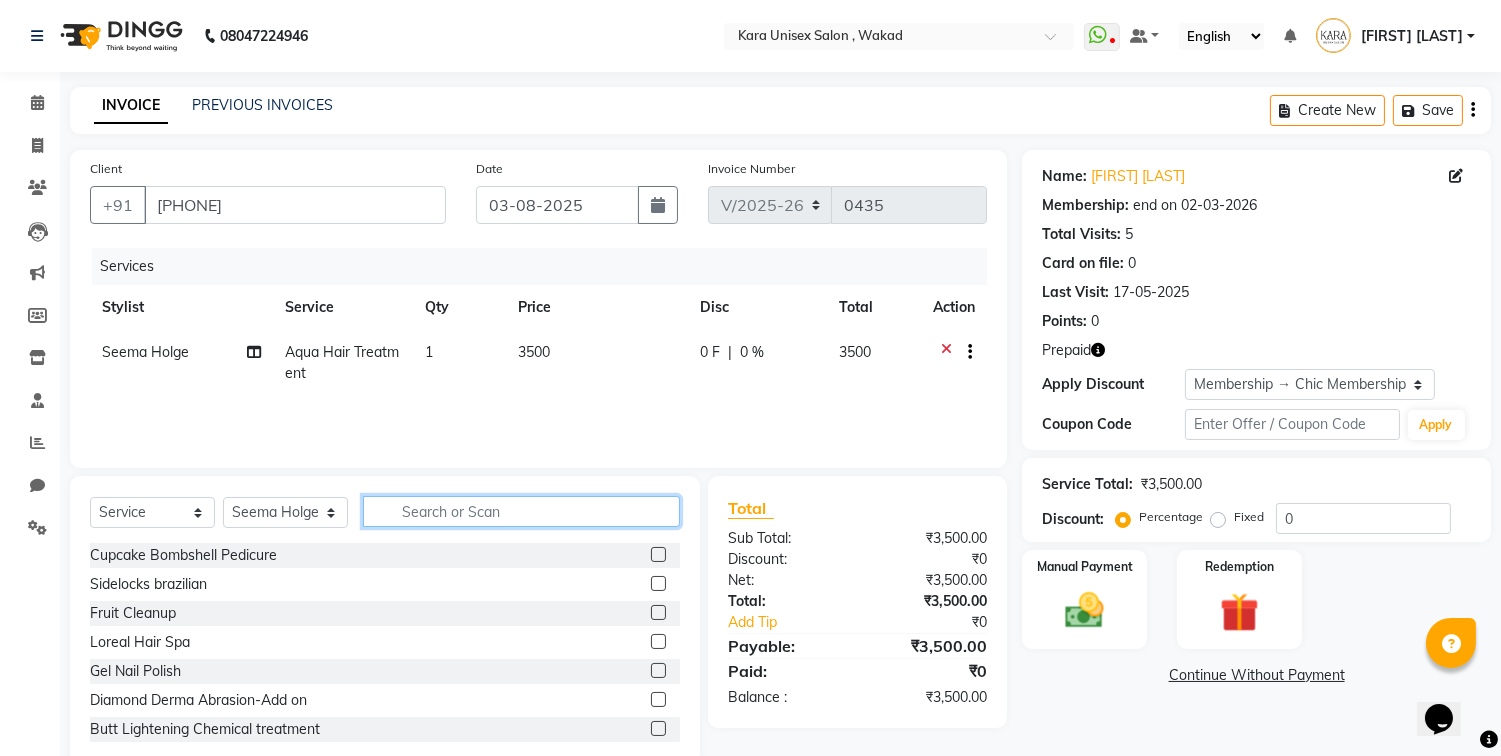 click 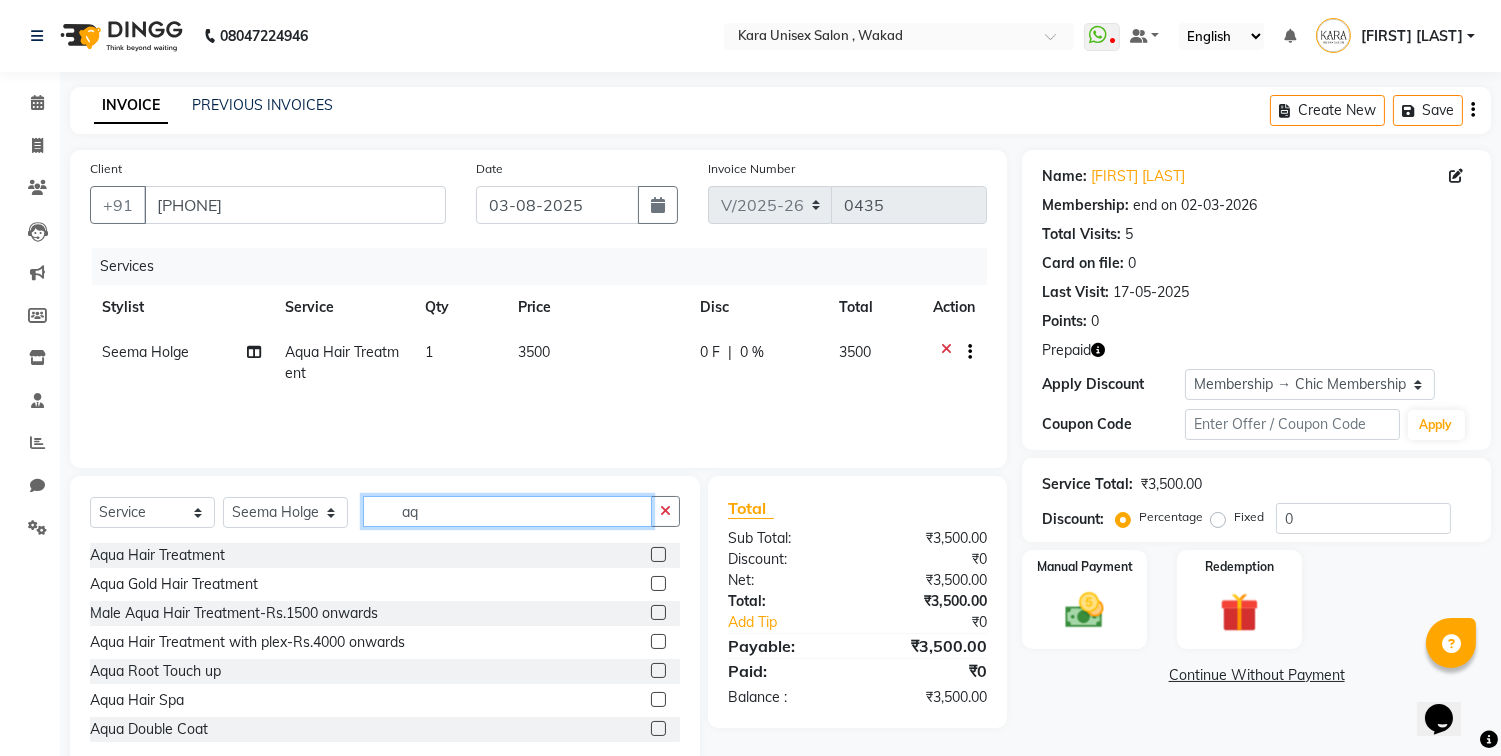 type on "a" 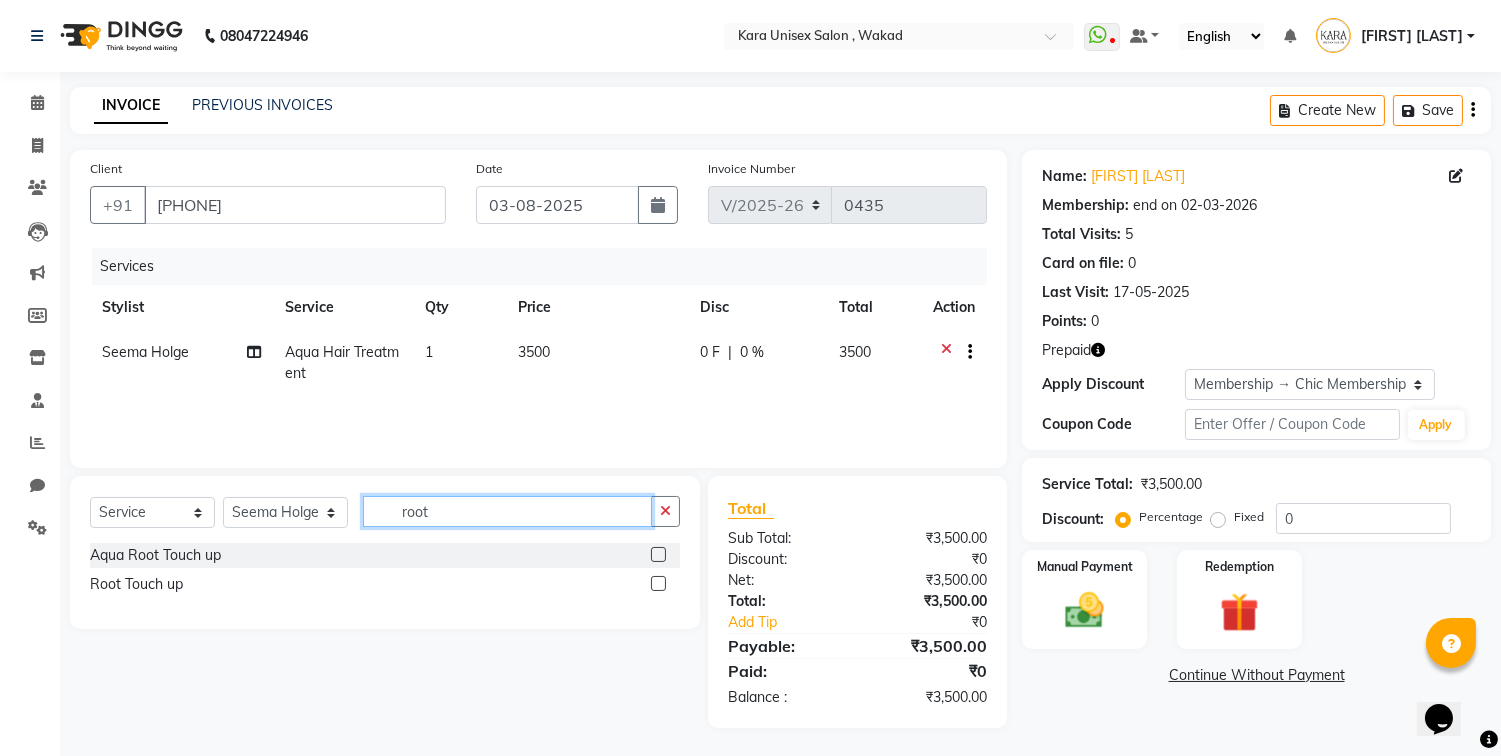 type on "root" 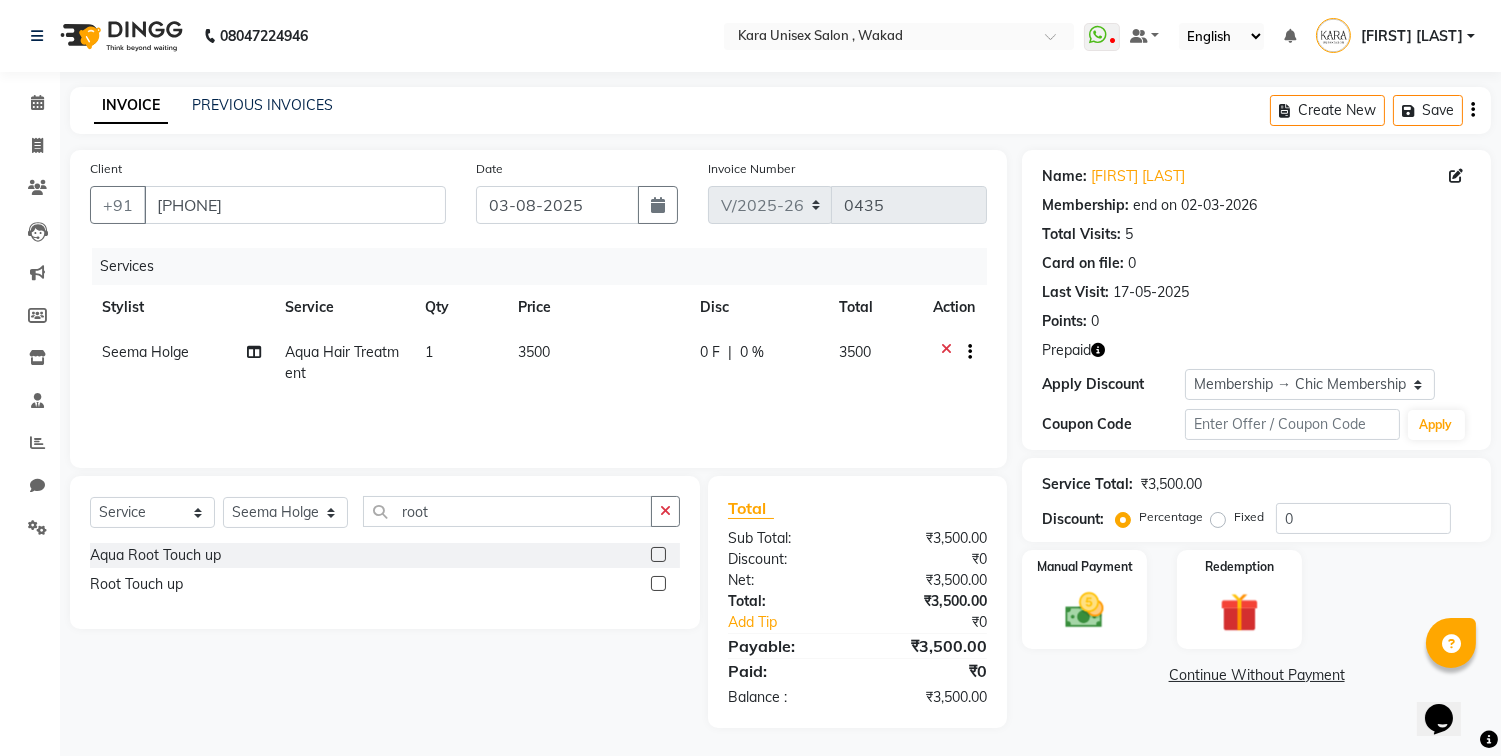 click 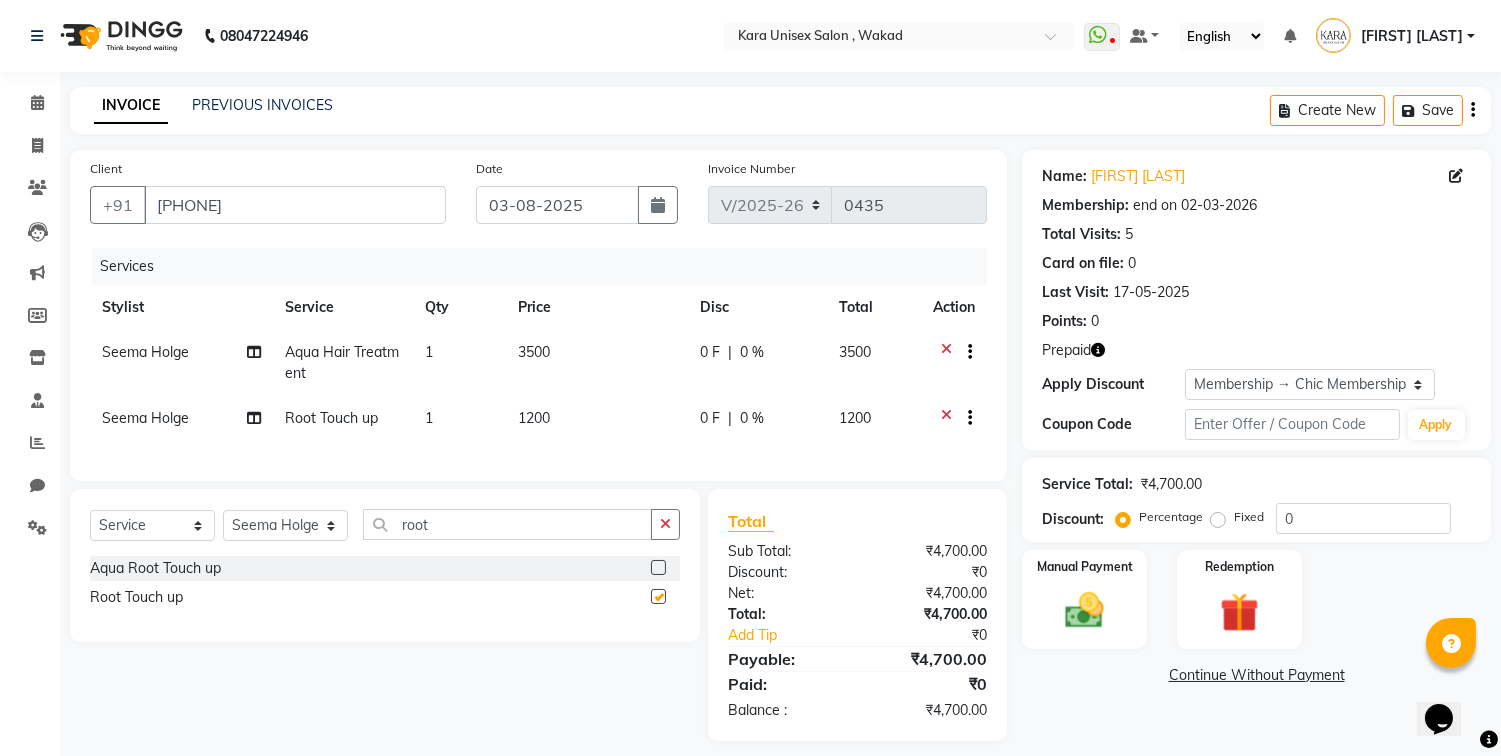 checkbox on "false" 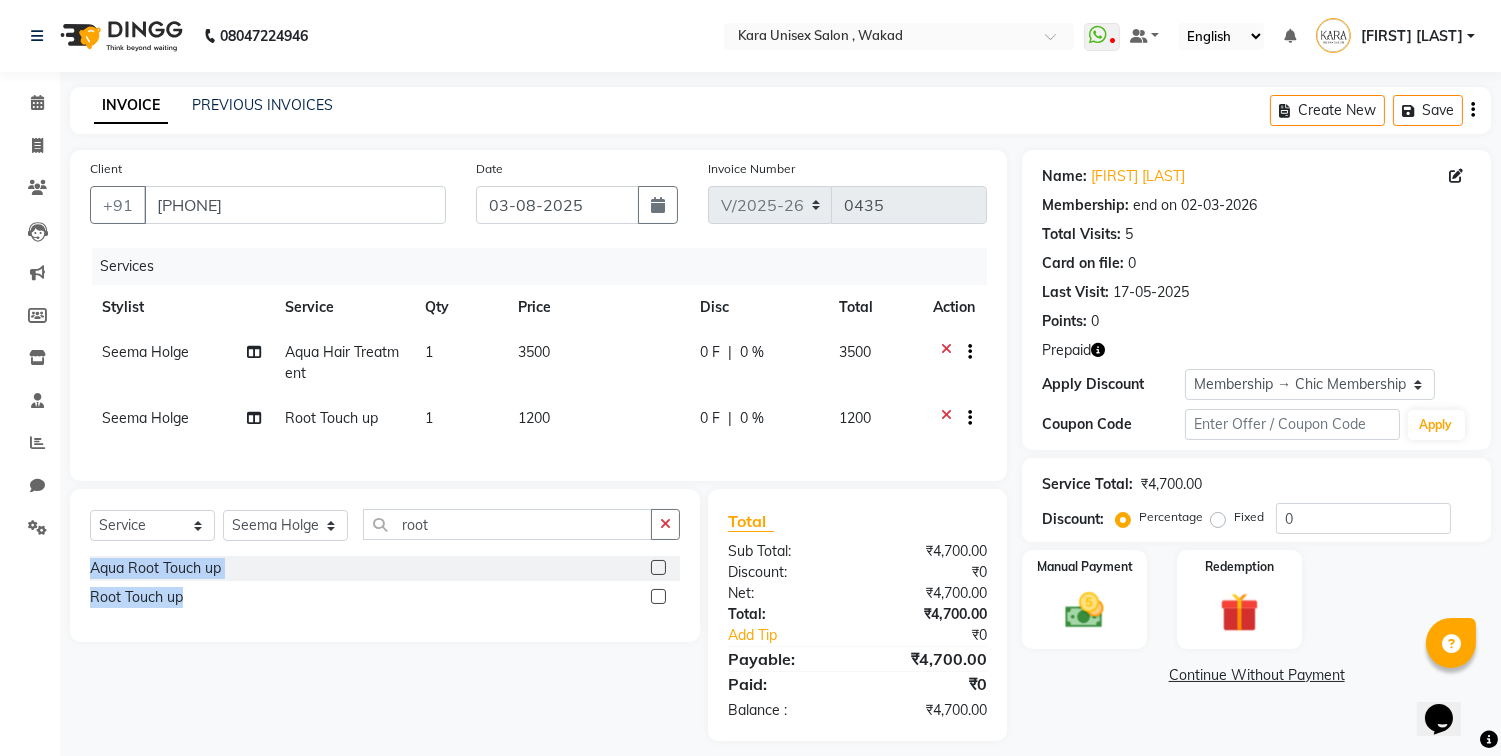 drag, startPoint x: 660, startPoint y: 627, endPoint x: 425, endPoint y: 571, distance: 241.58022 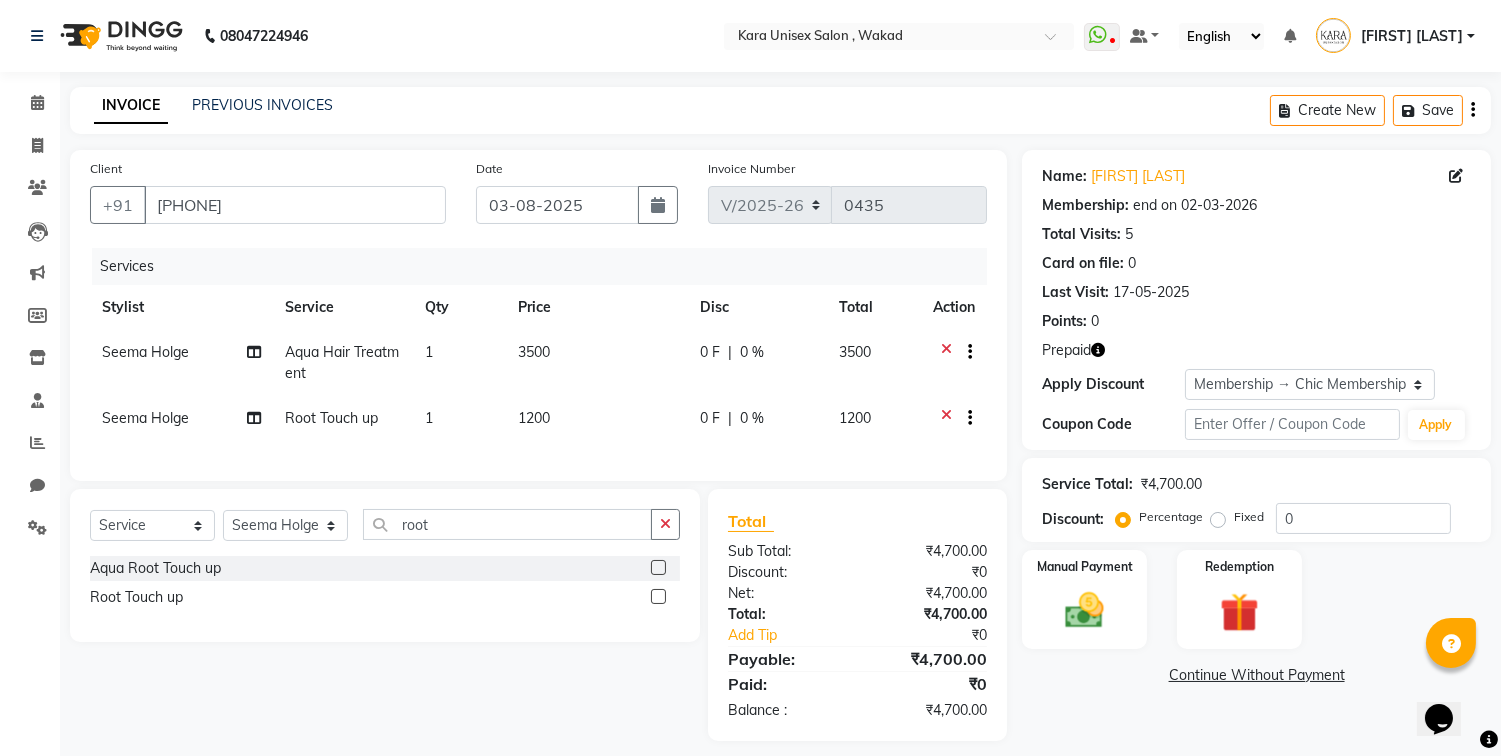 click 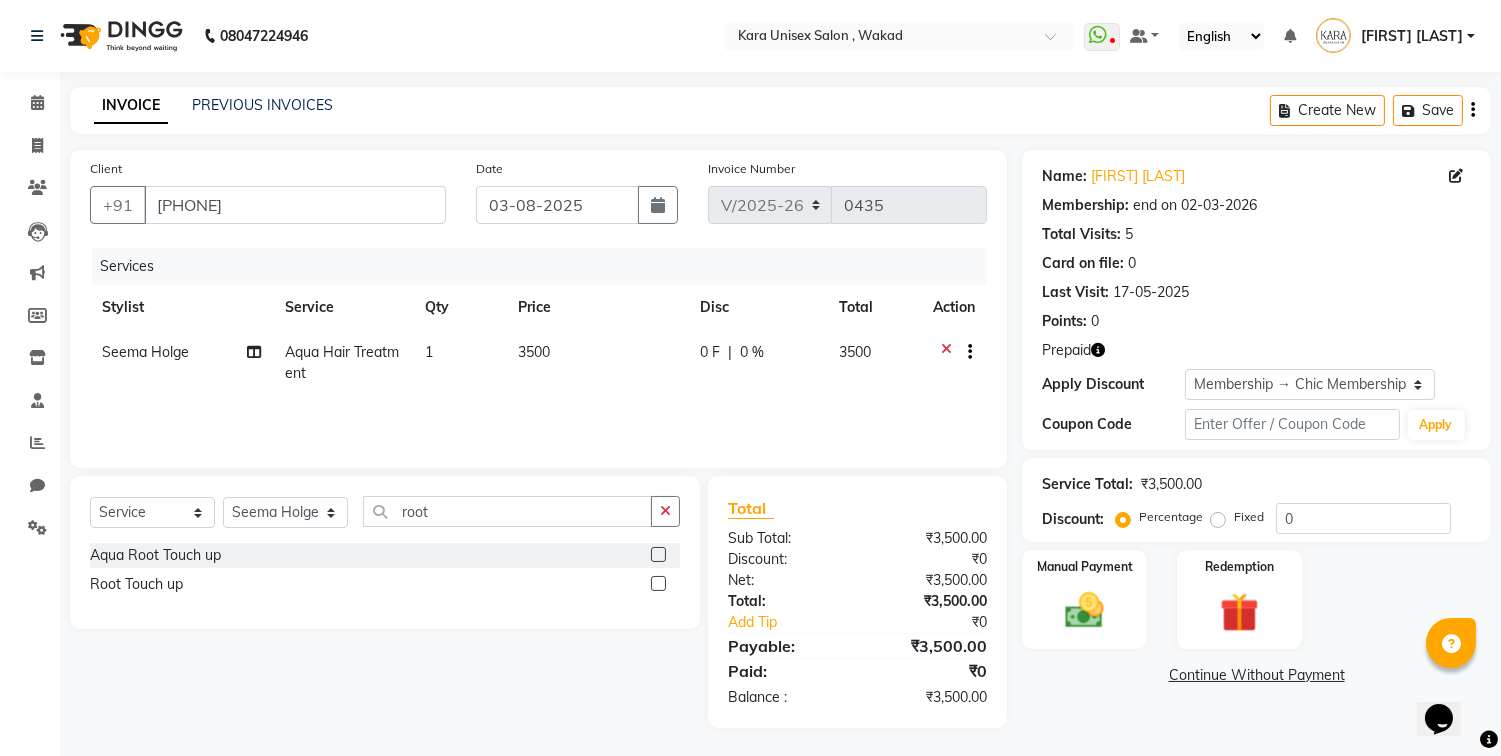 click on "3500" 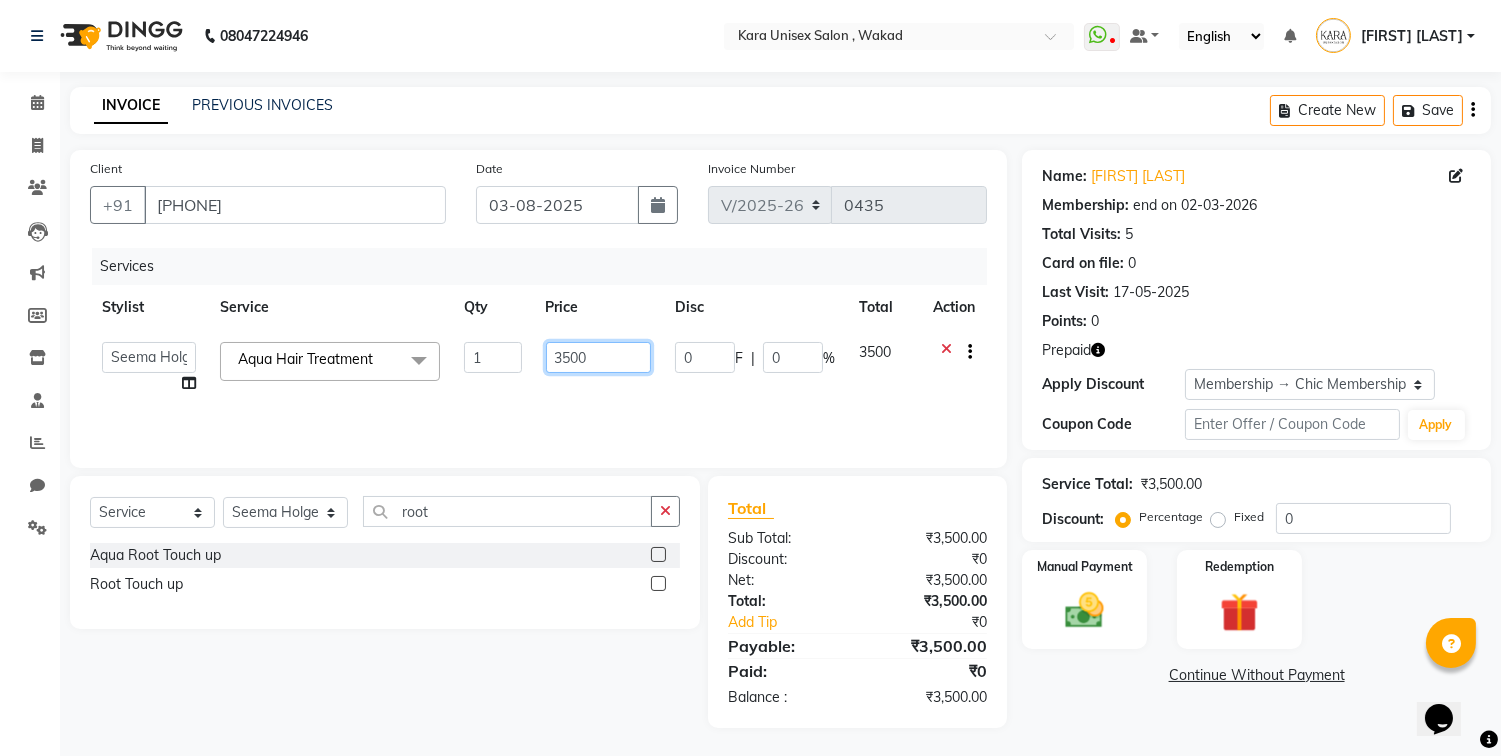 click on "3500" 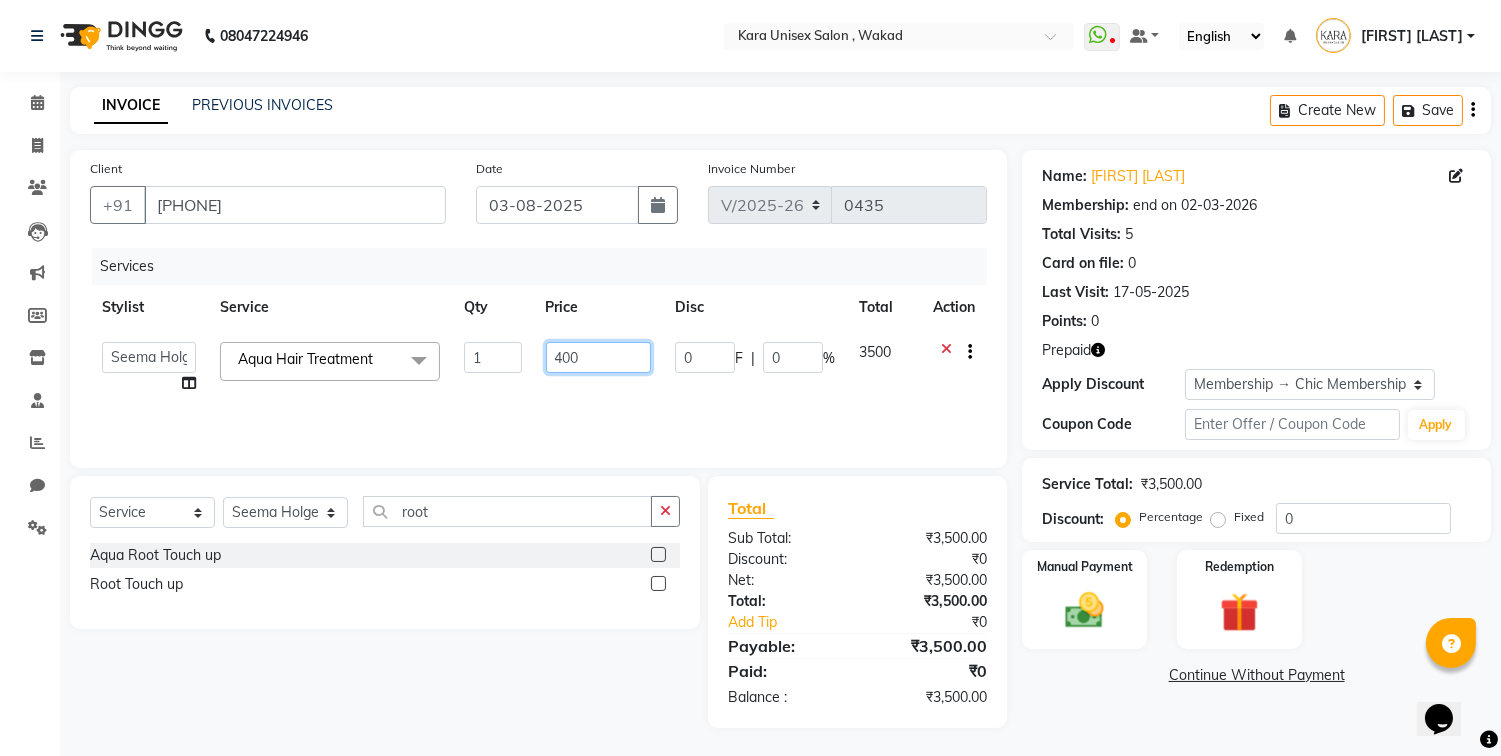 type on "4800" 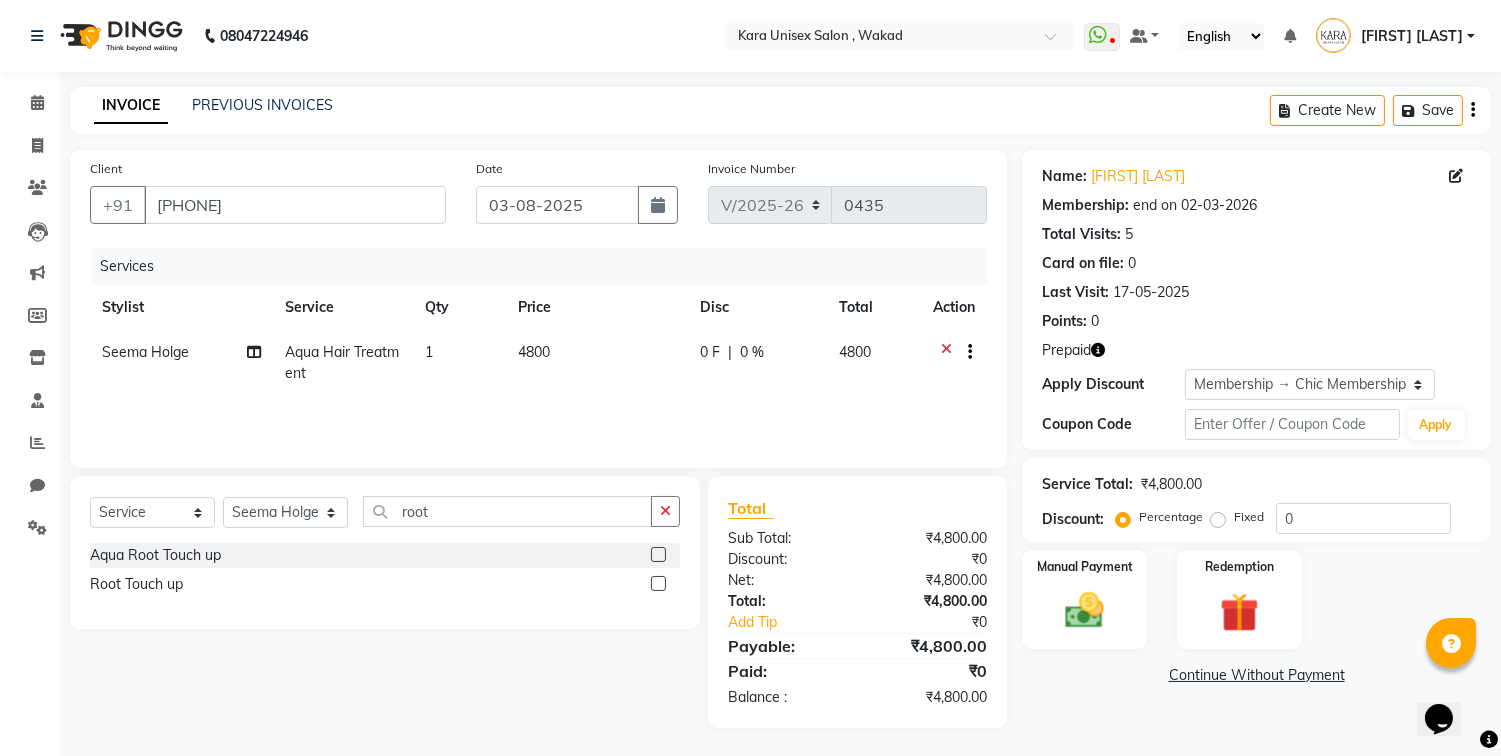 click on "Seema Holge" 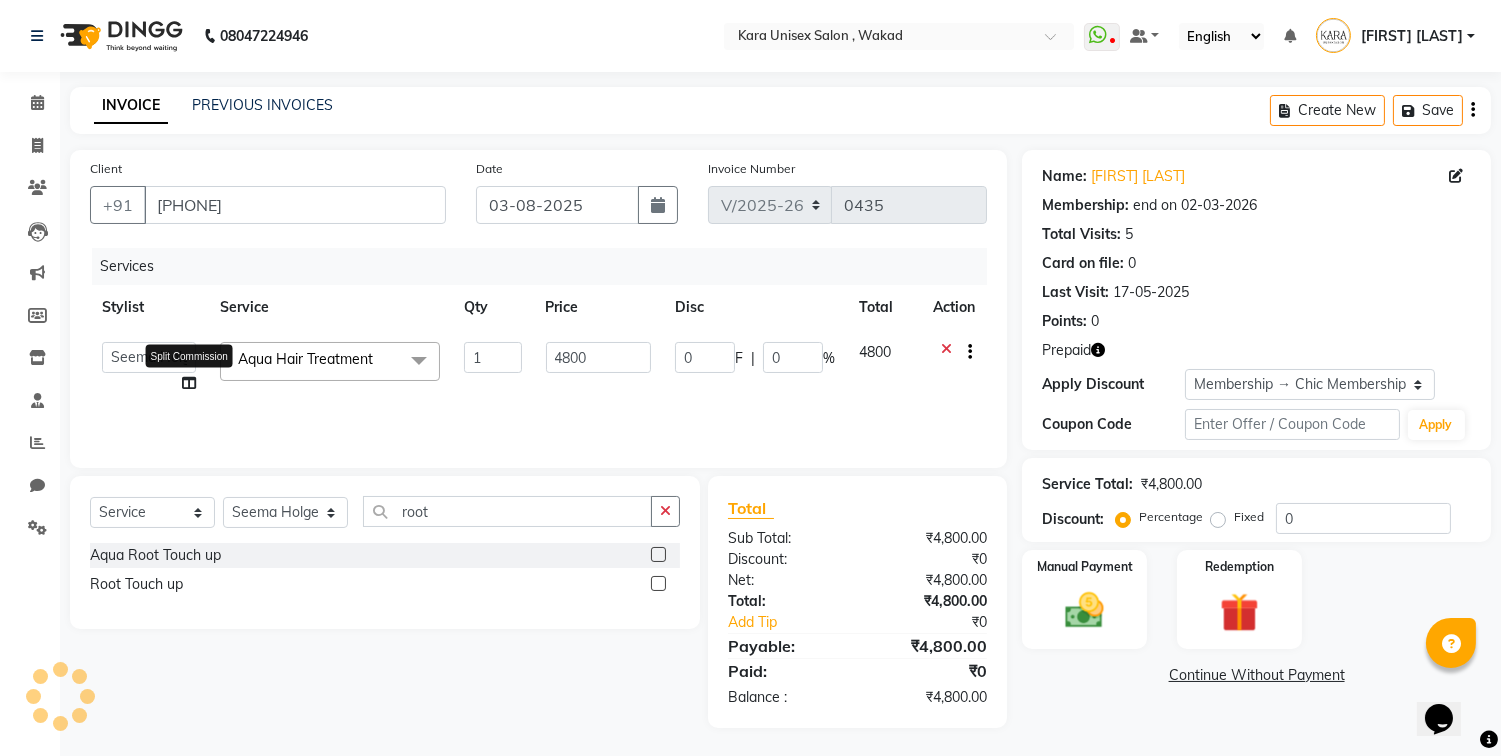 click 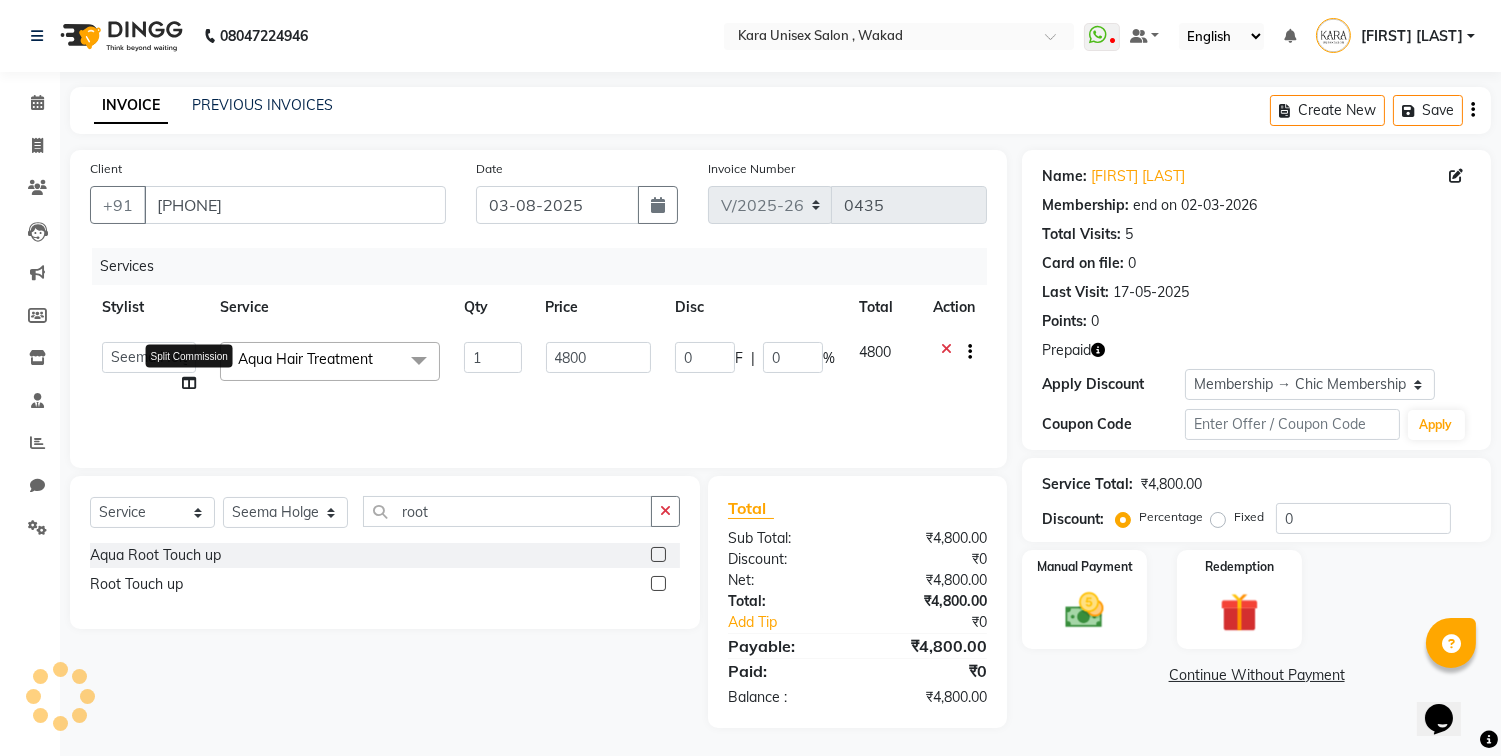 select on "70484" 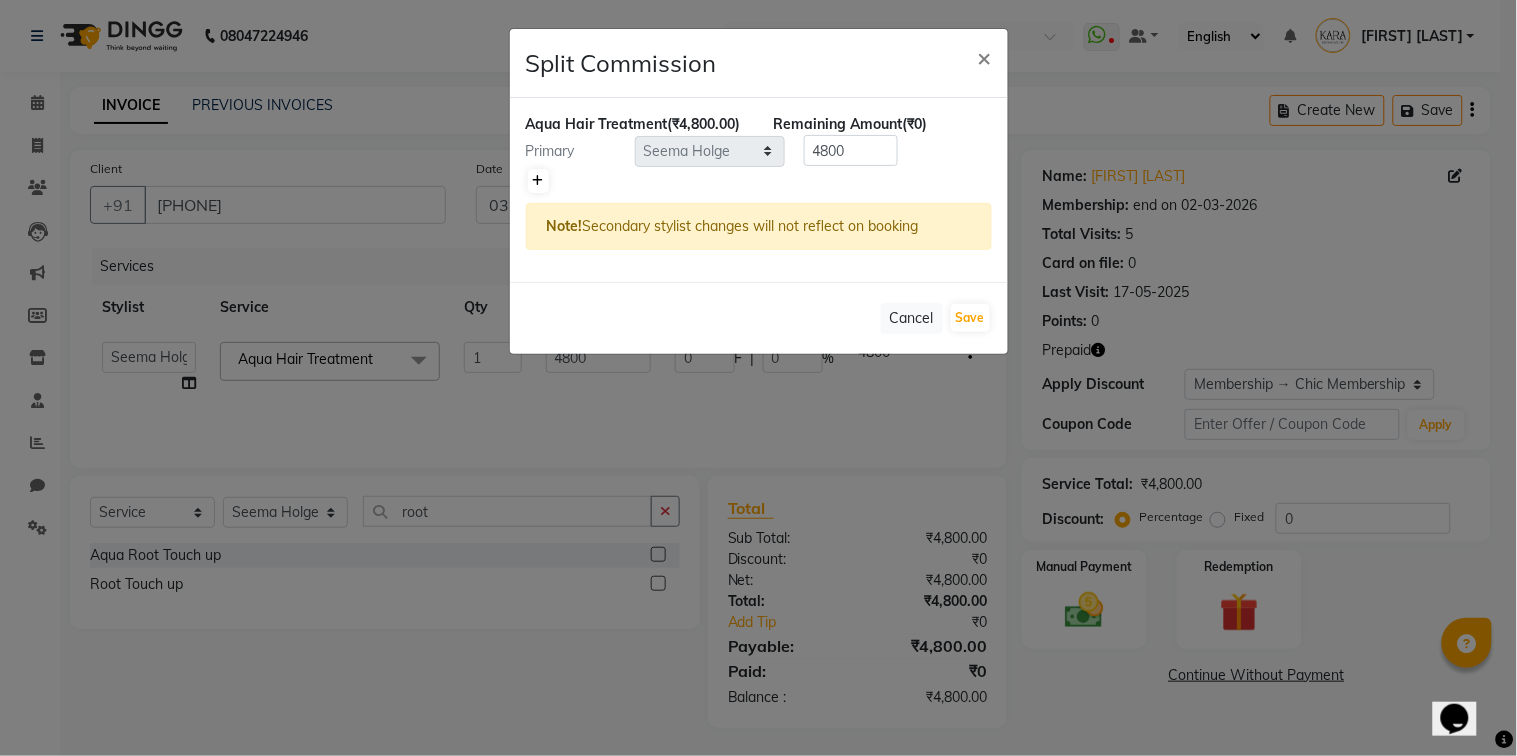 click 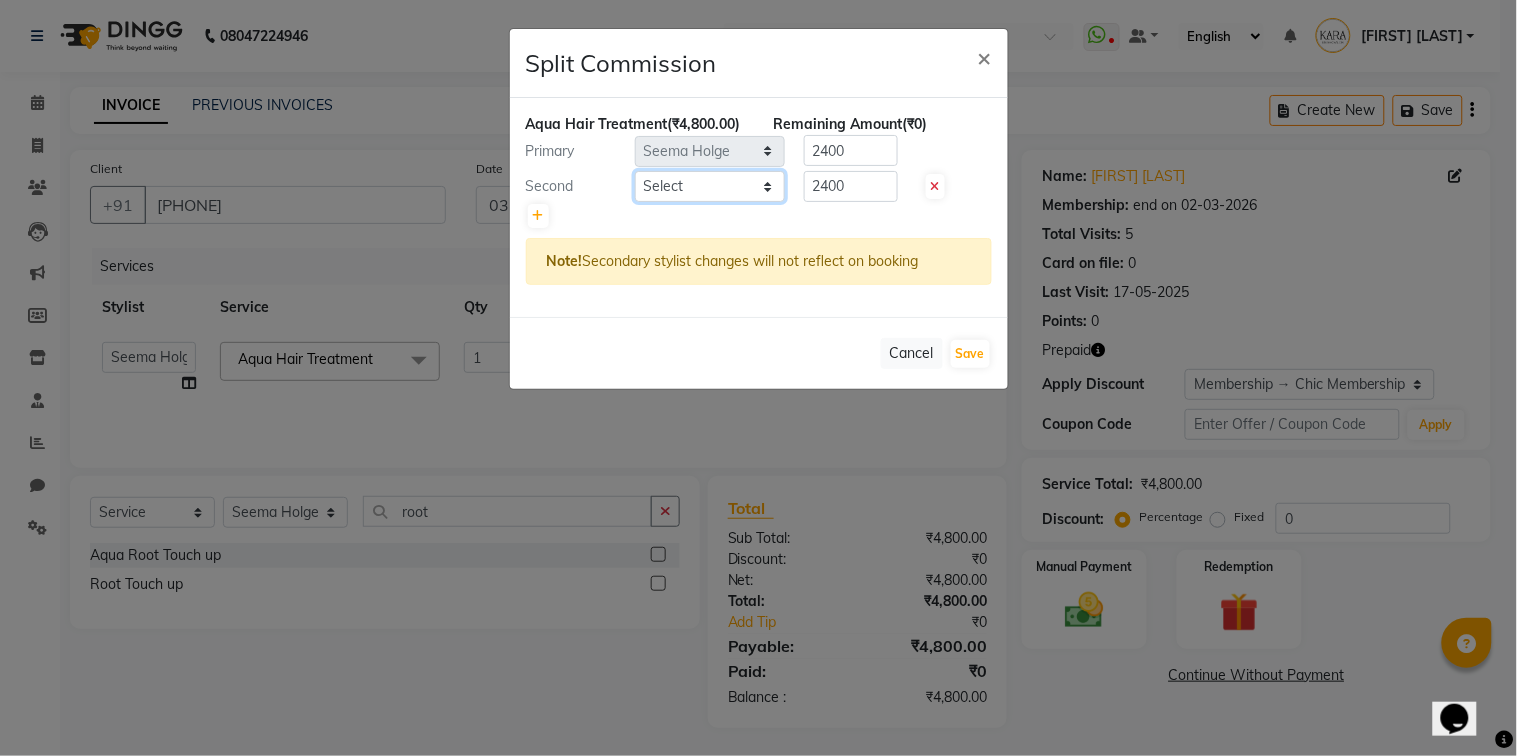 select on "70478" 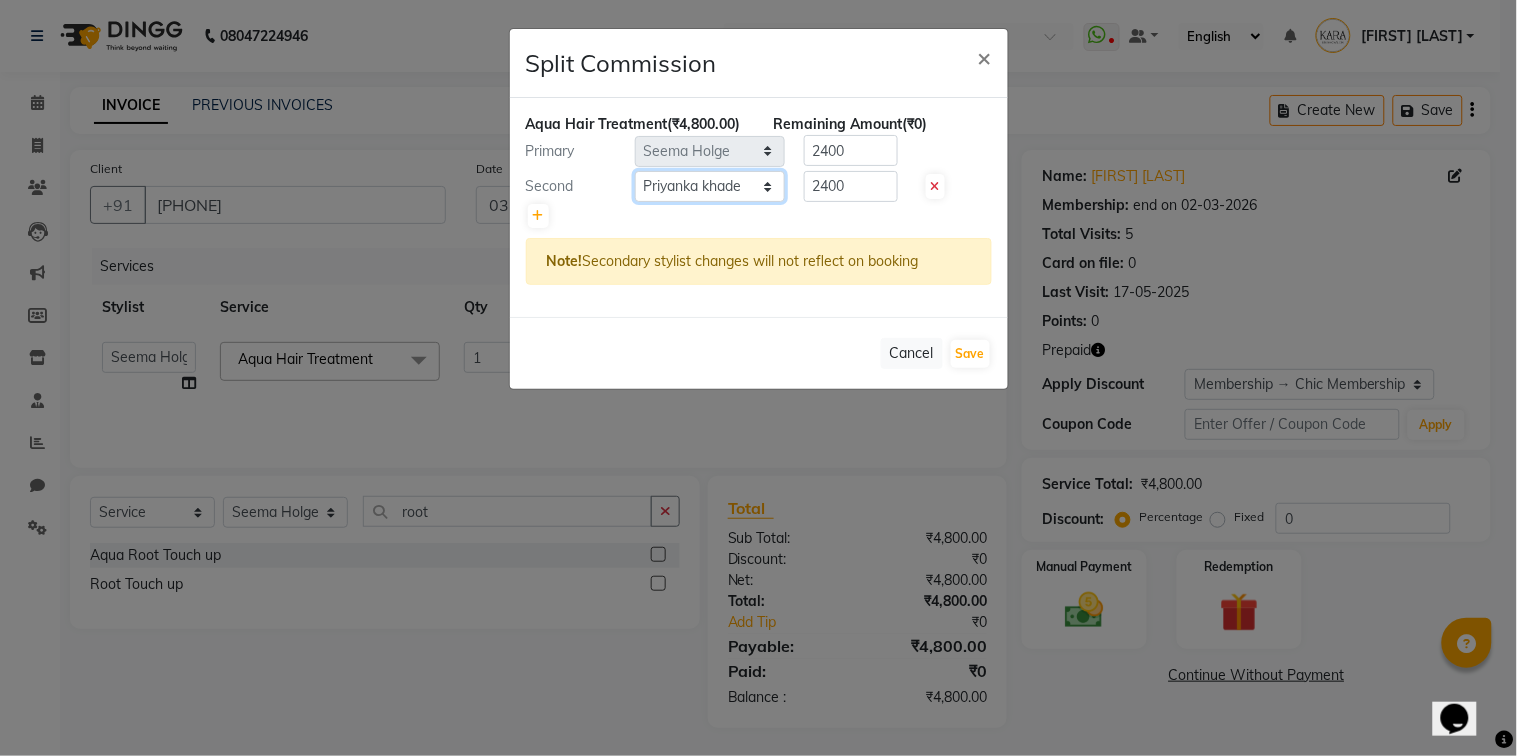 click on "Select  Alka   Atul   Gauri Gajbhar   Guru   Jyotsana   Kavita   Payal   Prajakta   [FIRST] [LAST]   [FIRST] [LAST]   Rubina Nadaf   Sadhana Awtade   [FIRST] [LAST]   Sapana    Seema Holge   Somnath    Swati   Utkarsh" 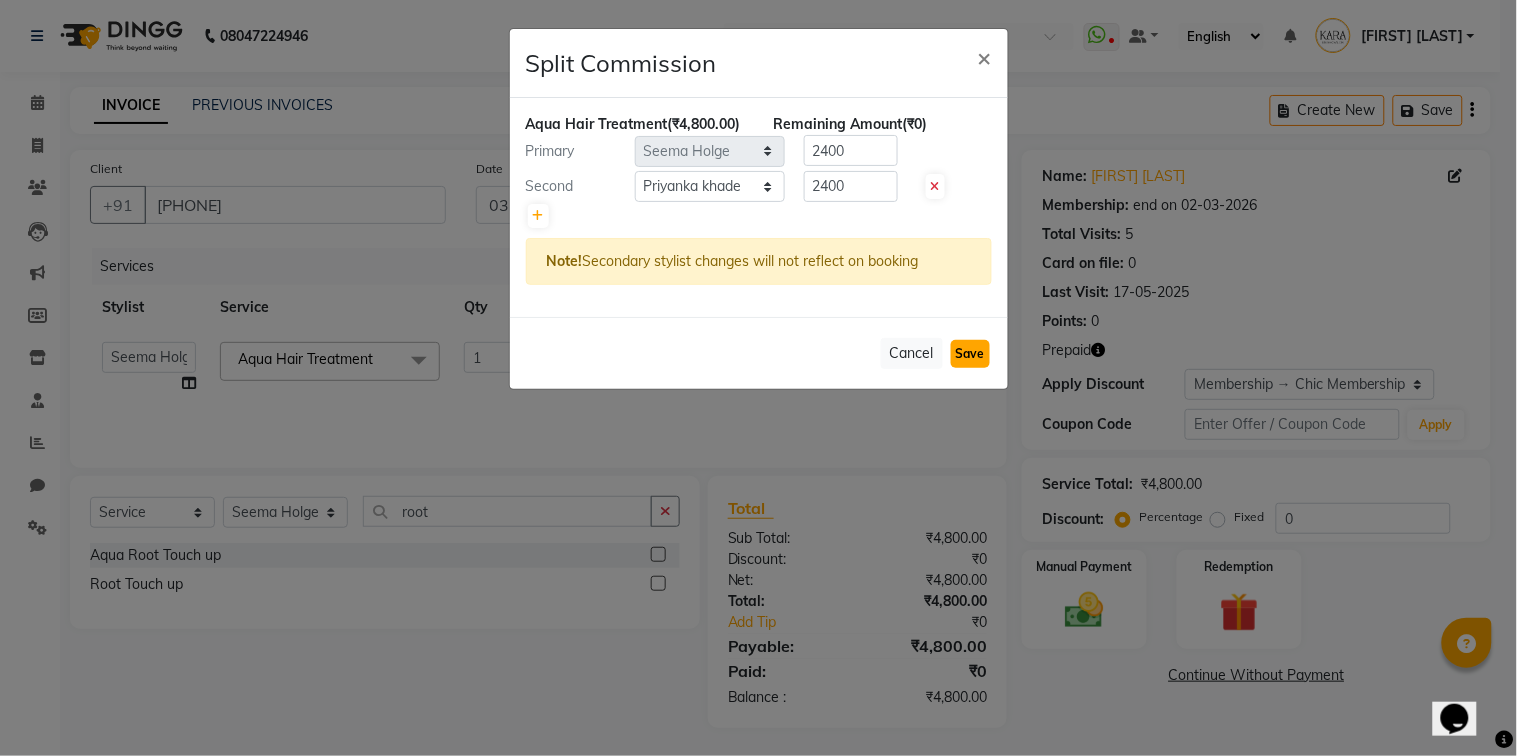 click on "Save" 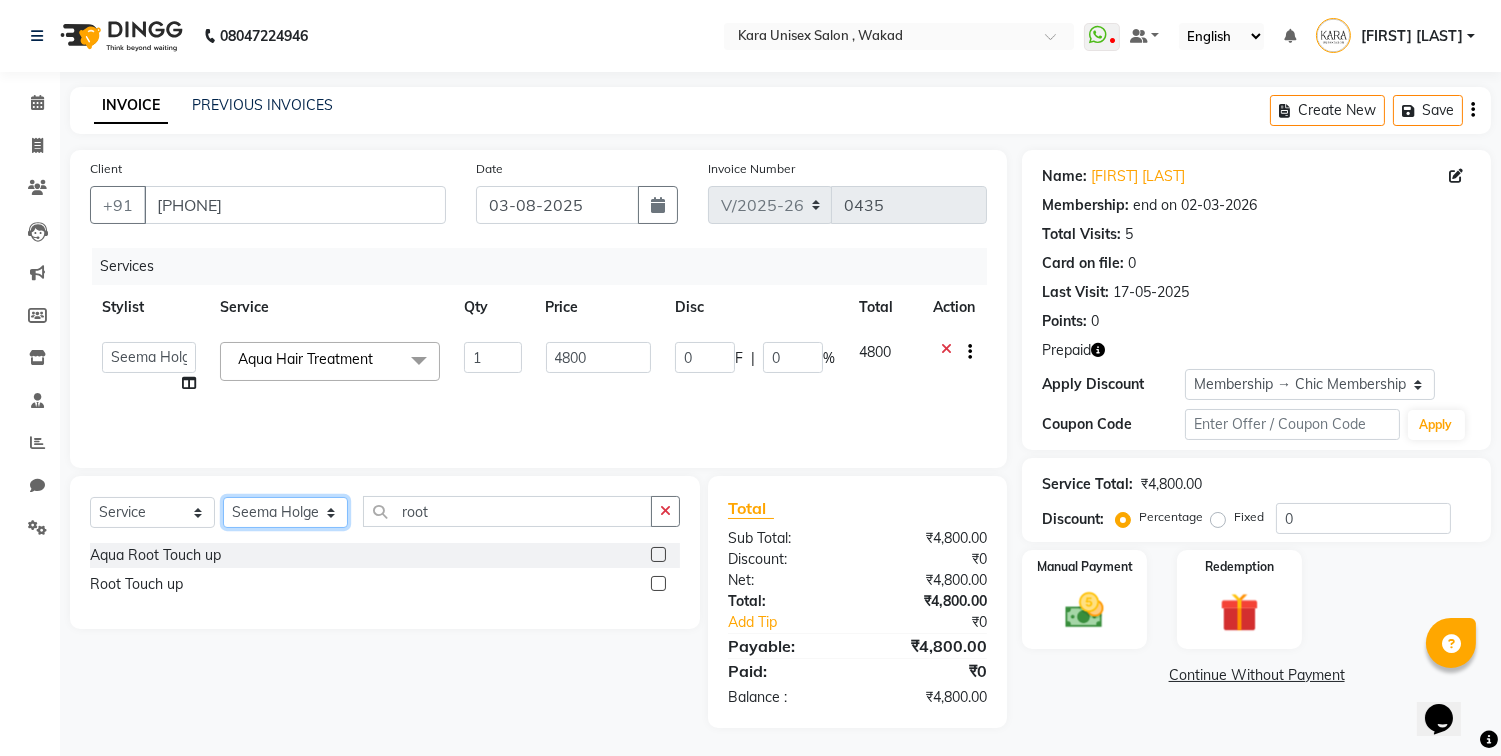 select on "70478" 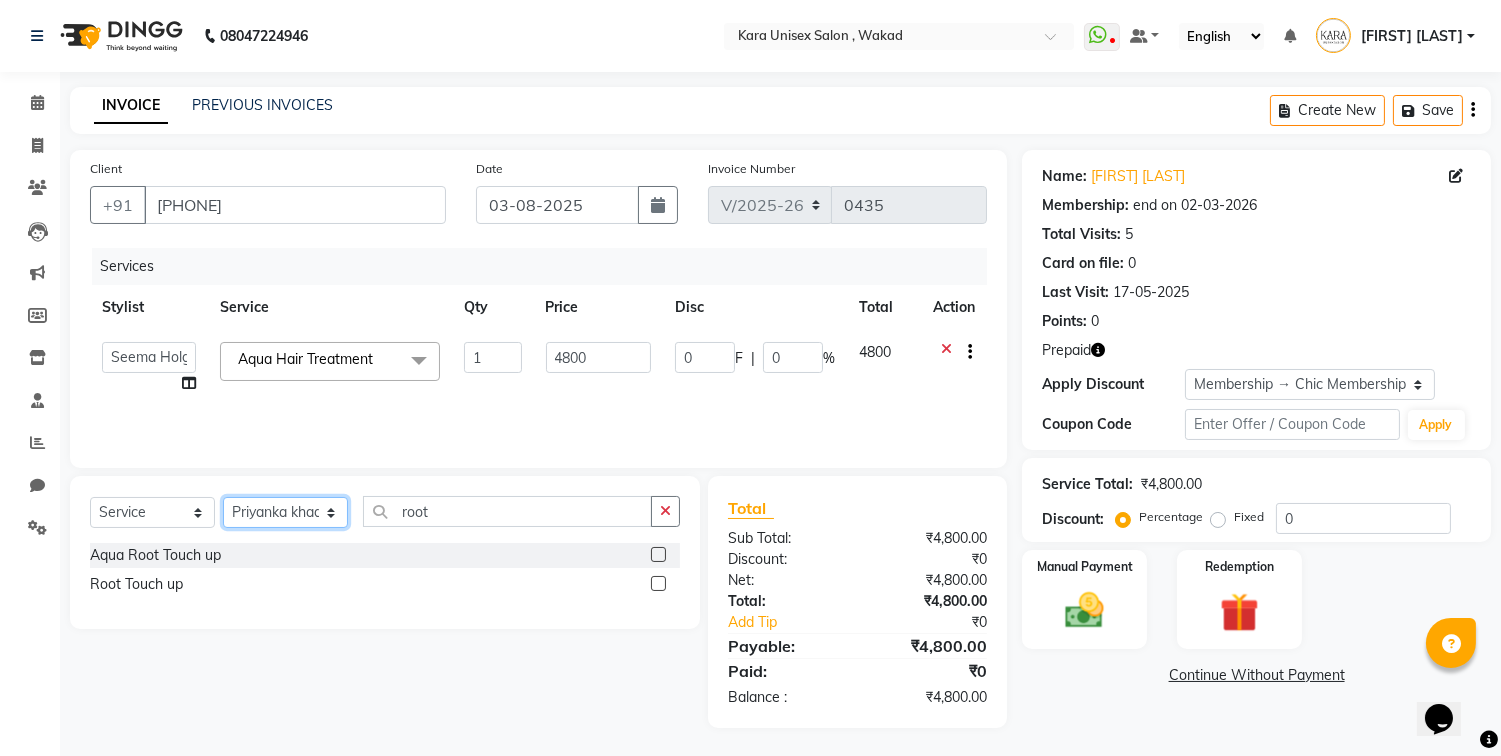 click on "Select Stylist Alka Atul Gauri Gajbhar Guru Jyotsana Kavita Payal Prajakta Priti Kalokhe [FIRST] [LAST] Rubina Nadaf Sadhana Awtade Sakshi Bhilare Sapana  Seema Holge Somnath  Swati Utkarsh" 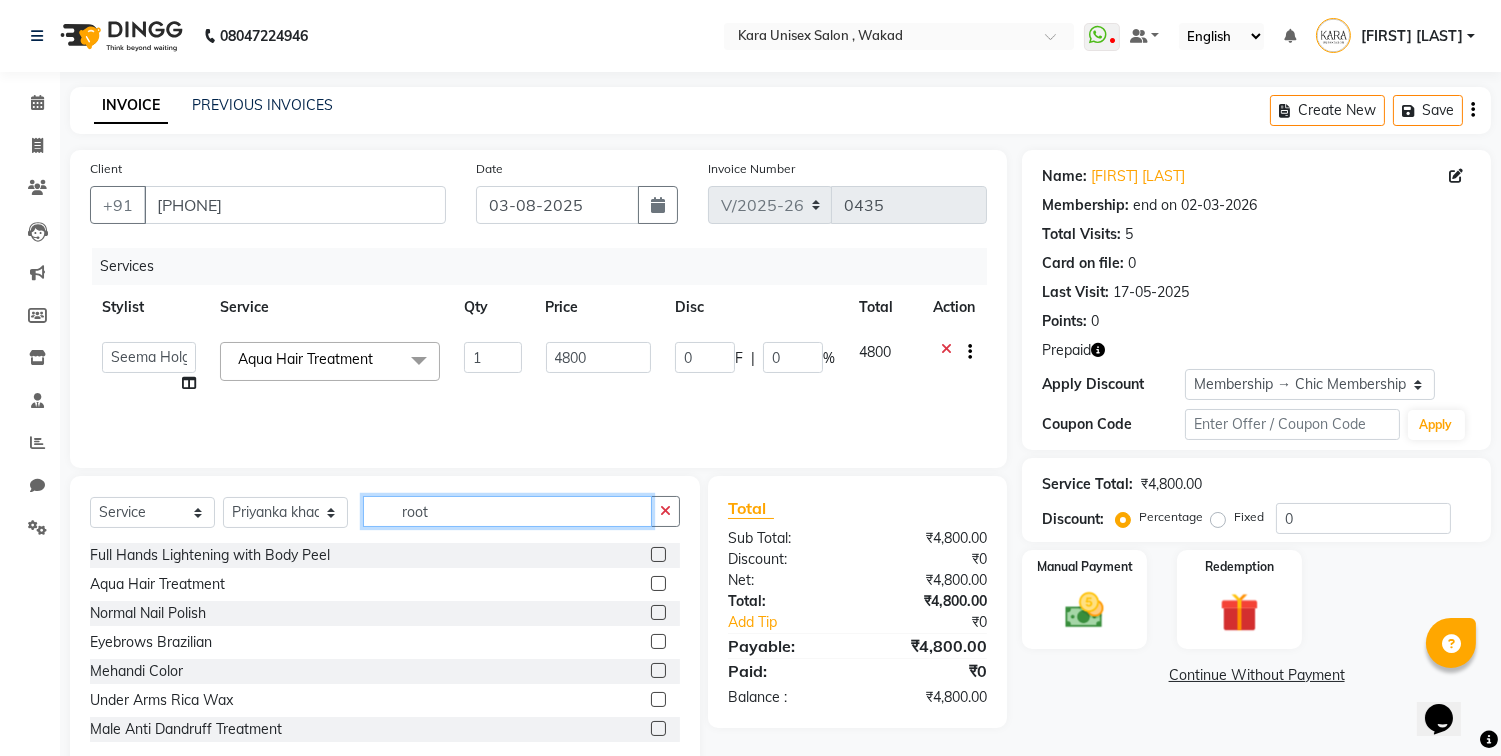 click on "root" 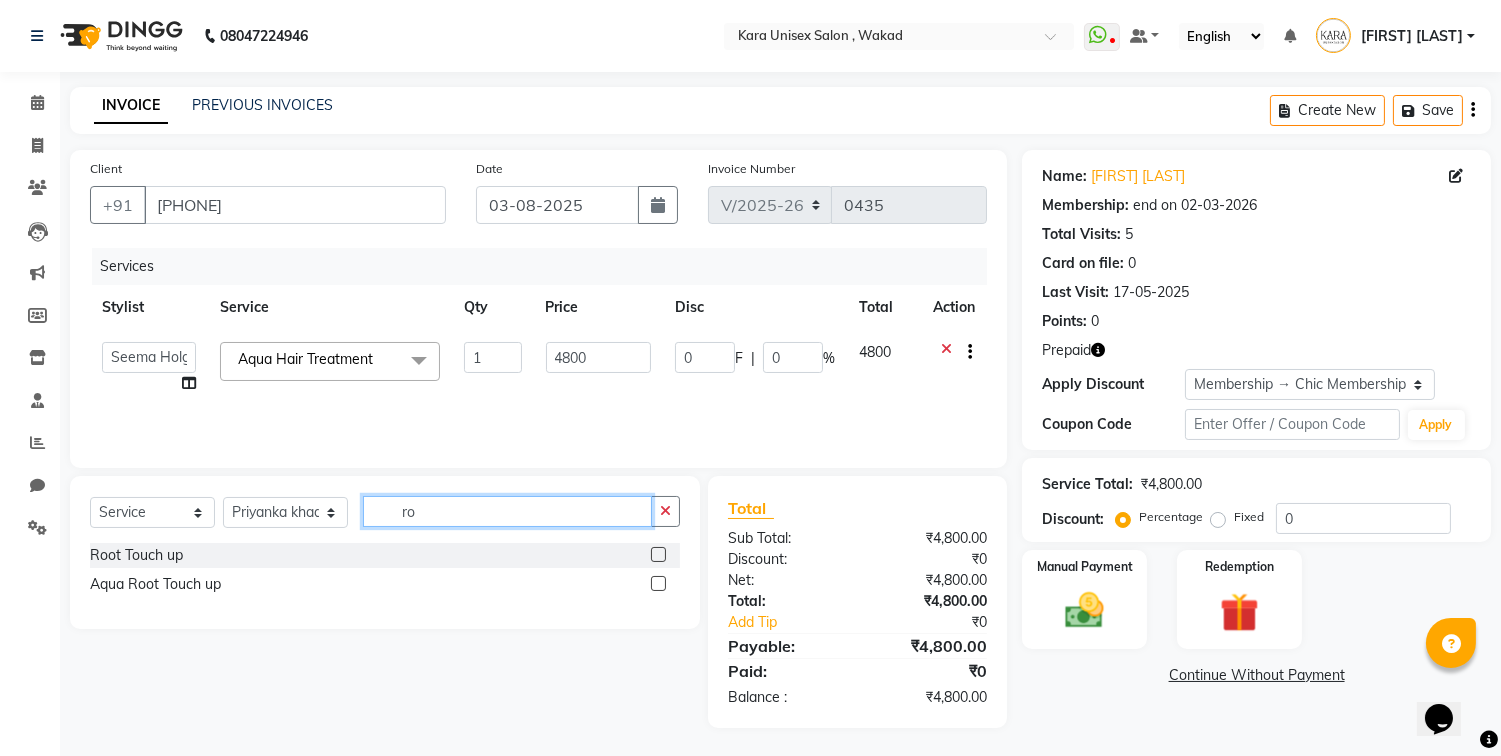 type on "r" 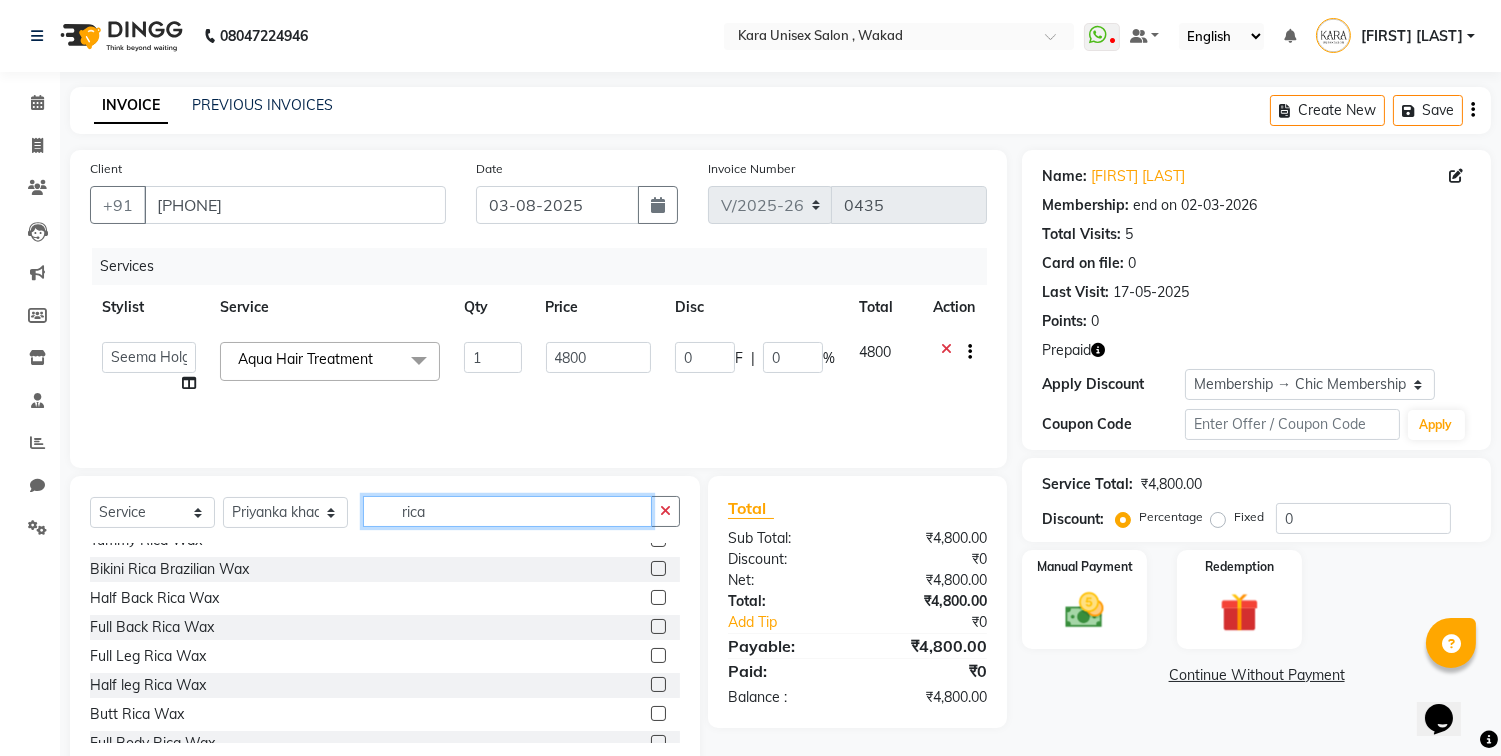 scroll, scrollTop: 88, scrollLeft: 0, axis: vertical 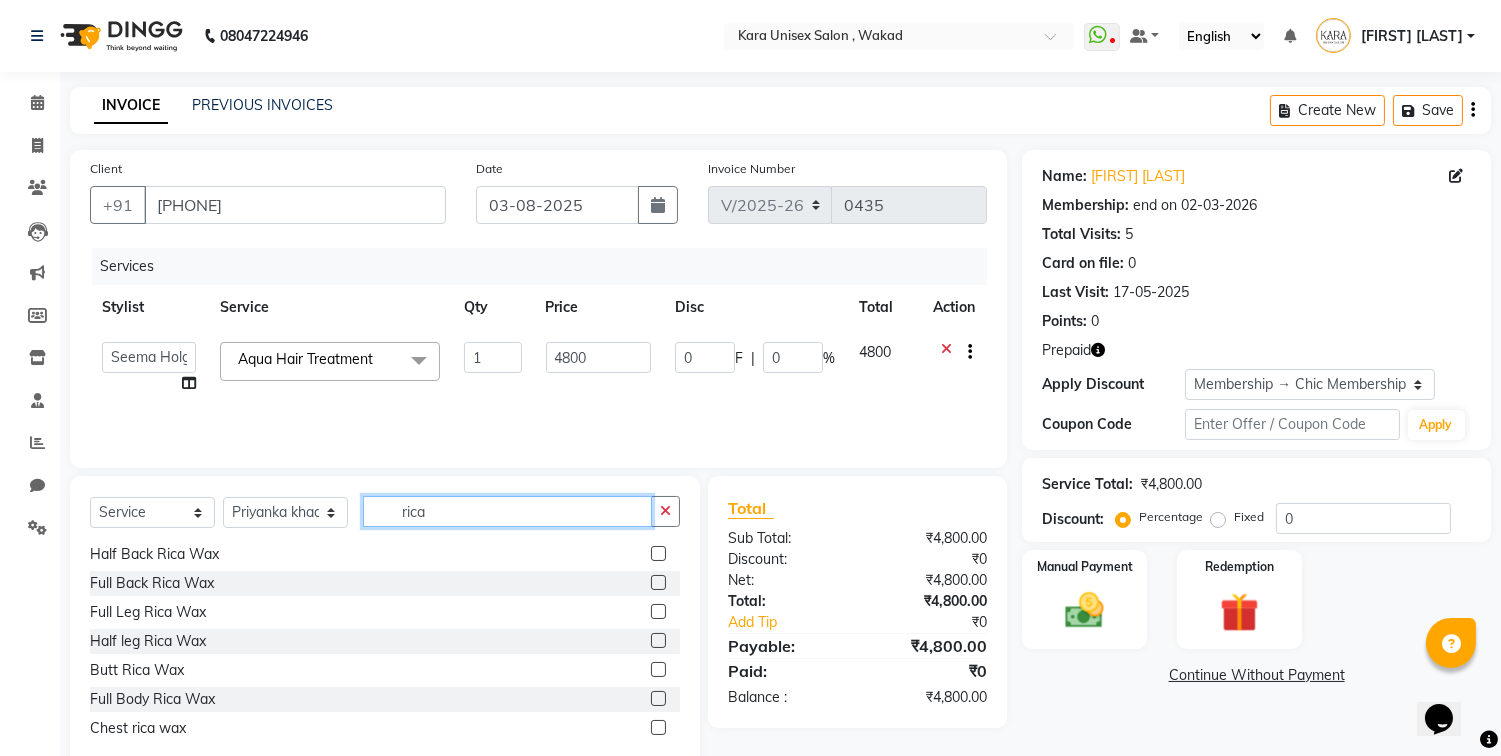 type on "rica" 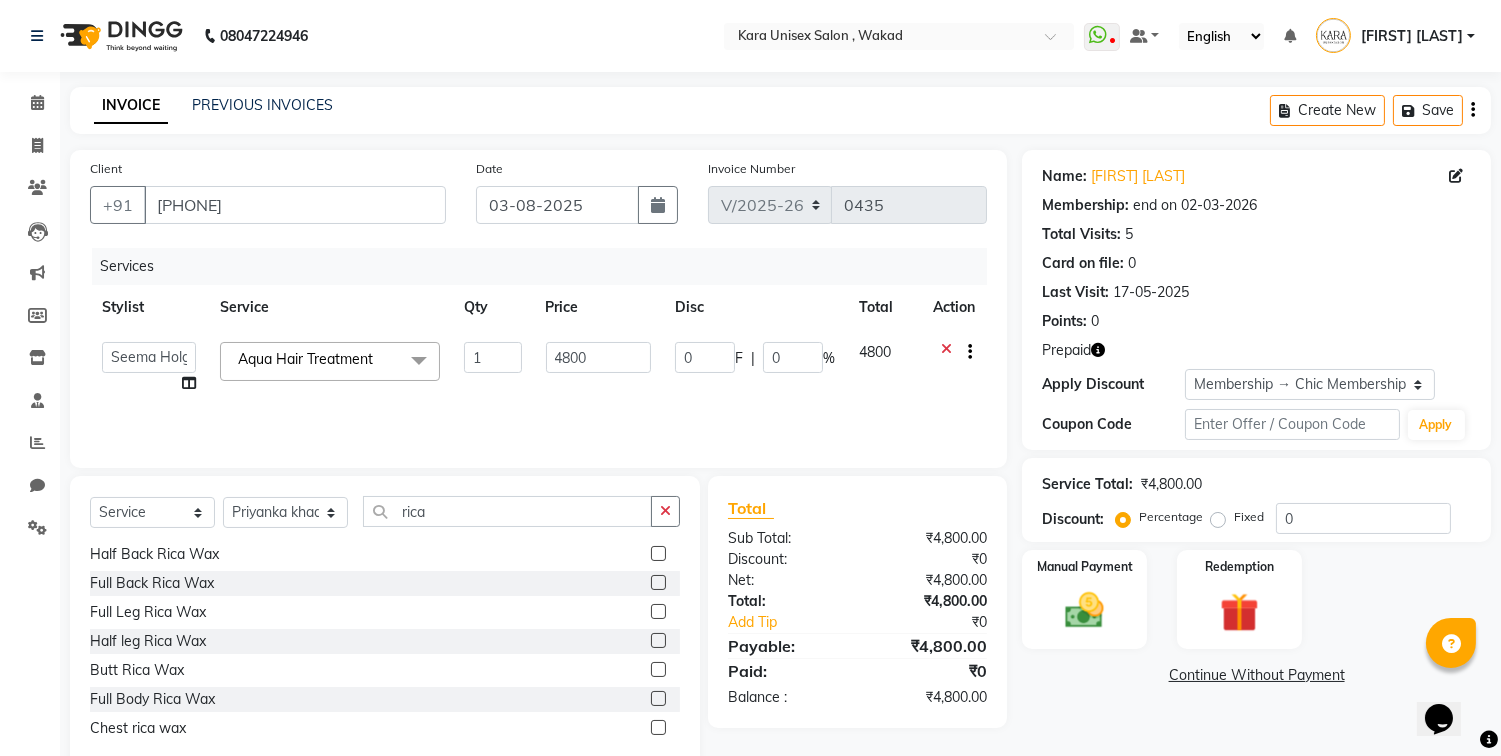 click 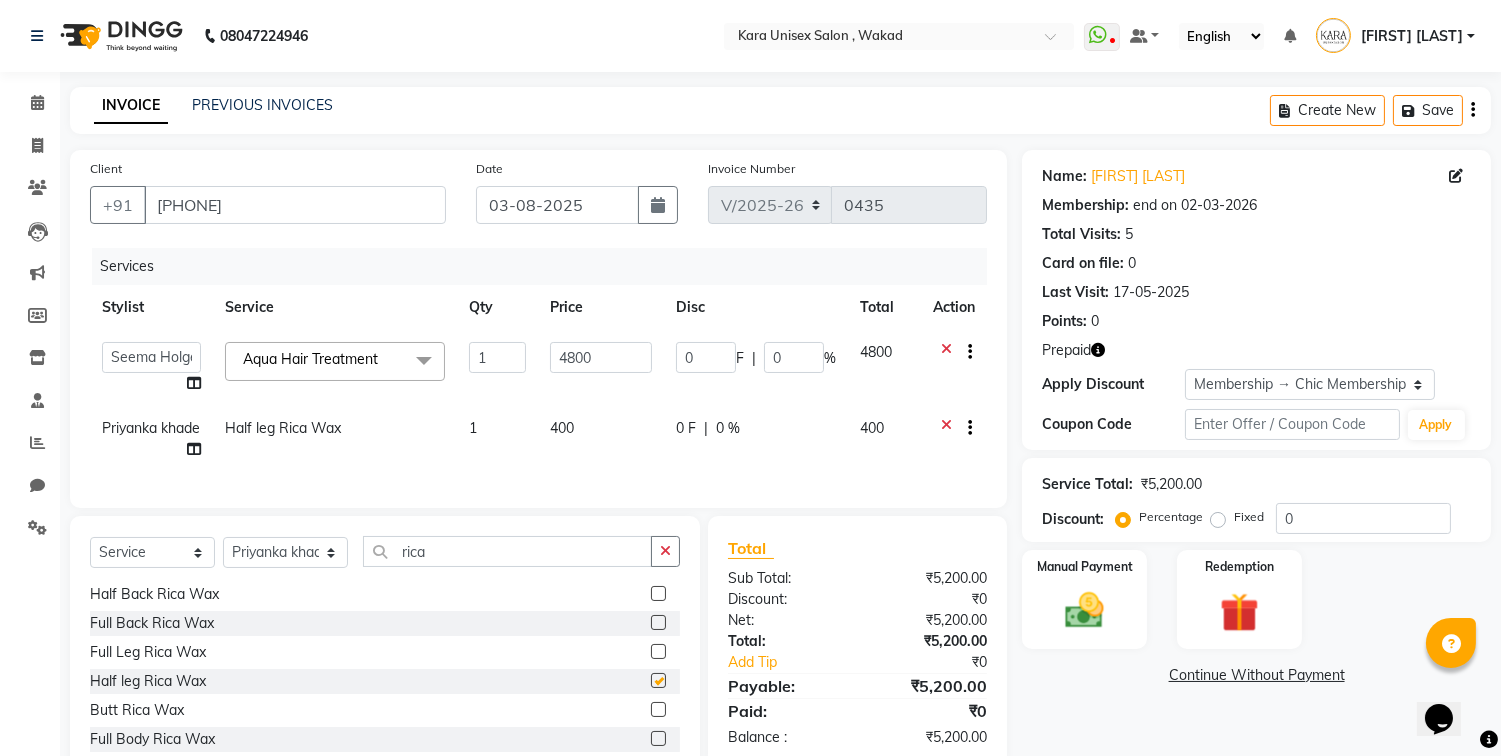 checkbox on "false" 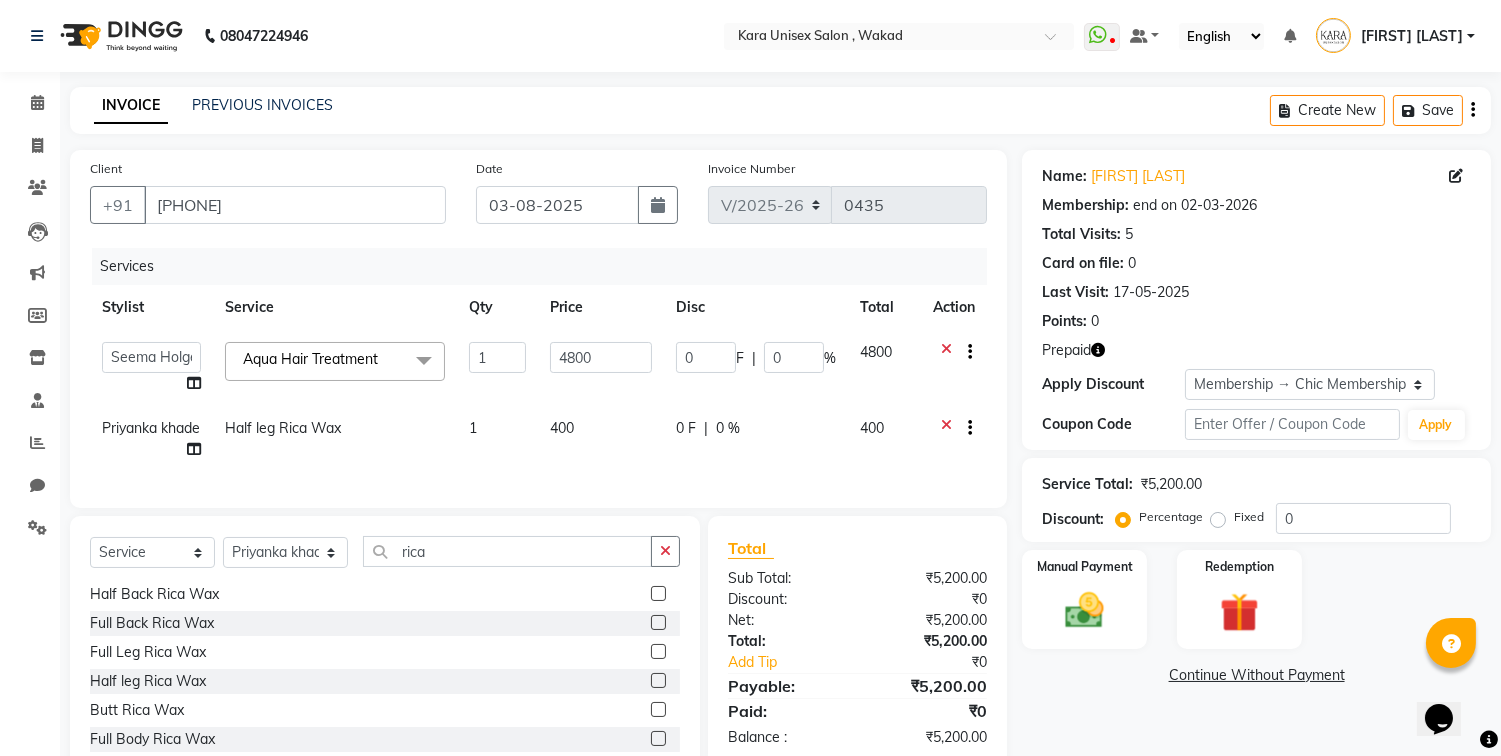 scroll, scrollTop: 118, scrollLeft: 0, axis: vertical 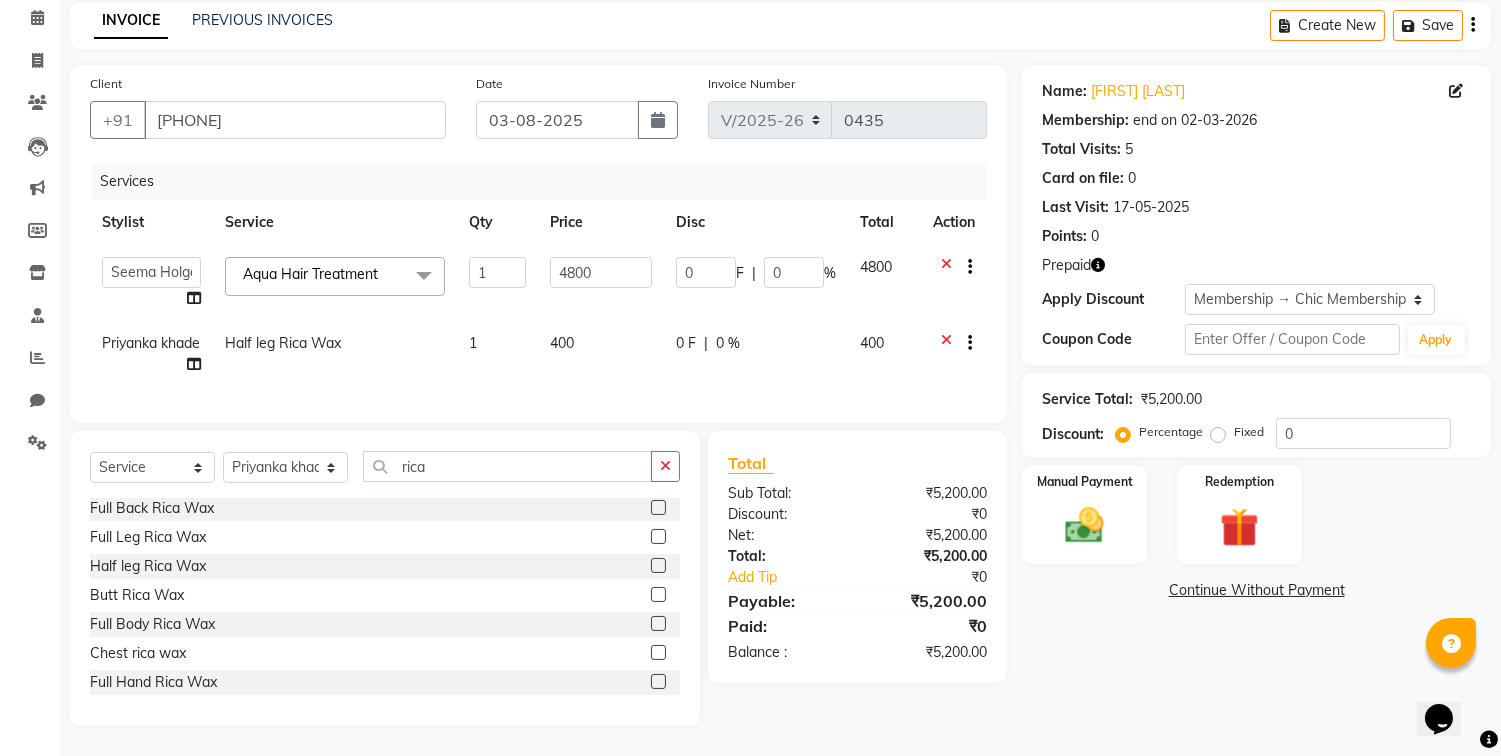 click 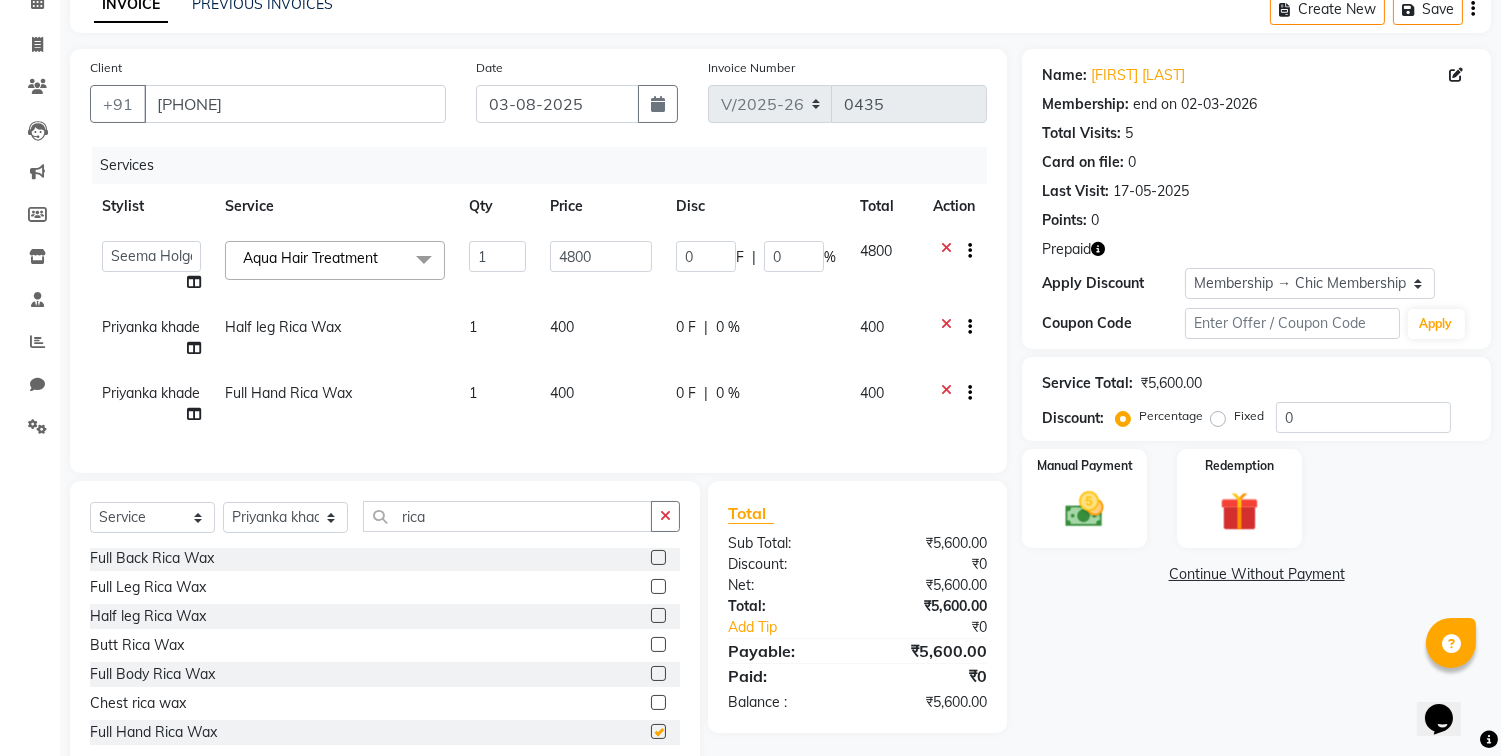 checkbox on "false" 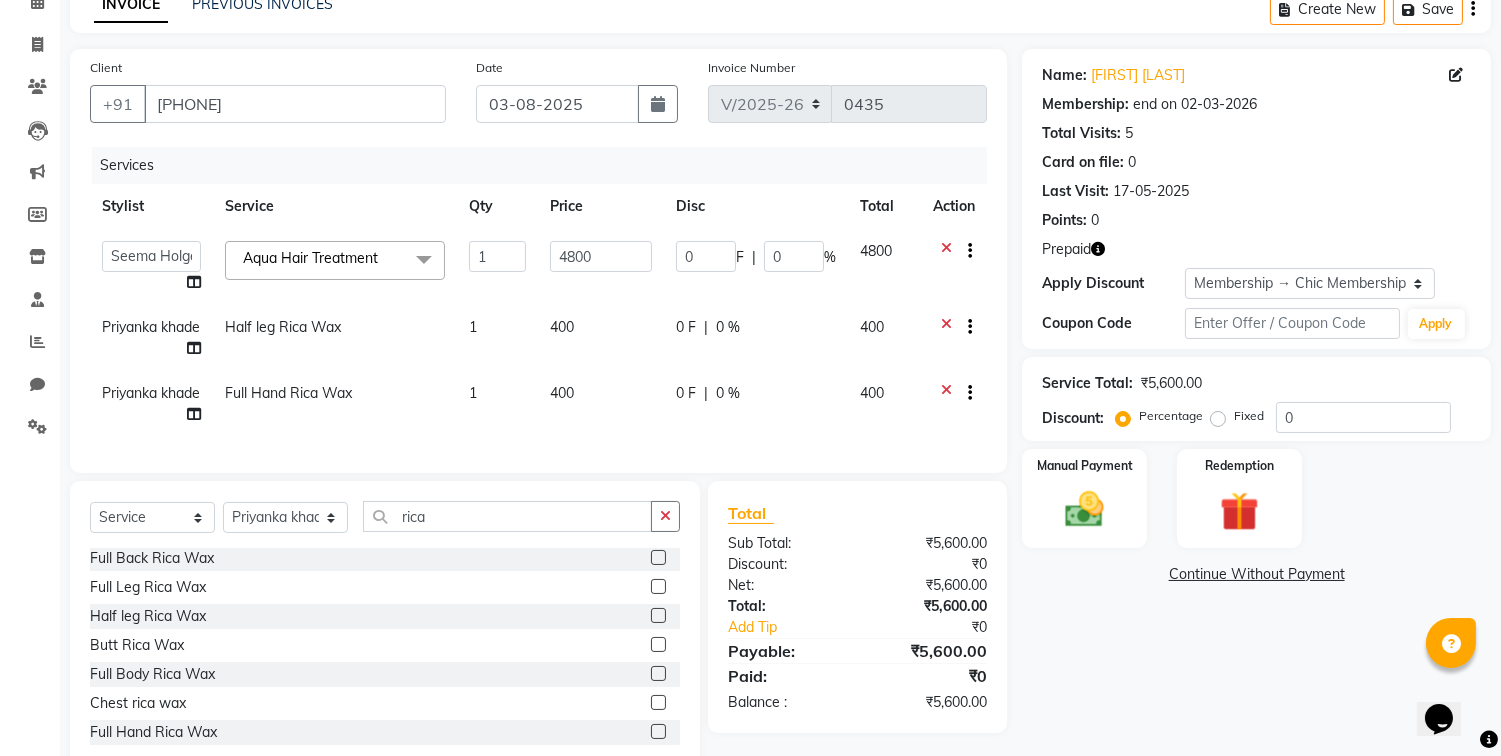 click on "Priyanka khade" 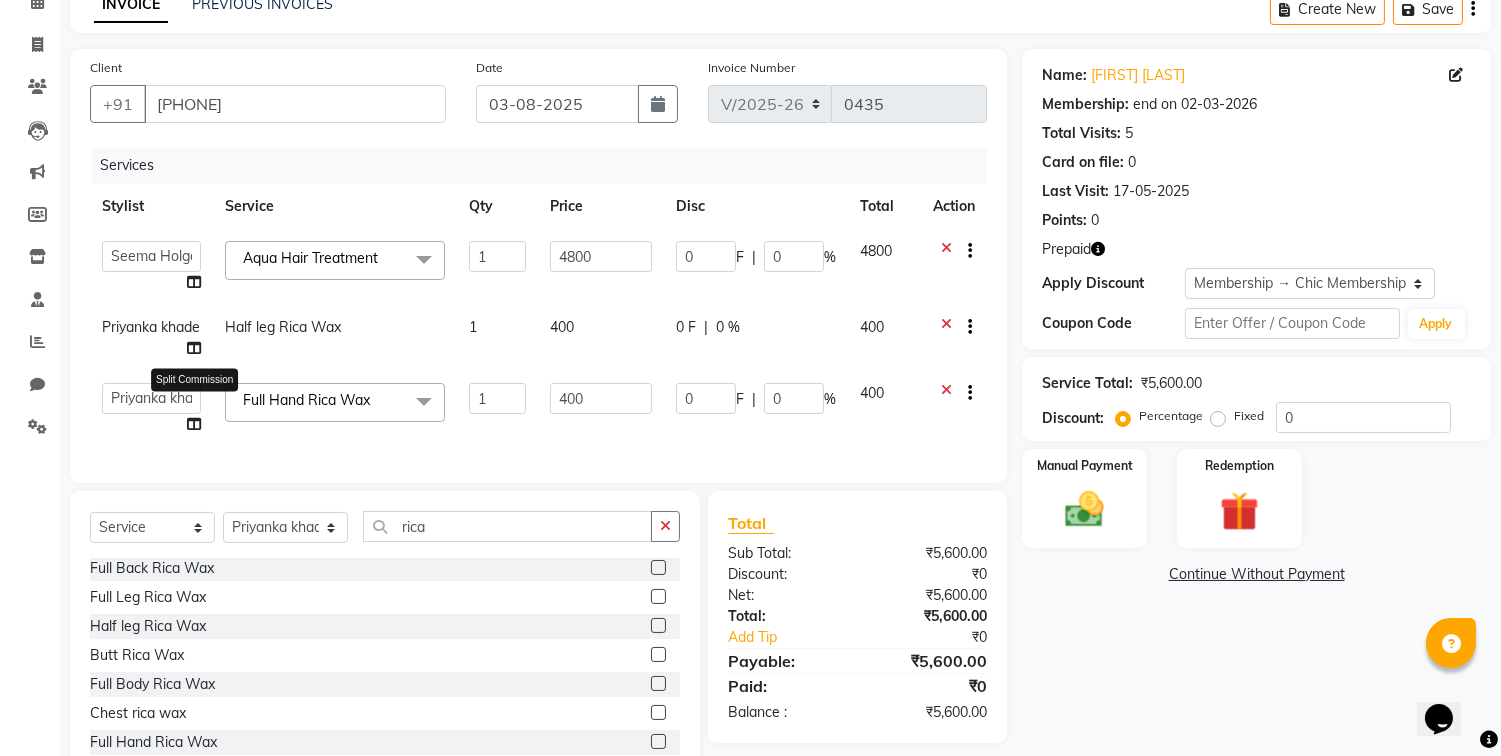 click 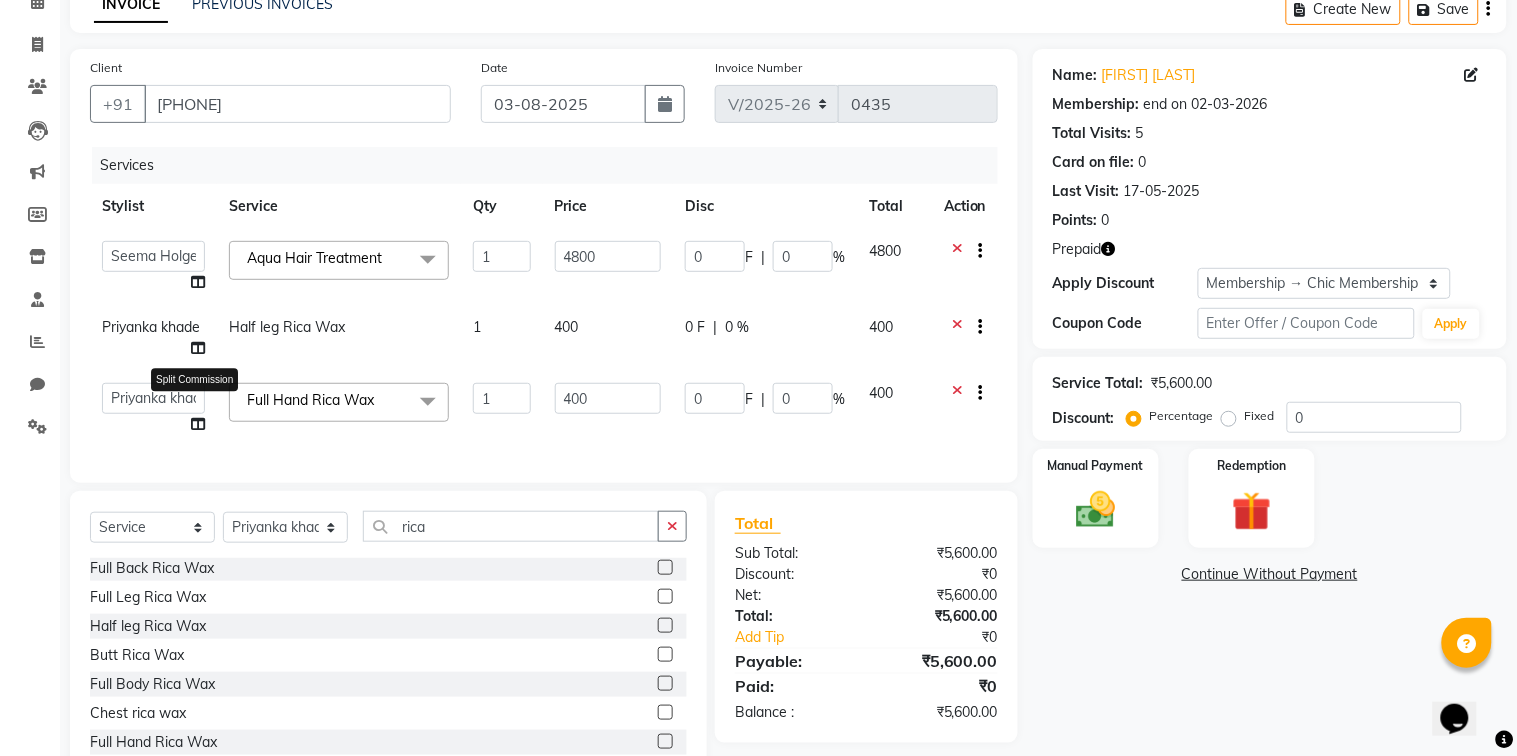 select on "70478" 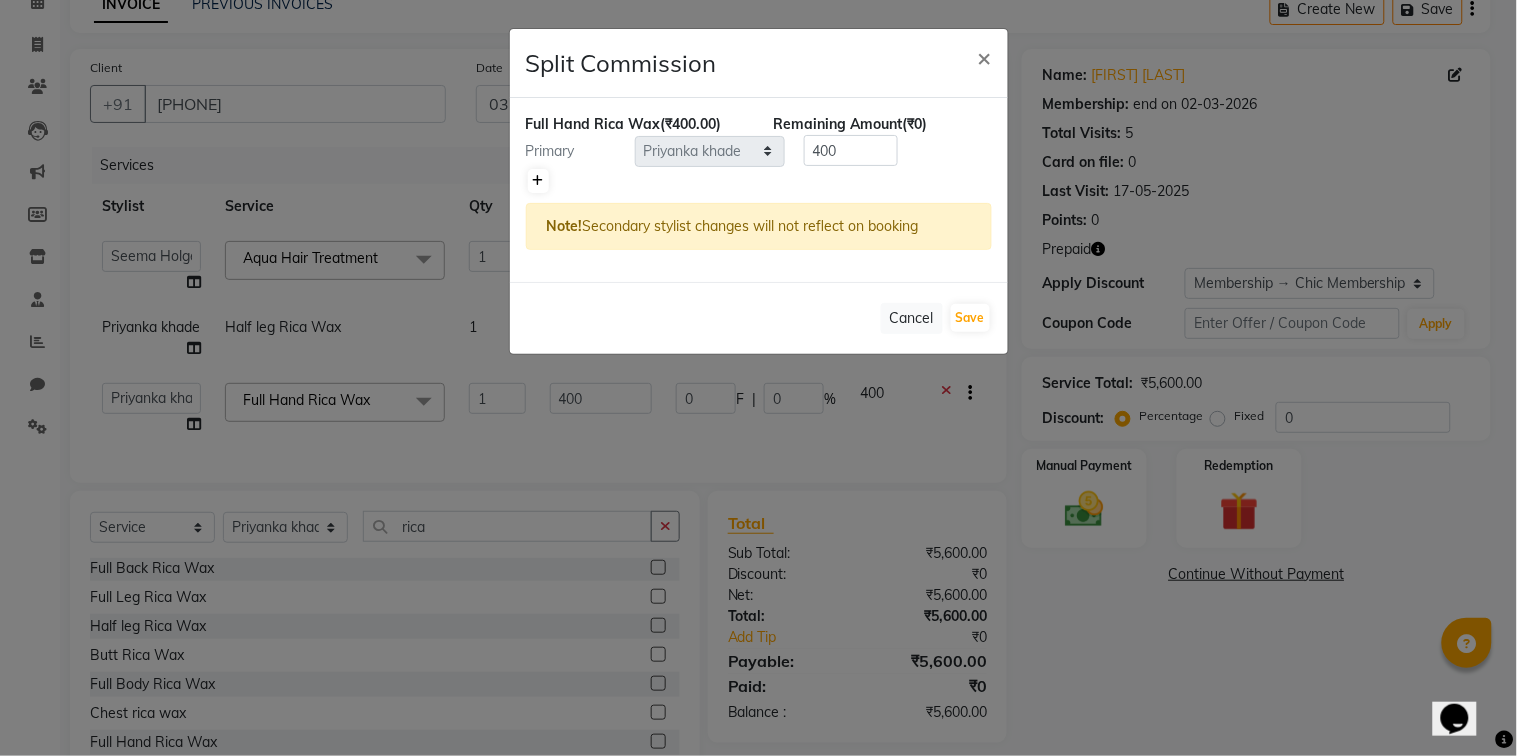 click 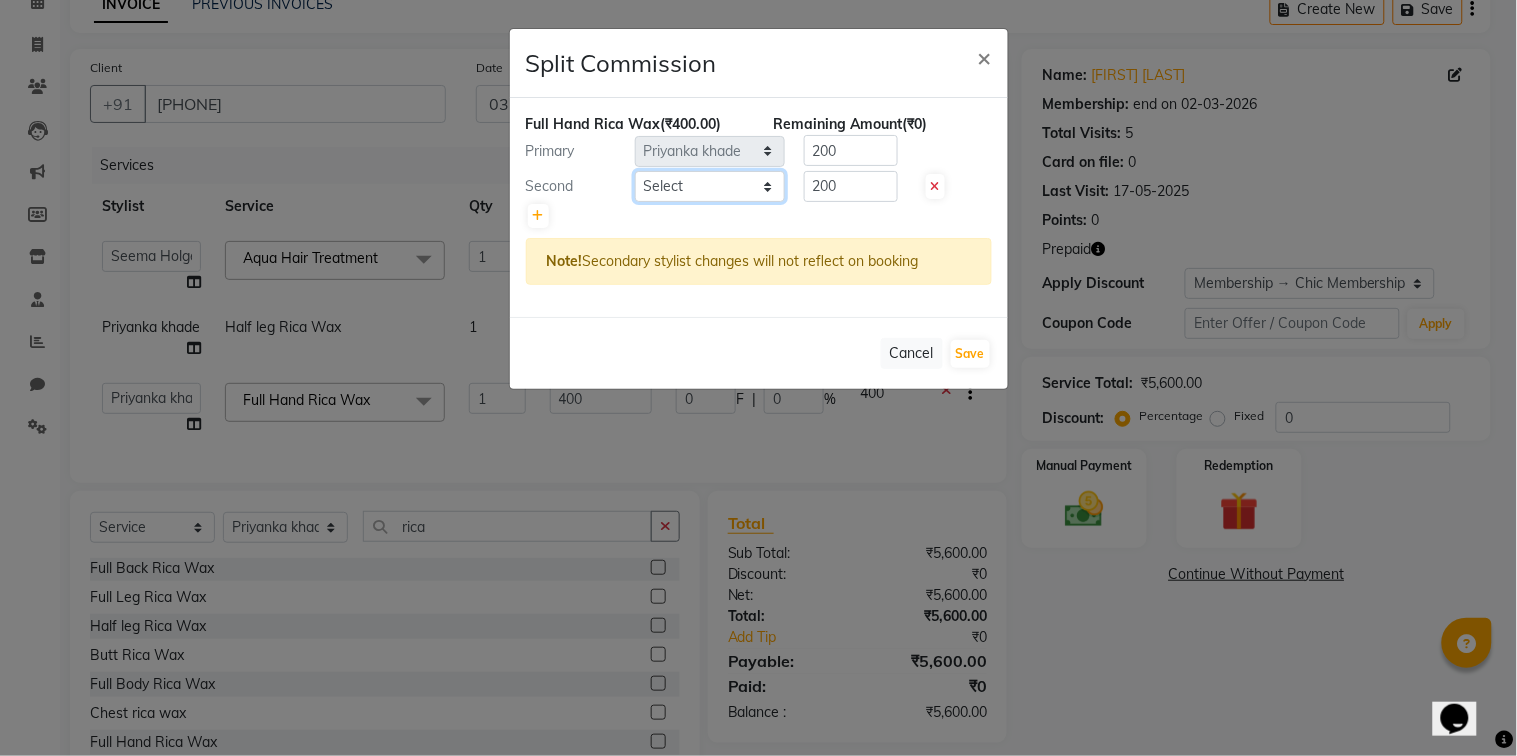 select on "84443" 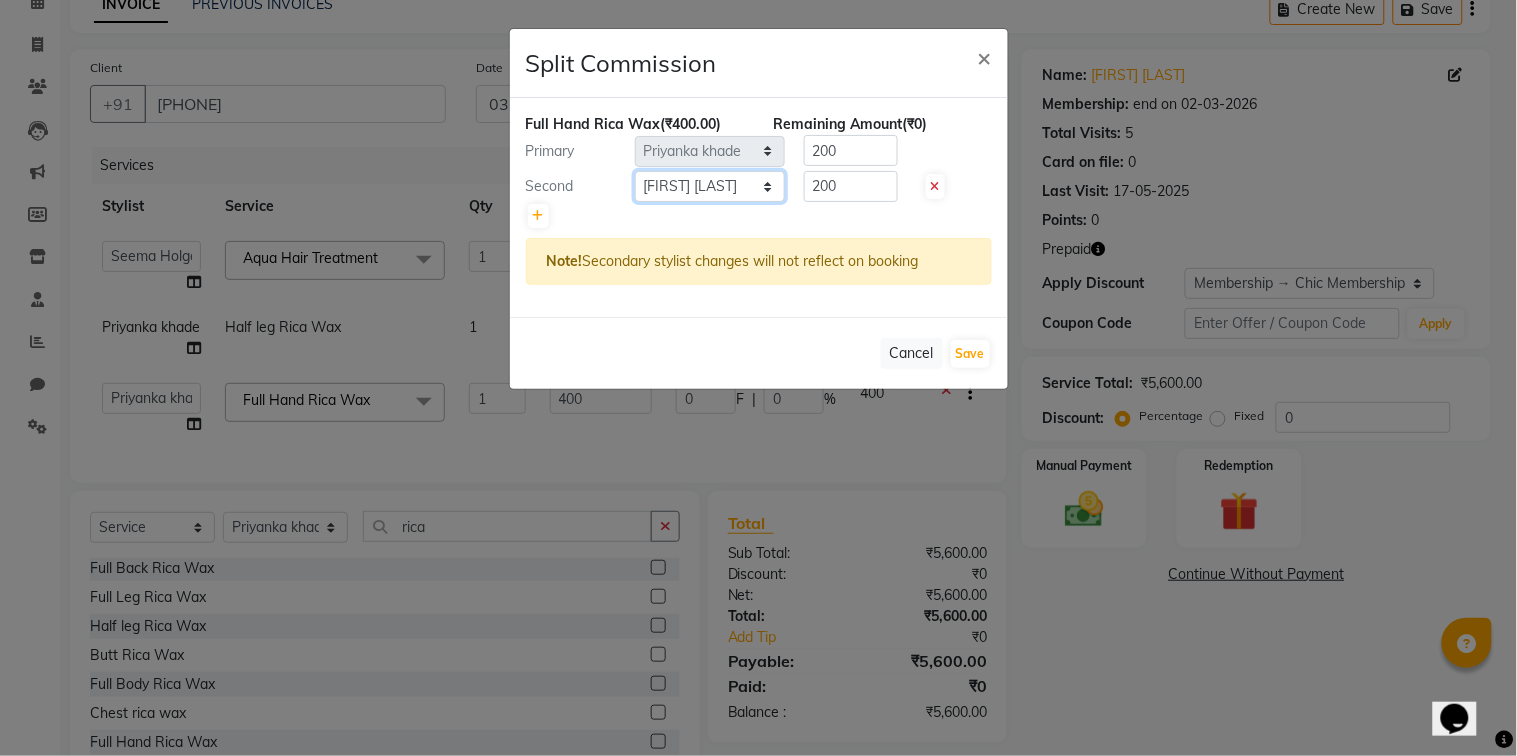click on "Select  Alka   Atul   Gauri Gajbhar   Guru   Jyotsana   Kavita   Payal   Prajakta   [FIRST] [LAST]   [FIRST] [LAST]   Rubina Nadaf   Sadhana Awtade   [FIRST] [LAST]   Sapana    Seema Holge   Somnath    Swati   Utkarsh" 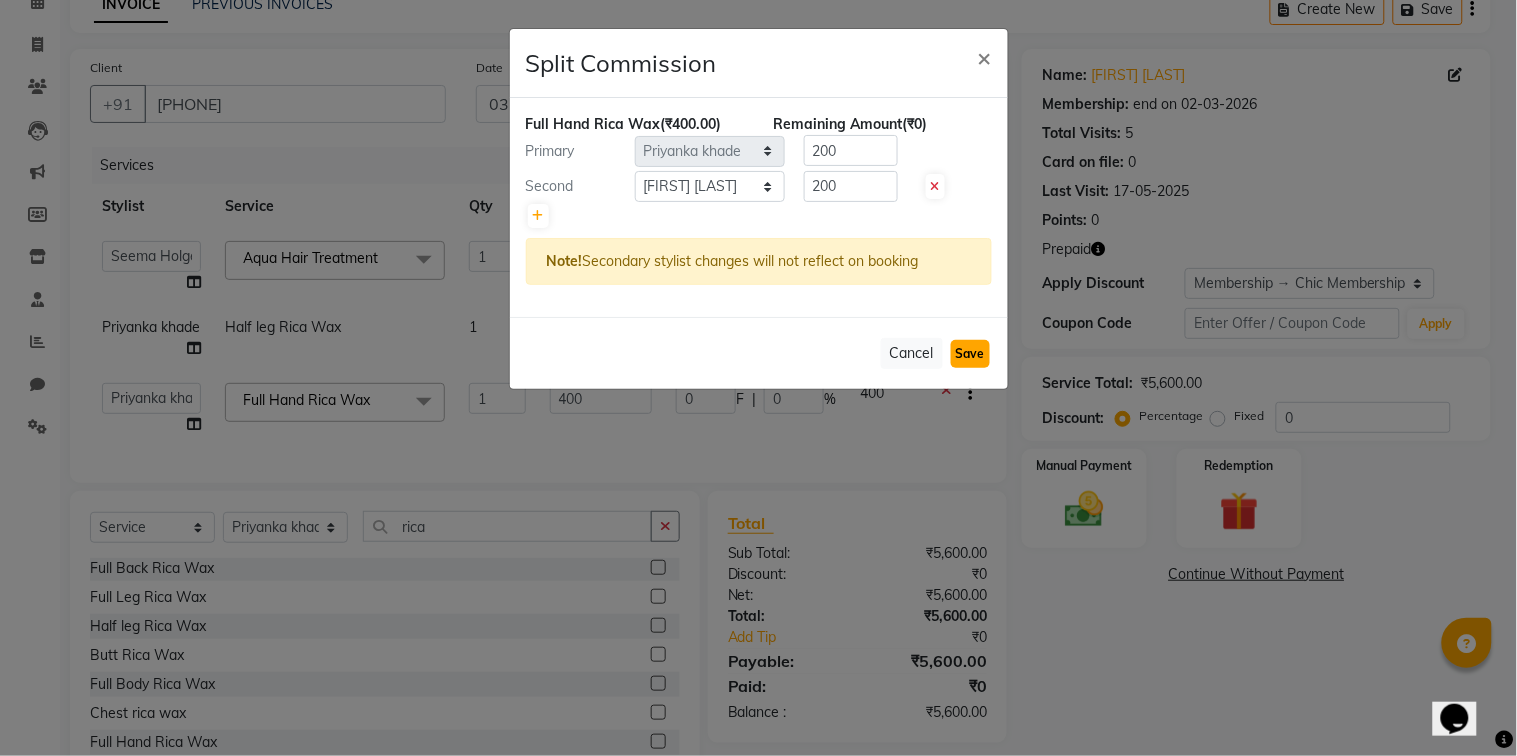 click on "Save" 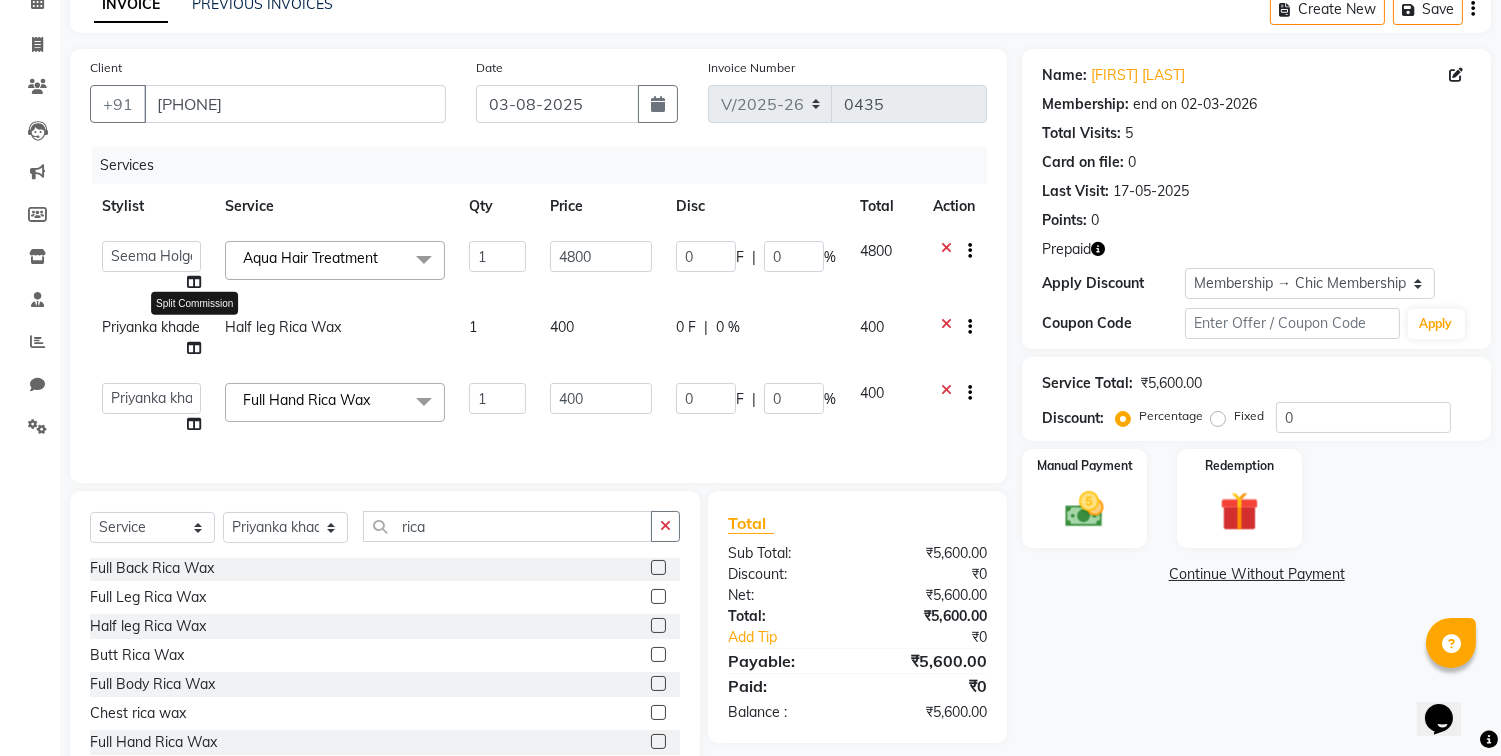 click 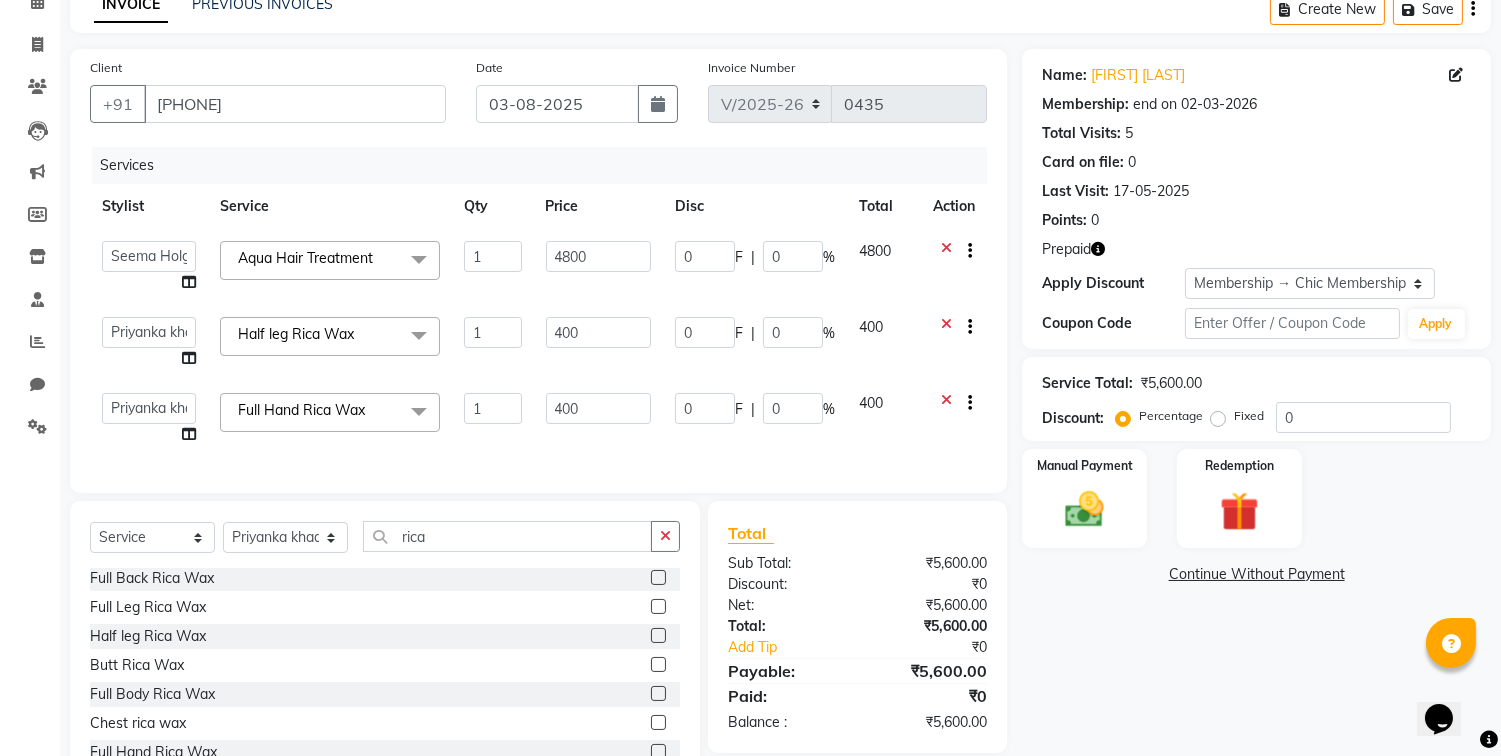click 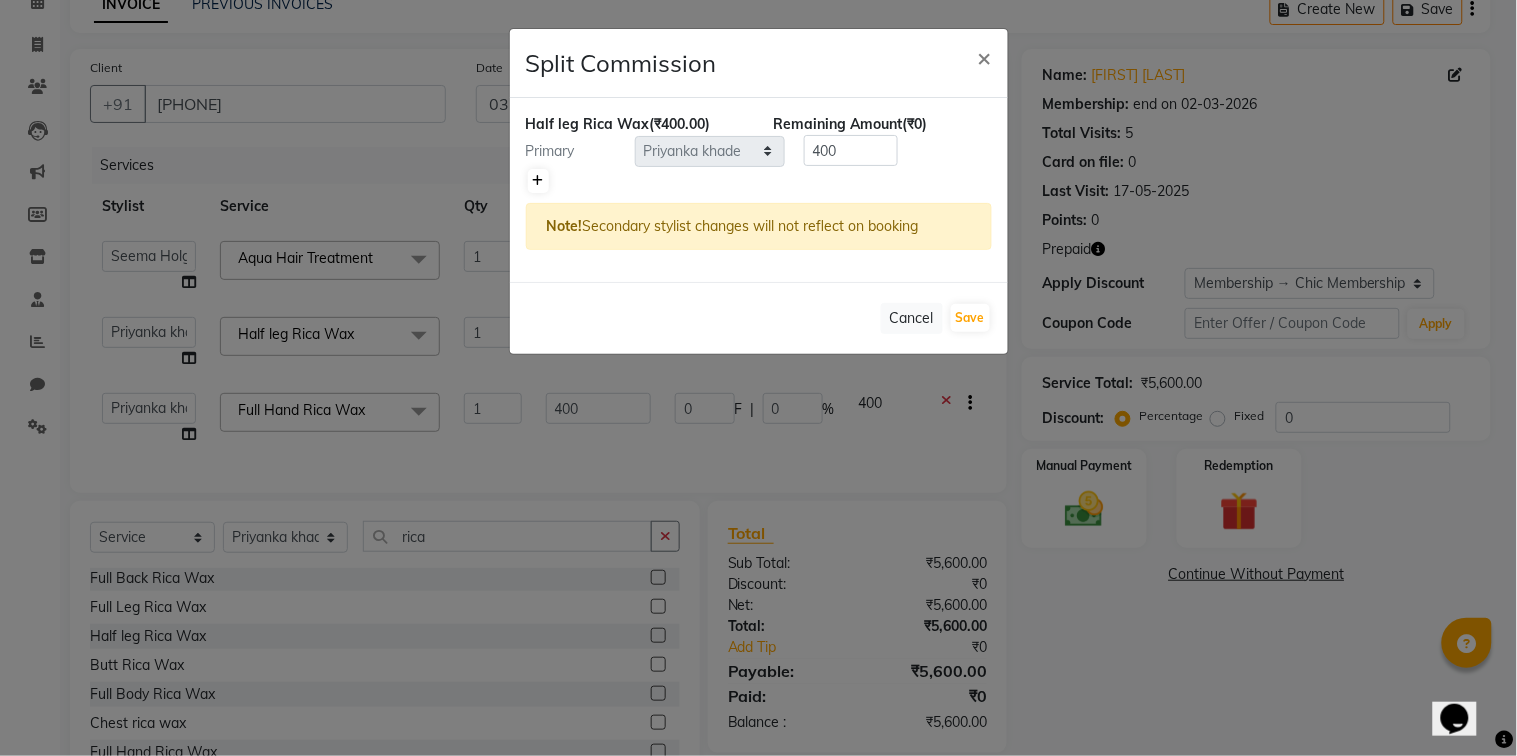 click 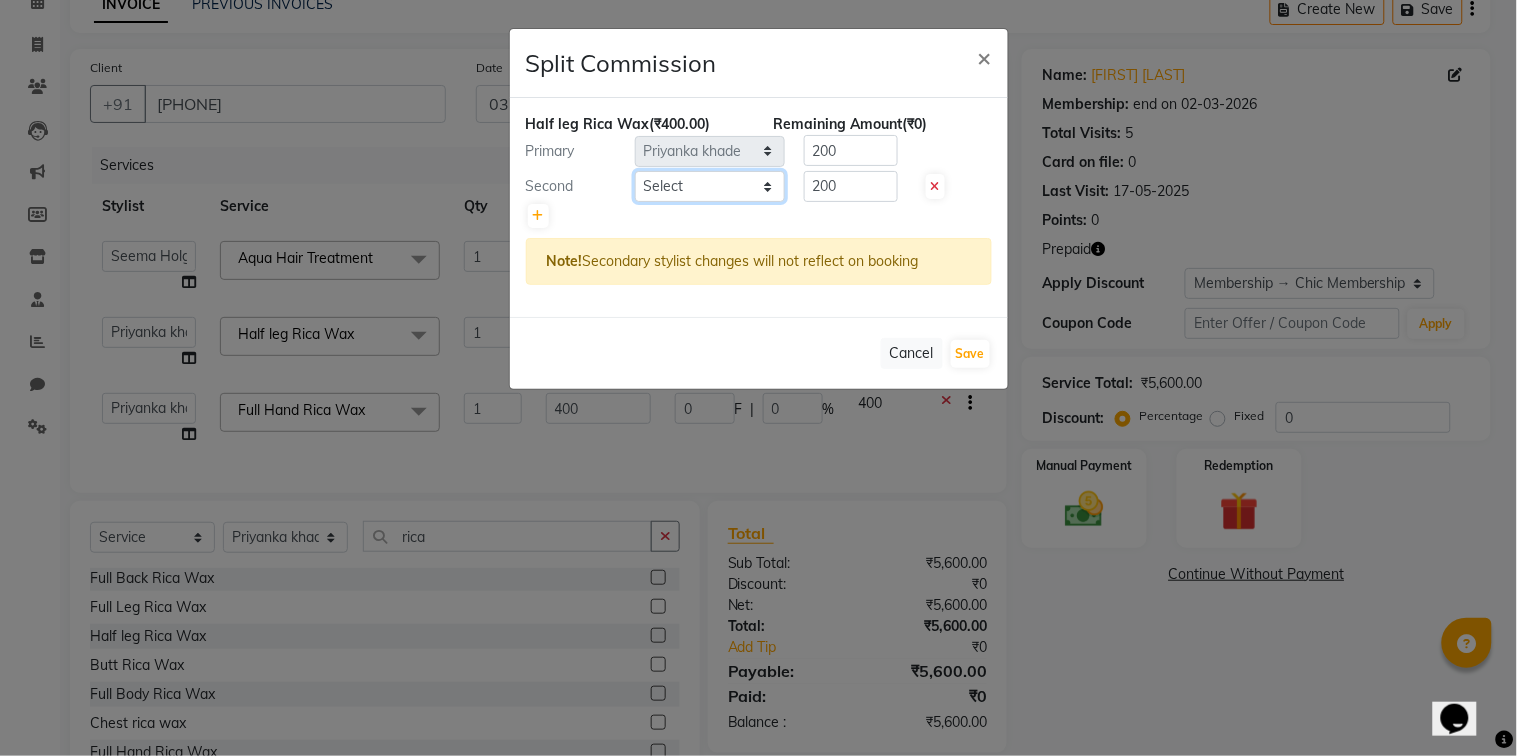 select on "84443" 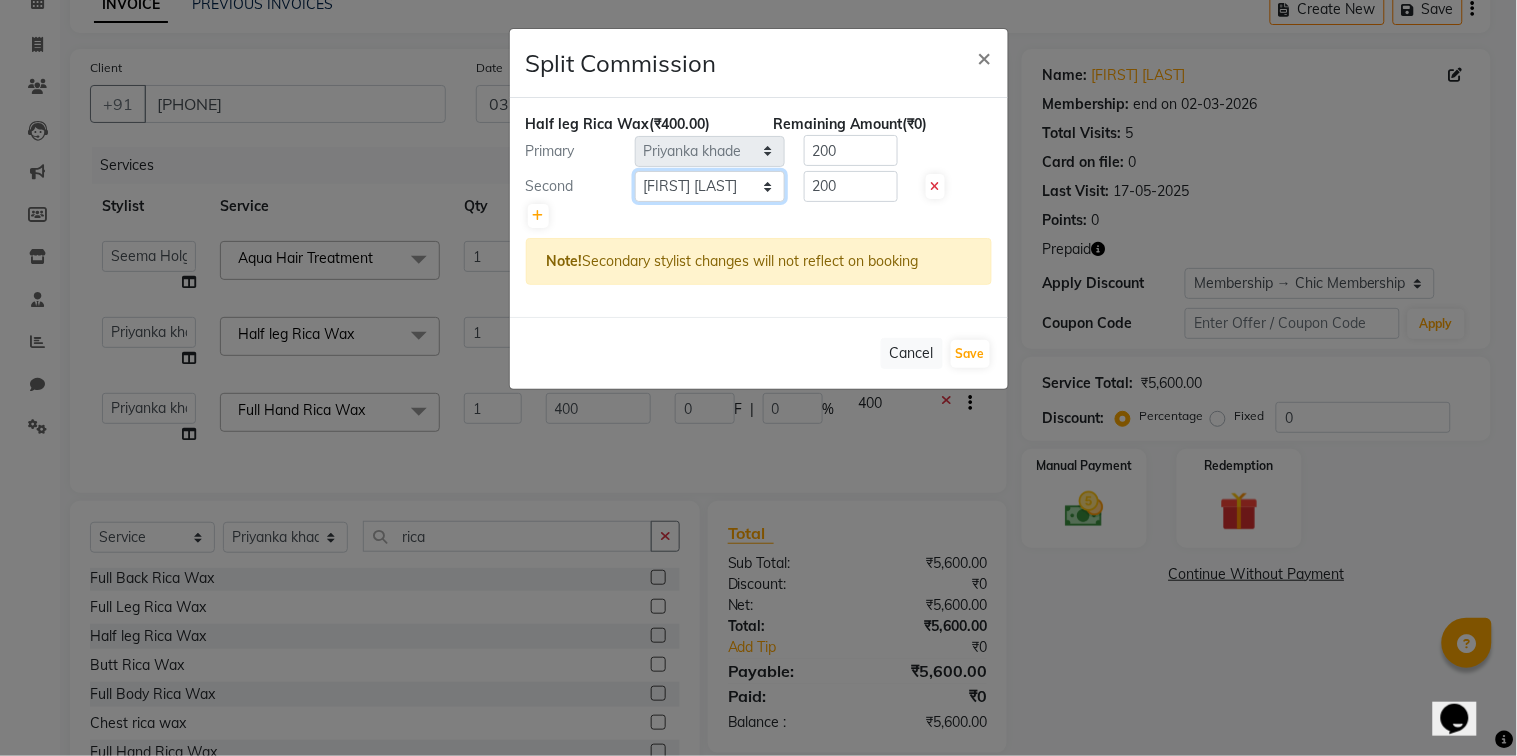 click on "Select  Alka   Atul   Gauri Gajbhar   Guru   Jyotsana   Kavita   Payal   Prajakta   [FIRST] [LAST]   [FIRST] [LAST]   Rubina Nadaf   Sadhana Awtade   [FIRST] [LAST]   Sapana    Seema Holge   Somnath    Swati   Utkarsh" 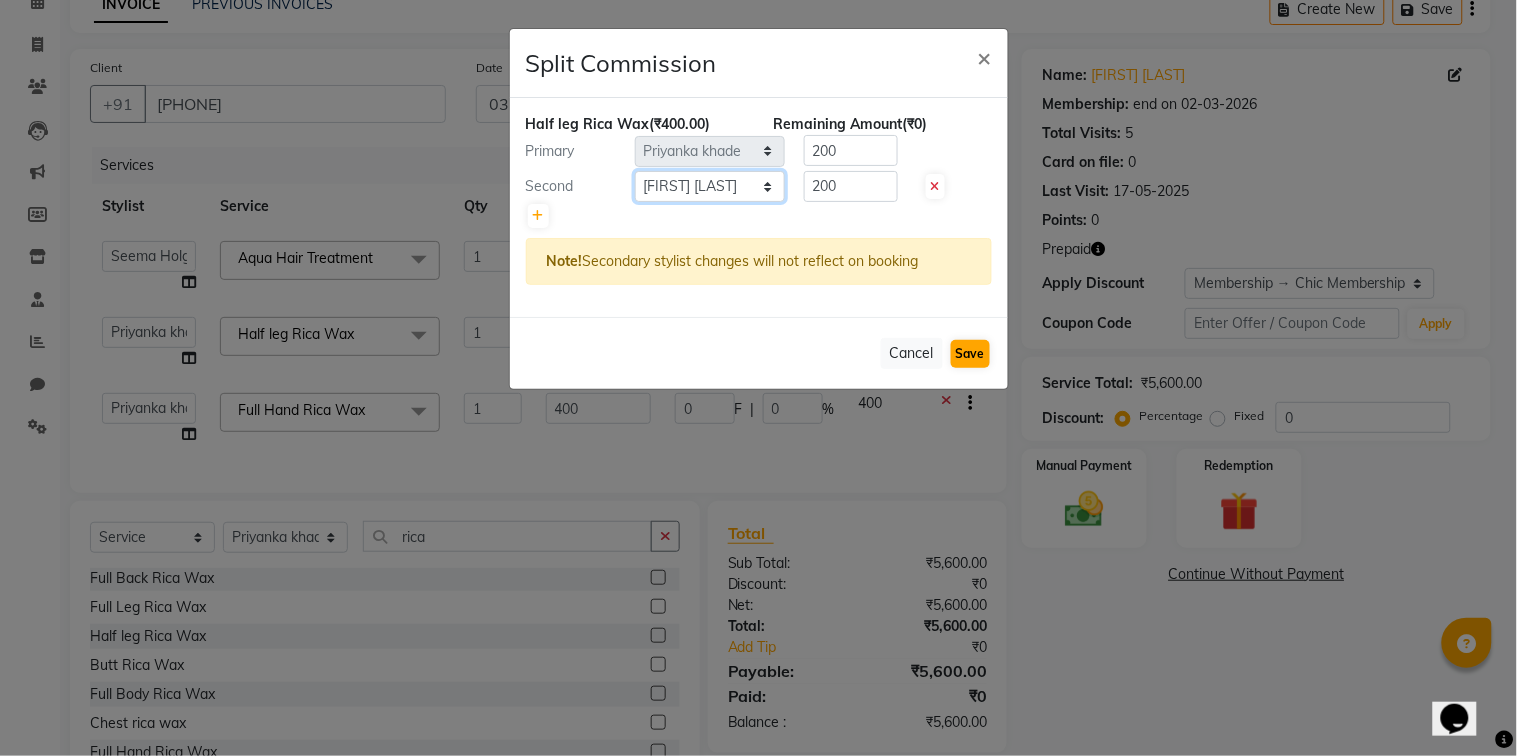 drag, startPoint x: 683, startPoint y: 190, endPoint x: 966, endPoint y: 353, distance: 326.58536 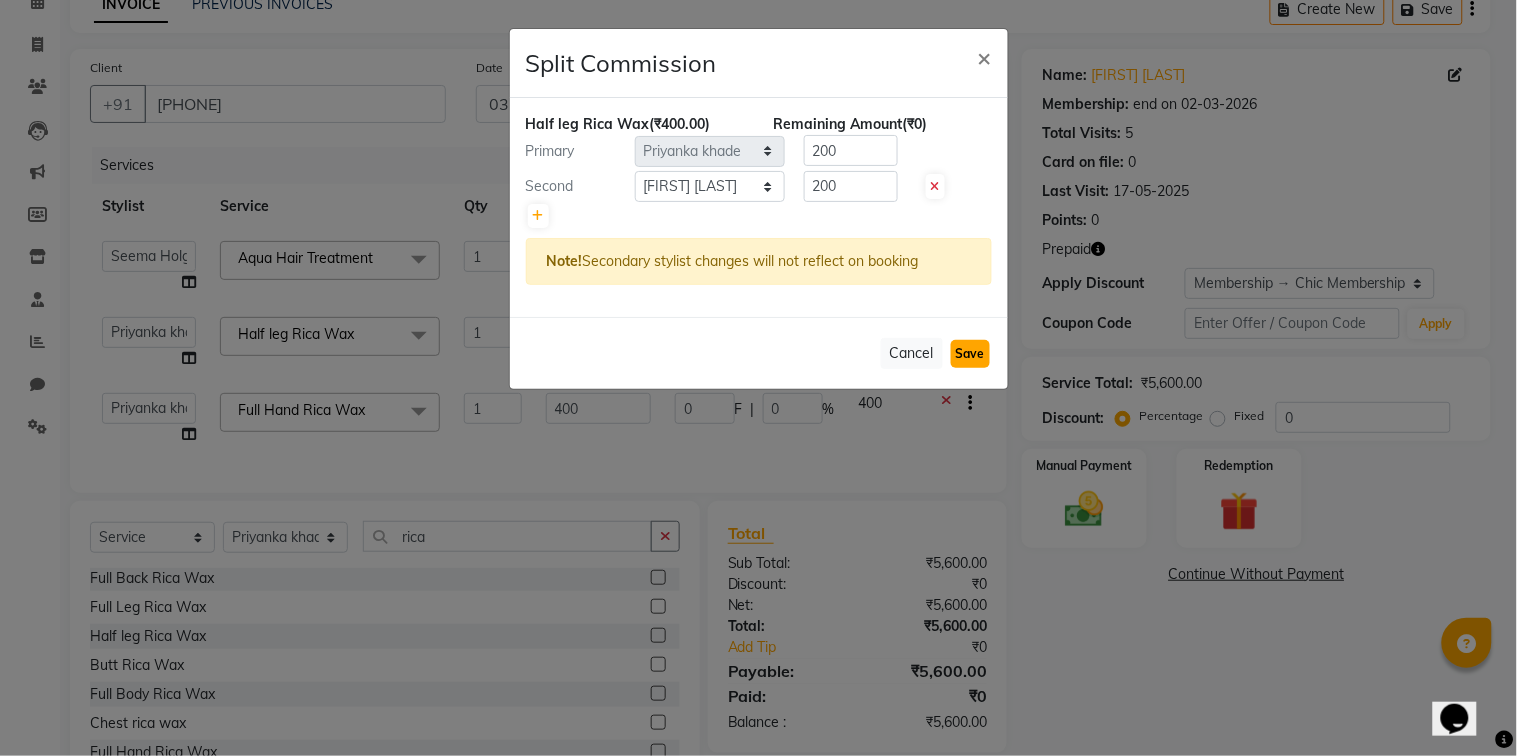 click on "Save" 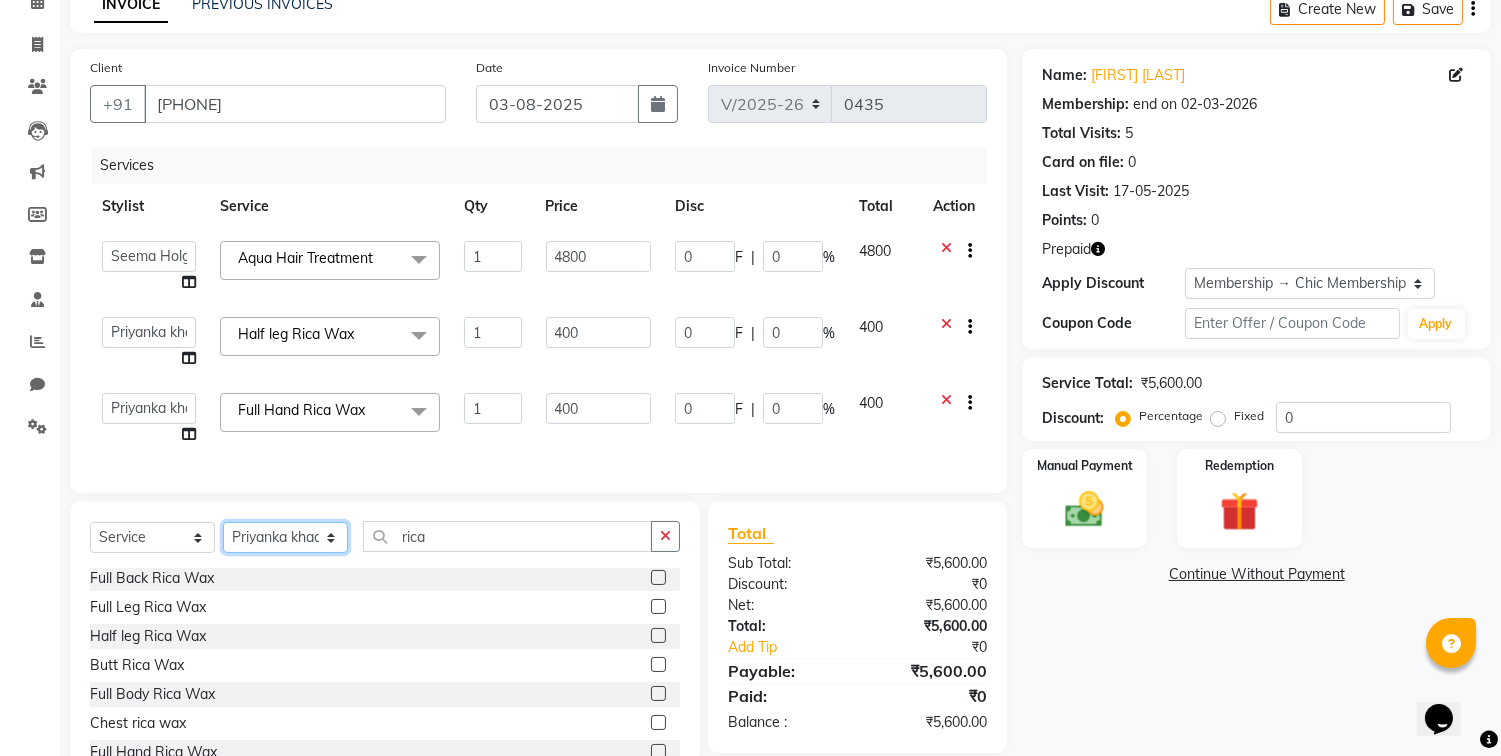 select on "84443" 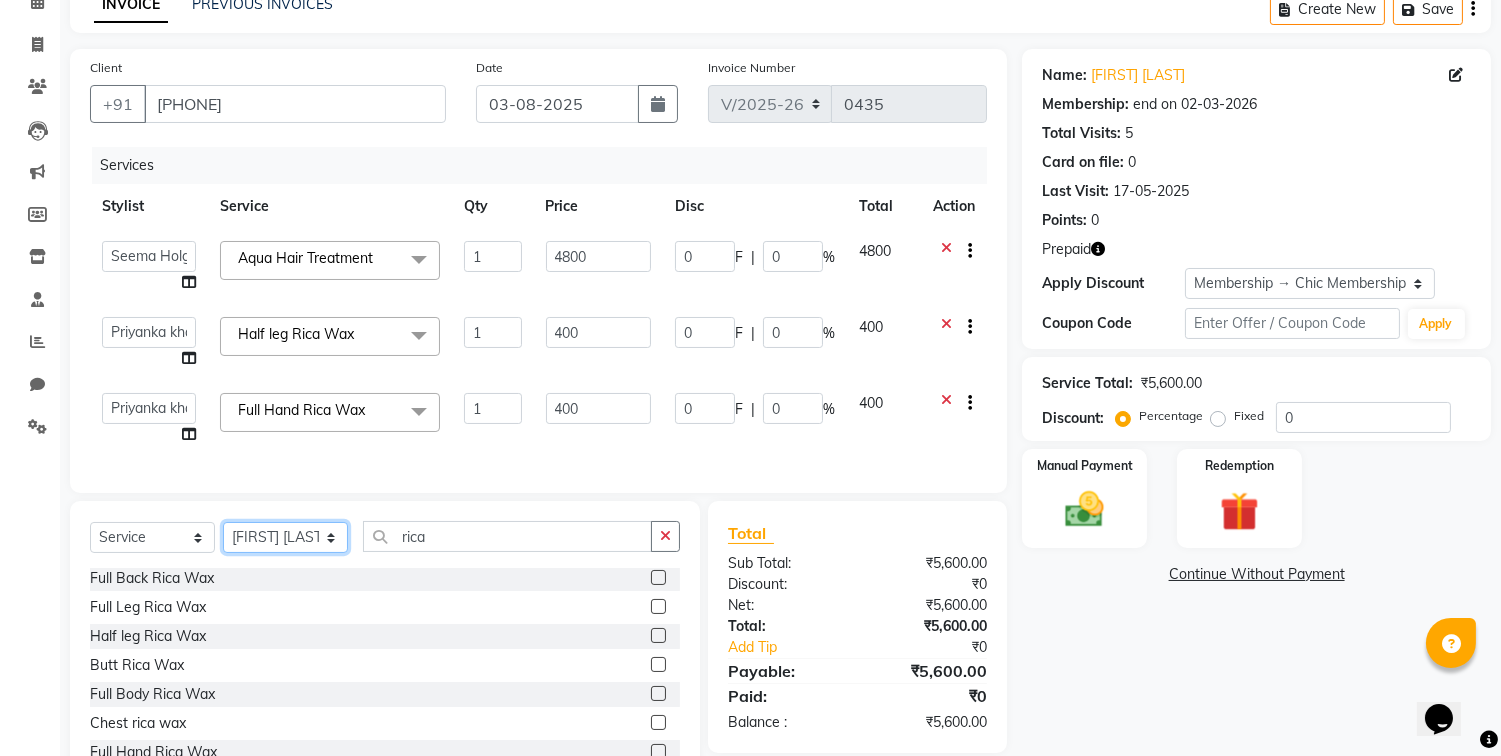 click on "Select Stylist Alka Atul Gauri Gajbhar Guru Jyotsana Kavita Payal Prajakta Priti Kalokhe [FIRST] [LAST] Rubina Nadaf Sadhana Awtade Sakshi Bhilare Sapana  Seema Holge Somnath  Swati Utkarsh" 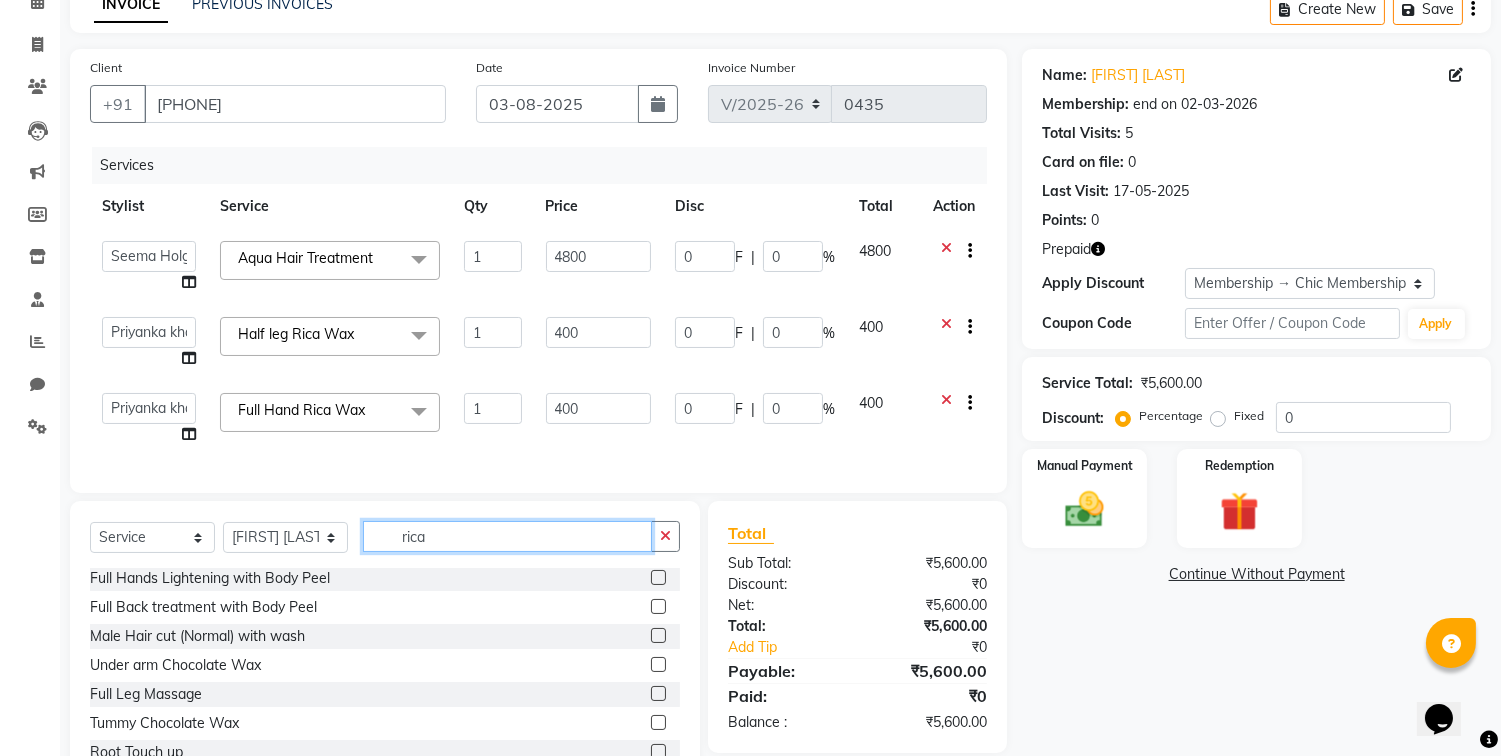 click on "rica" 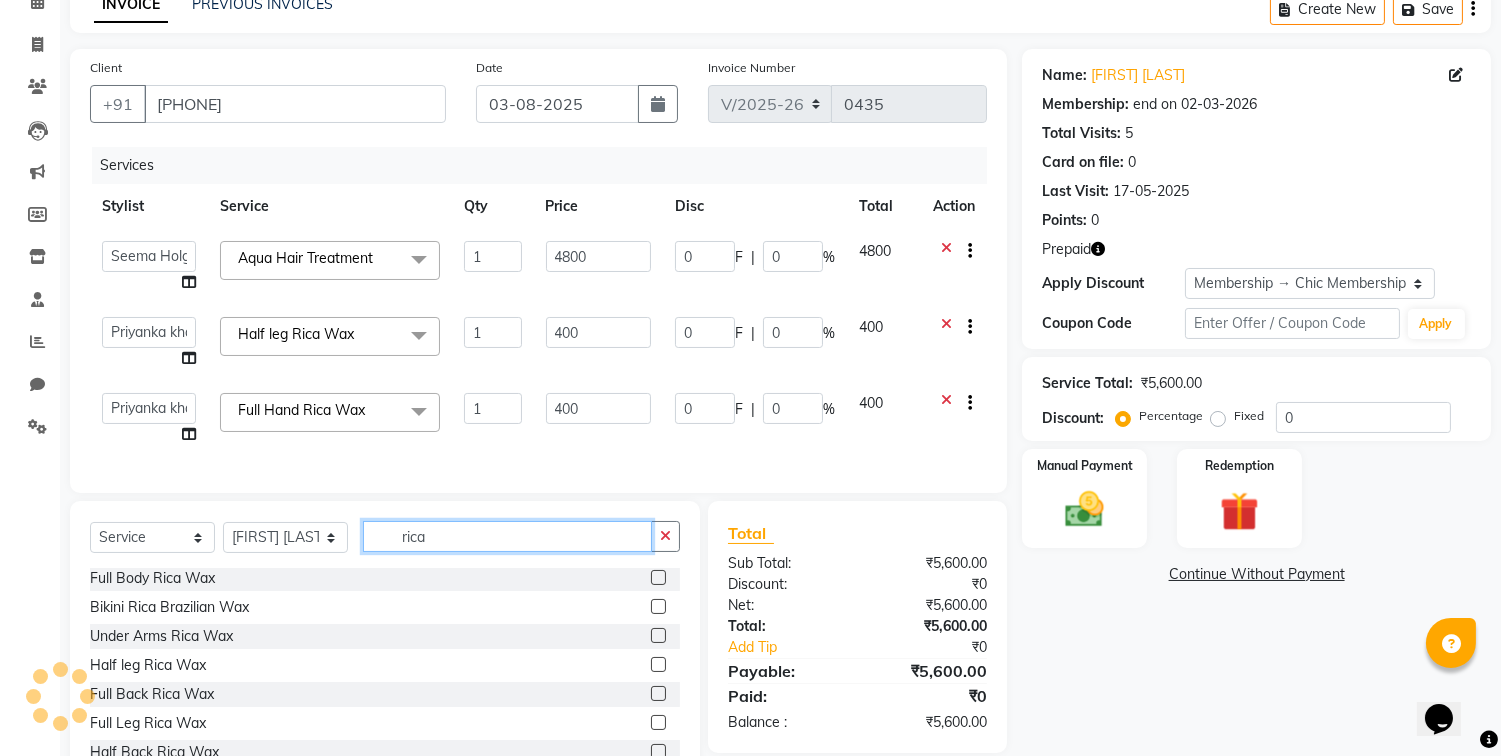 type on "rica" 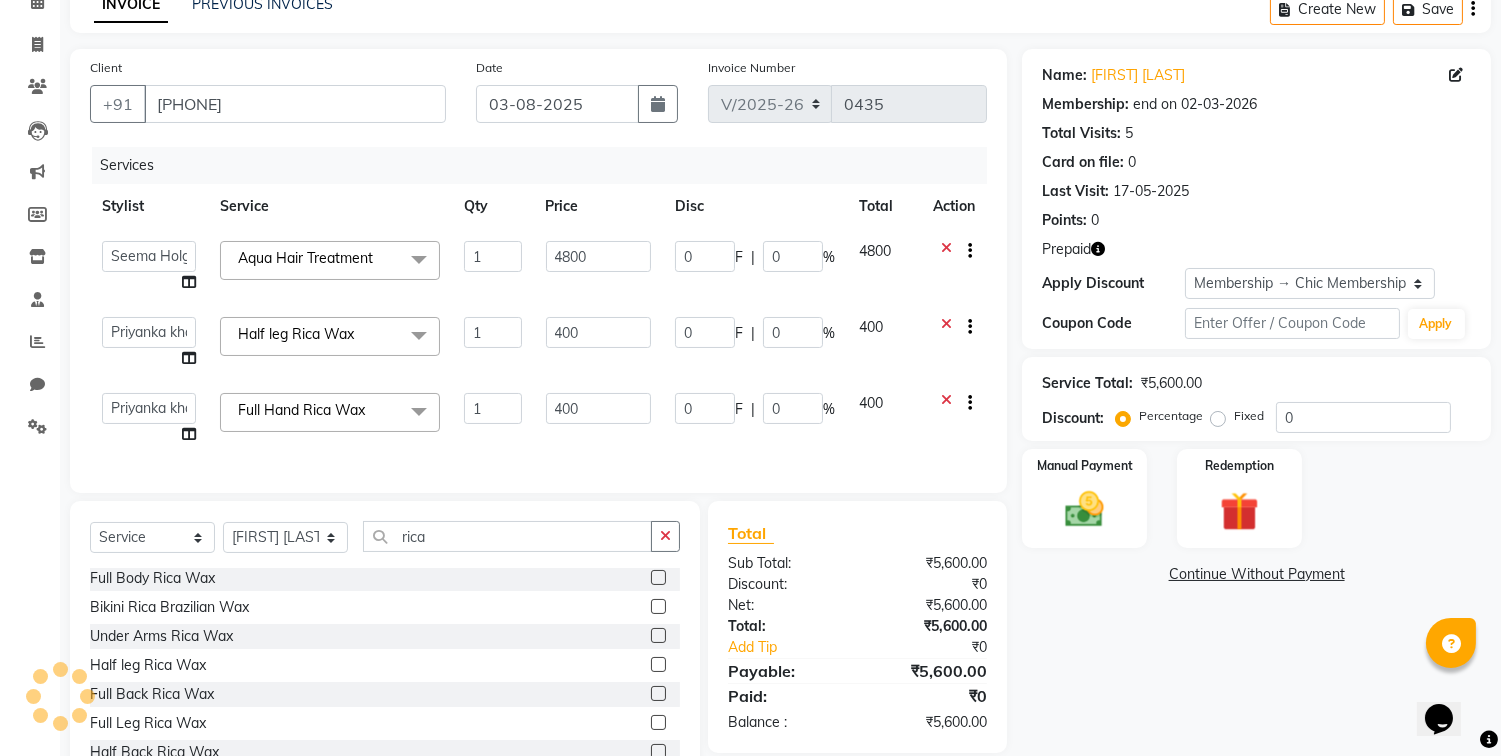 click 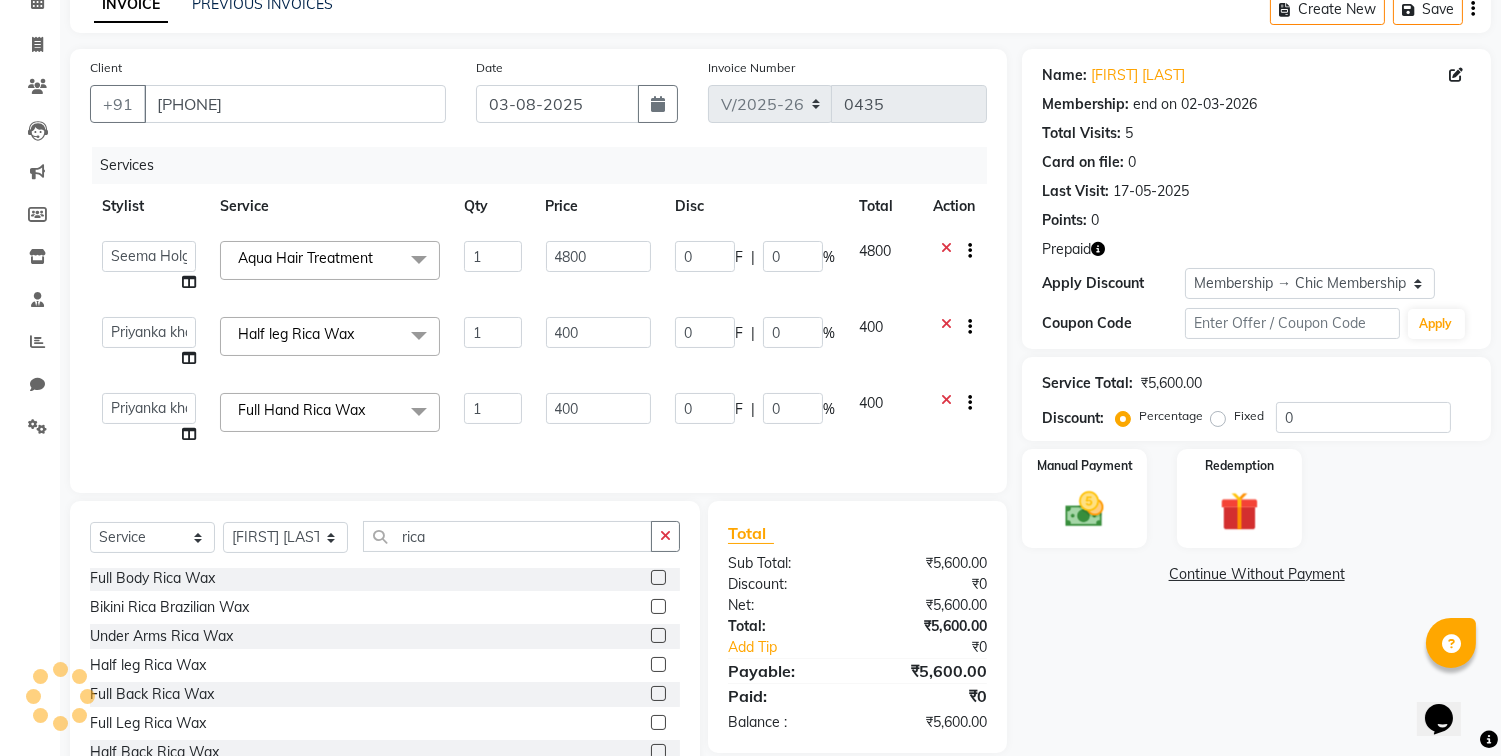 click at bounding box center (657, 636) 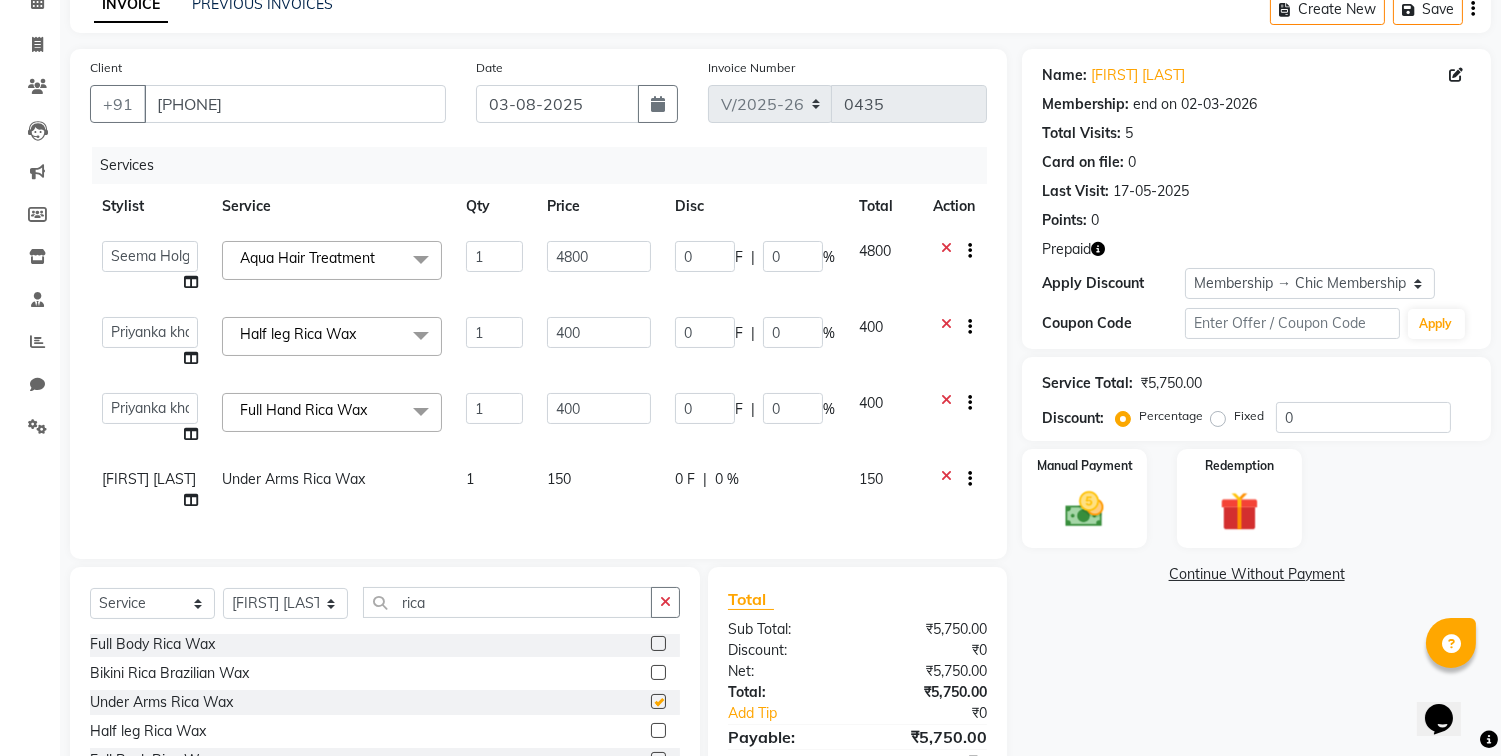 checkbox on "false" 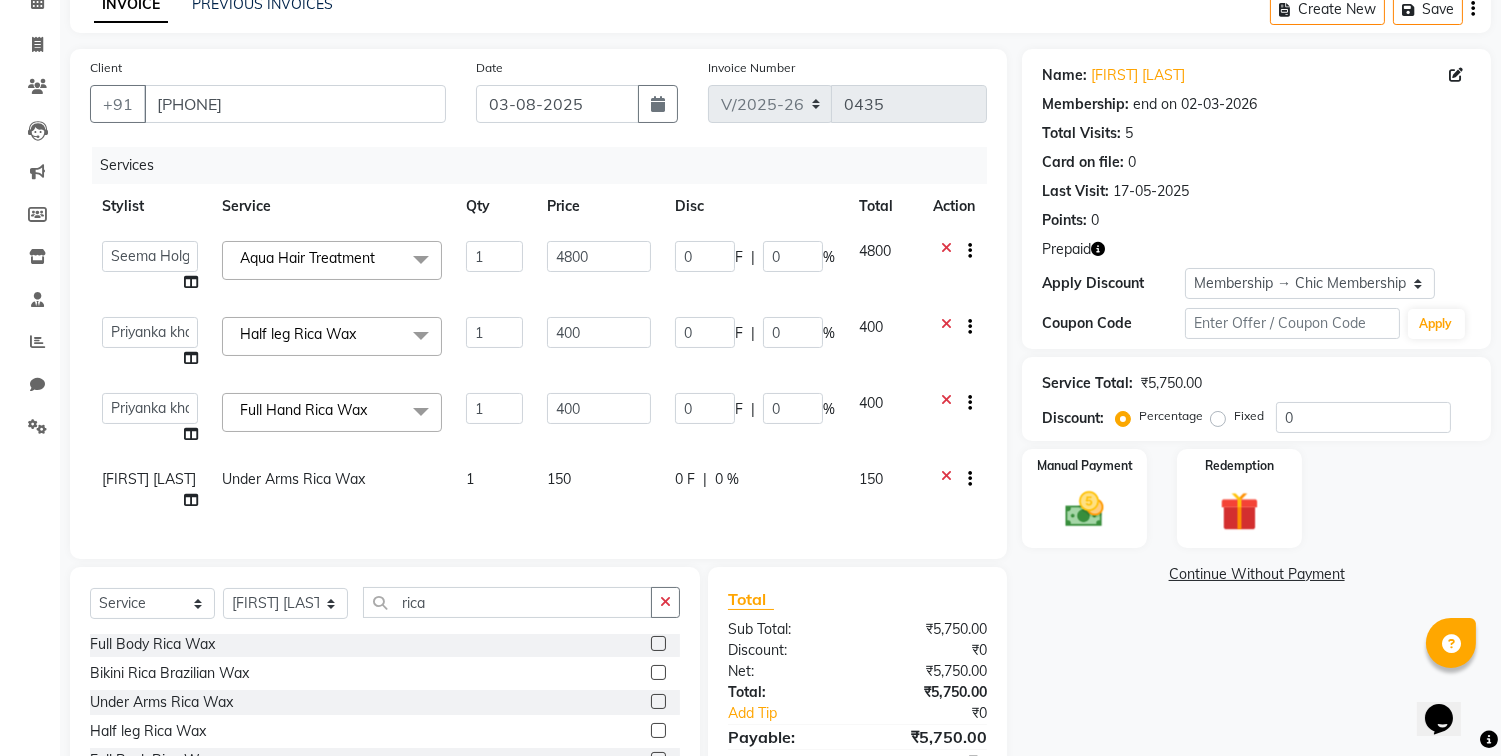 click on "Name: [FIRST] [LAST] Membership: end on 02-03-2026 Total Visits:  5 Card on file:  0 Last Visit:   17-05-2025 Points:   0  Prepaid Apply Discount Select Membership → Chic Membership   Loyalty → Loyality level 5  Coupon Code Apply Service Total:  ₹5,750.00  Discount:  Percentage   Fixed  0 Manual Payment Redemption  Continue Without Payment" 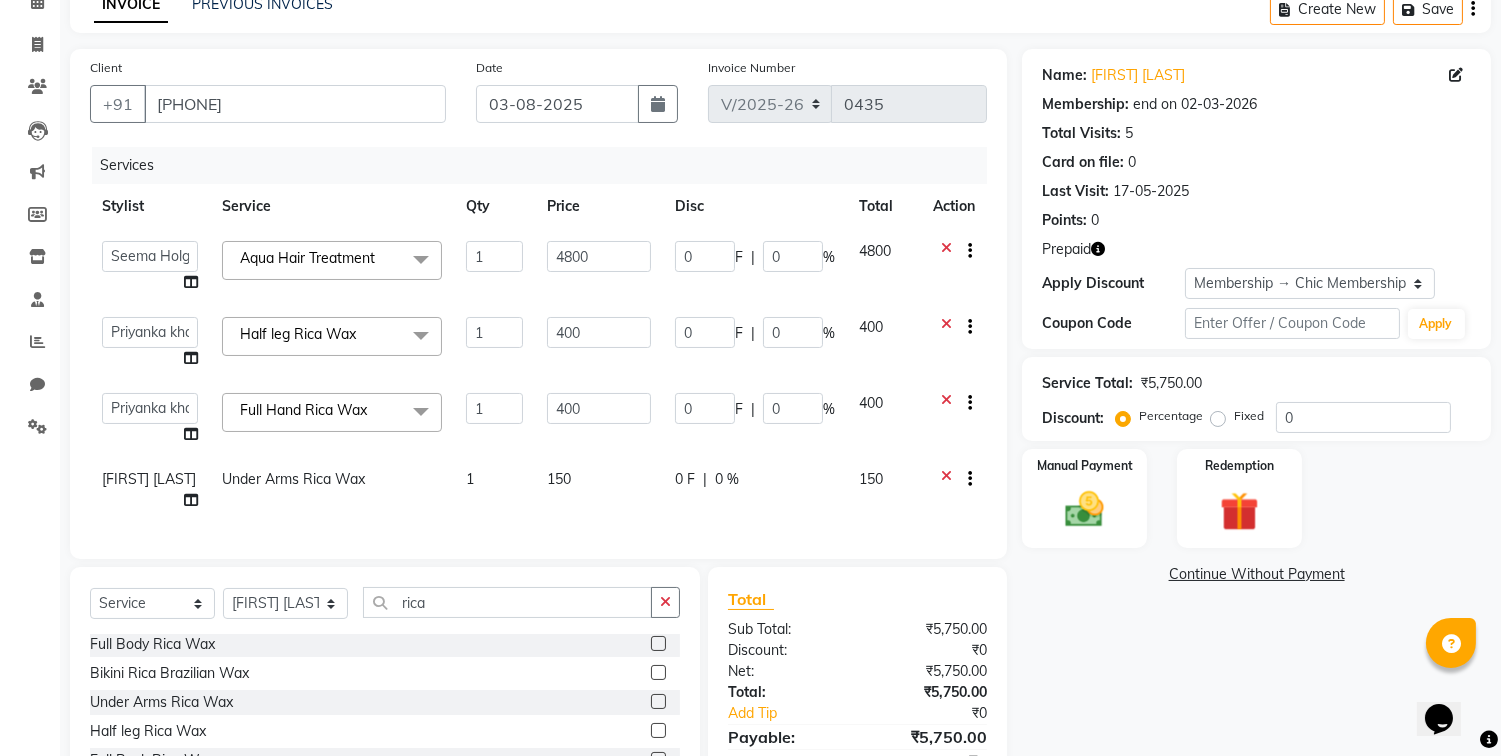 click on "Name: [FIRST] [LAST] Membership: end on 02-03-2026 Total Visits:  5 Card on file:  0 Last Visit:   17-05-2025 Points:   0  Prepaid Apply Discount Select Membership → Chic Membership   Loyalty → Loyality level 5  Coupon Code Apply Service Total:  ₹5,750.00  Discount:  Percentage   Fixed  0 Manual Payment Redemption  Continue Without Payment" 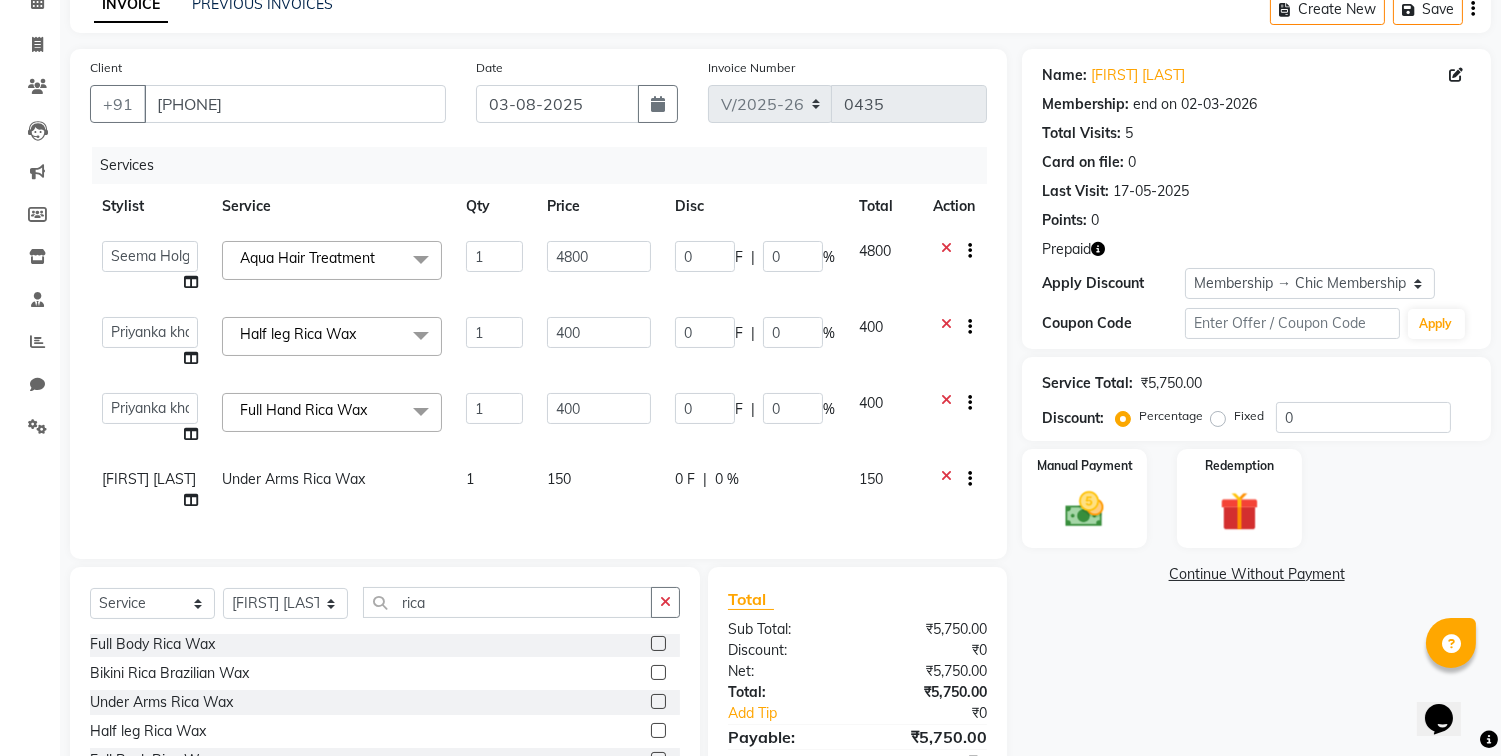 click on "Name: [FIRST] [LAST] Membership: end on 02-03-2026 Total Visits:  5 Card on file:  0 Last Visit:   17-05-2025 Points:   0  Prepaid Apply Discount Select Membership → Chic Membership   Loyalty → Loyality level 5  Coupon Code Apply Service Total:  ₹5,750.00  Discount:  Percentage   Fixed  0 Manual Payment Redemption  Continue Without Payment" 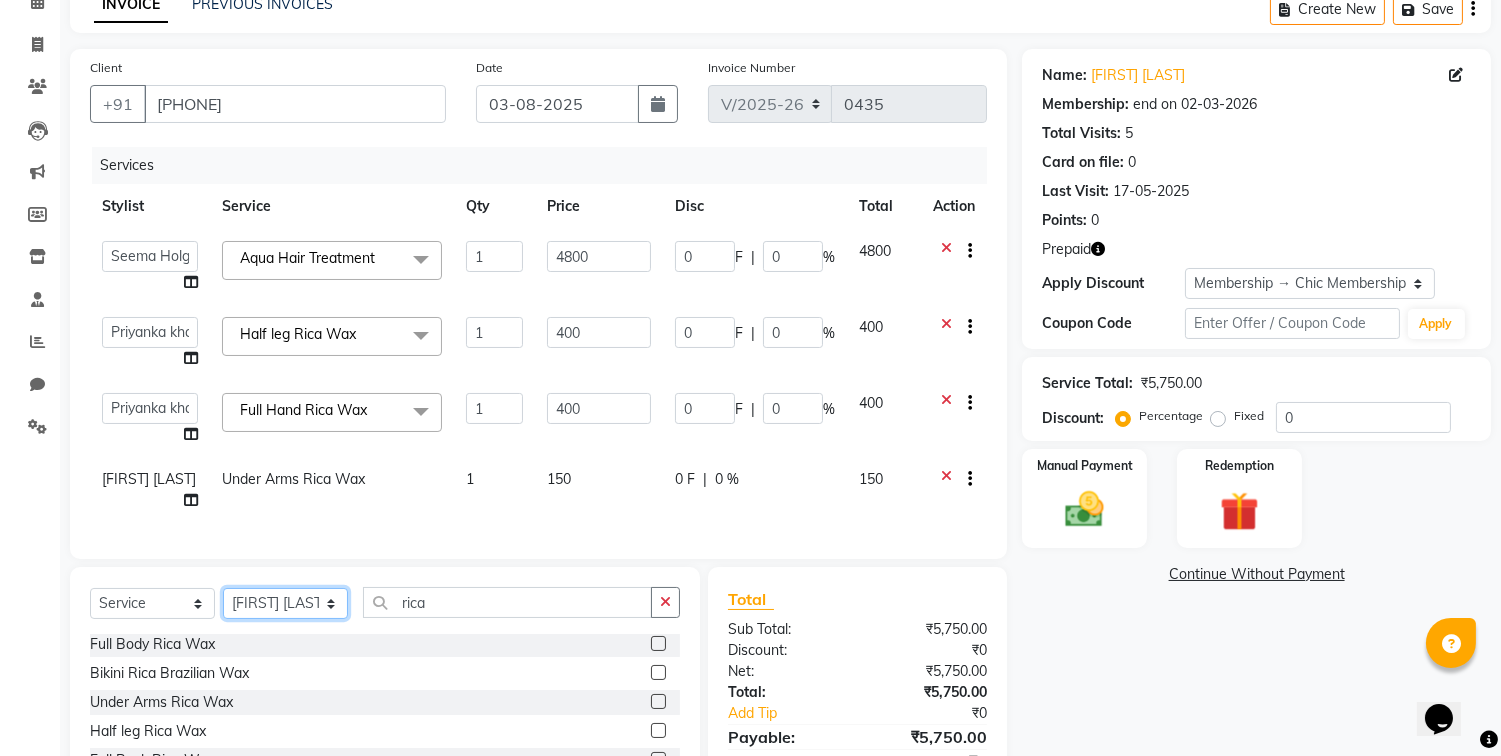 drag, startPoint x: 333, startPoint y: 625, endPoint x: 307, endPoint y: 606, distance: 32.202484 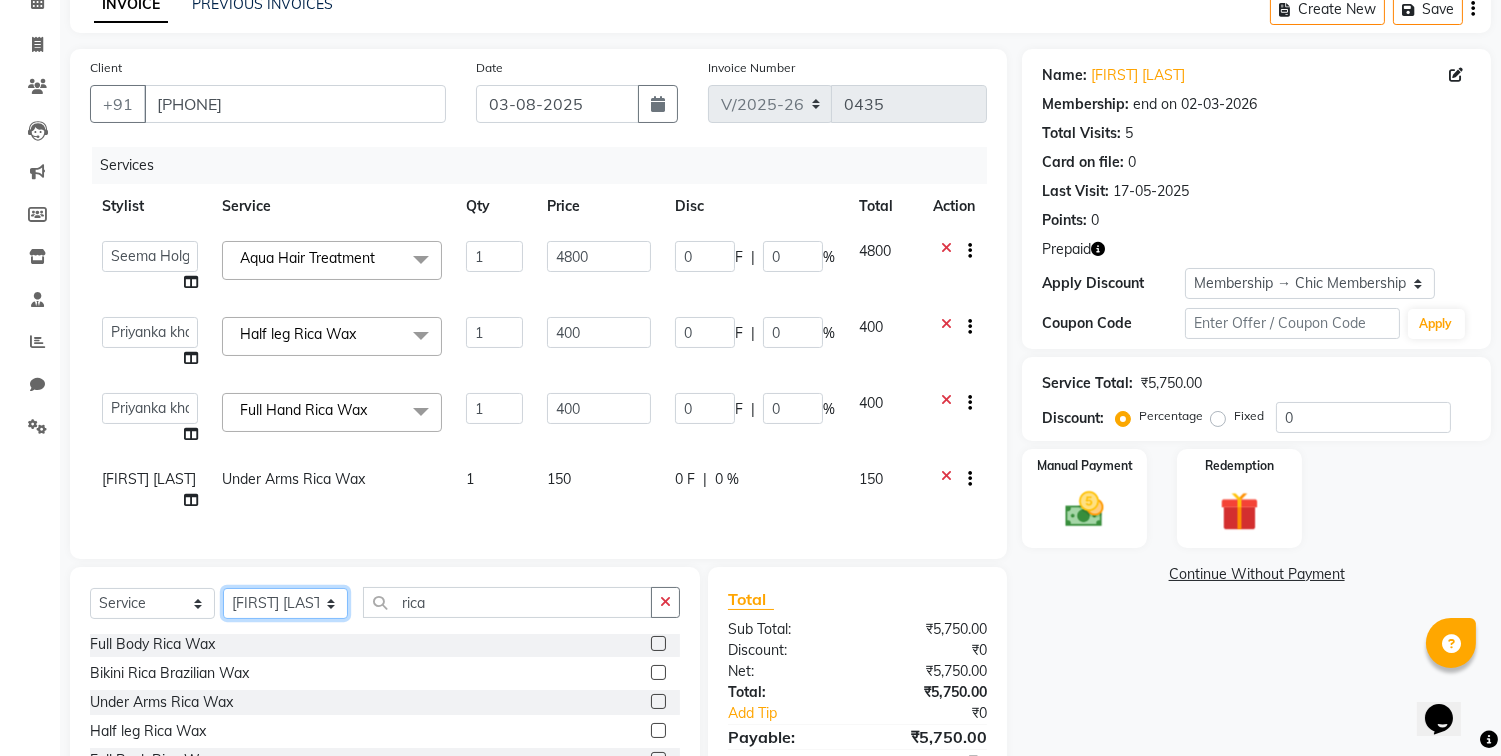 click on "Select Stylist Alka Atul Gauri Gajbhar Guru Jyotsana Kavita Payal Prajakta Priti Kalokhe [FIRST] [LAST] Rubina Nadaf Sadhana Awtade Sakshi Bhilare Sapana  Seema Holge Somnath  Swati Utkarsh" 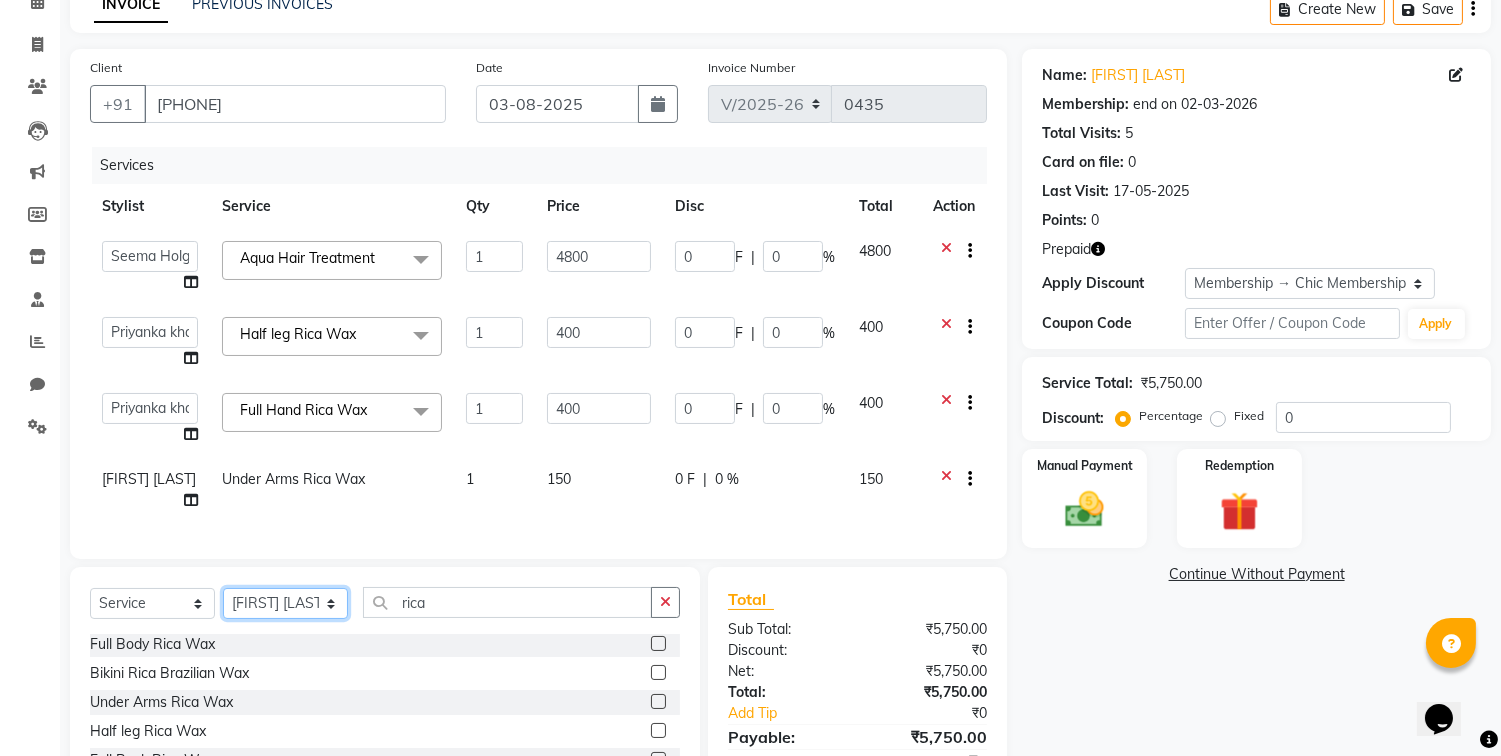 select on "72760" 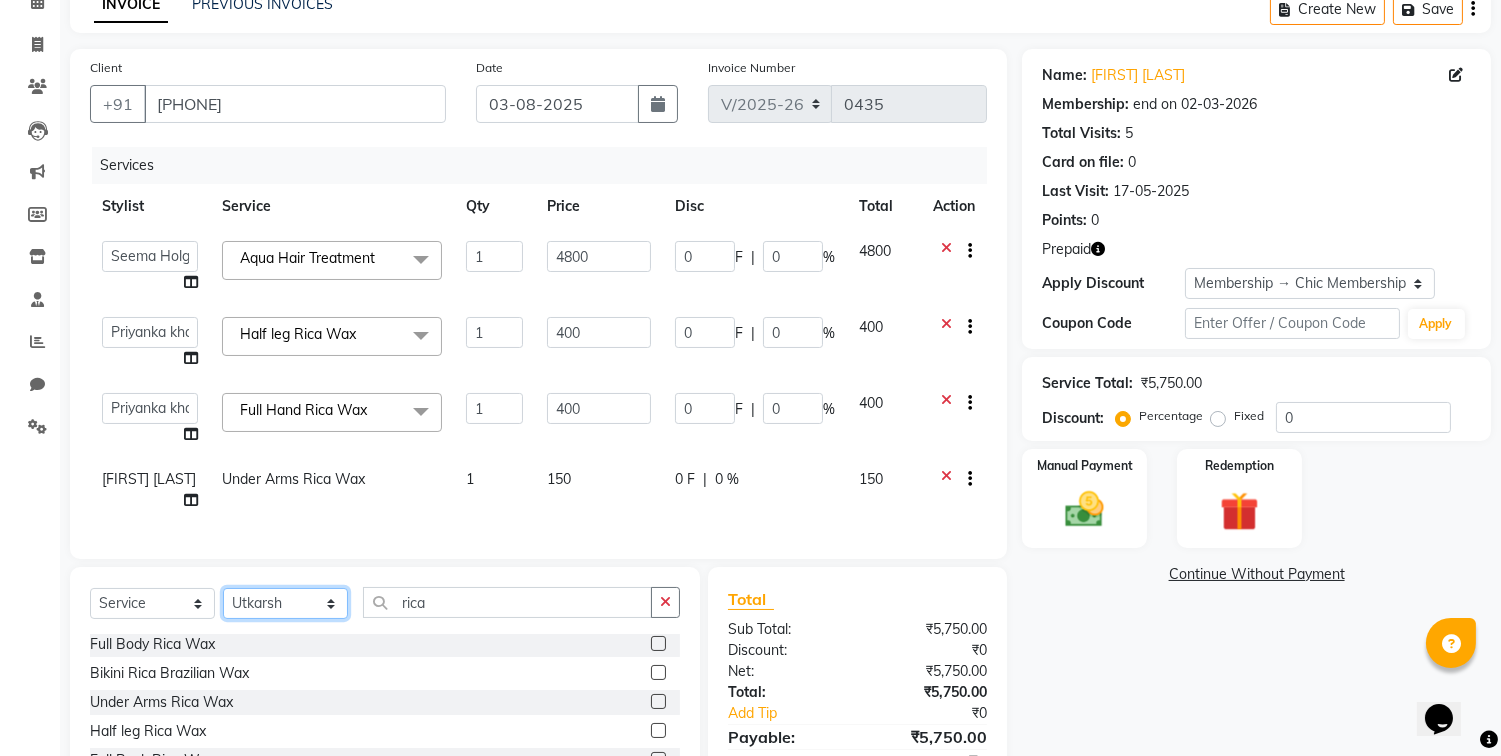 click on "Select Stylist Alka Atul Gauri Gajbhar Guru Jyotsana Kavita Payal Prajakta Priti Kalokhe [FIRST] [LAST] Rubina Nadaf Sadhana Awtade Sakshi Bhilare Sapana  Seema Holge Somnath  Swati Utkarsh" 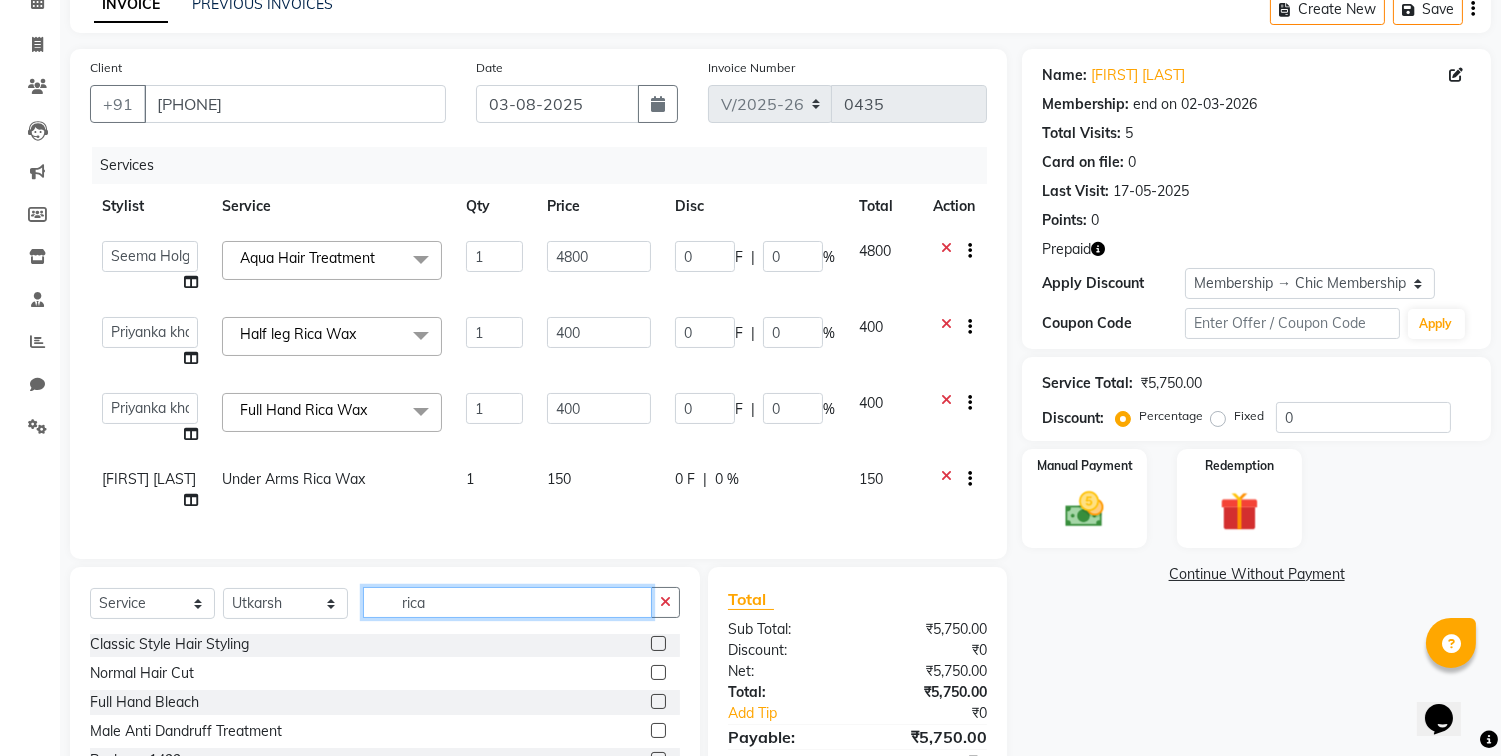 click on "rica" 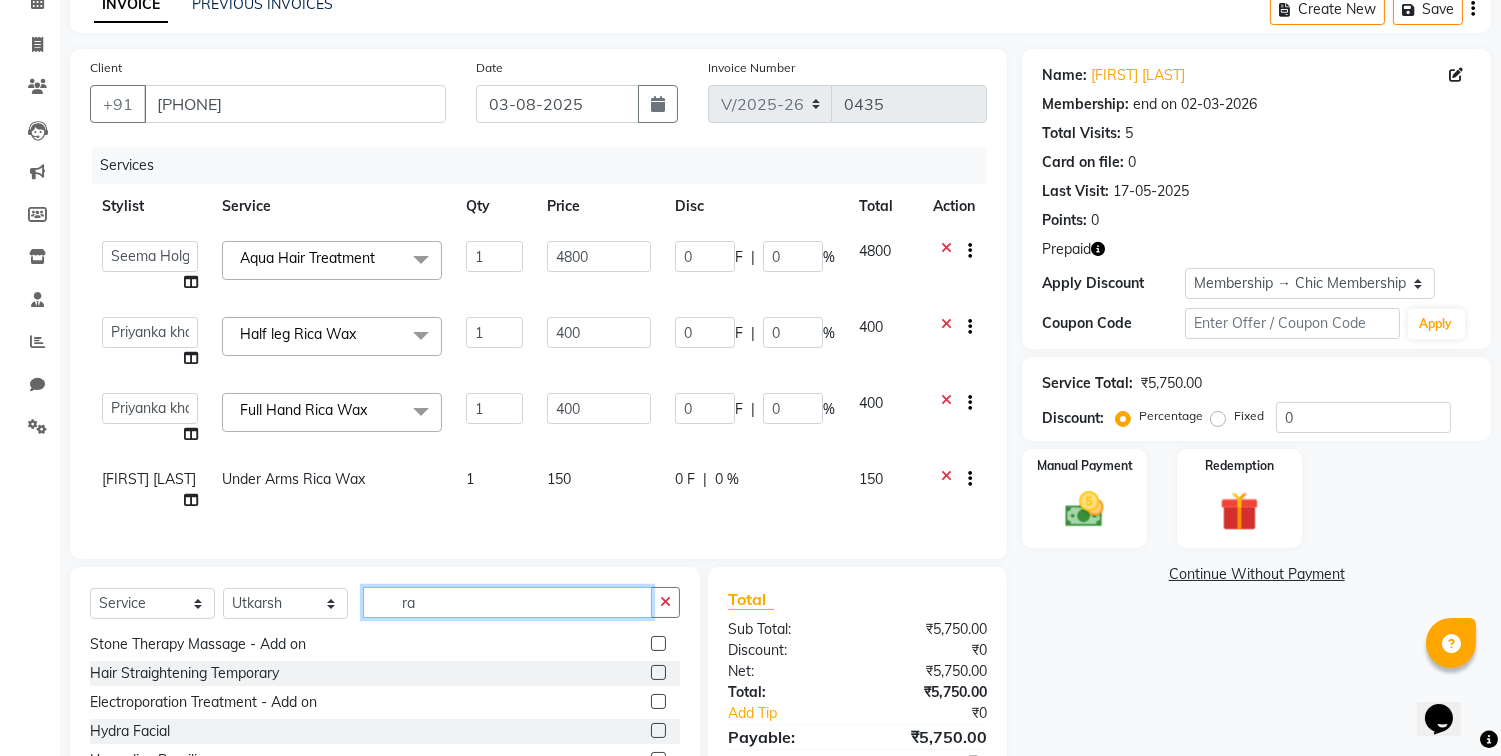 scroll, scrollTop: 0, scrollLeft: 0, axis: both 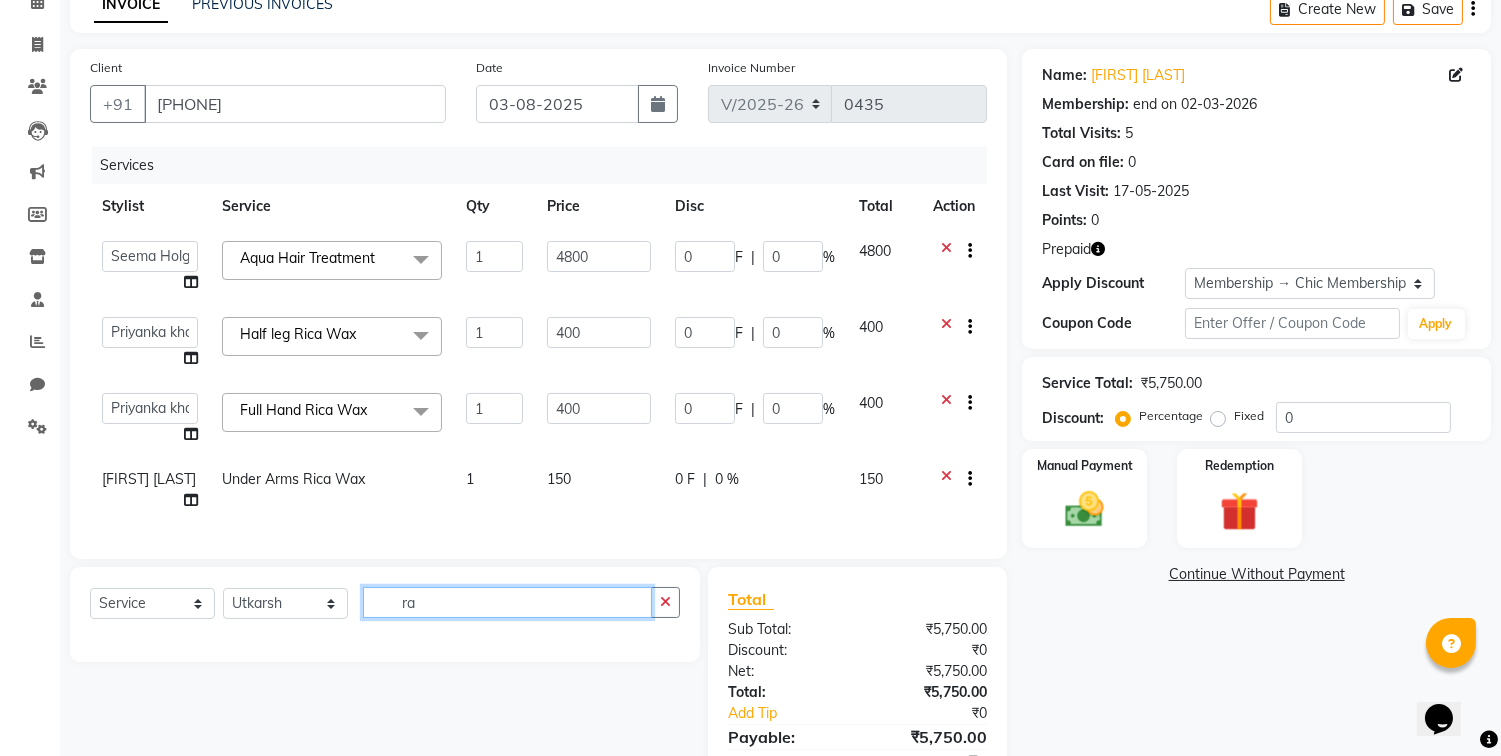 type on "r" 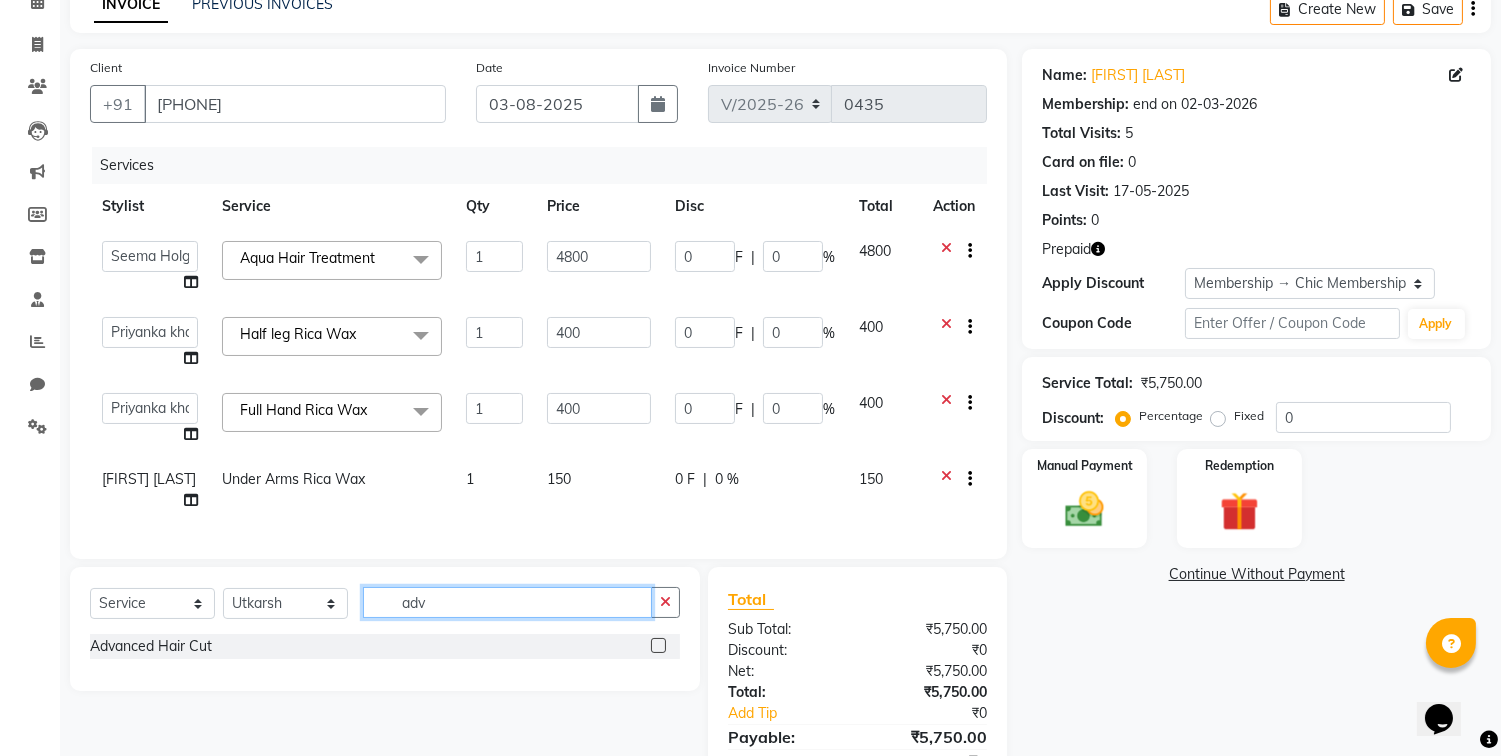 click on "adv" 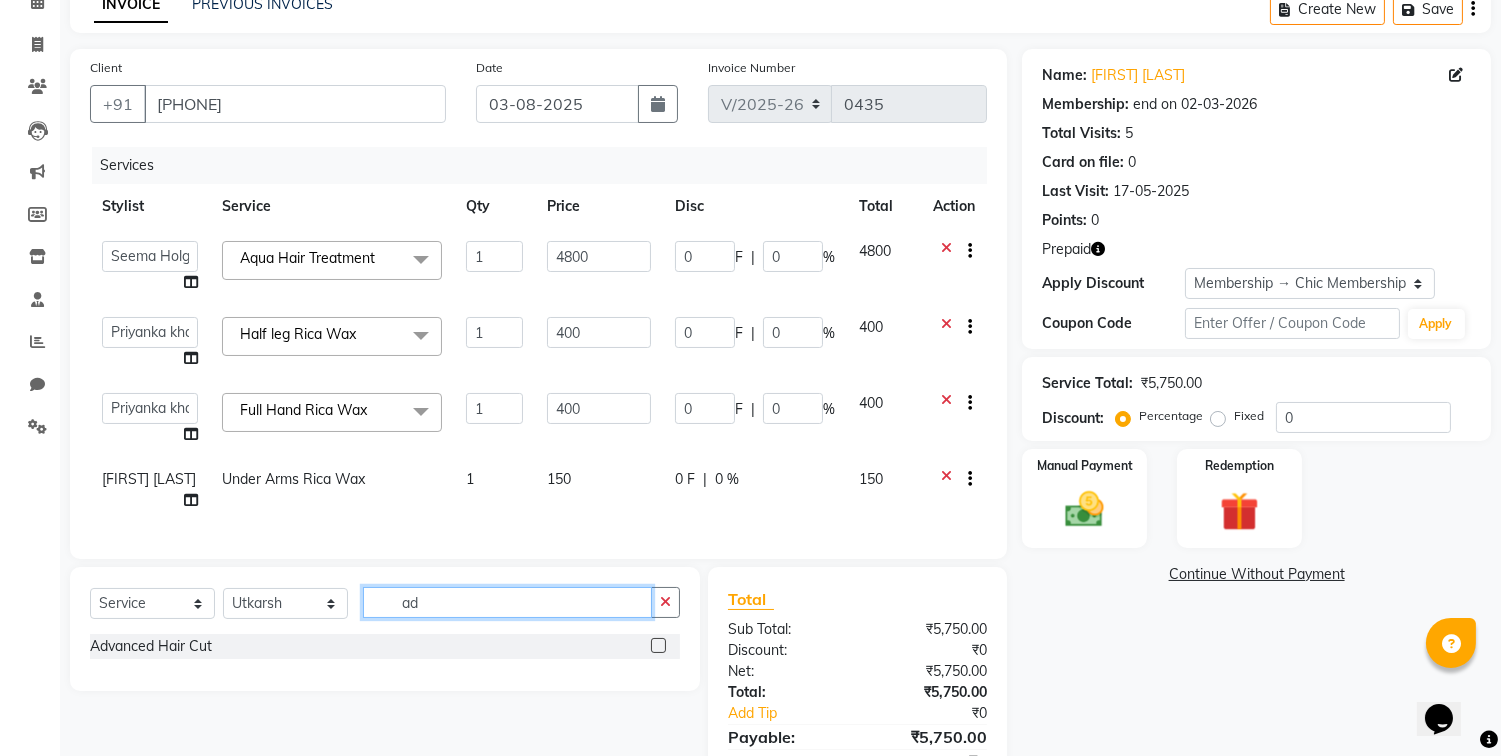 type on "a" 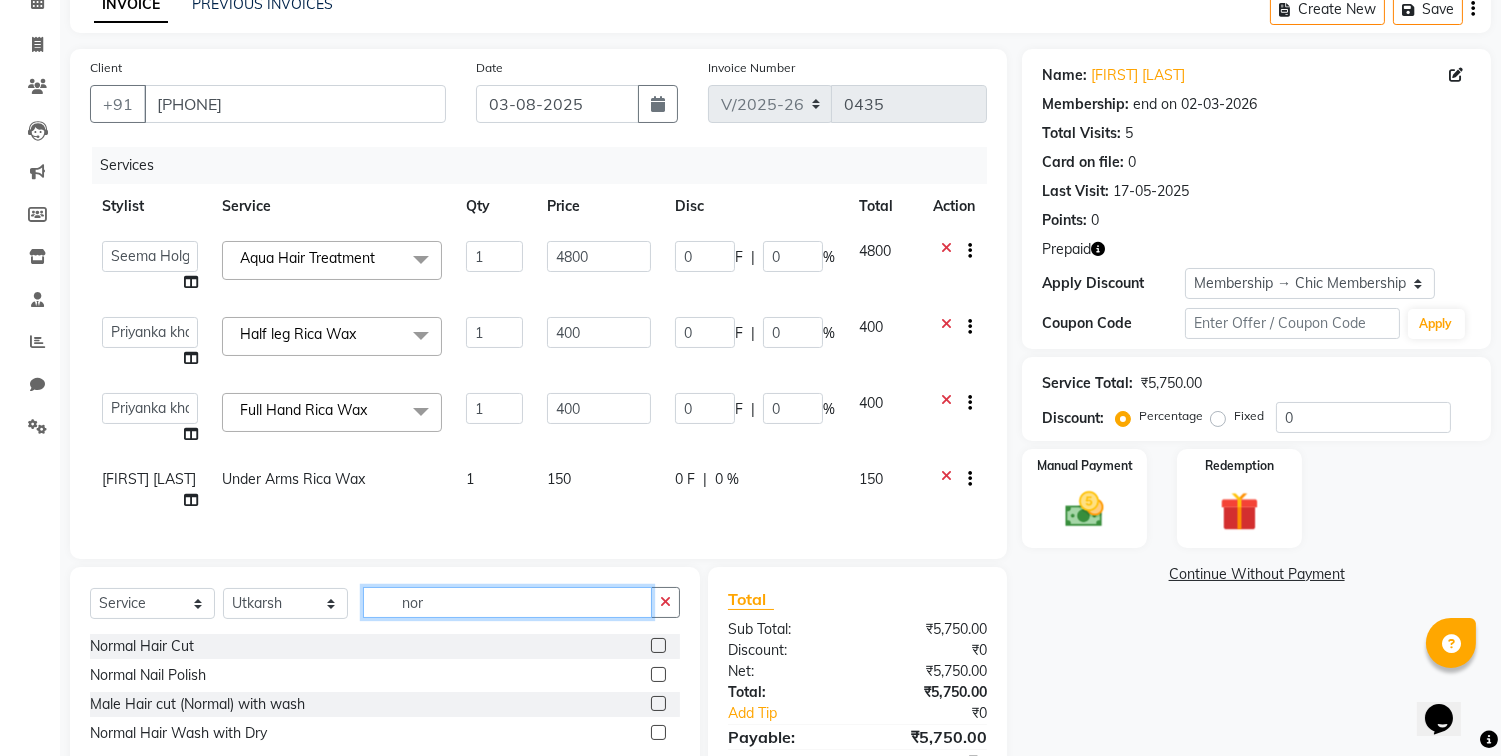 type on "nor" 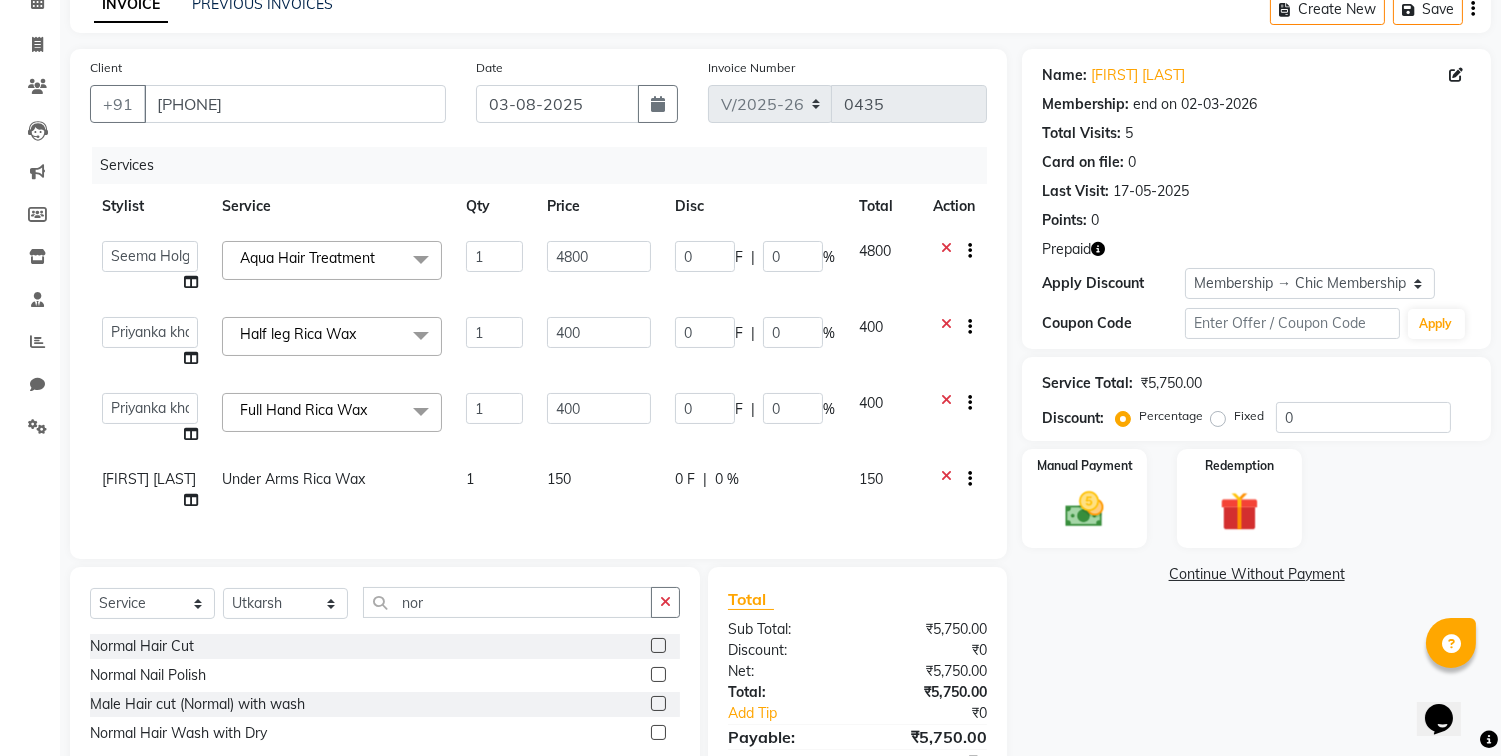 click 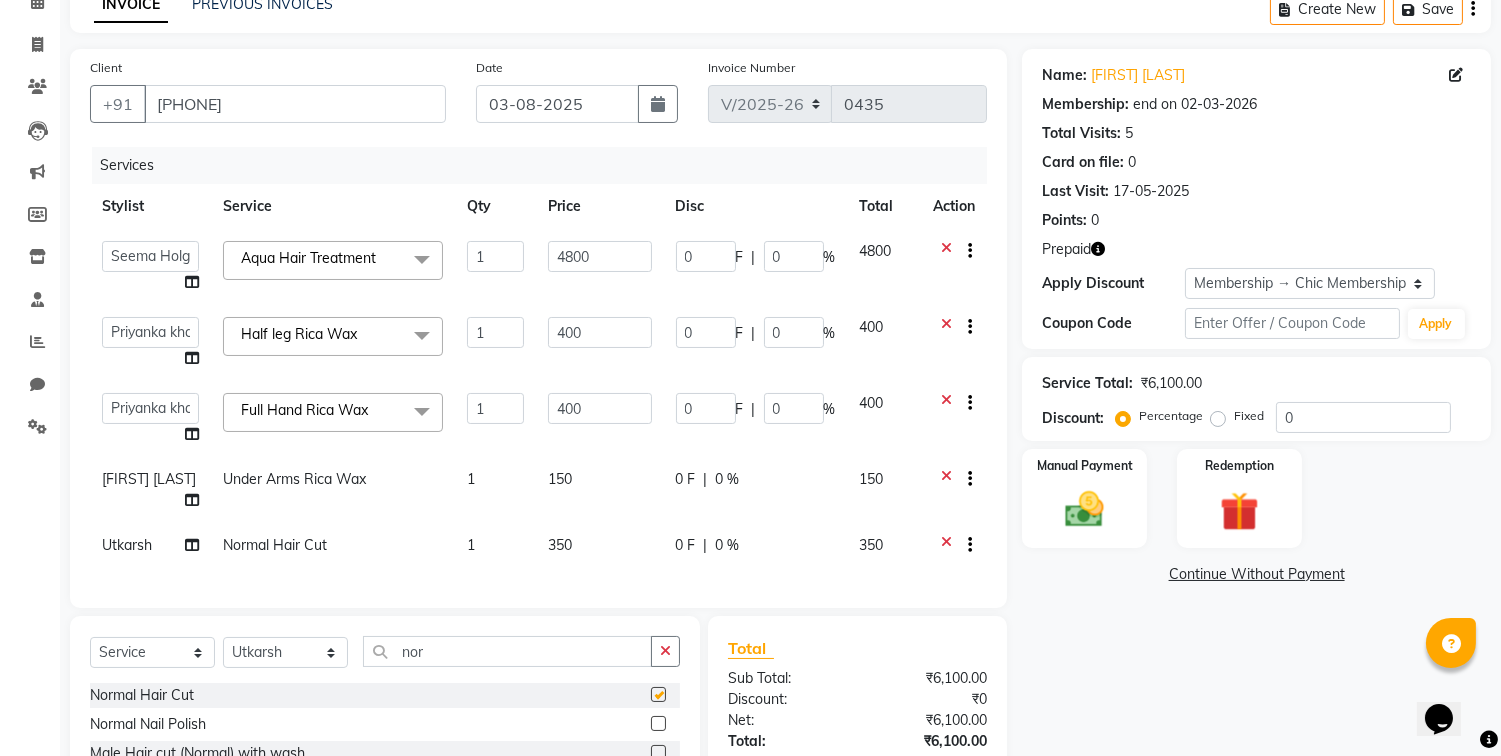 checkbox on "false" 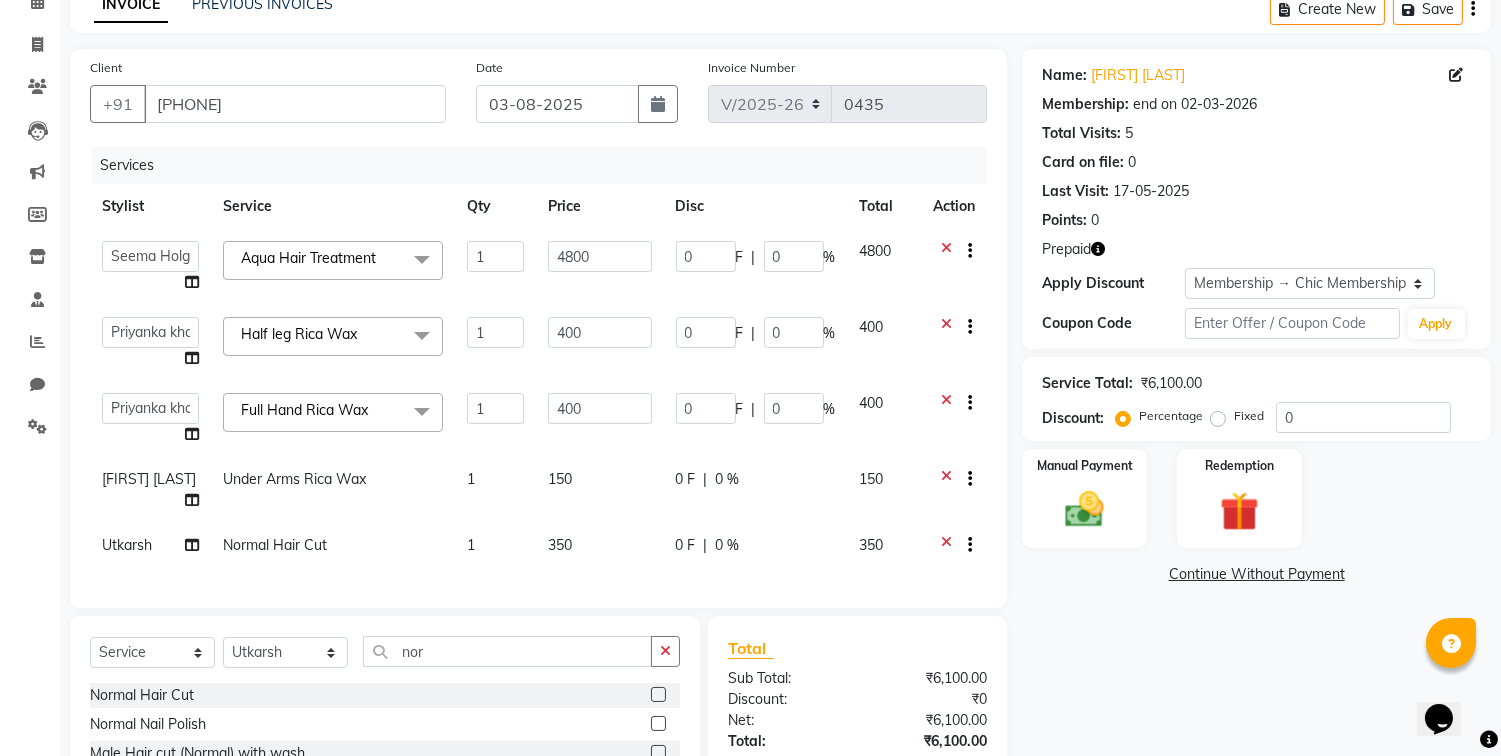 click on "Name: [FIRST] [LAST] Membership: end on 02-03-2026 Total Visits: 5 Card on file: 0 Last Visit: 17-05-2025 Points: 0 Prepaid Apply Discount Select Membership → Chic Membership Loyalty → Loyality level 5 Coupon Code Apply Service Total: ₹6,100.00 Discount: Percentage Fixed 0 Manual Payment Redemption Continue Without Payment" 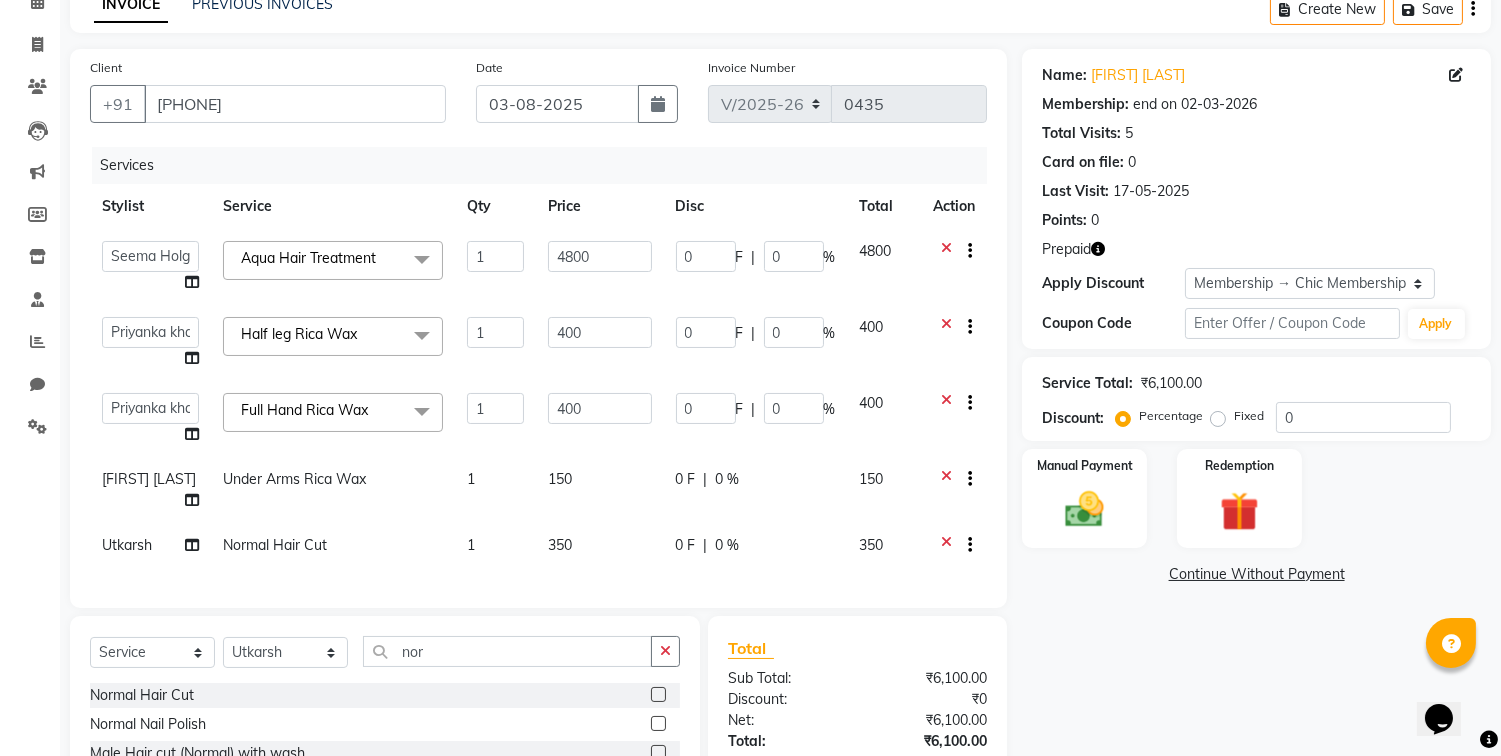 click on "Name: [FIRST] [LAST] Membership: end on 02-03-2026 Total Visits: 5 Card on file: 0 Last Visit: 17-05-2025 Points: 0 Prepaid Apply Discount Select Membership → Chic Membership Loyalty → Loyality level 5 Coupon Code Apply Service Total: ₹6,100.00 Discount: Percentage Fixed 0 Manual Payment Redemption Continue Without Payment" 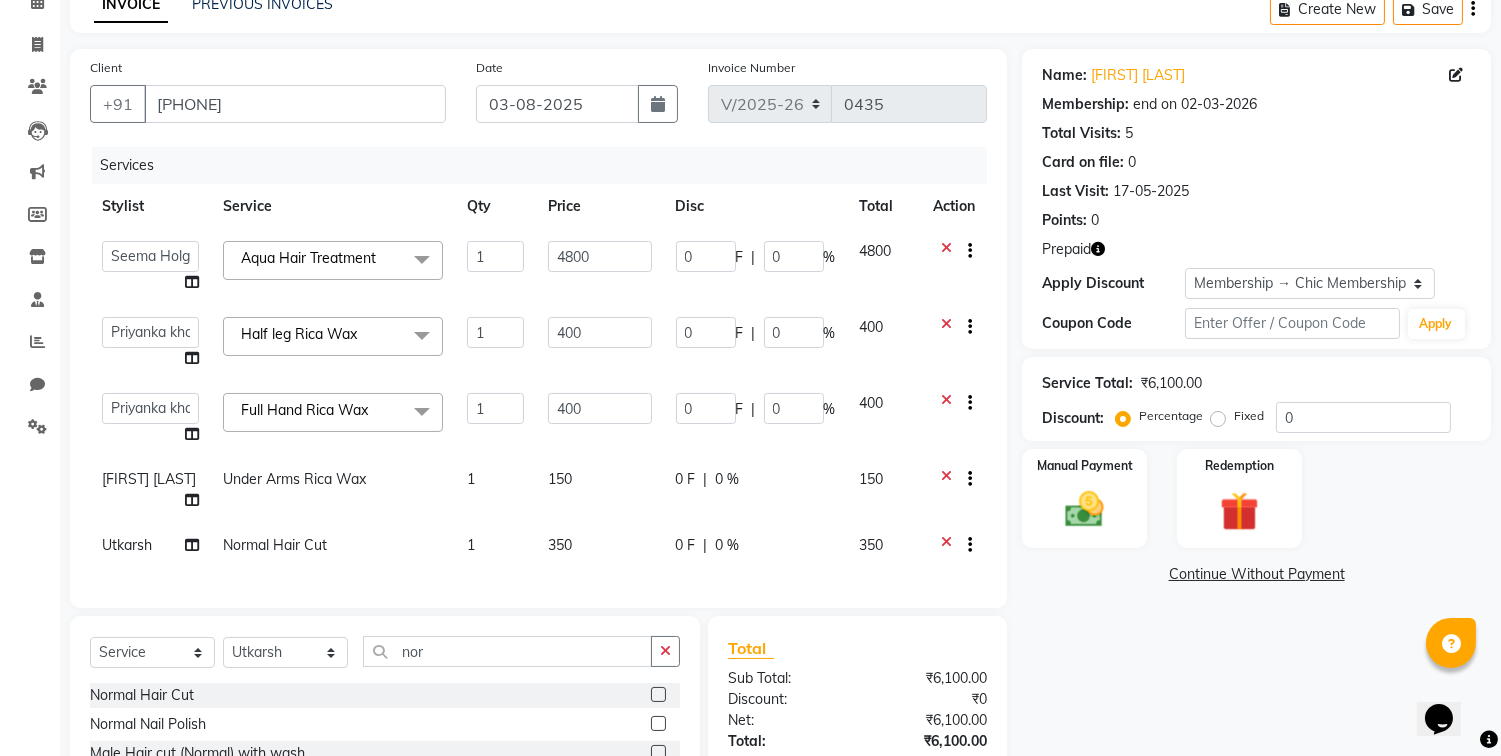 click on "Total Sub Total: ₹6,100.00 Discount: ₹0 Net: ₹6,100.00 Total: ₹6,100.00 Add Tip ₹0 Payable: ₹6,100.00 Paid: ₹0 Balance   : ₹6,100.00" 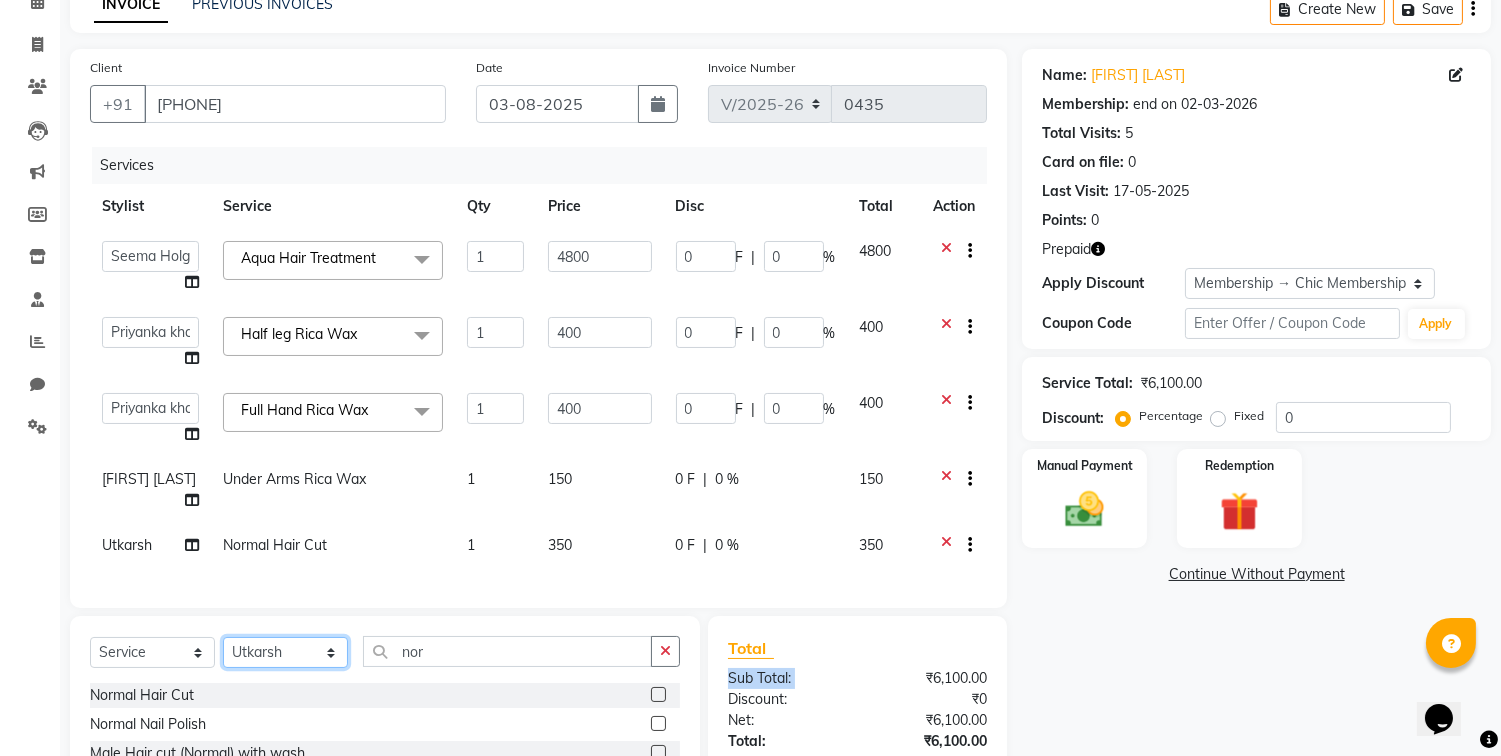 select on "70478" 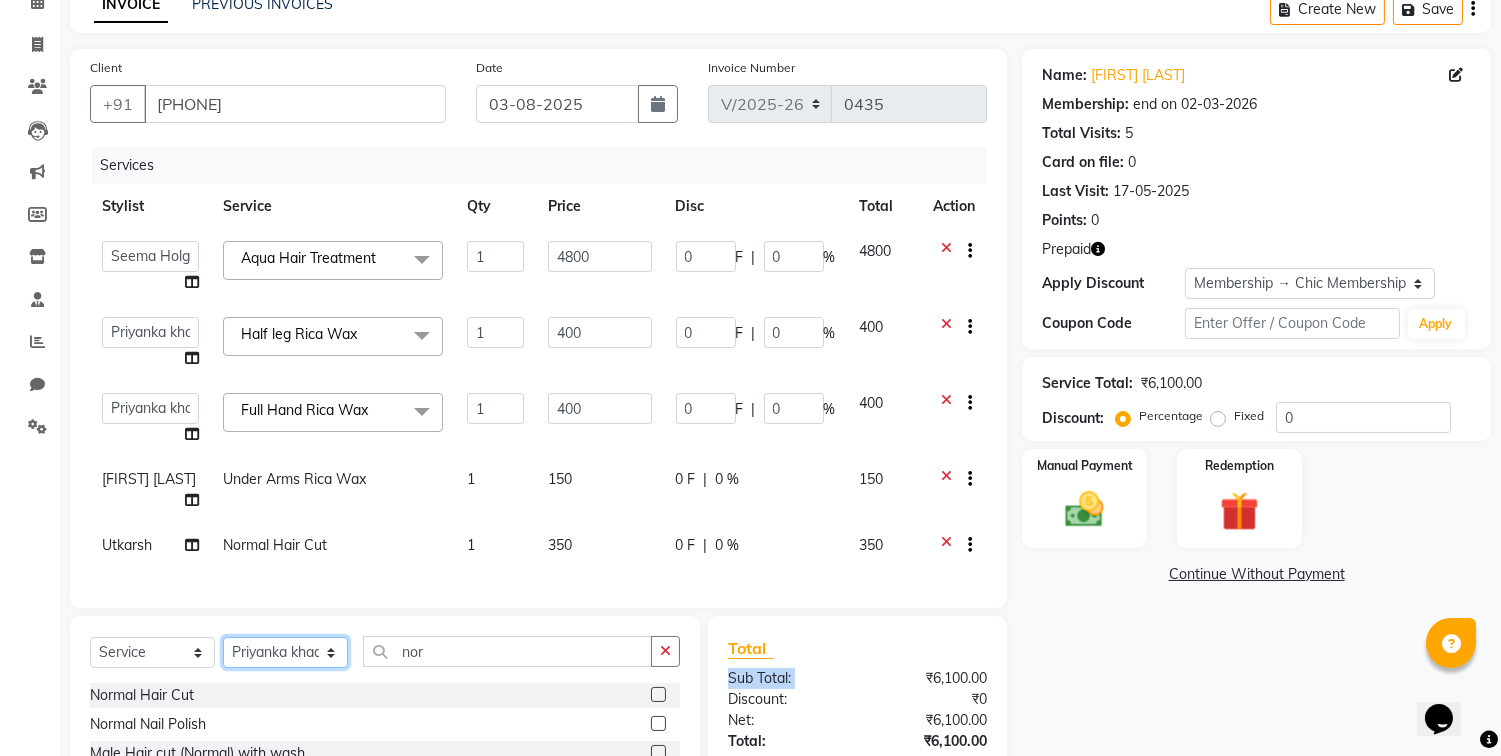 click on "Select Stylist Alka Atul Gauri Gajbhar Guru Jyotsana Kavita Payal Prajakta Priti Kalokhe [FIRST] [LAST] Rubina Nadaf Sadhana Awtade Sakshi Bhilare Sapana  Seema Holge Somnath  Swati Utkarsh" 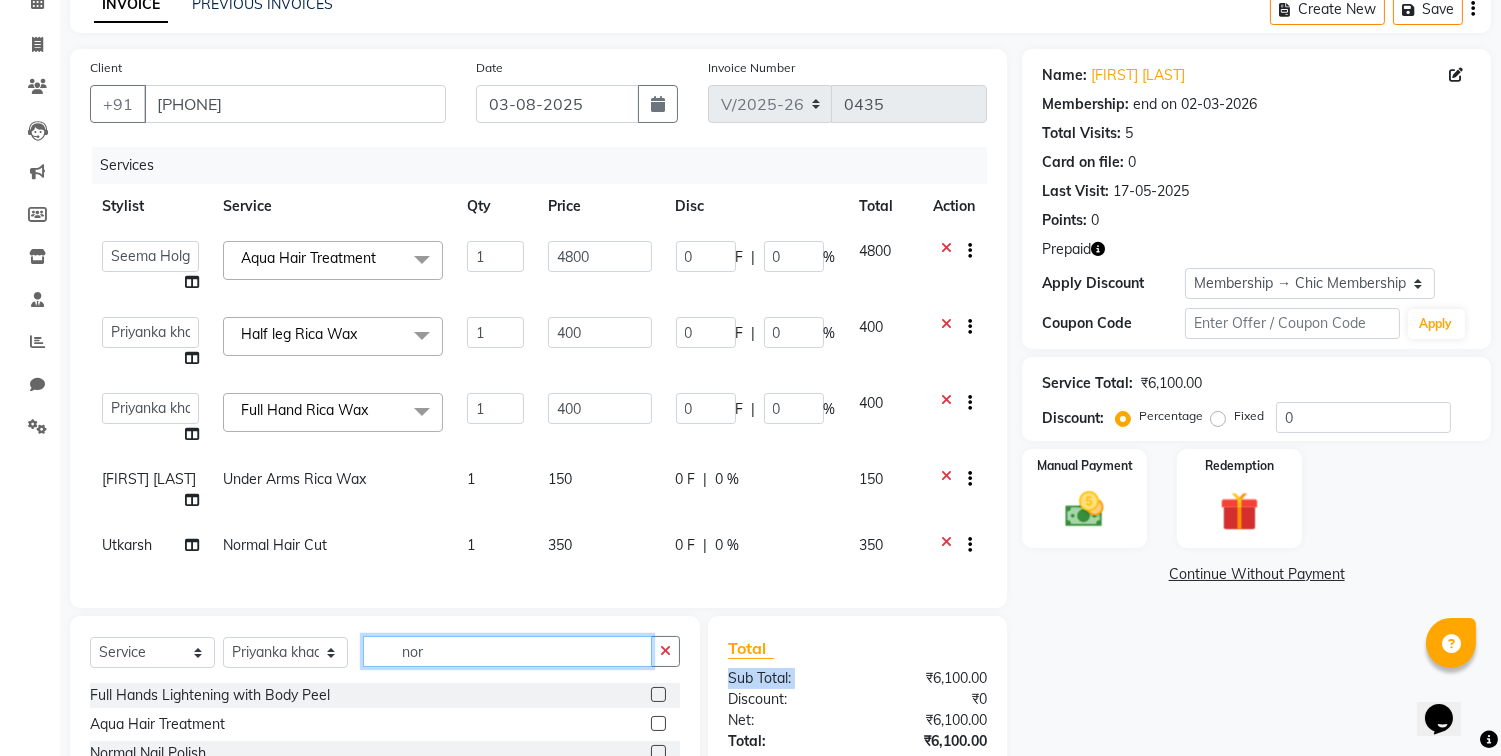 click on "nor" 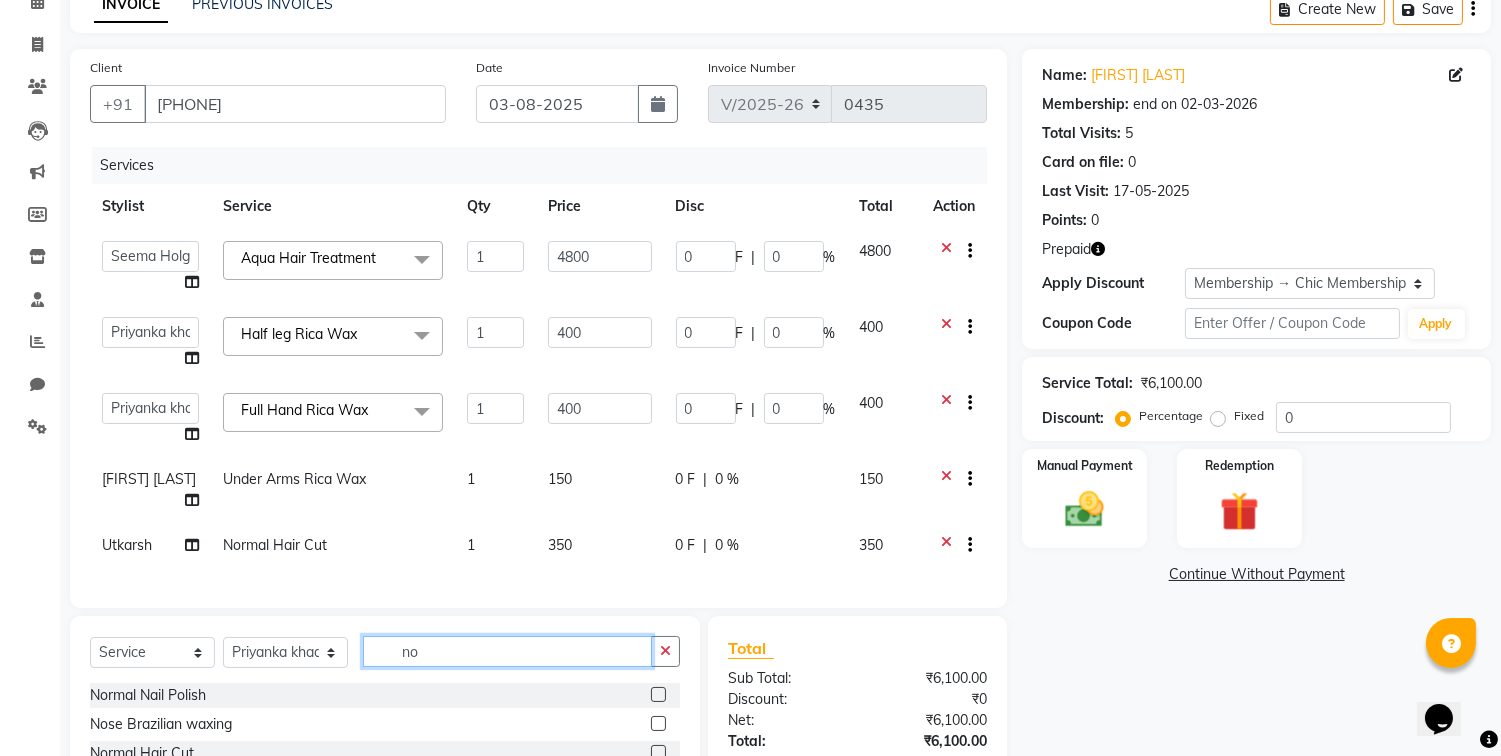 type on "n" 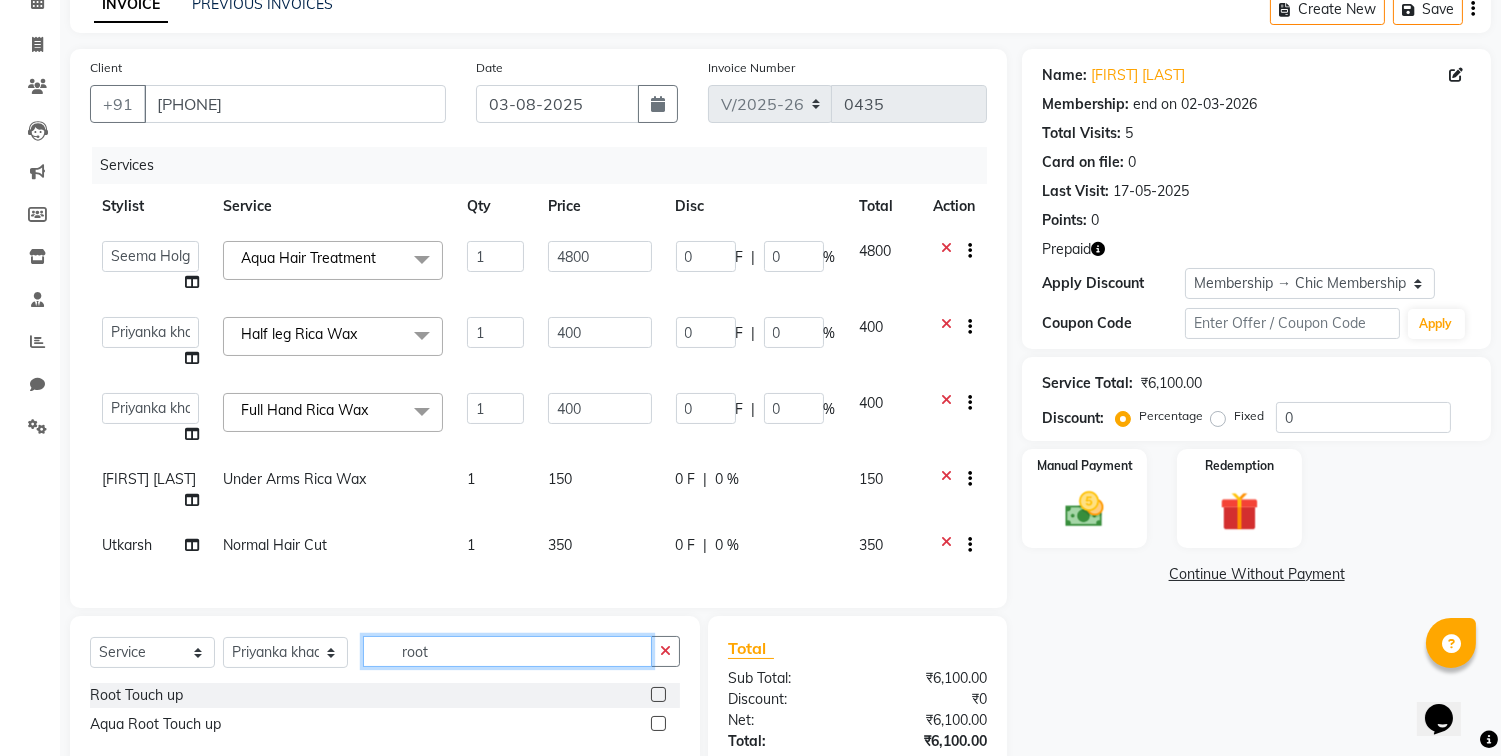 type on "root" 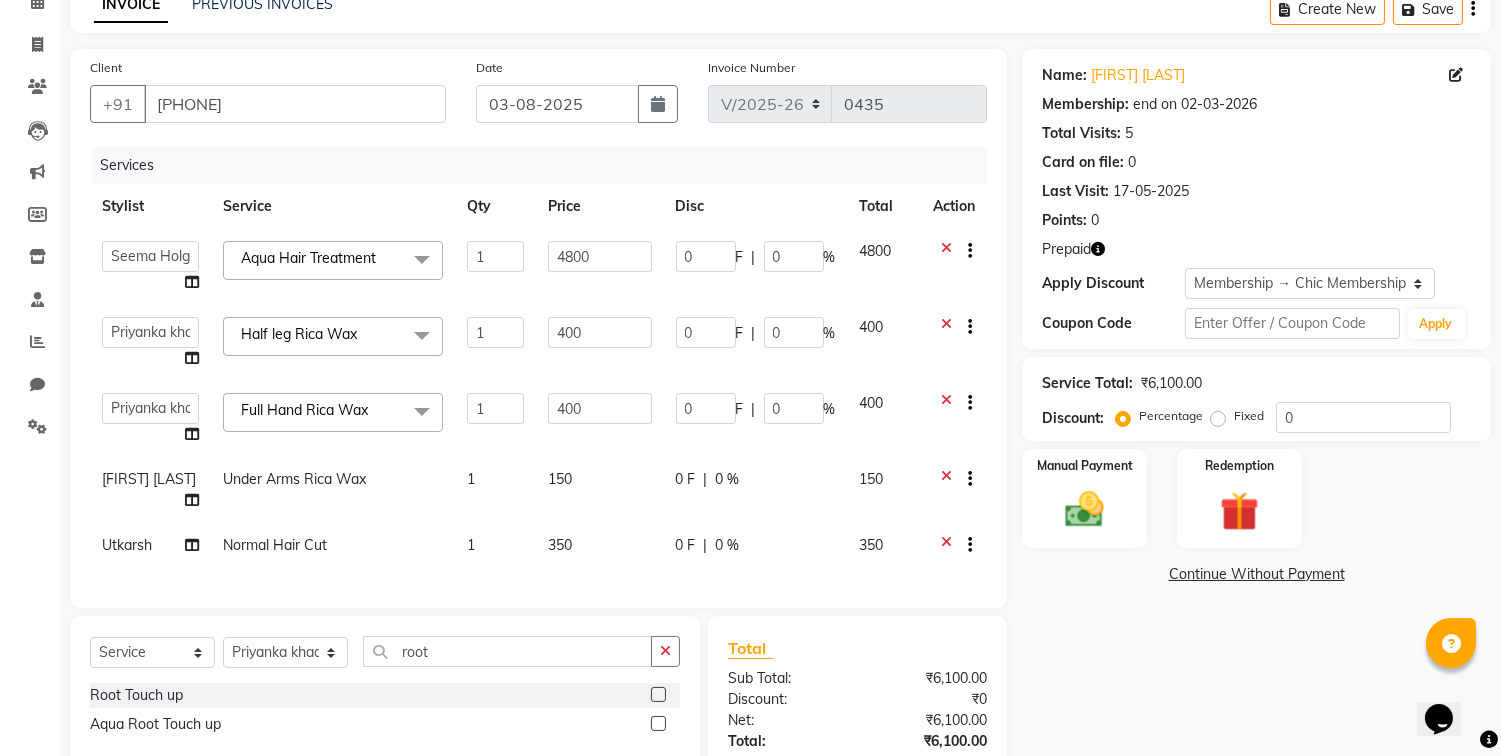 click 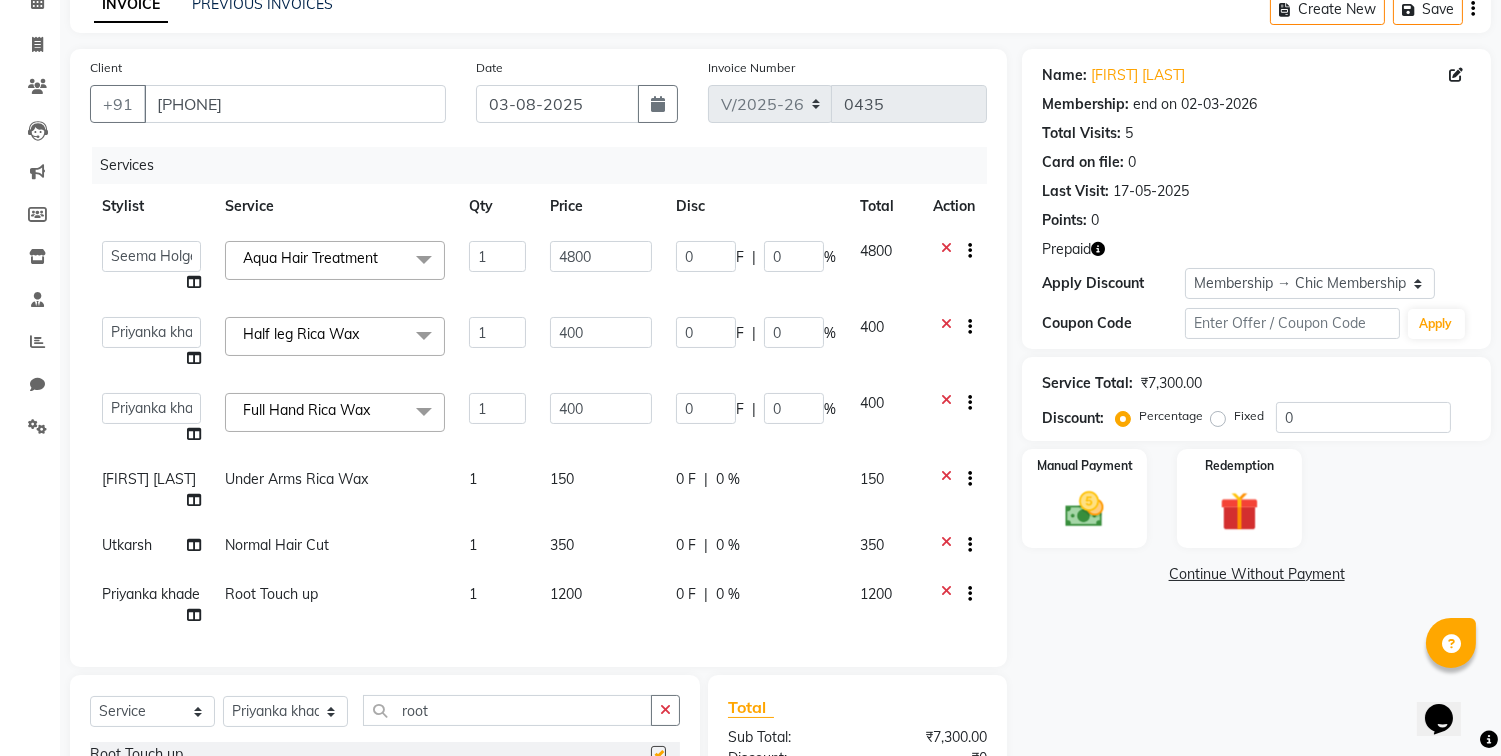 checkbox on "false" 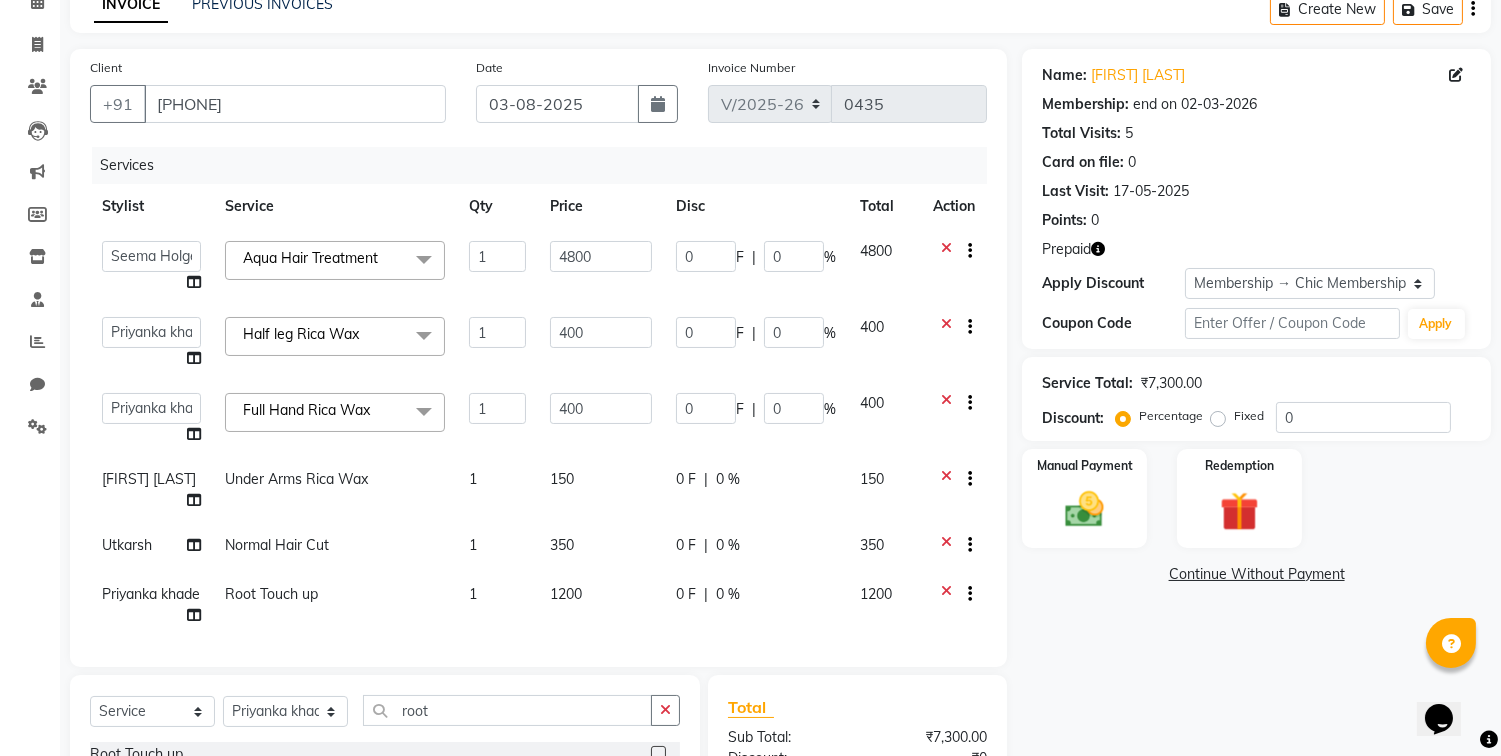 click on "1200" 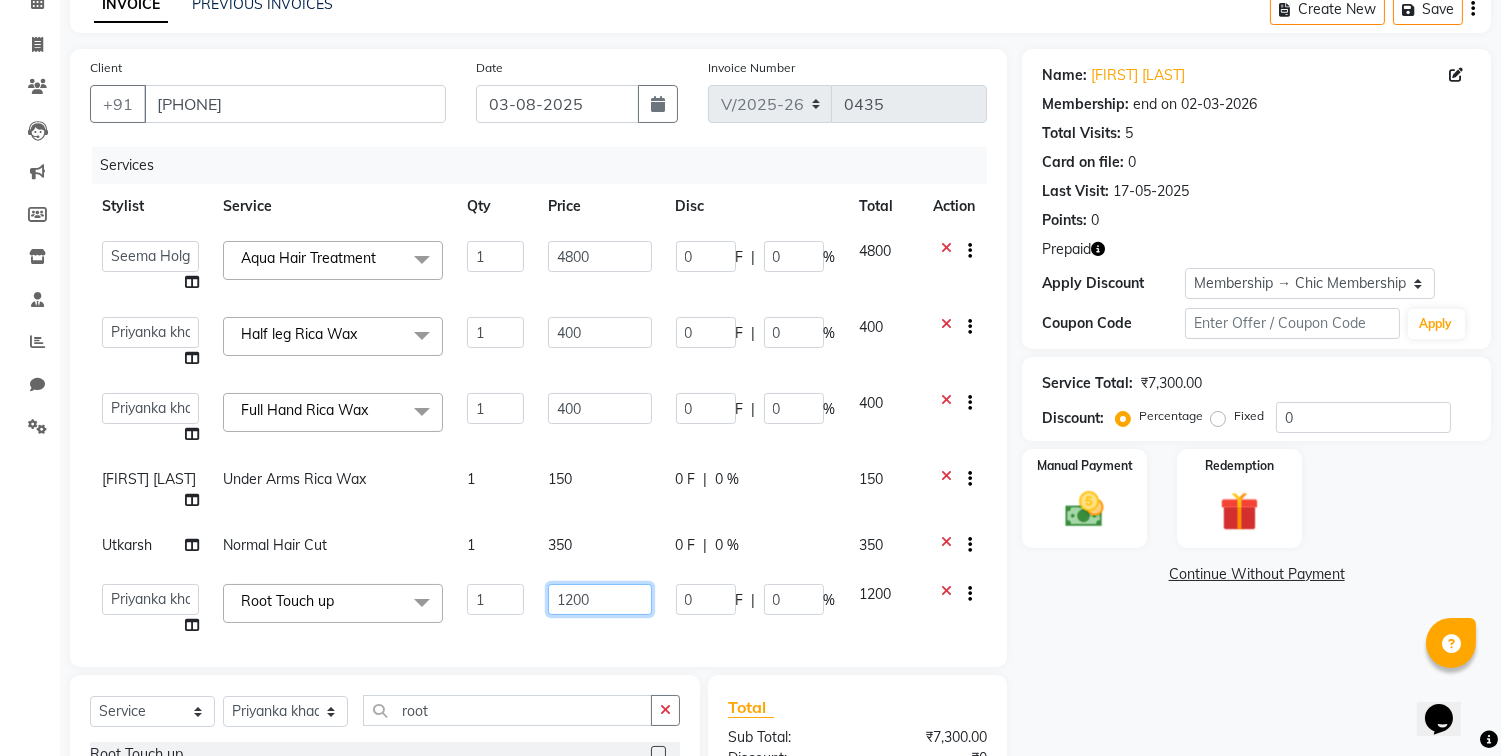 click on "1200" 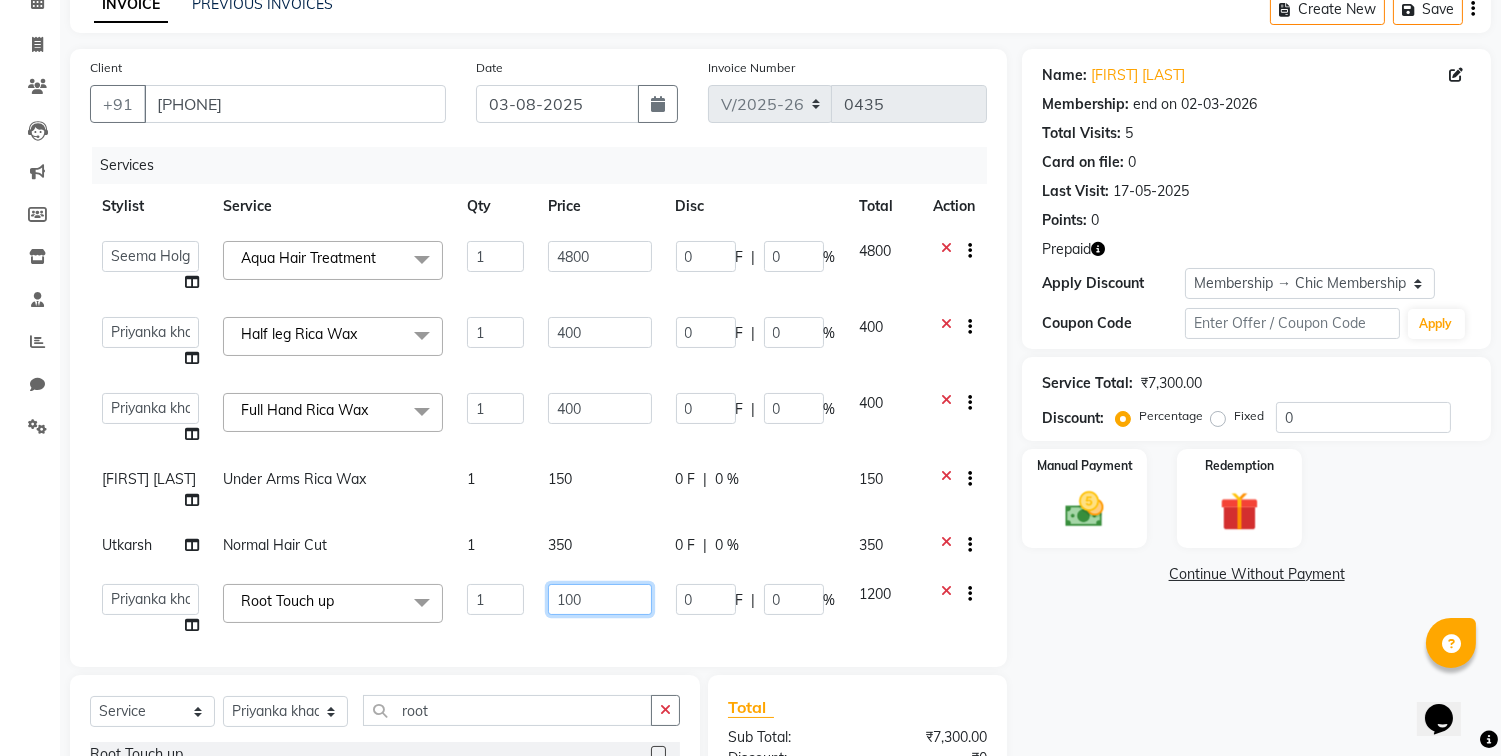 type on "1800" 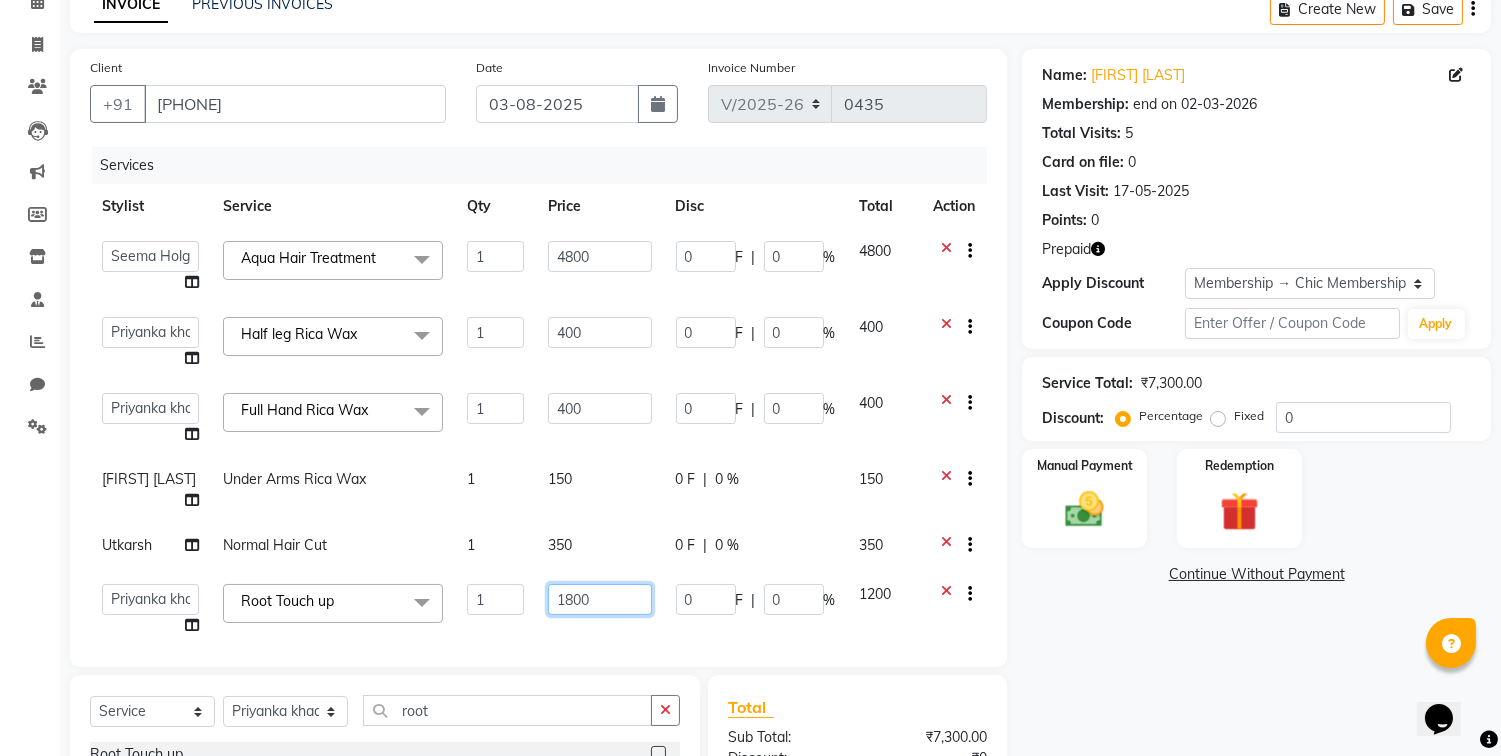 scroll, scrollTop: 33, scrollLeft: 0, axis: vertical 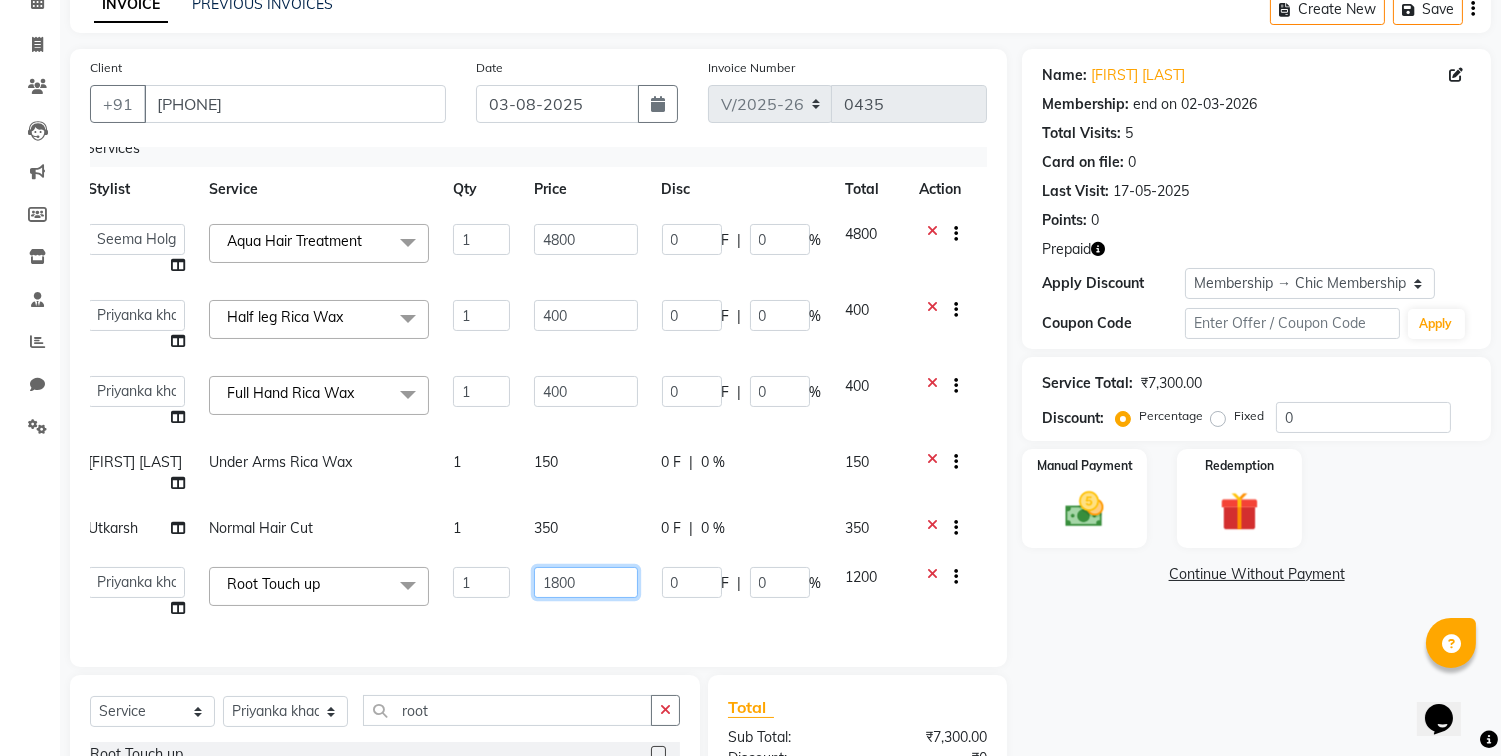 drag, startPoint x: 570, startPoint y: 604, endPoint x: 1126, endPoint y: 707, distance: 565.45996 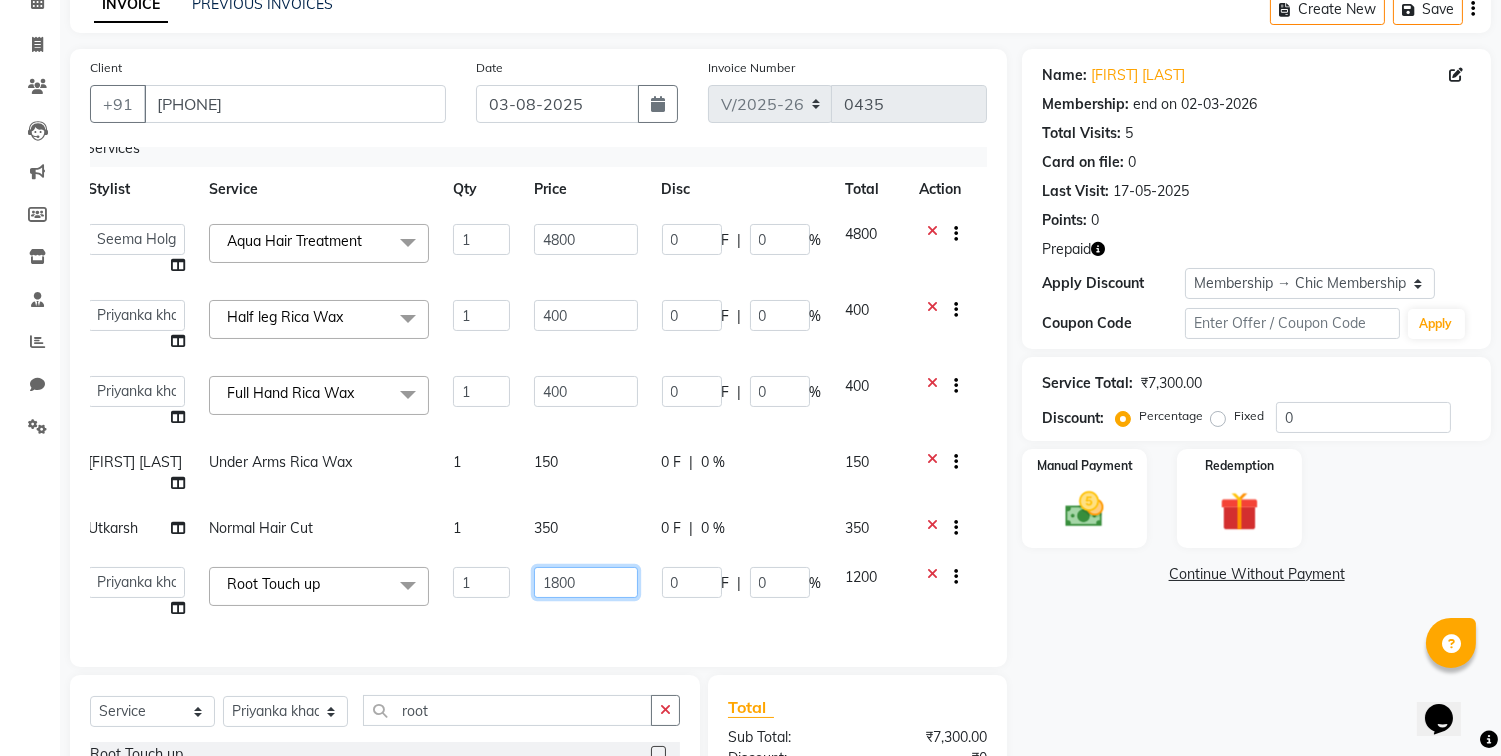click on "Client +91 [PHONE] Date 03-08-2025 Invoice Number V/2025 V/2025-26 0435 Services Stylist Service Qty Price Disc Total Action  Alka   Atul   Gauri Gajbhar   Guru   Jyotsana   Kavita   Payal   Prajakta   Priti Kalokhe   [FIRST] [LAST]   Rubina Nadaf   Sadhana Awtade   Sakshi Bhilare   Sapana    Seema Holge   Somnath    Swati   Utkarsh  Aqua Hair Treatment  x Cupcake Bombshell  Pedicure Sidelocks brazilian Fruit Cleanup Loreal Hair Spa Gel Nail Polish Diamond Derma Abrasion-Add on Butt Lightening Chemical treatment Shea Filler Hair Spa  Normal Hair Wash with Dry Global Hair Color  Hair Curling/Tongs Party Makeup Lower Lips by thread Male Hair Spa Regular Anti Tan Manicure by Aroma Male Global Hair color - Rs.1000 onwards Aqua Hair Treatment Gel Polish removal Balayage D-tan Full Hand Gel Nail Extentions Anti Tan Pedicure D-Tan Full Tummy Normal Nail Polish Forehead Brazilian Full Body Rica Wax PRP for face - Add on Half Leg Chocolate Wax Up Style Hair Styling Foot Massage (Foot Reflexology ) Creative Color 1" 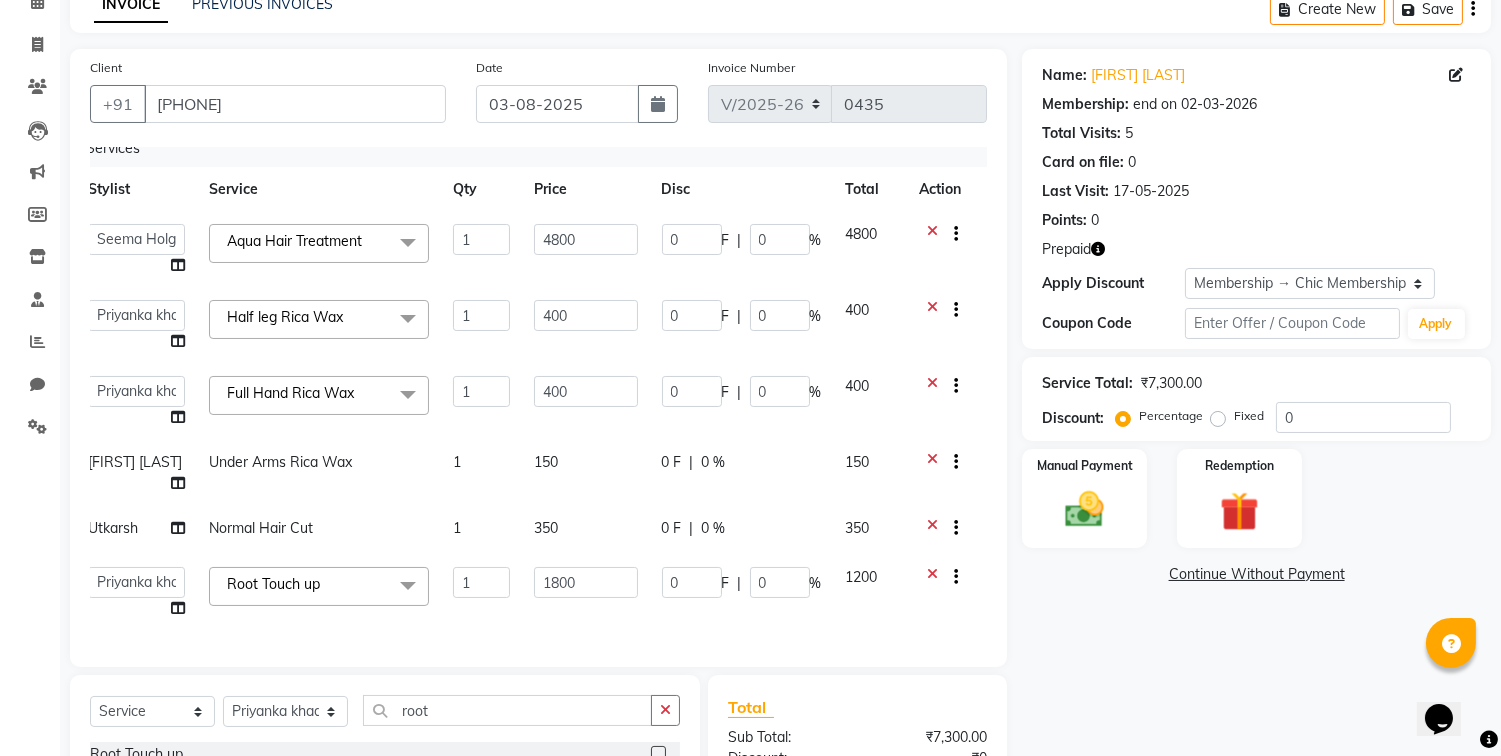 scroll, scrollTop: 23, scrollLeft: 14, axis: both 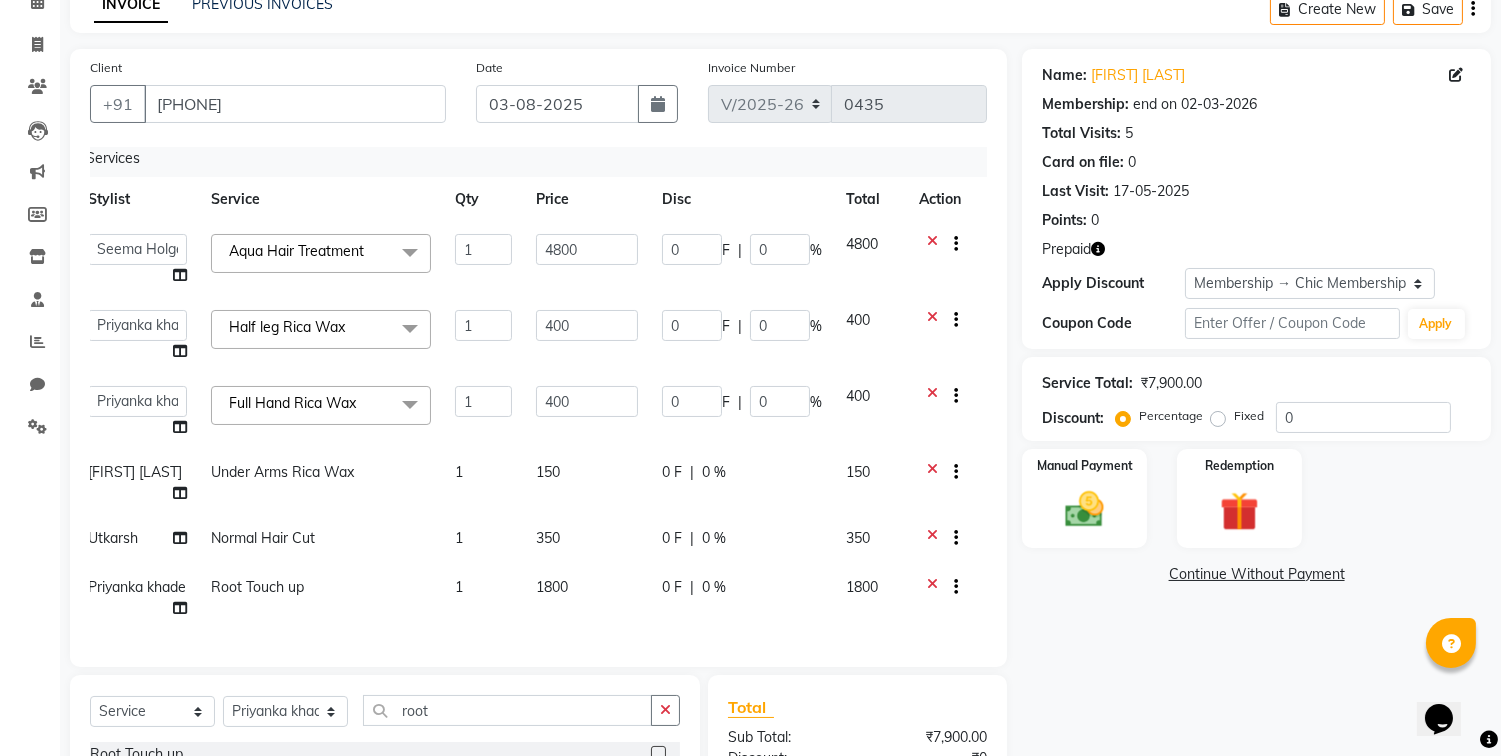 click on "Name: [FIRST] [LAST] Membership: end on 02-03-2026 Total Visits:  5 Card on file:  0 Last Visit:   17-05-2025 Points:   0  Prepaid Apply Discount Select Membership → Chic Membership   Loyalty → Loyality level 5  Coupon Code Apply Service Total:  ₹7,900.00  Discount:  Percentage   Fixed  0 Manual Payment Redemption  Continue Without Payment" 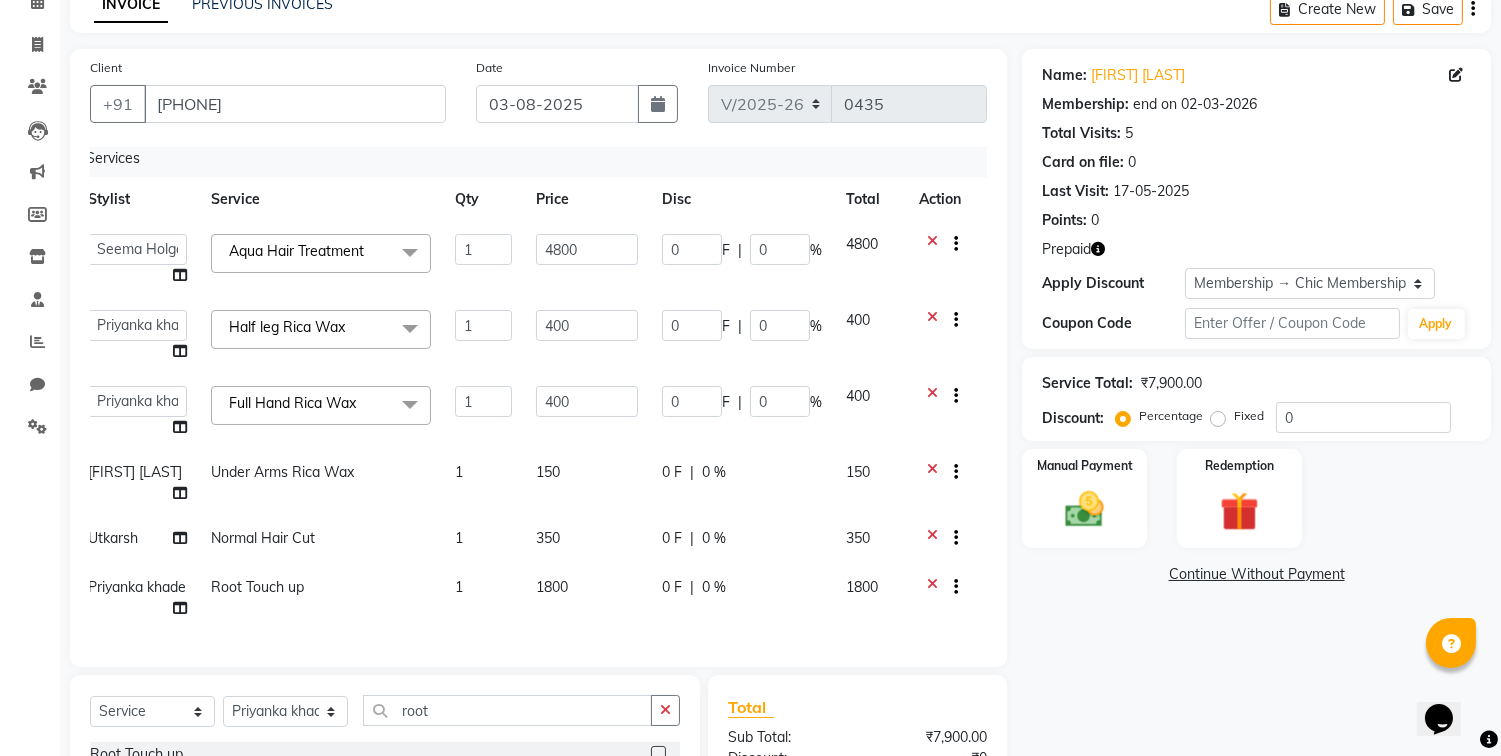 drag, startPoint x: 1126, startPoint y: 707, endPoint x: 540, endPoint y: 694, distance: 586.14417 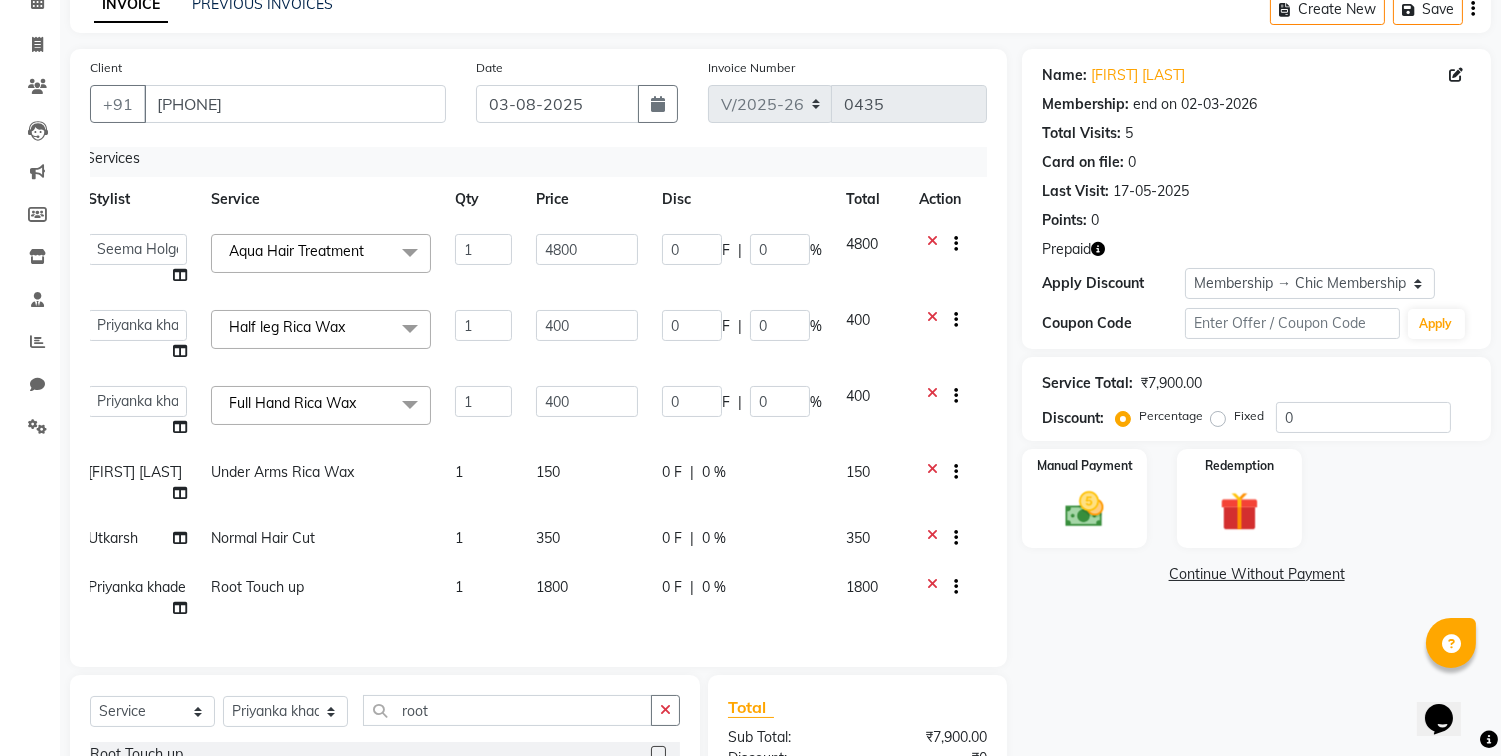 click on "Client +91 [PHONE] Date 03-08-2025 Invoice Number V/2025 V/2025-26 0435 Services Stylist Service Qty Price Disc Total Action  Alka   Atul   Gauri Gajbhar   Guru   Jyotsana   Kavita   Payal   Prajakta   Priti Kalokhe   [FIRST] [LAST]   Rubina Nadaf   Sadhana Awtade   Sakshi Bhilare   Sapana    Seema Holge   Somnath    Swati   Utkarsh  Aqua Hair Treatment  x Cupcake Bombshell  Pedicure Sidelocks brazilian Fruit Cleanup Loreal Hair Spa Gel Nail Polish Diamond Derma Abrasion-Add on Butt Lightening Chemical treatment Shea Filler Hair Spa  Normal Hair Wash with Dry Global Hair Color  Hair Curling/Tongs Party Makeup Lower Lips by thread Male Hair Spa Regular Anti Tan Manicure by Aroma Male Global Hair color - Rs.1000 onwards Aqua Hair Treatment Gel Polish removal Balayage D-tan Full Hand Gel Nail Extentions Anti Tan Pedicure D-Tan Full Tummy Normal Nail Polish Forehead Brazilian Full Body Rica Wax PRP for face - Add on Half Leg Chocolate Wax Up Style Hair Styling Foot Massage (Foot Reflexology ) Creative Color 1" 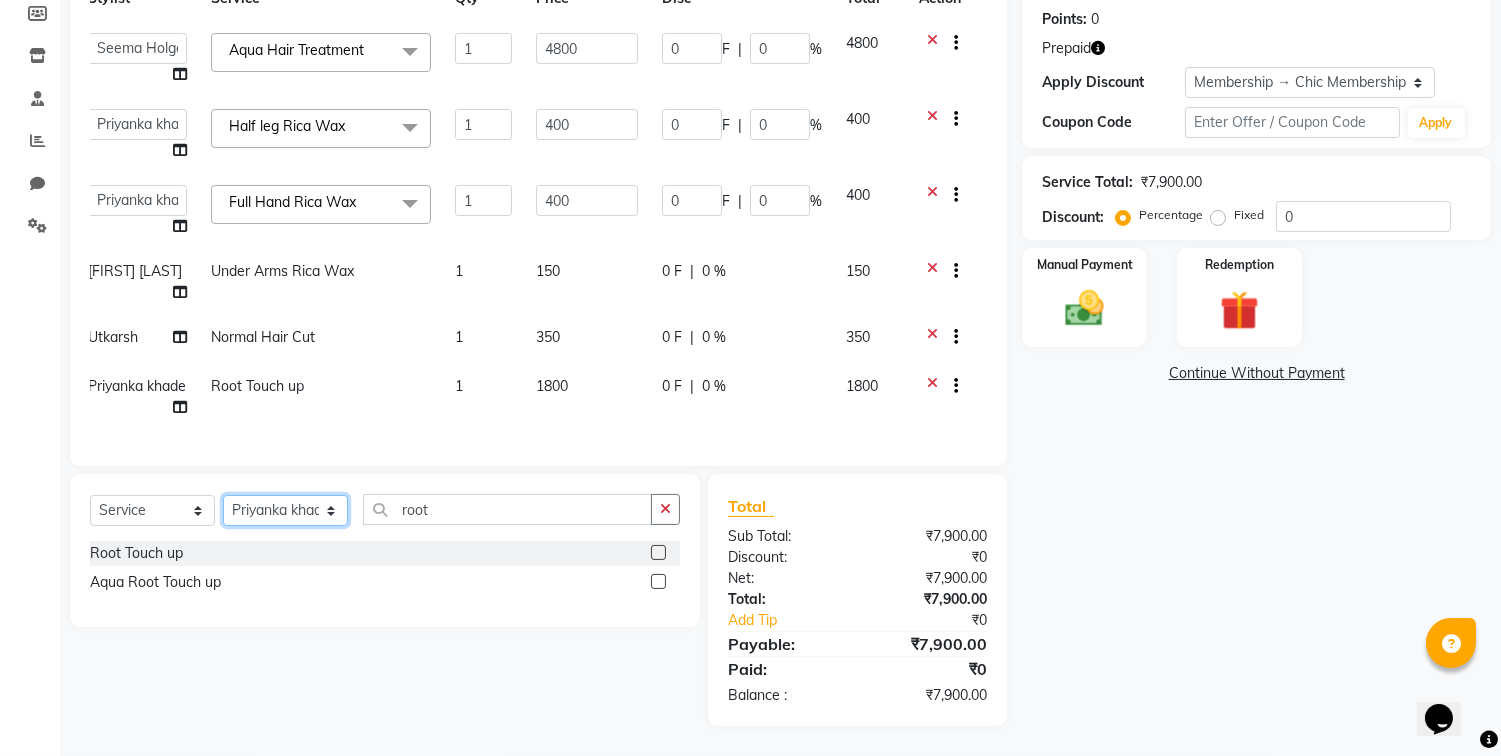 select on "70487" 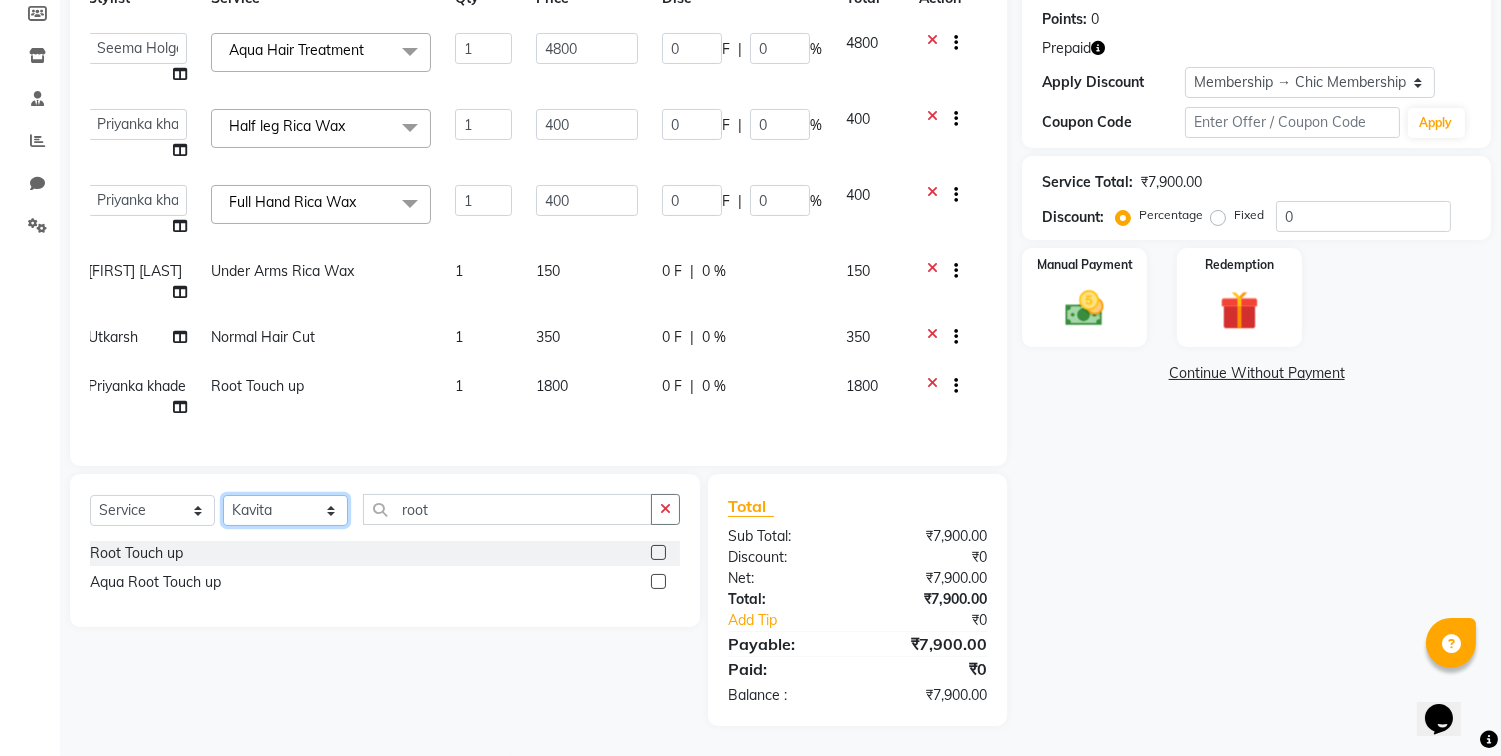 click on "Select Stylist Alka Atul Gauri Gajbhar Guru Jyotsana Kavita Payal Prajakta Priti Kalokhe [FIRST] [LAST] Rubina Nadaf Sadhana Awtade Sakshi Bhilare Sapana  Seema Holge Somnath  Swati Utkarsh" 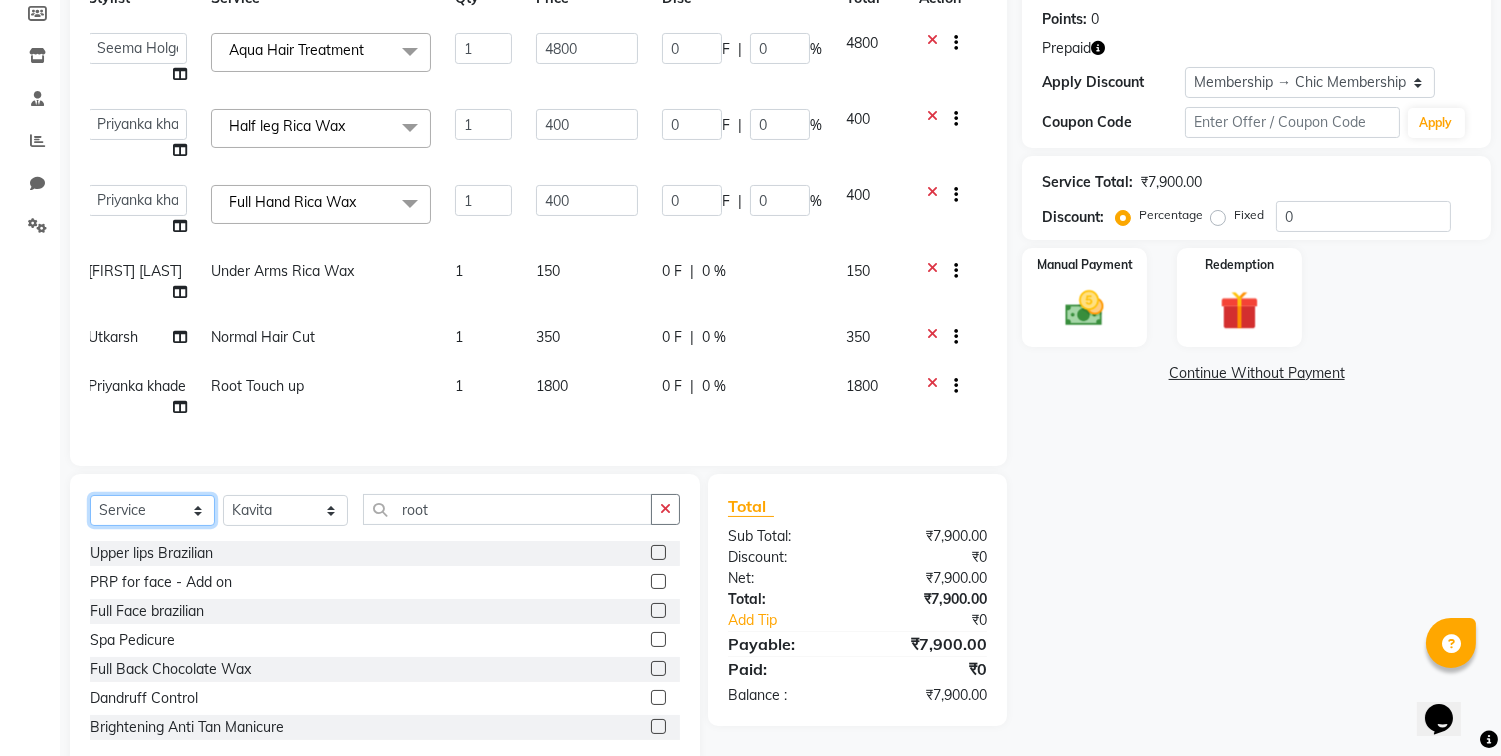 select on "product" 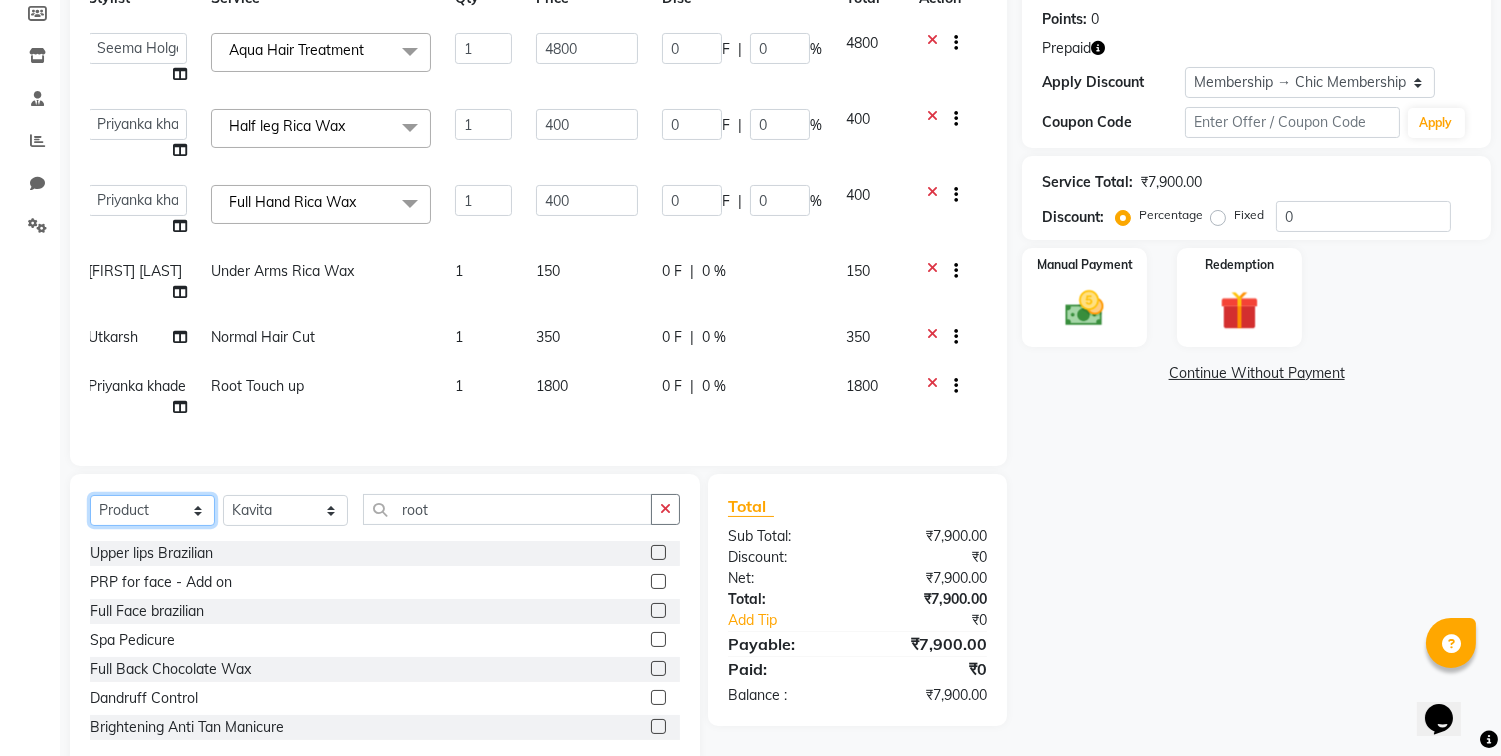 click on "Select  Service  Product  Membership  Package Voucher Prepaid Gift Card" 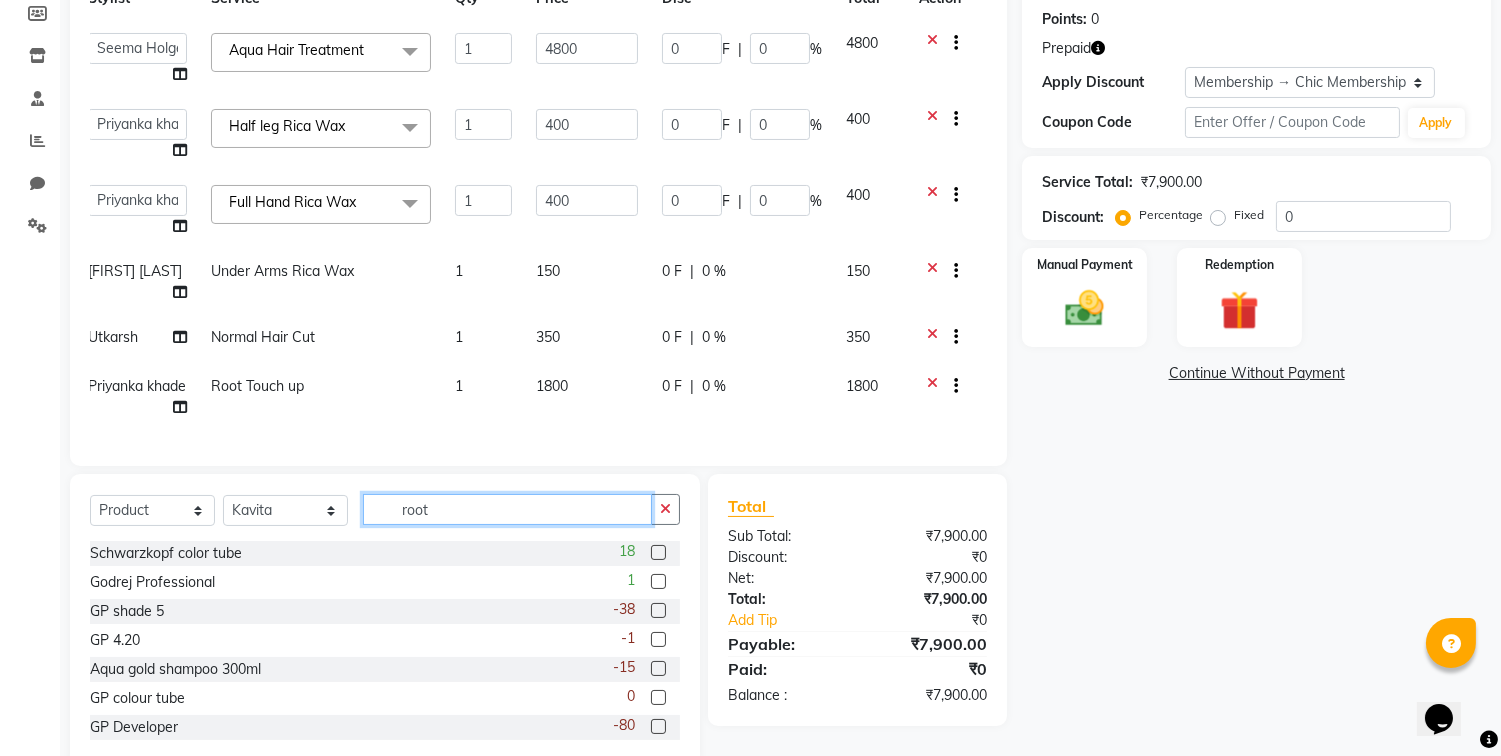click on "root" 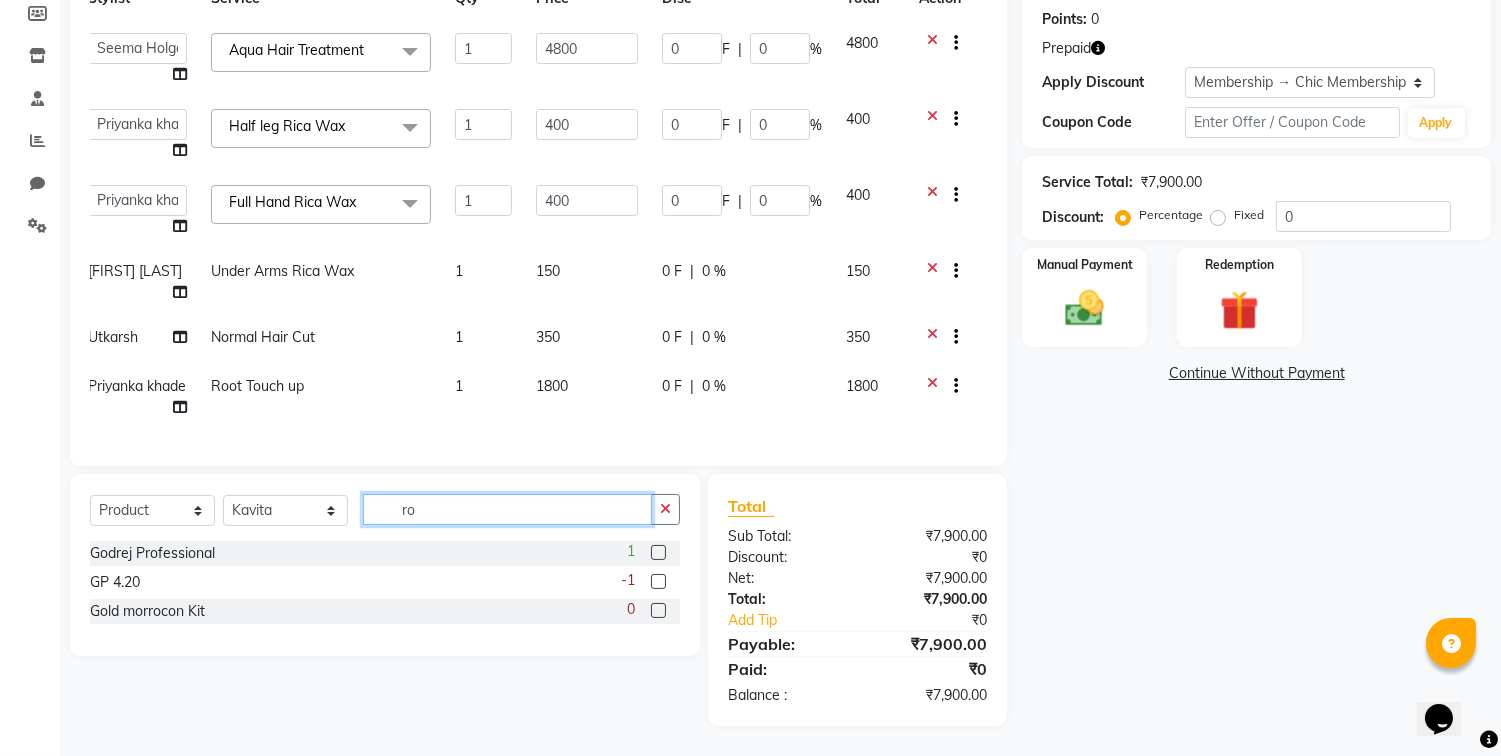 type on "r" 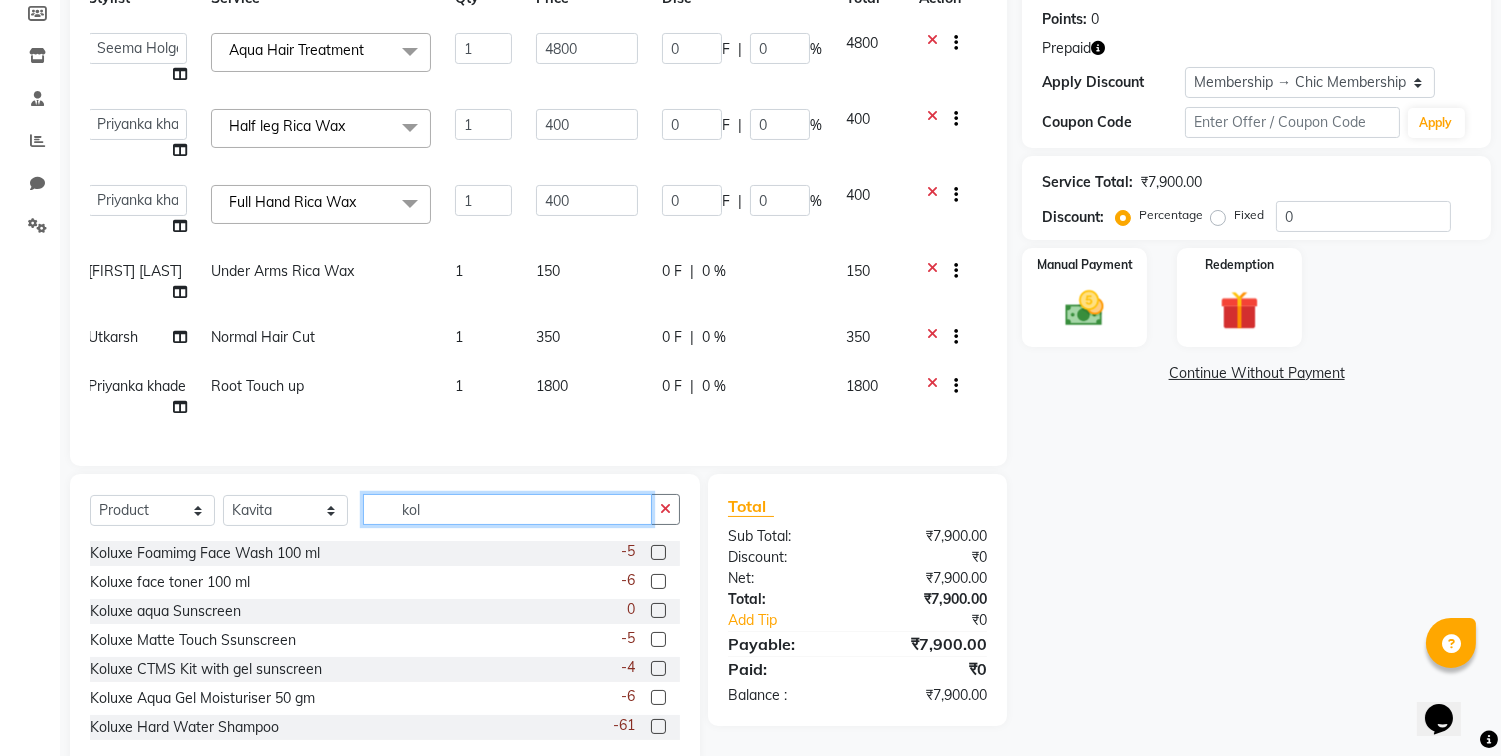 drag, startPoint x: 457, startPoint y: 516, endPoint x: 640, endPoint y: 730, distance: 281.57593 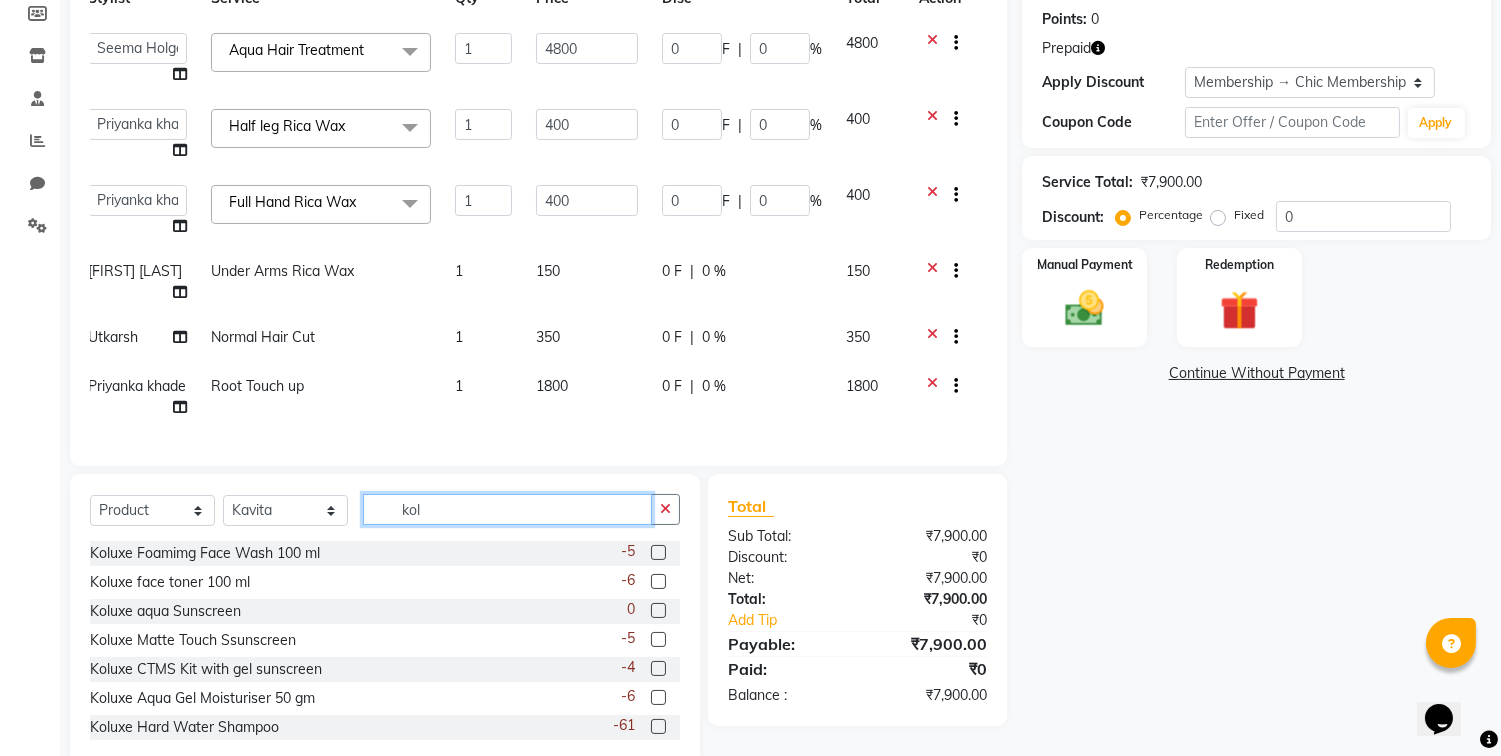 click on "Select  Service  Product  Membership  Package Voucher Prepaid Gift Card  Select Stylist Alka Atul Gauri Gajbhar Guru Jyotsana Kavita Payal Prajakta Priti Kalokhe [FIRST] [LAST] Rubina Nadaf Sadhana Awtade Sakshi Bhilare Sapana  Seema Holge Somnath  Swati Utkarsh kol Koluxe Foamimg Face Wash 100 ml  -5 Koluxe face toner 100 ml  -6 Koluxe aqua Sunscreen  0 Koluxe Matte Touch Ssunscreen  -5 Koluxe CTMS Kit with gel sunscreen  -4 Koluxe Aqua Gel Moisturiser 50 gm  -6 Koluxe Hard Water  Shampoo  -61 Koluxe Hard Water Conditioner  -38" 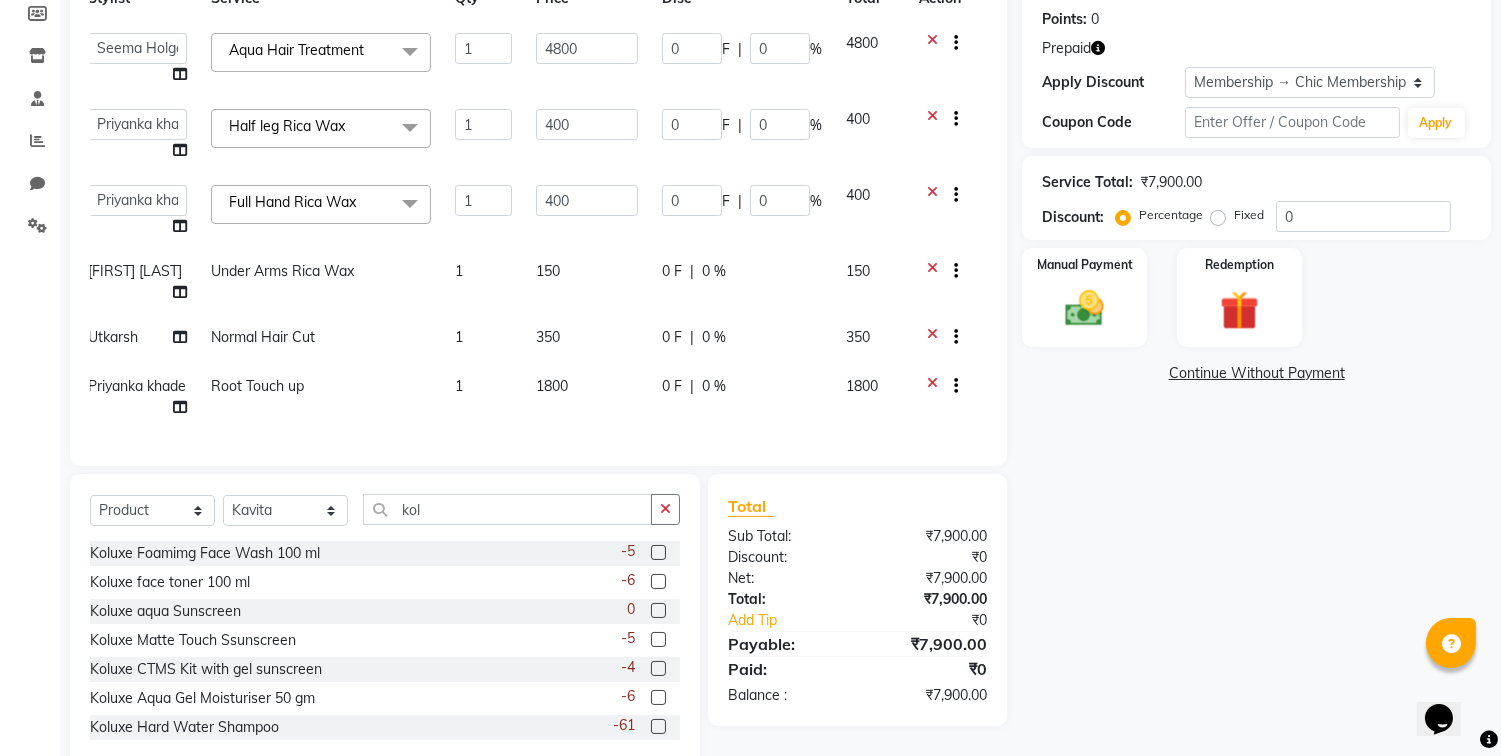 click 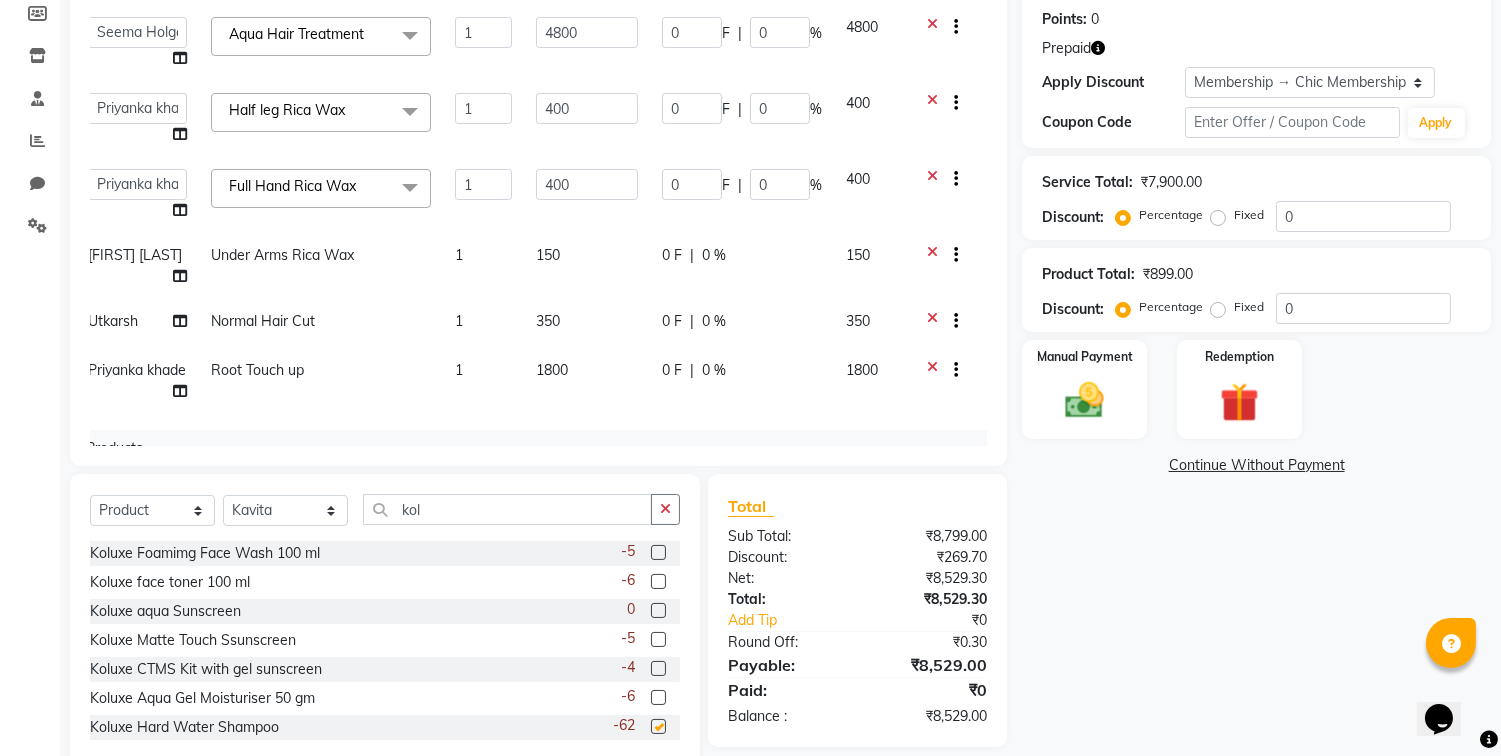 scroll, scrollTop: 33, scrollLeft: 14, axis: both 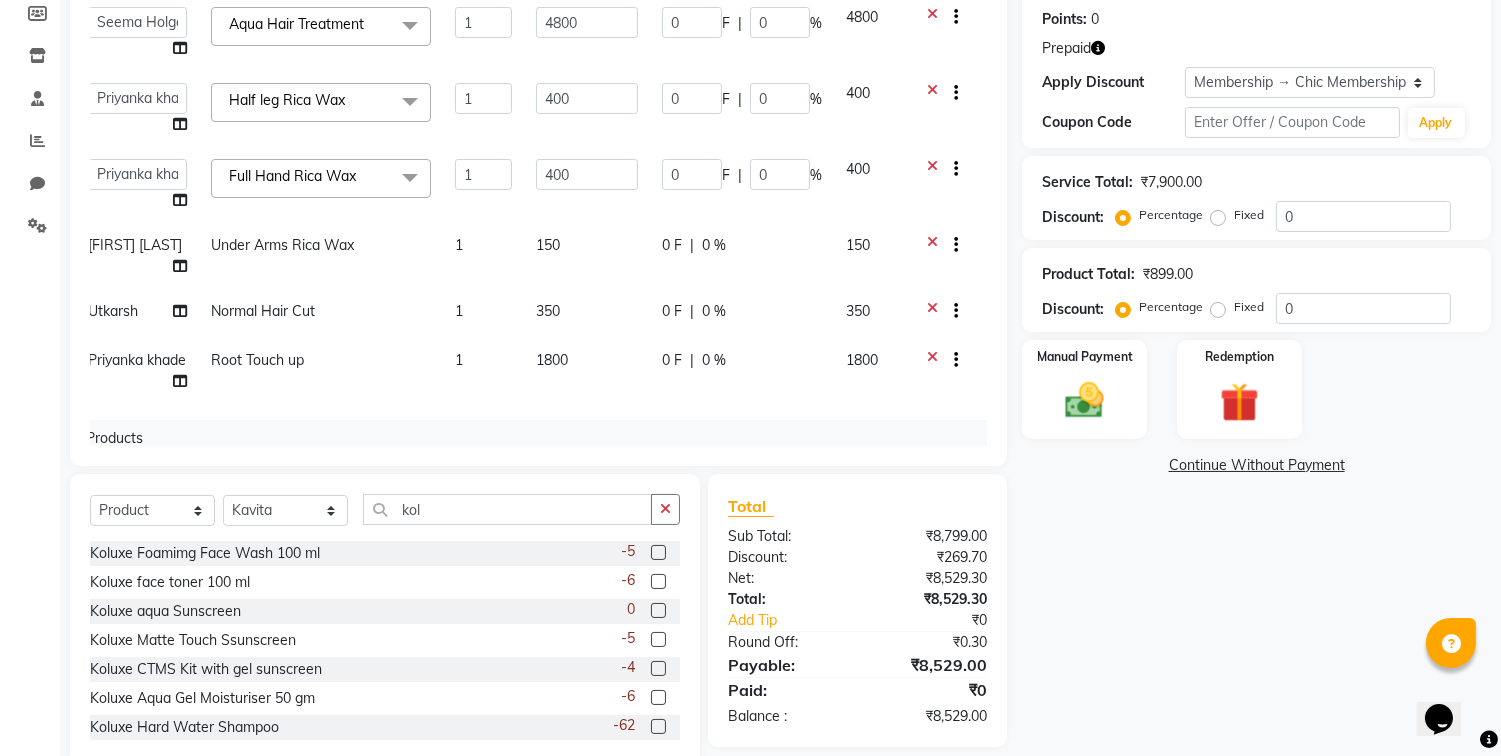 checkbox on "false" 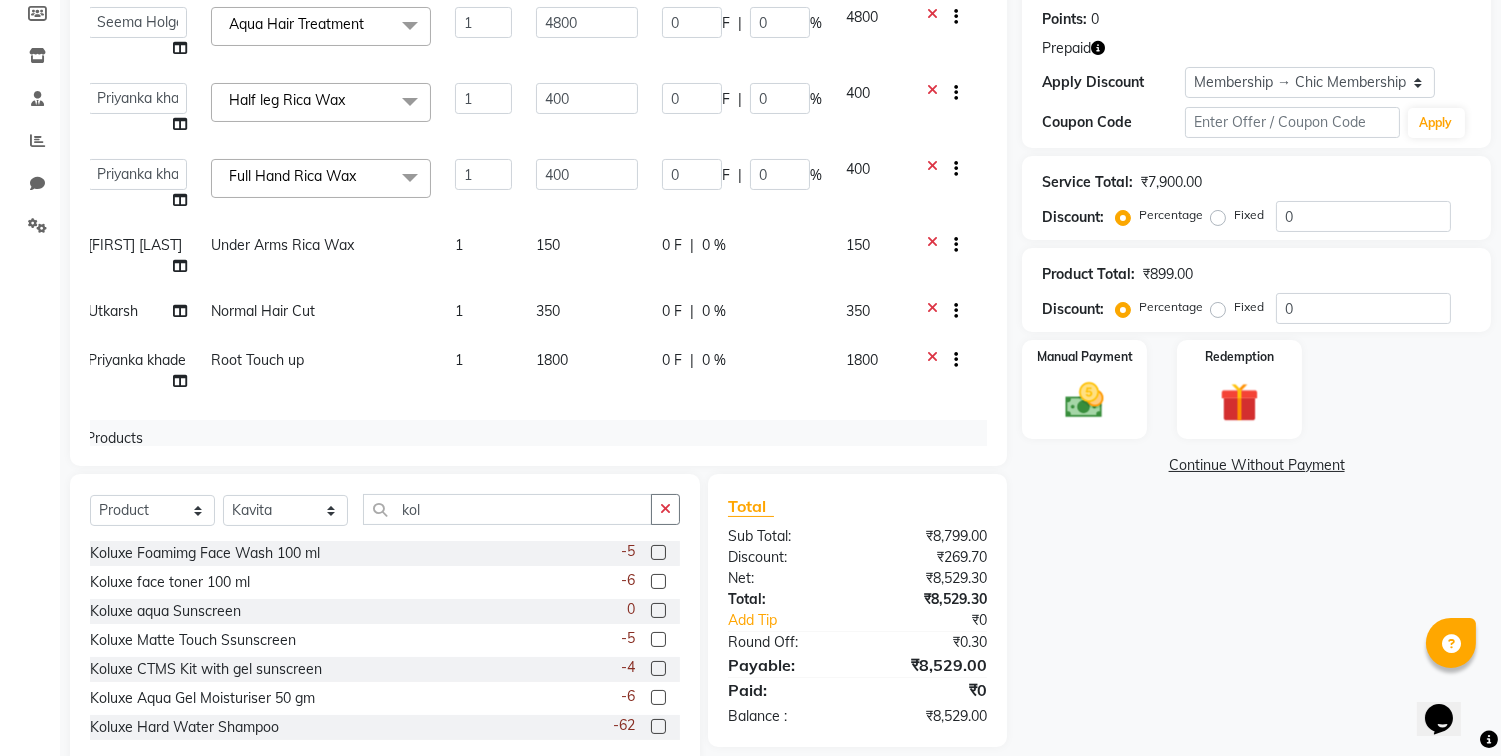drag, startPoint x: 640, startPoint y: 730, endPoint x: 782, endPoint y: 723, distance: 142.17242 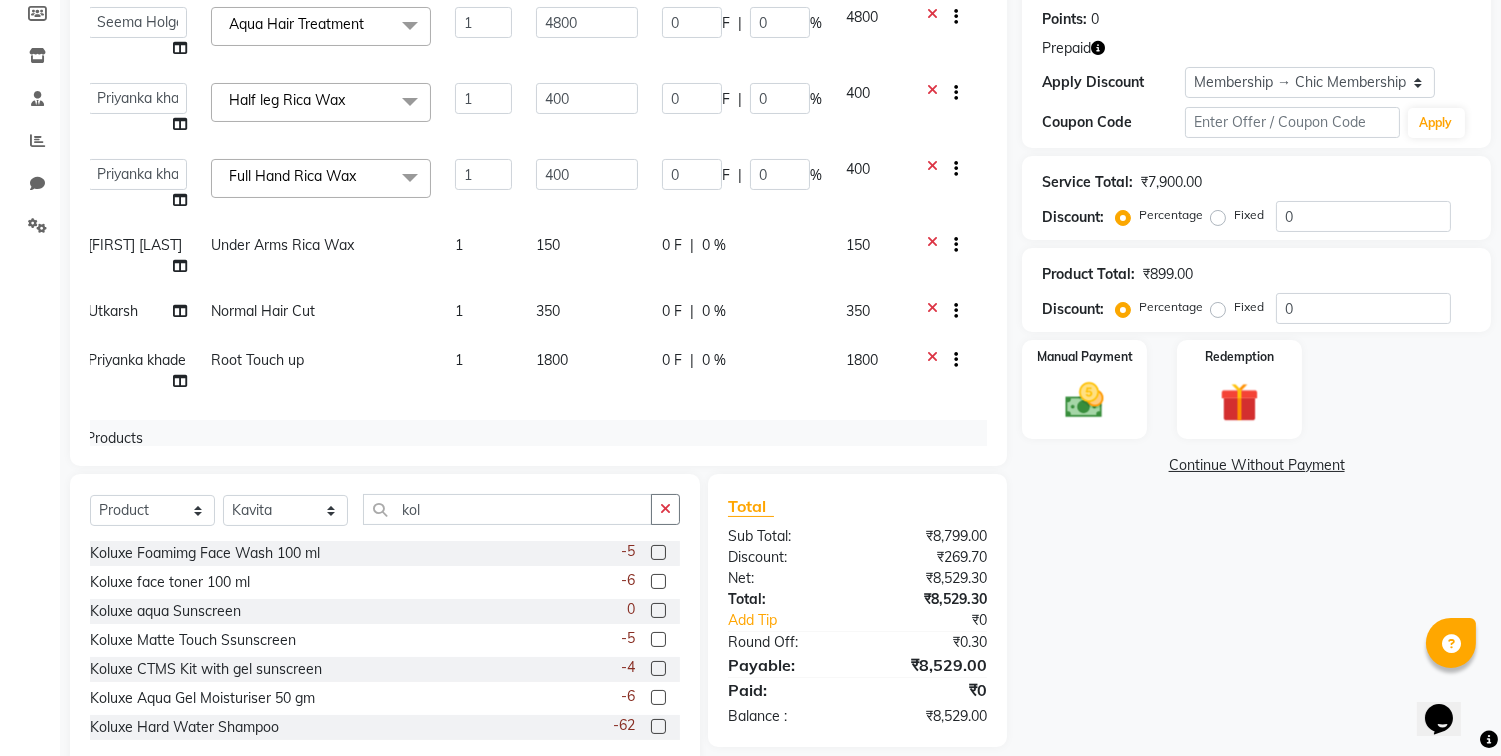 click on "Name: [FIRST] [LAST] Membership: end on 02-03-2026 Total Visits:  5 Card on file:  0 Last Visit:   17-05-2025 Points:   0  Prepaid Apply Discount Select Membership → Chic Membership   Loyalty → Loyality level 5  Coupon Code Apply Service Total:  ₹7,900.00  Discount:  Percentage   Fixed  0 Product Total:  ₹899.00  Discount:  Percentage   Fixed  0 Manual Payment Redemption  Continue Without Payment" 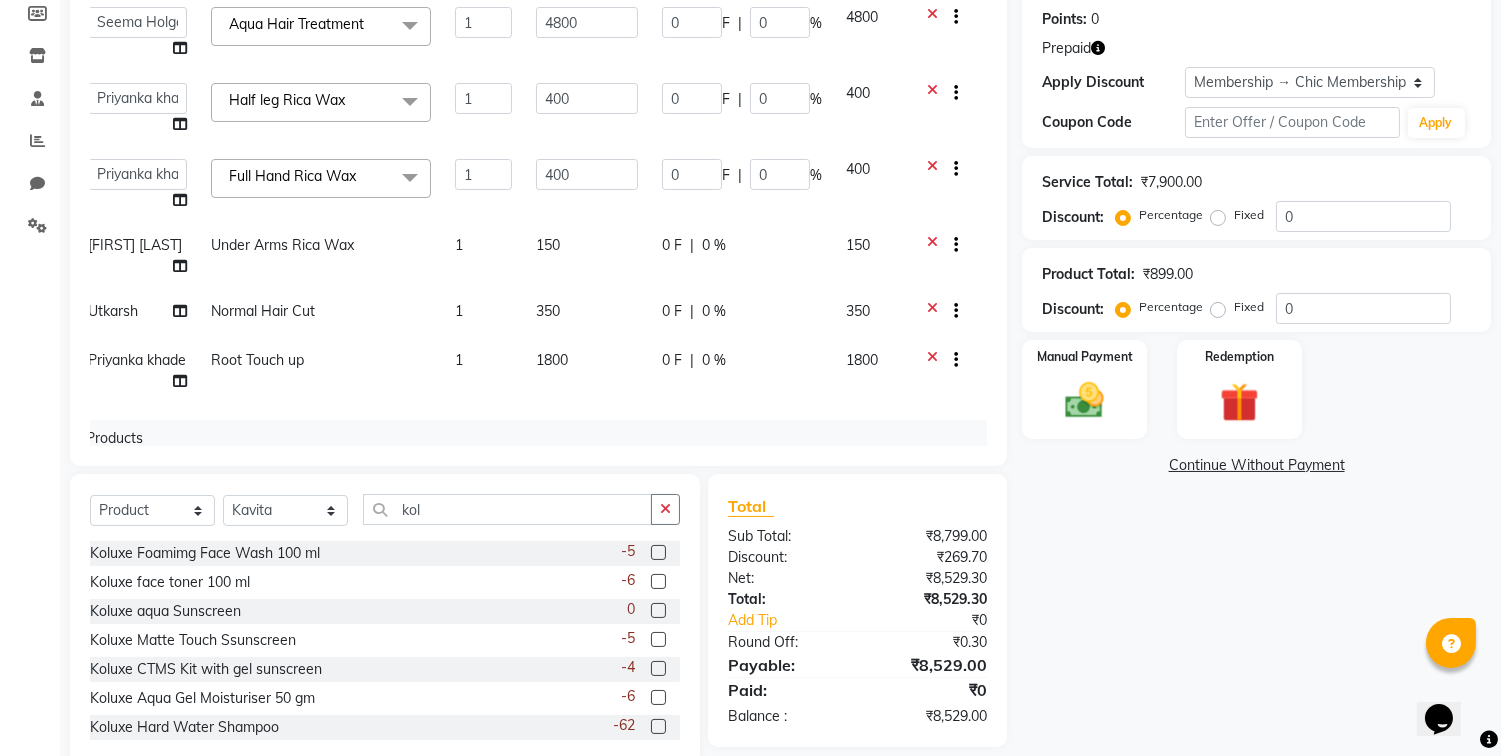 click on "Name: [FIRST] [LAST] Membership: end on 02-03-2026 Total Visits:  5 Card on file:  0 Last Visit:   17-05-2025 Points:   0  Prepaid Apply Discount Select Membership → Chic Membership   Loyalty → Loyality level 5  Coupon Code Apply Service Total:  ₹7,900.00  Discount:  Percentage   Fixed  0 Product Total:  ₹899.00  Discount:  Percentage   Fixed  0 Manual Payment Redemption  Continue Without Payment" 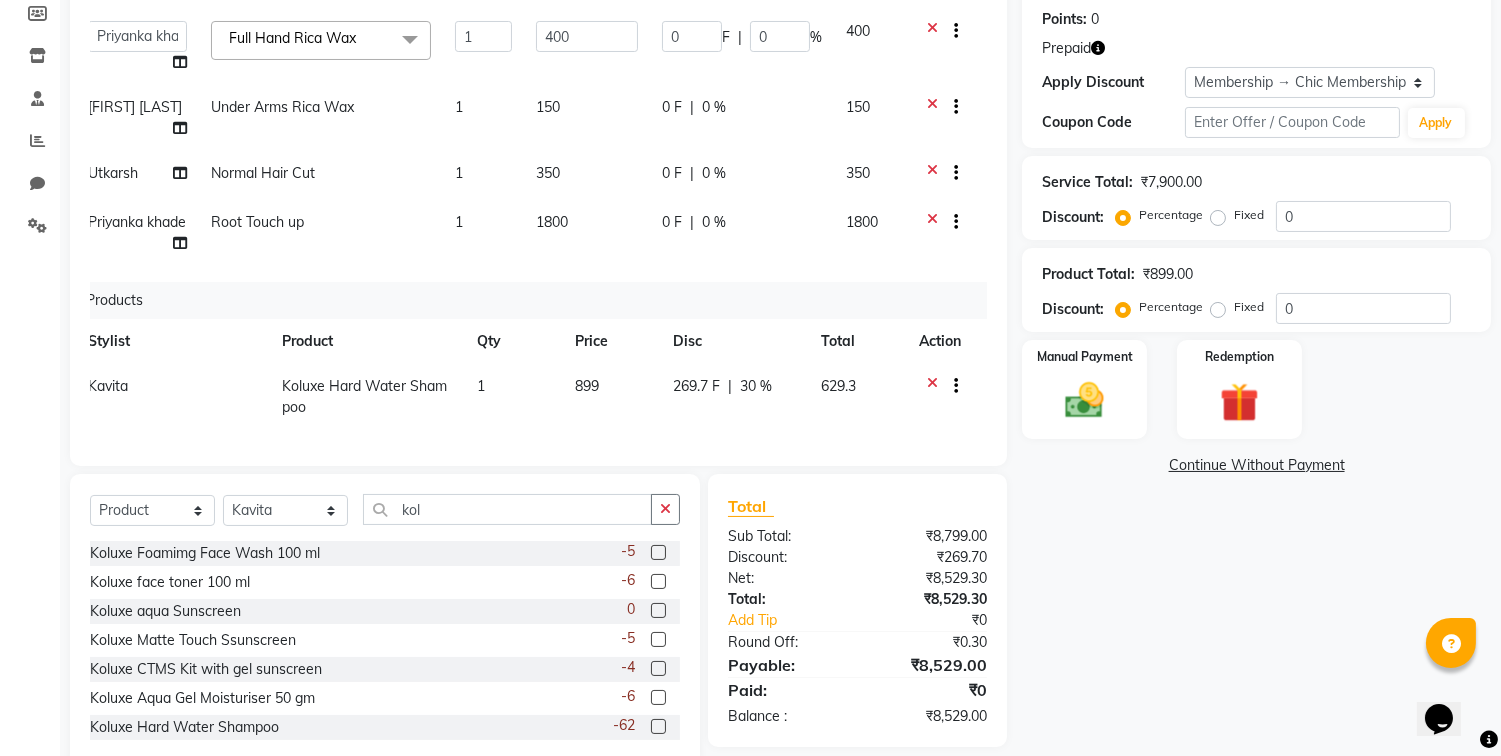 scroll, scrollTop: 187, scrollLeft: 14, axis: both 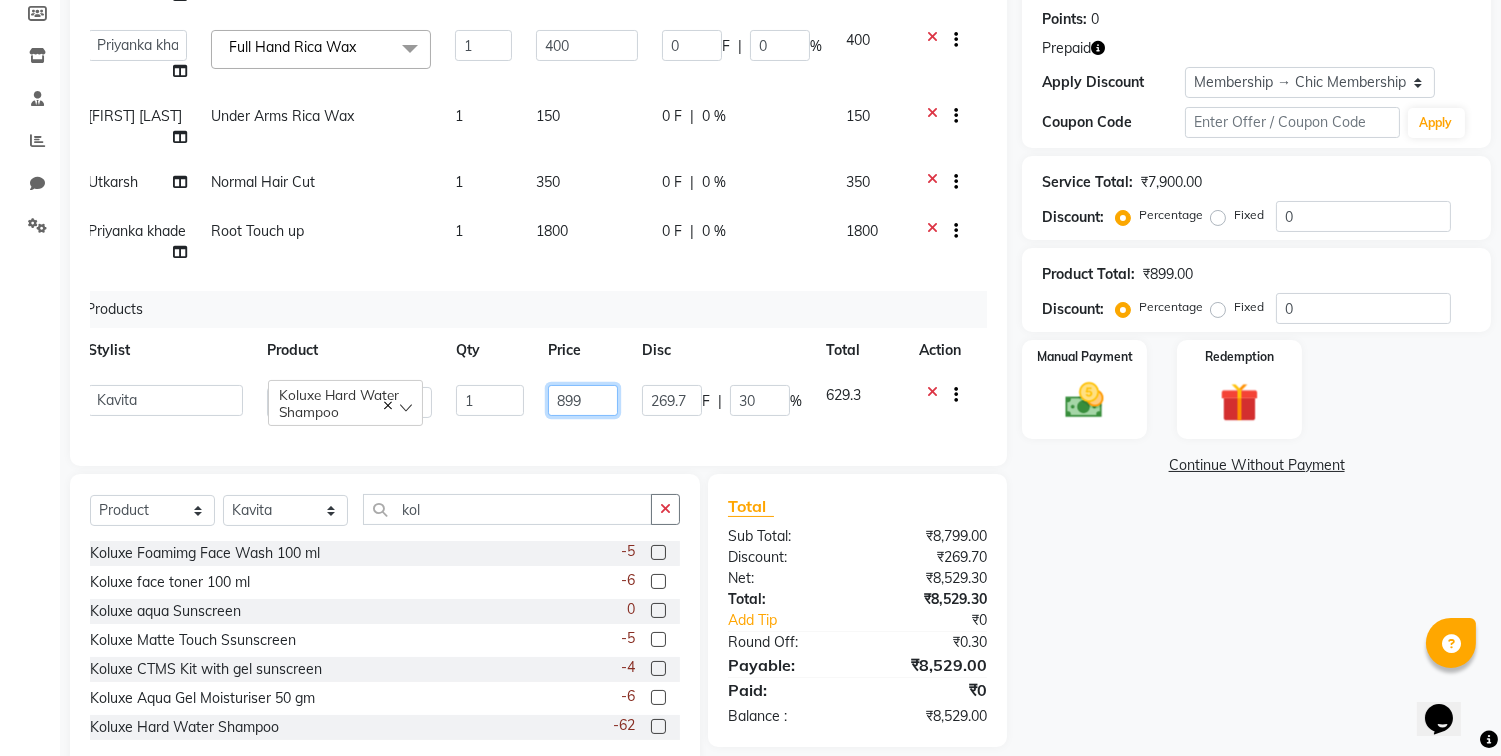 click on "899" 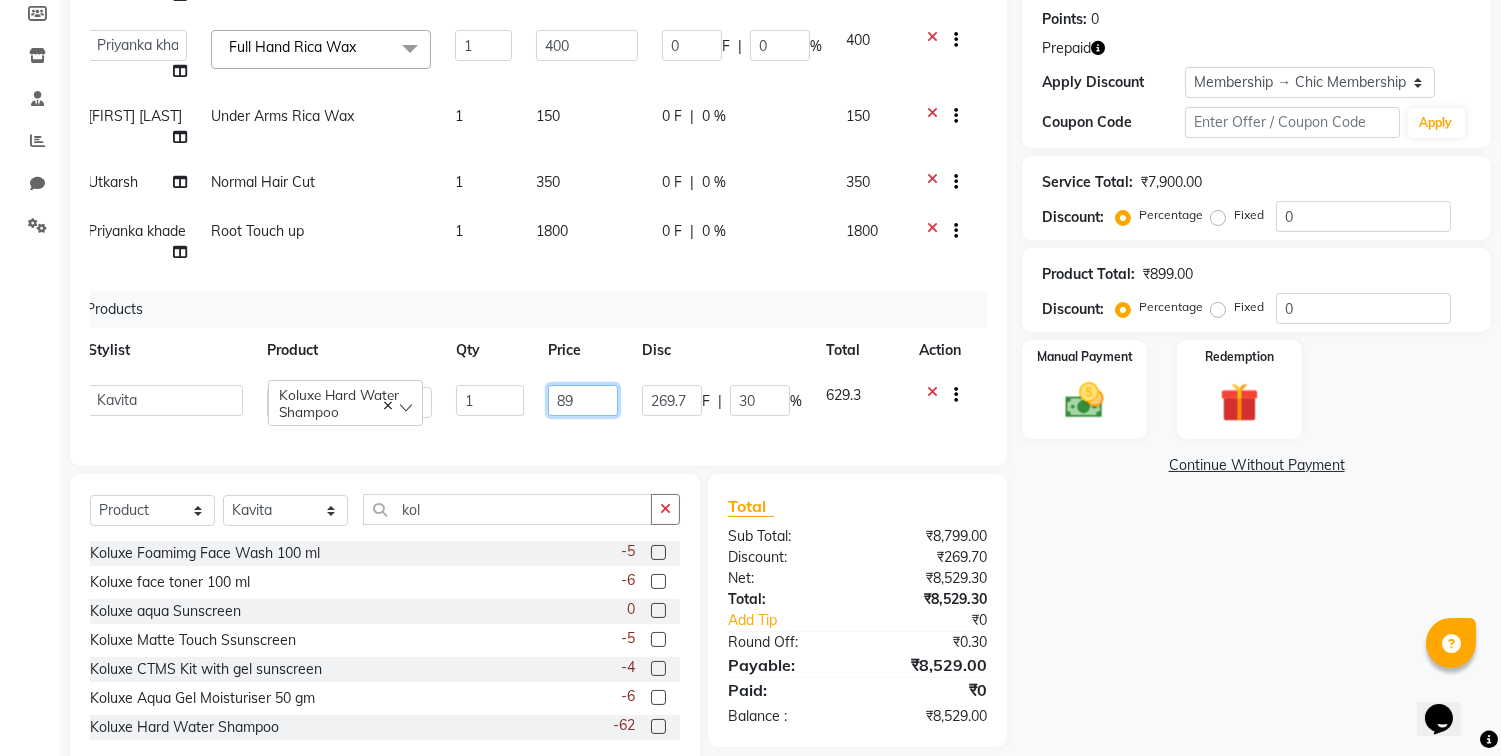 type on "8" 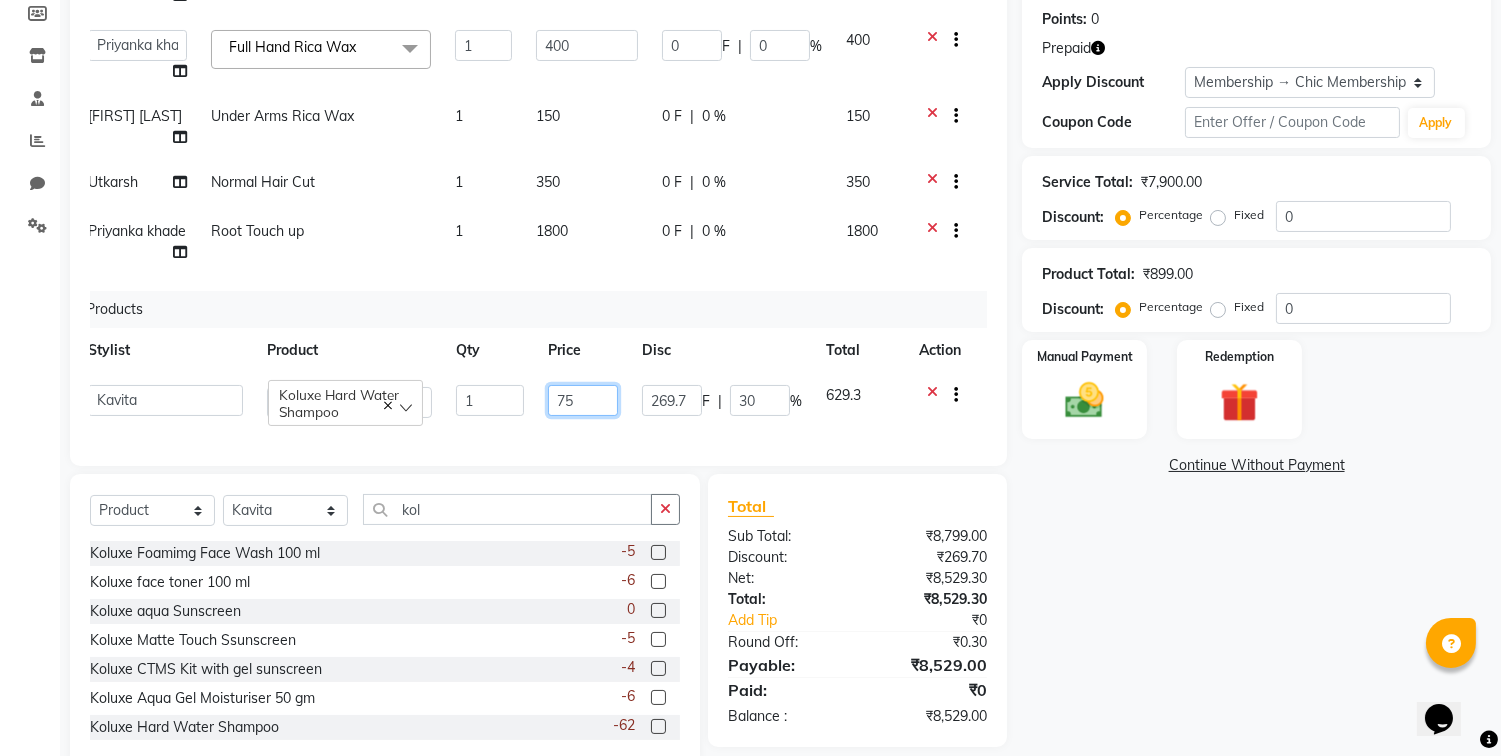 type on "759" 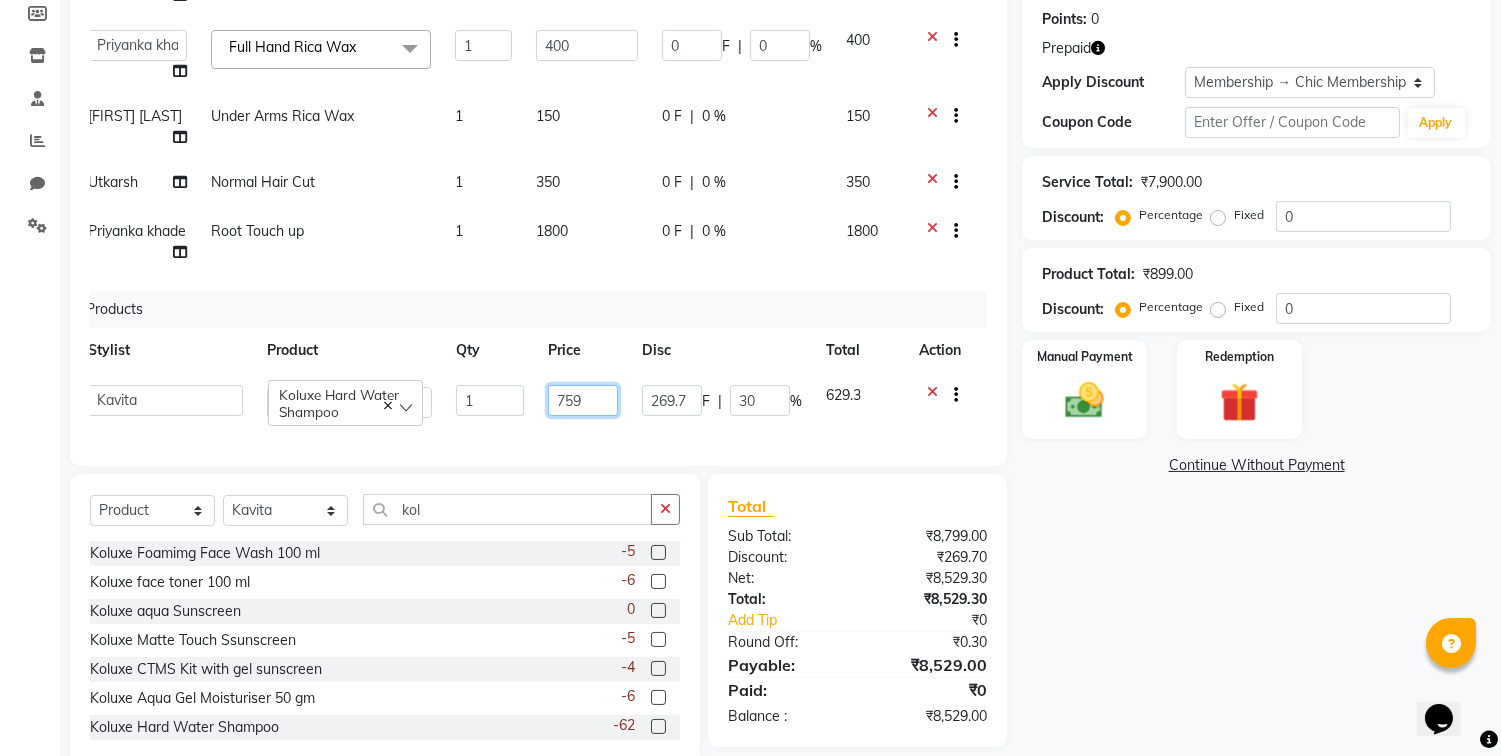 drag, startPoint x: 587, startPoint y: 381, endPoint x: 1130, endPoint y: 570, distance: 574.95215 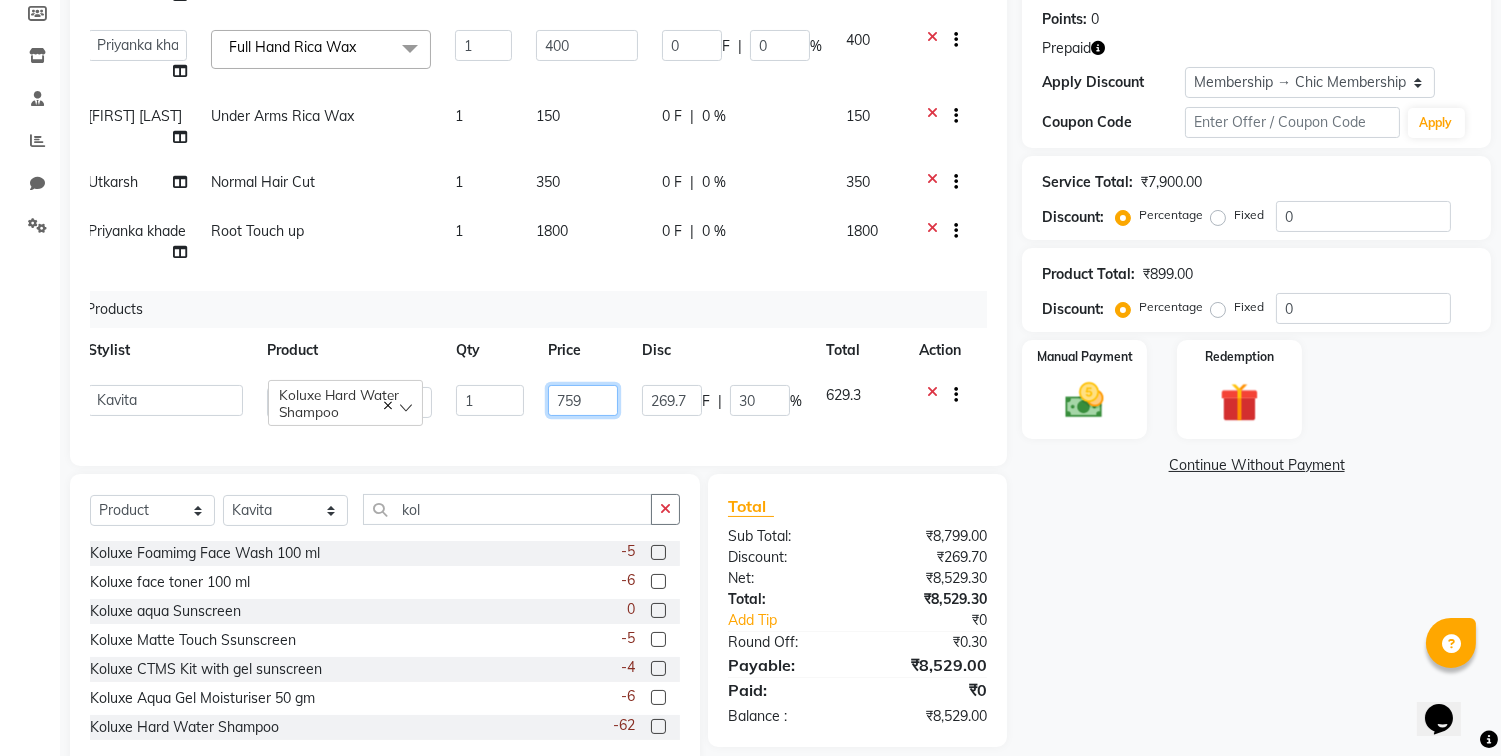 click on "Client +91 [PHONE] Date 03-08-2025 Invoice Number V/2025 V/2025-26 0435 Services Stylist Service Qty Price Disc Total Action  Alka   Atul   Gauri Gajbhar   Guru   Jyotsana   Kavita   Payal   Prajakta   Priti Kalokhe   [FIRST] [LAST]   Rubina Nadaf   Sadhana Awtade   Sakshi Bhilare   Sapana    Seema Holge   Somnath    Swati   Utkarsh  Aqua Hair Treatment  x Cupcake Bombshell  Pedicure Sidelocks brazilian Fruit Cleanup Loreal Hair Spa Gel Nail Polish Diamond Derma Abrasion-Add on Butt Lightening Chemical treatment Shea Filler Hair Spa  Normal Hair Wash with Dry Global Hair Color  Hair Curling/Tongs Party Makeup Lower Lips by thread Male Hair Spa Regular Anti Tan Manicure by Aroma Male Global Hair color - Rs.1000 onwards Aqua Hair Treatment Gel Polish removal Balayage D-tan Full Hand Gel Nail Extentions Anti Tan Pedicure D-Tan Full Tummy Normal Nail Polish Forehead Brazilian Full Body Rica Wax PRP for face - Add on Half Leg Chocolate Wax Up Style Hair Styling Foot Massage (Foot Reflexology ) Creative Color 1" 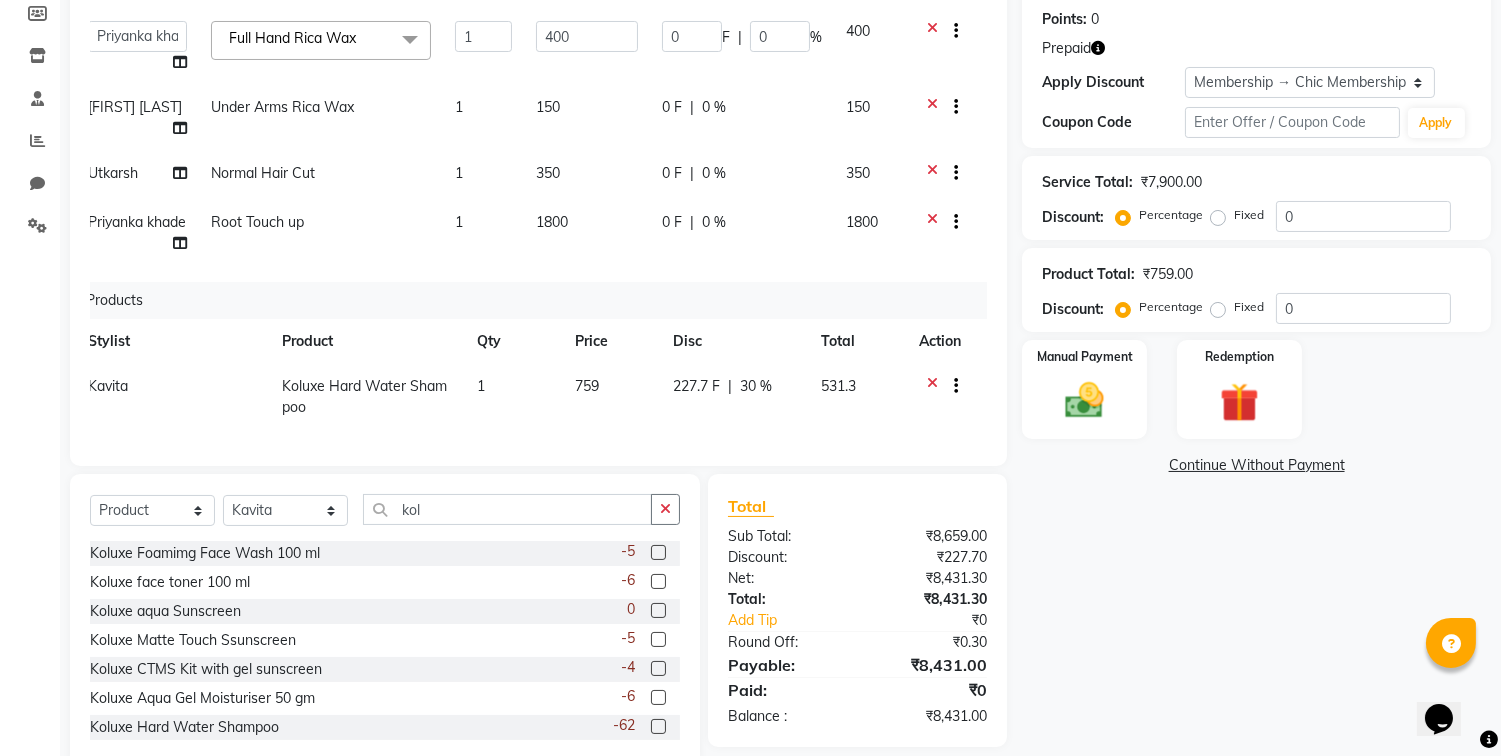 click on "Name: [FIRST] [LAST] Membership: end on 02-03-2026 Total Visits:  5 Card on file:  0 Last Visit:   17-05-2025 Points:   0  Prepaid Apply Discount Select Membership → Chic Membership   Loyalty → Loyality level 5  Coupon Code Apply Service Total:  ₹7,900.00  Discount:  Percentage   Fixed  0 Product Total:  ₹759.00  Discount:  Percentage   Fixed  0 Manual Payment Redemption  Continue Without Payment" 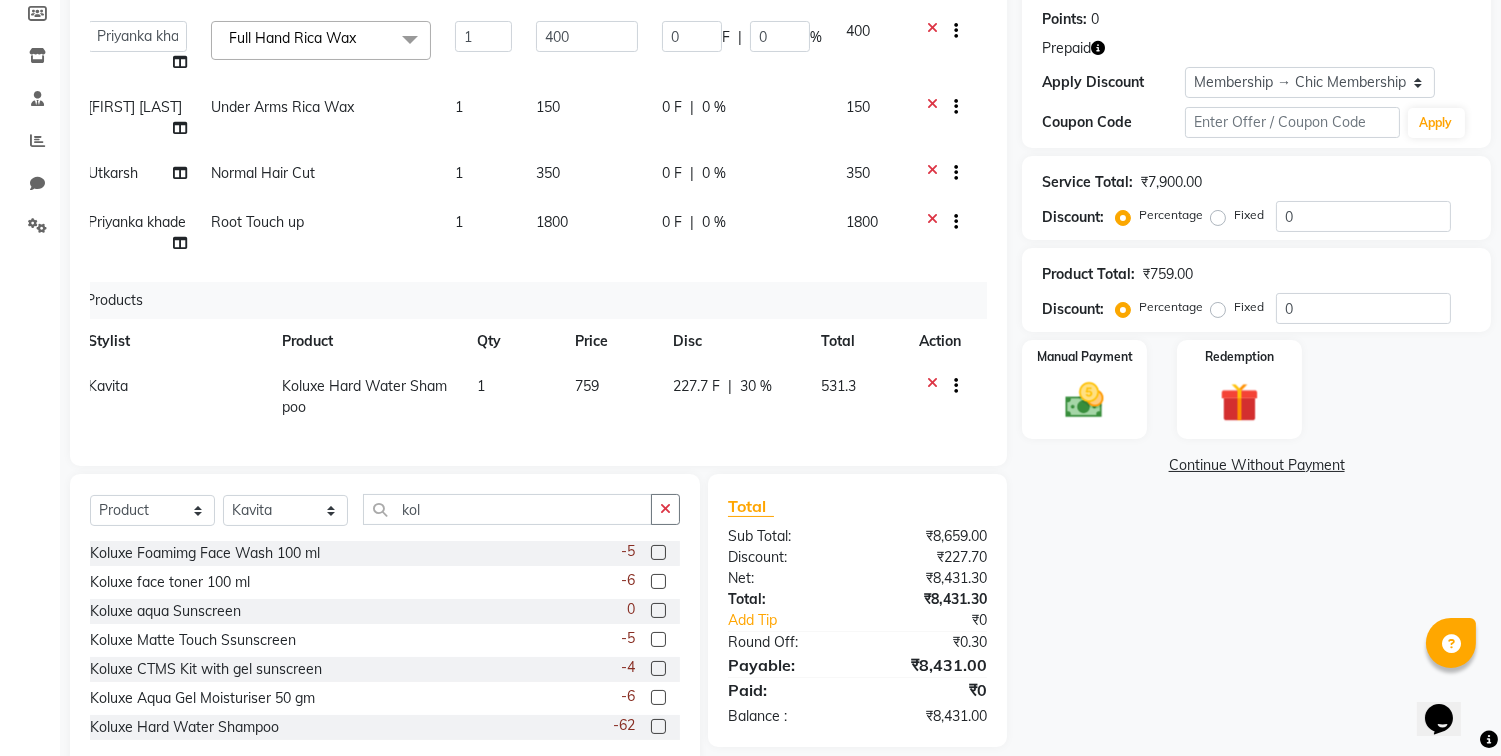 drag, startPoint x: 1130, startPoint y: 570, endPoint x: 736, endPoint y: 307, distance: 473.71405 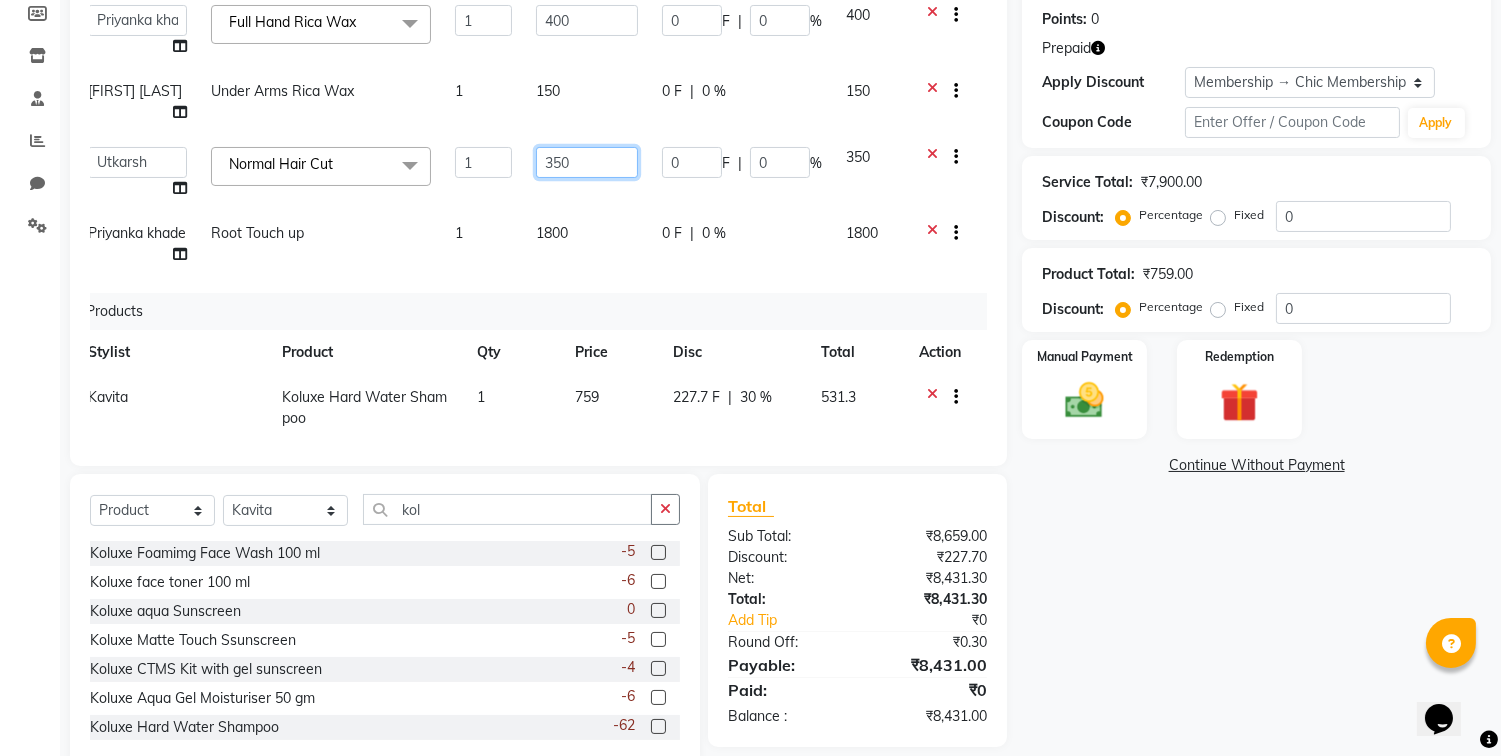 click on "350" 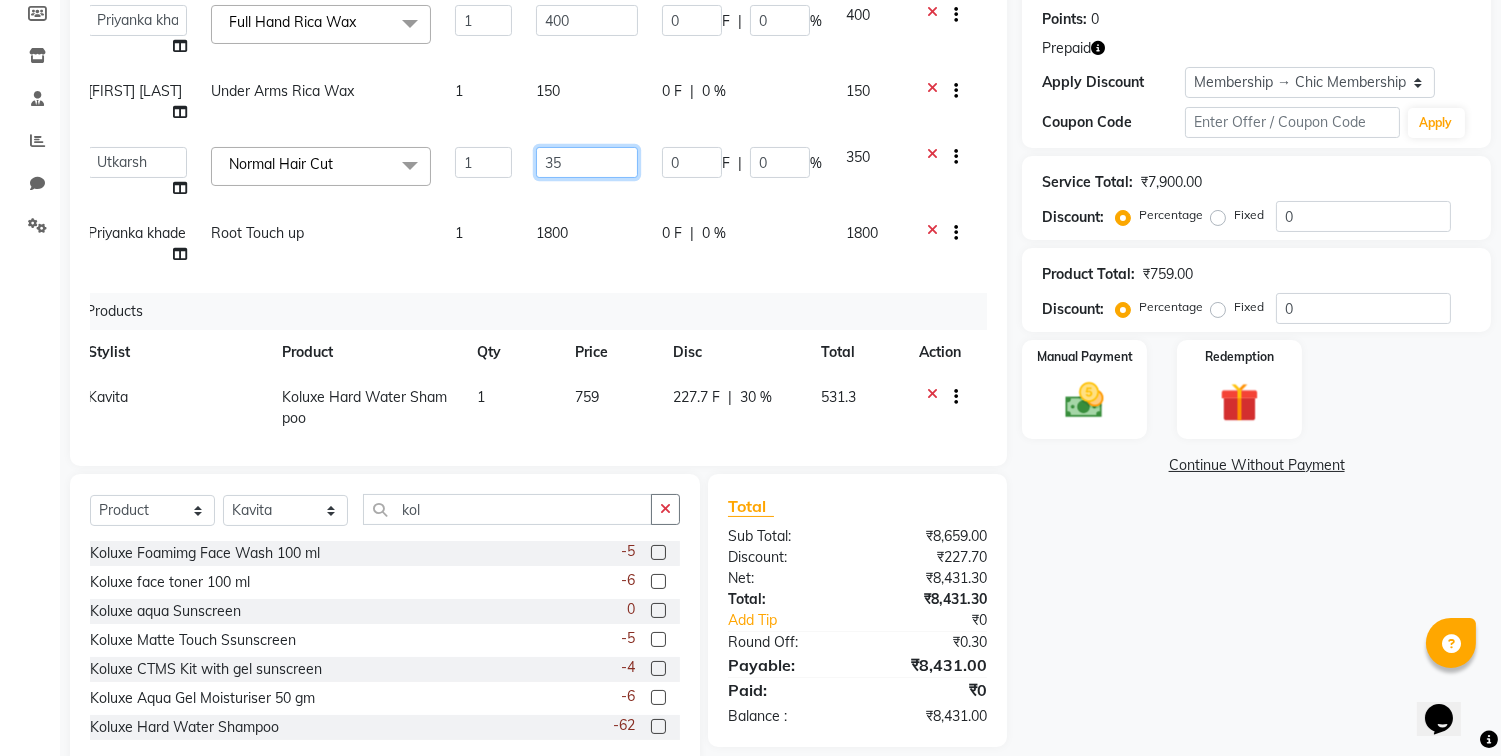 type on "3" 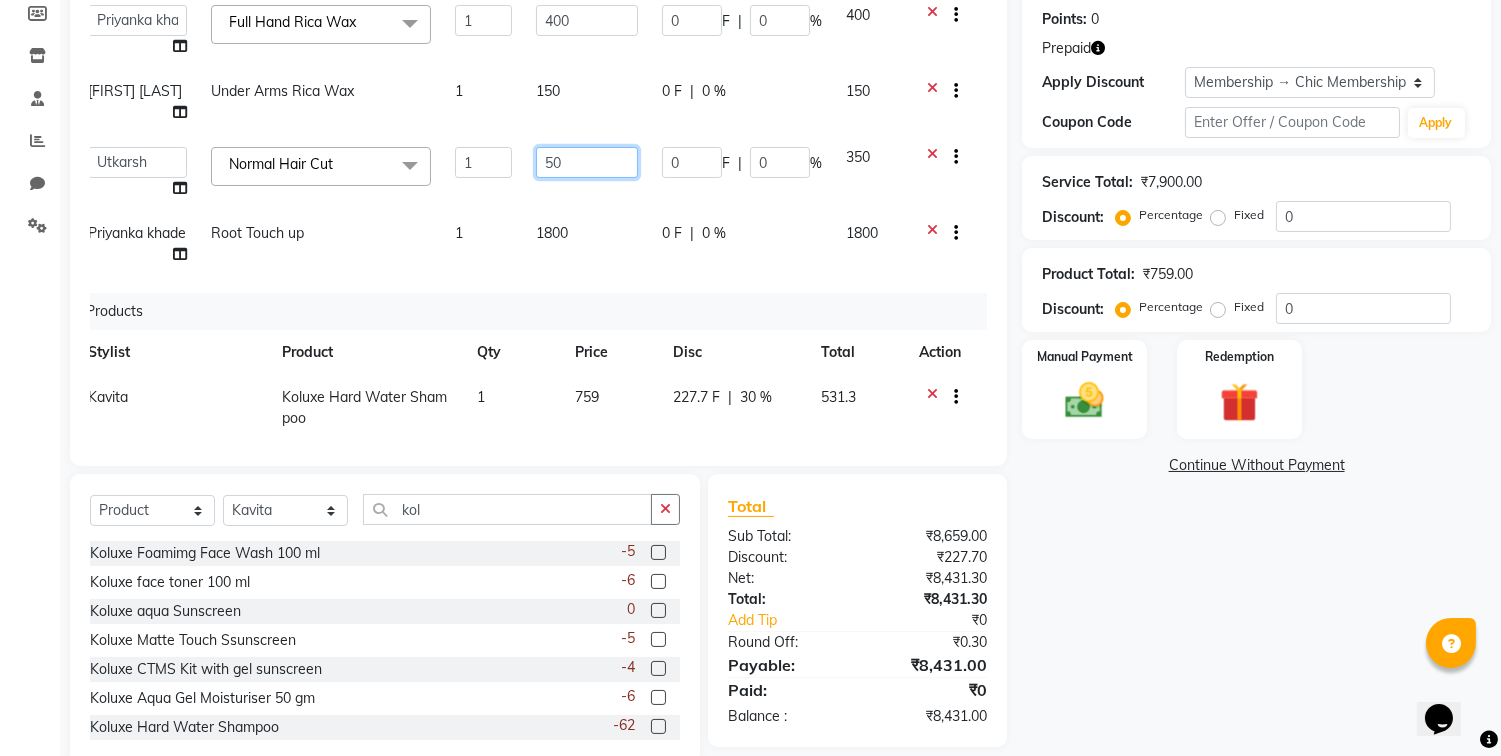 type on "500" 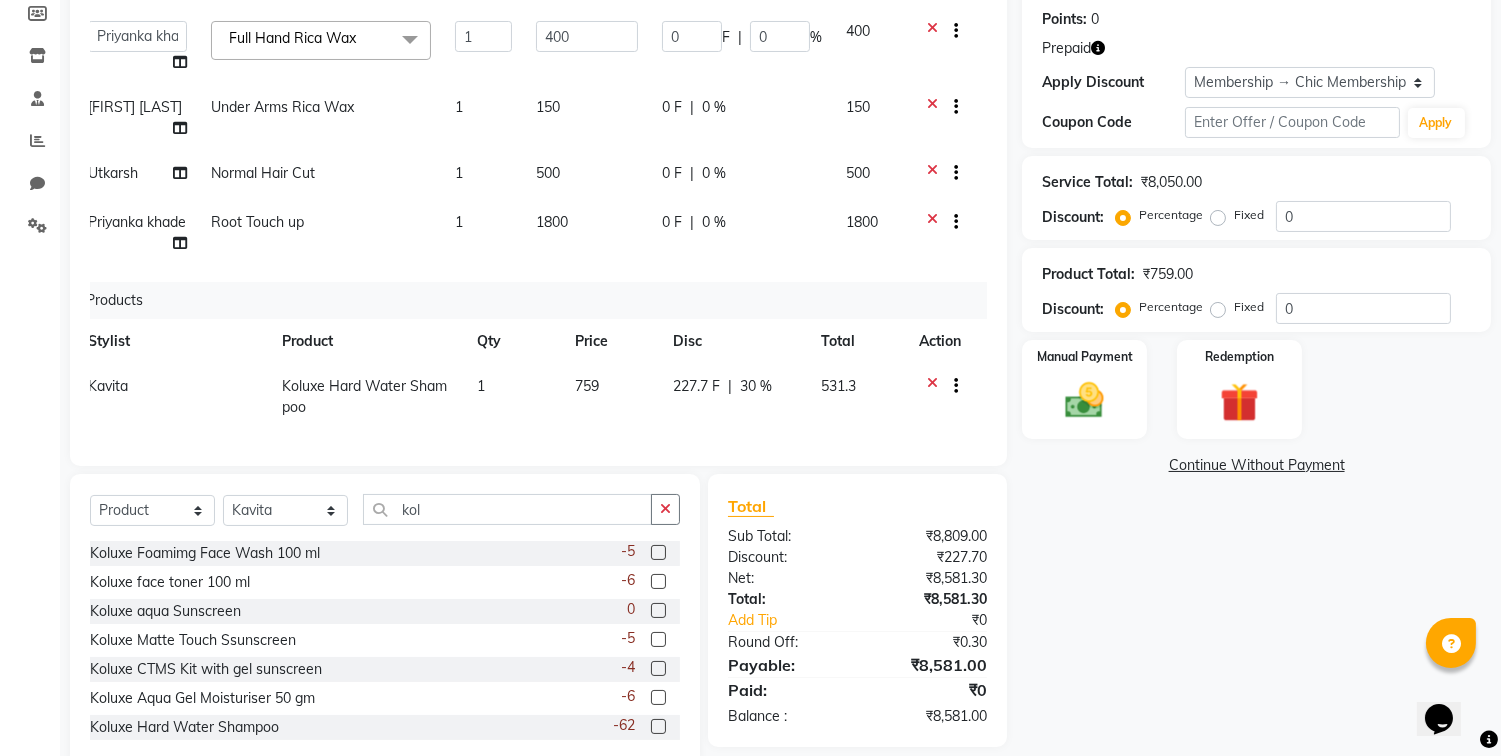 click on "Name: [FIRST] [LAST] Membership: end on 02-03-2026 Total Visits:  5 Card on file:  0 Last Visit:   17-05-2025 Points:   0  Prepaid Apply Discount Select Membership → Chic Membership   Loyalty → Loyality level 5  Coupon Code Apply Service Total:  ₹8,050.00  Discount:  Percentage   Fixed  0 Product Total:  ₹759.00  Discount:  Percentage   Fixed  0 Manual Payment Redemption  Continue Without Payment" 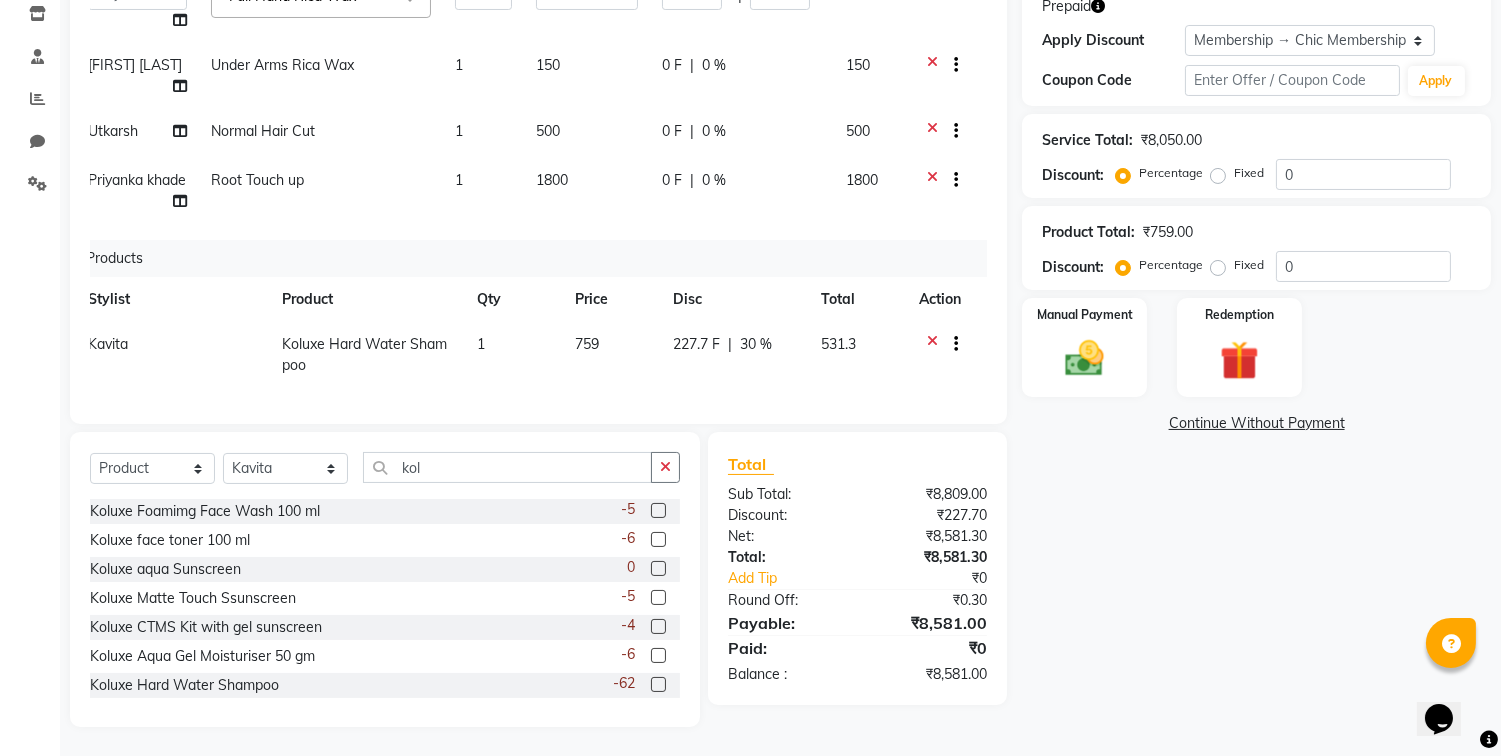 scroll, scrollTop: 0, scrollLeft: 0, axis: both 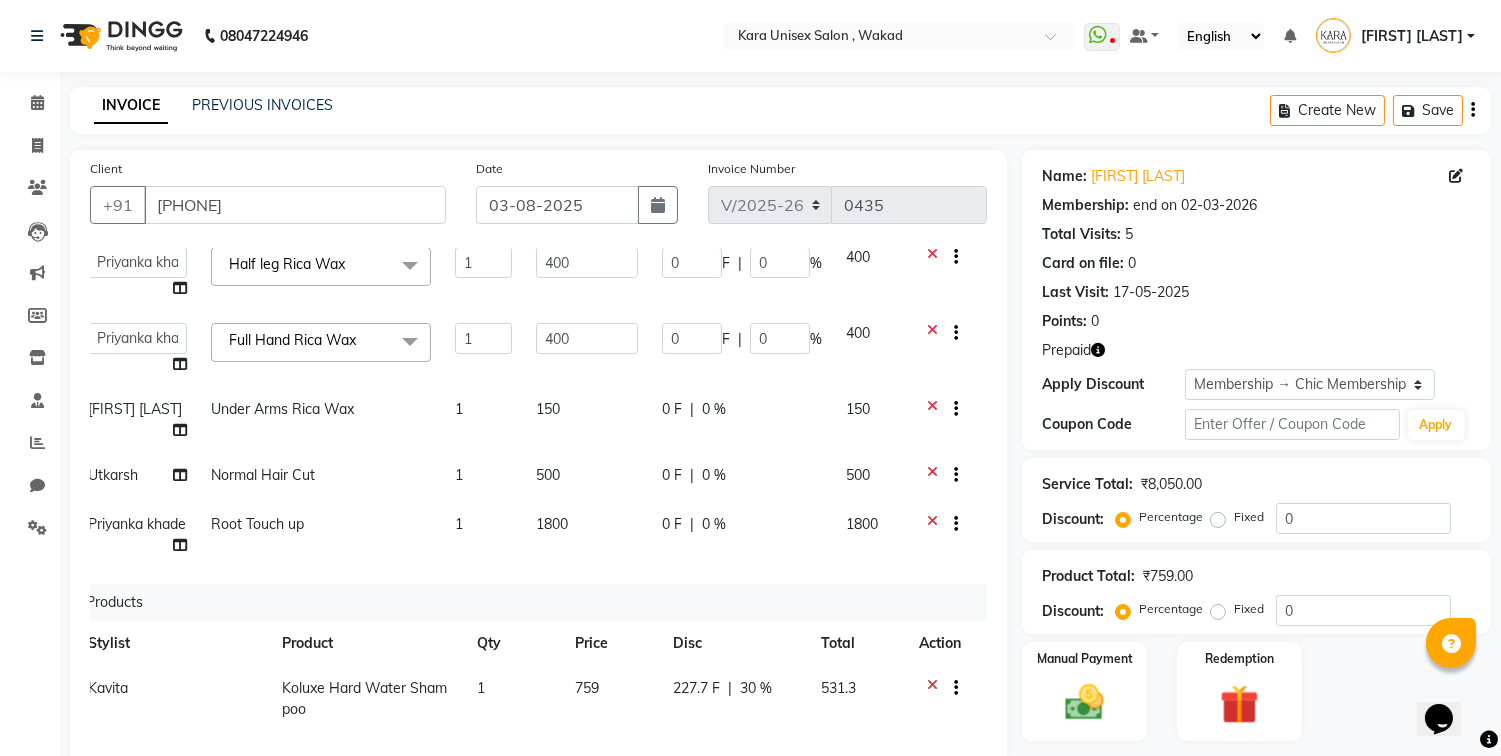 drag, startPoint x: 1147, startPoint y: 654, endPoint x: 1187, endPoint y: 604, distance: 64.03124 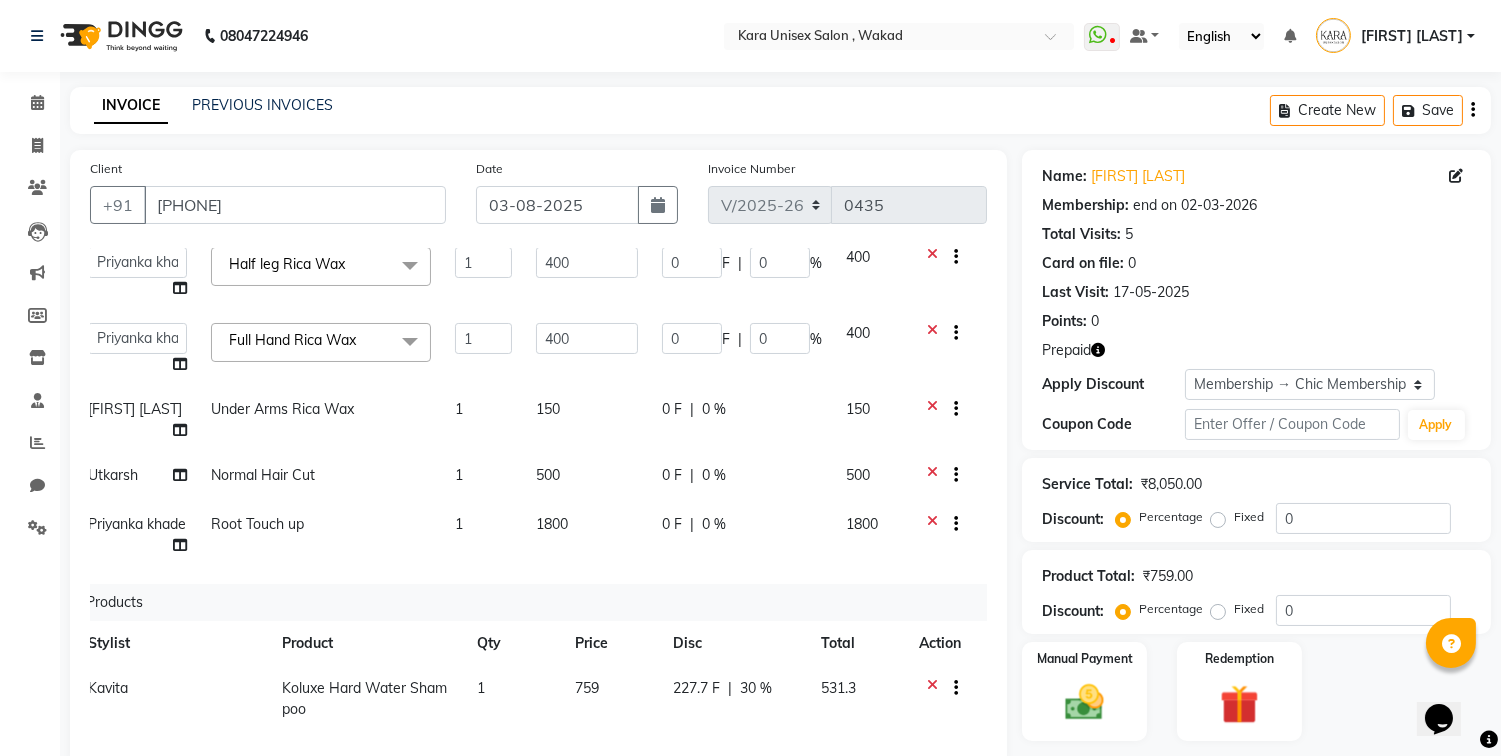 click on "Name: [FIRST] [LAST] Membership: end on 02-03-2026 Total Visits:  5 Card on file:  0 Last Visit:   17-05-2025 Points:   0  Prepaid Apply Discount Select Membership → Chic Membership   Loyalty → Loyality level 5  Coupon Code Apply Service Total:  ₹8,050.00  Discount:  Percentage   Fixed  0 Product Total:  ₹759.00  Discount:  Percentage   Fixed  0 Manual Payment Redemption  Continue Without Payment" 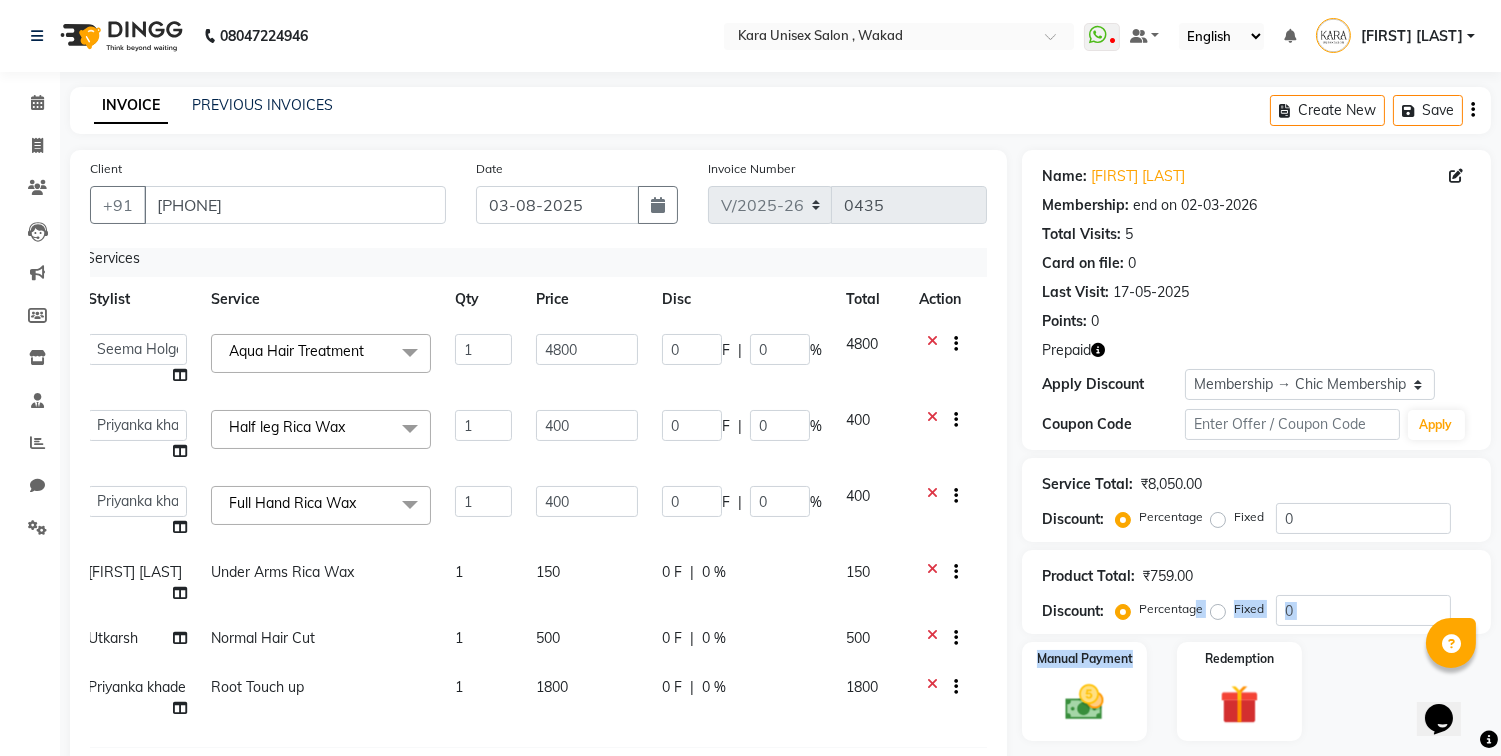 scroll, scrollTop: 0, scrollLeft: 14, axis: horizontal 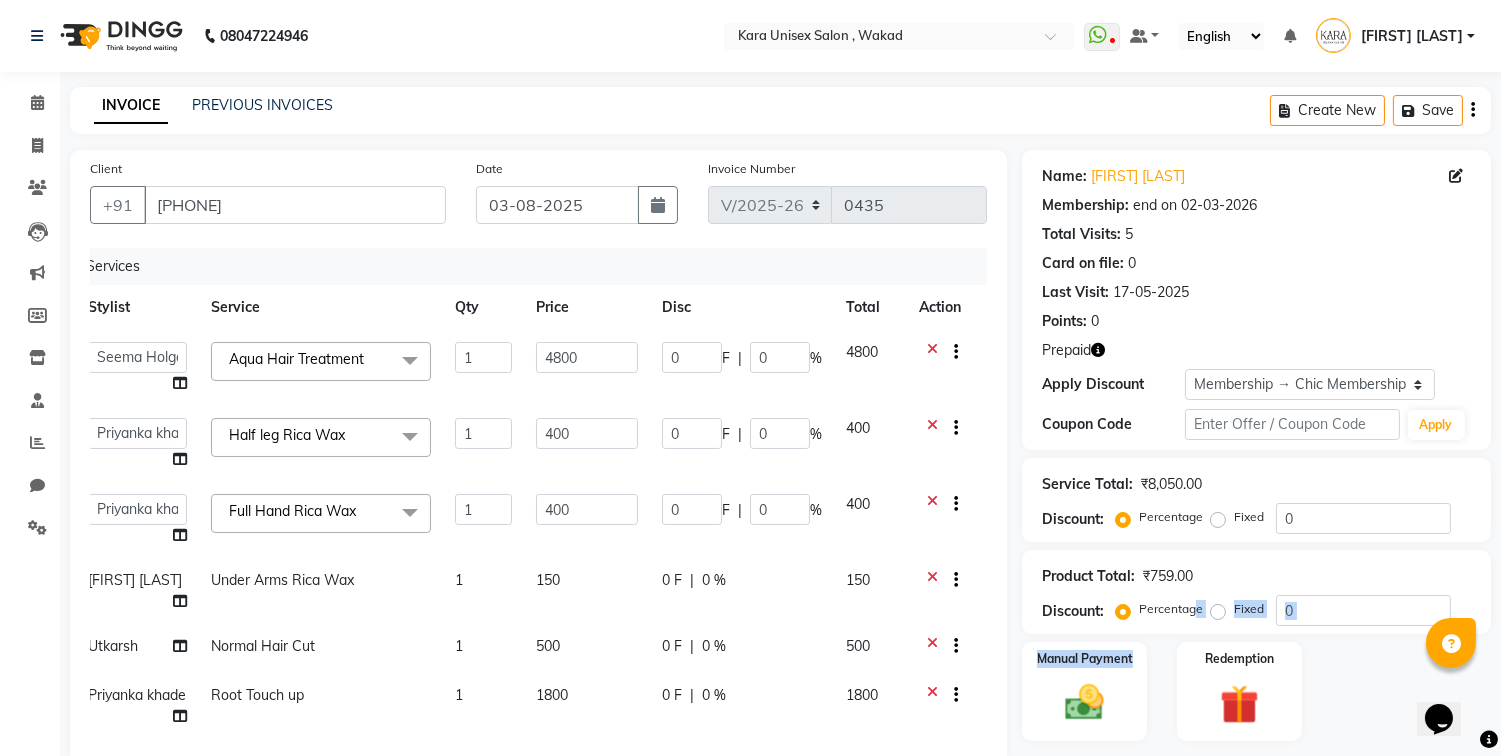 drag, startPoint x: 1285, startPoint y: 263, endPoint x: 1014, endPoint y: 503, distance: 361.99585 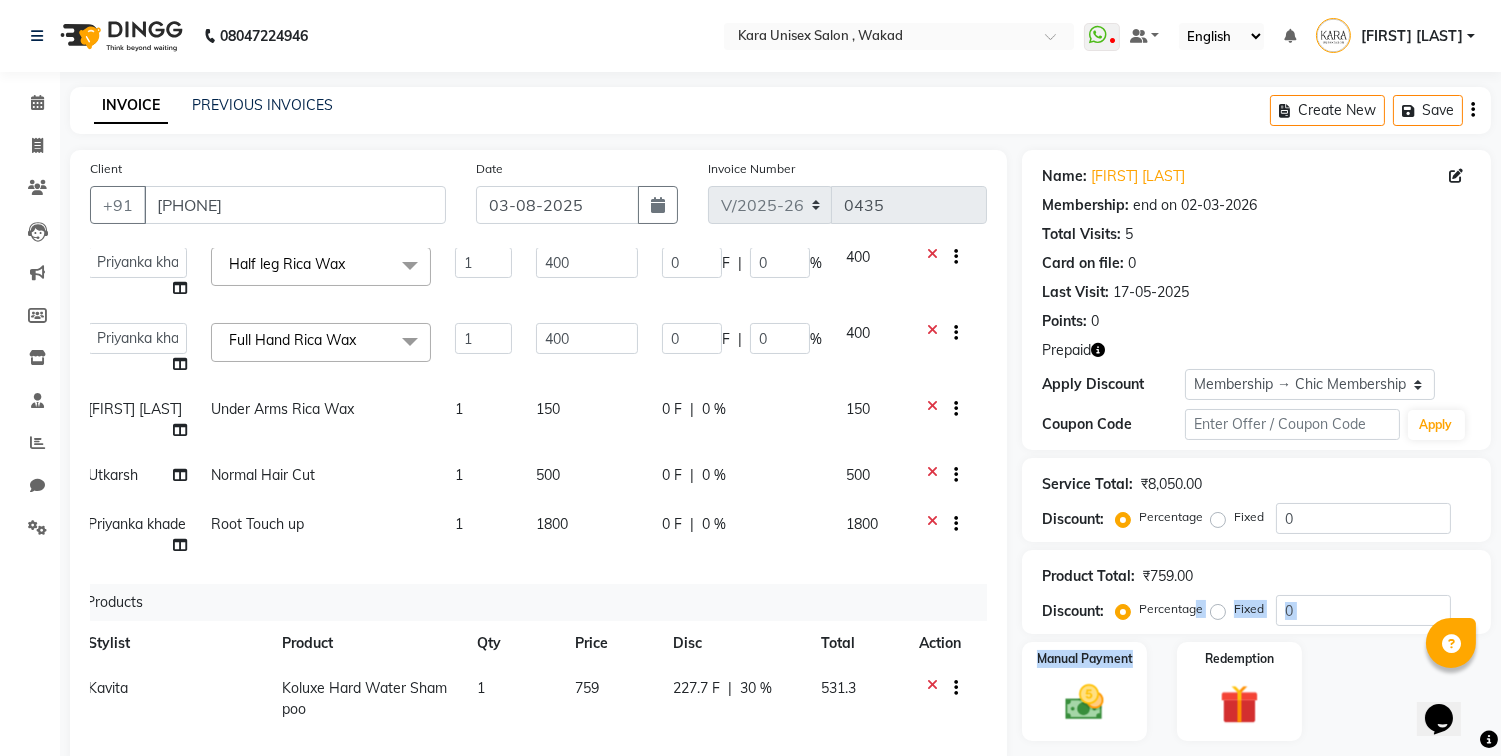 scroll, scrollTop: 187, scrollLeft: 14, axis: both 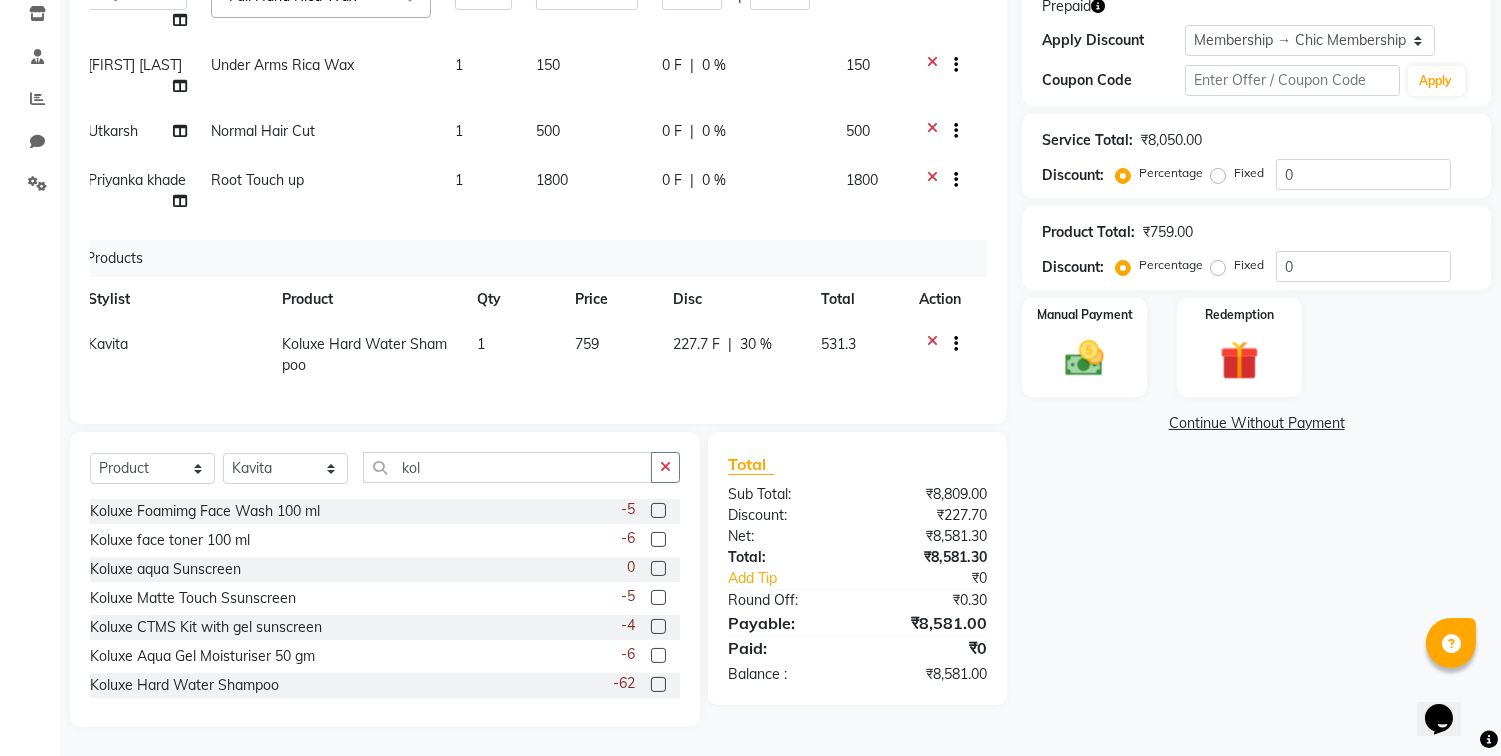 click on "Name: [FIRST] [LAST] Membership: end on 02-03-2026 Total Visits:  5 Card on file:  0 Last Visit:   17-05-2025 Points:   0  Prepaid Apply Discount Select Membership → Chic Membership   Loyalty → Loyality level 5  Coupon Code Apply Service Total:  ₹8,050.00  Discount:  Percentage   Fixed  0 Product Total:  ₹759.00  Discount:  Percentage   Fixed  0 Manual Payment Redemption  Continue Without Payment" 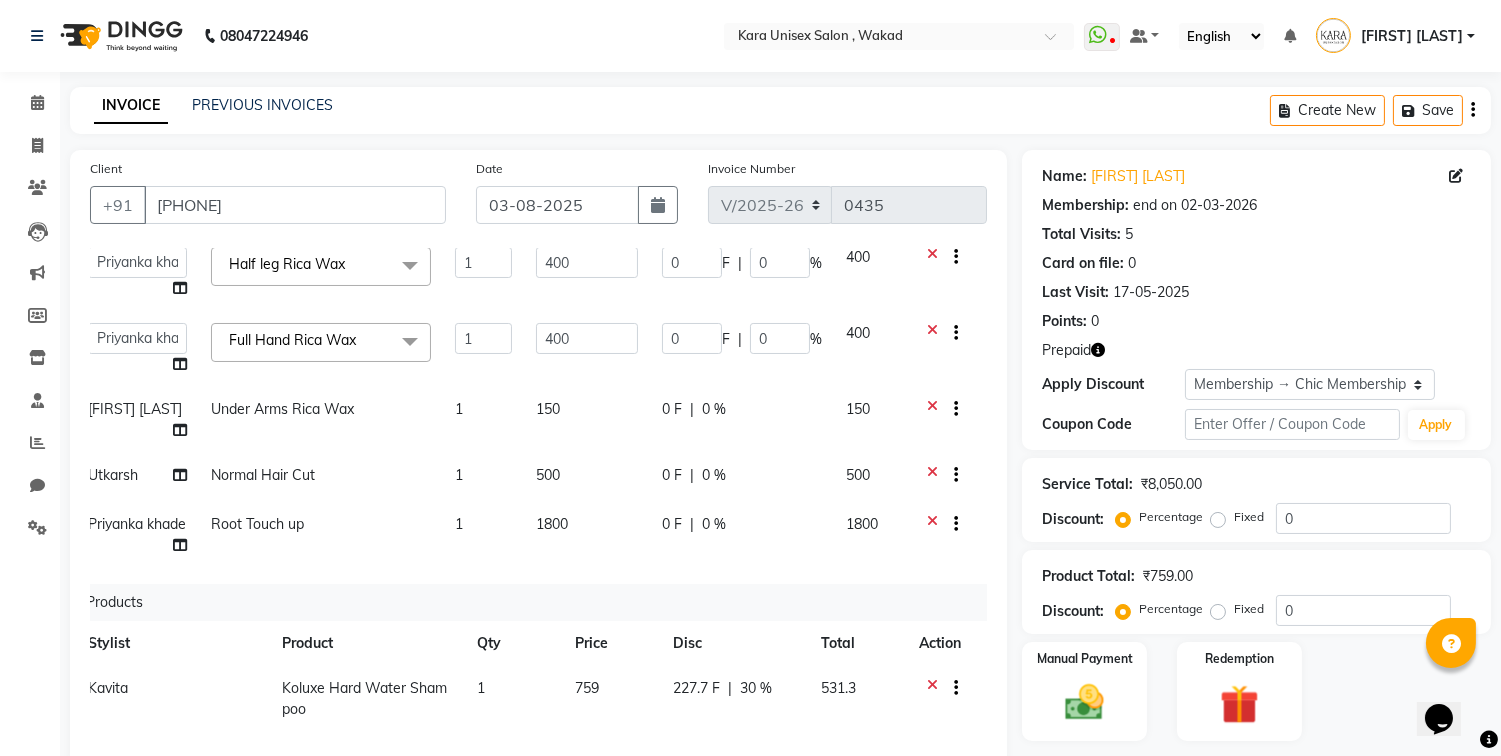 click on "Manual Payment Redemption" 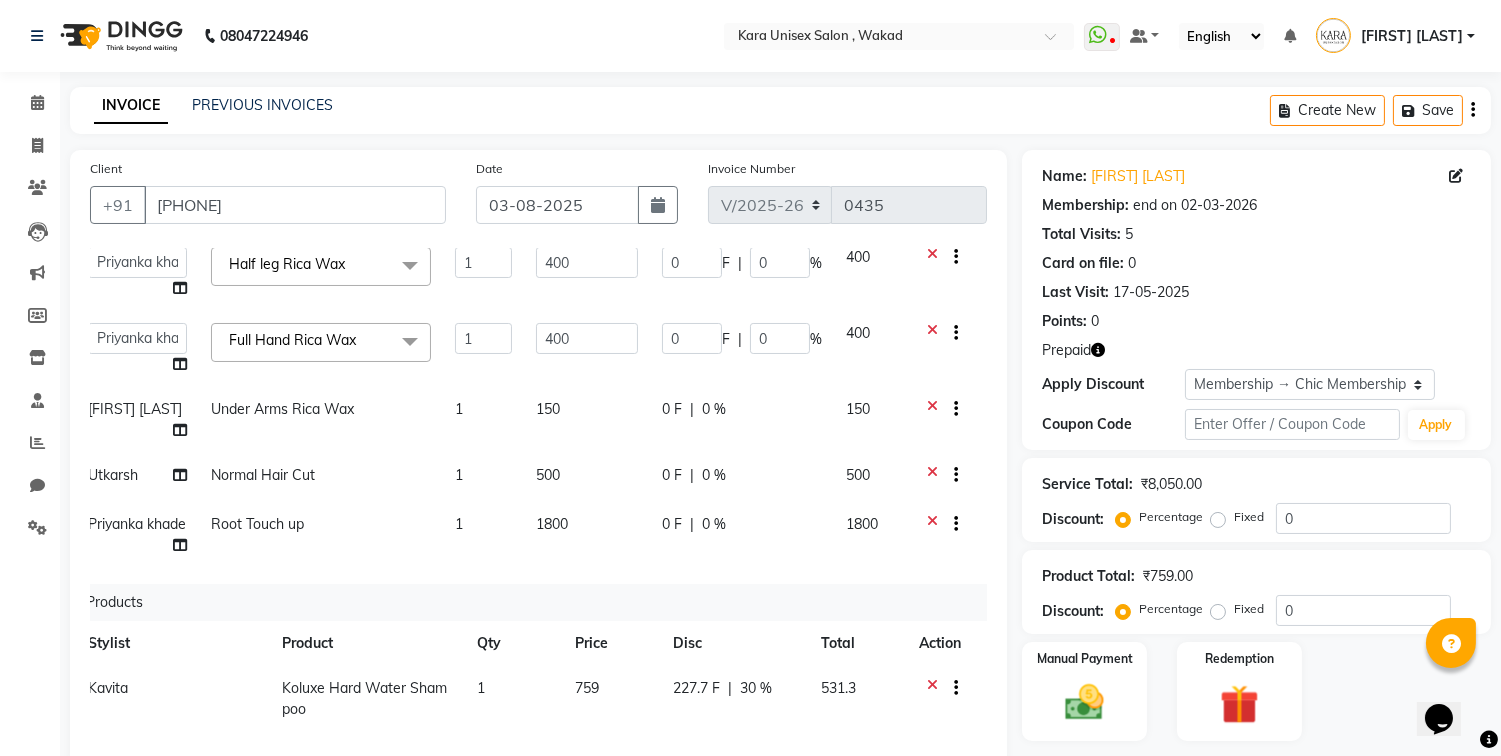 scroll, scrollTop: 187, scrollLeft: 14, axis: both 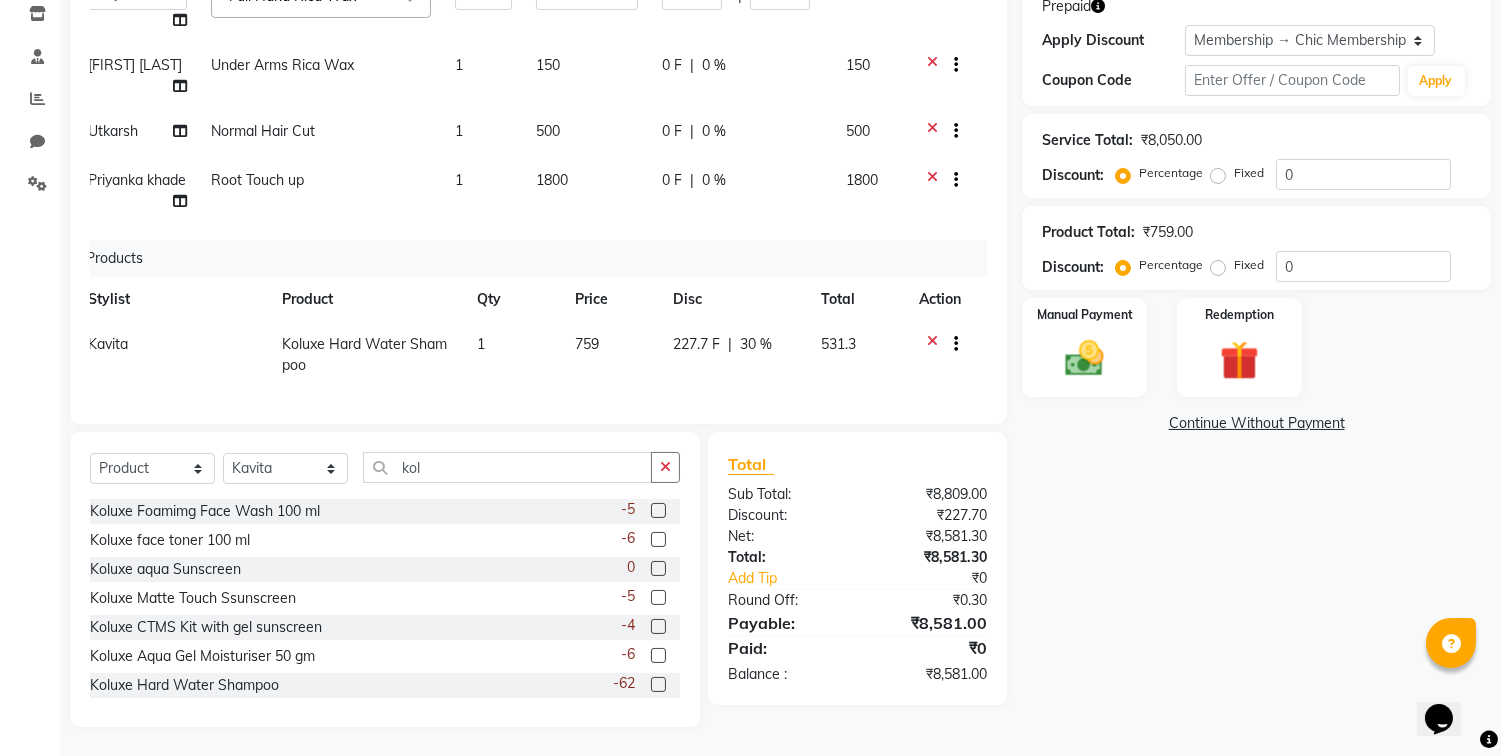 click on "Name: [FIRST] [LAST] Membership: end on 02-03-2026 Total Visits:  5 Card on file:  0 Last Visit:   17-05-2025 Points:   0  Prepaid Apply Discount Select Membership → Chic Membership   Loyalty → Loyality level 5  Coupon Code Apply Service Total:  ₹8,050.00  Discount:  Percentage   Fixed  0 Product Total:  ₹759.00  Discount:  Percentage   Fixed  0 Manual Payment Redemption  Continue Without Payment" 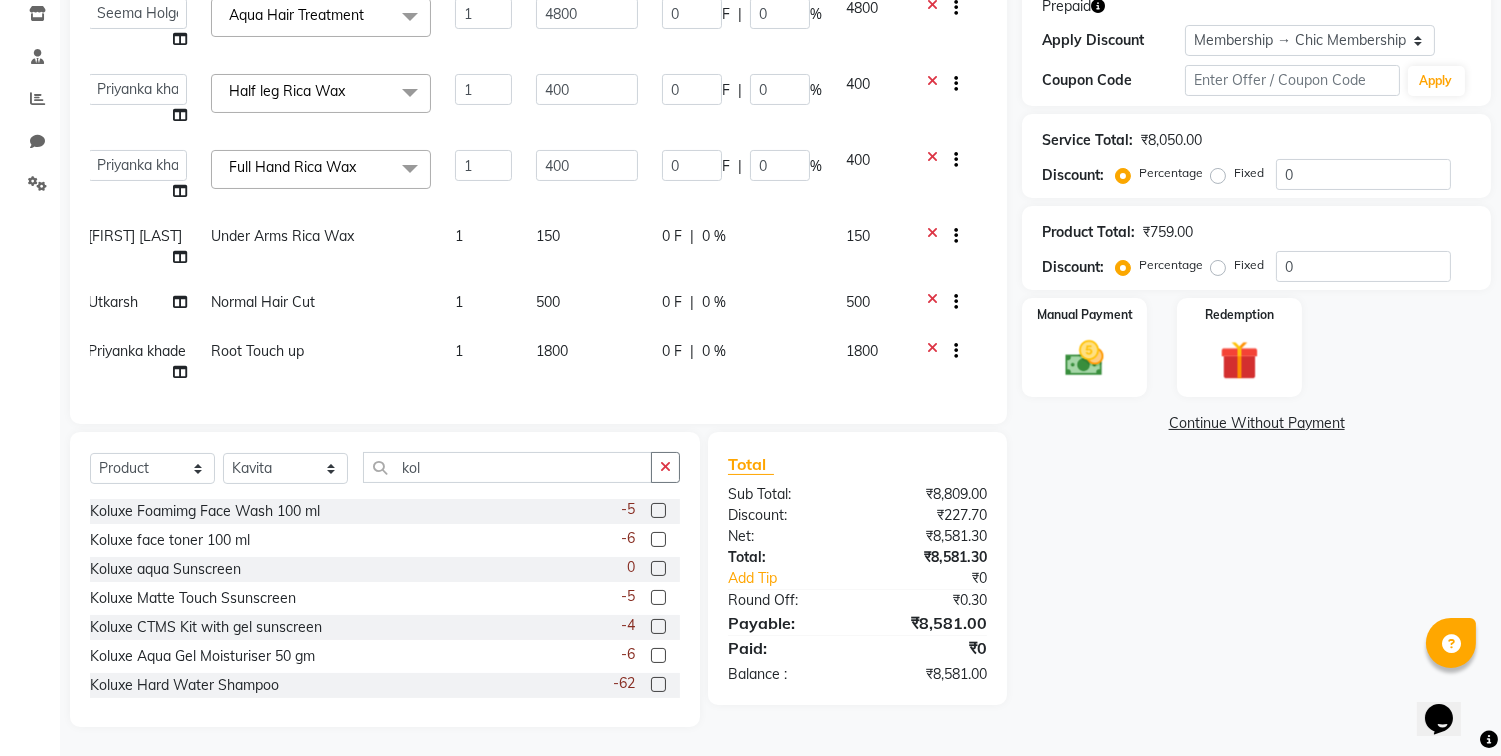scroll, scrollTop: 0, scrollLeft: 0, axis: both 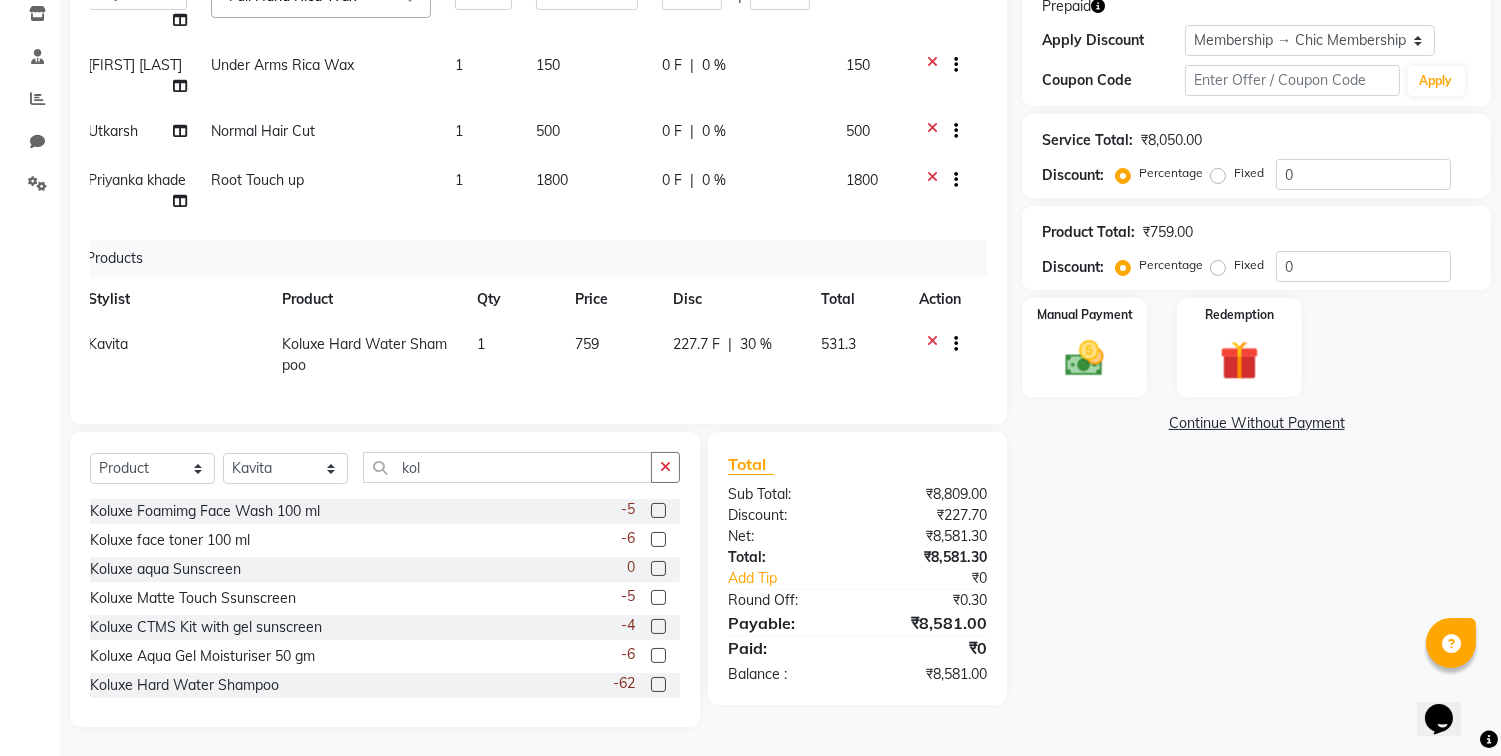 click on "Name: [FIRST] [LAST] Membership: end on 02-03-2026 Total Visits:  5 Card on file:  0 Last Visit:   17-05-2025 Points:   0  Prepaid Apply Discount Select Membership → Chic Membership   Loyalty → Loyality level 5  Coupon Code Apply Service Total:  ₹8,050.00  Discount:  Percentage   Fixed  0 Product Total:  ₹759.00  Discount:  Percentage   Fixed  0 Manual Payment Redemption  Continue Without Payment" 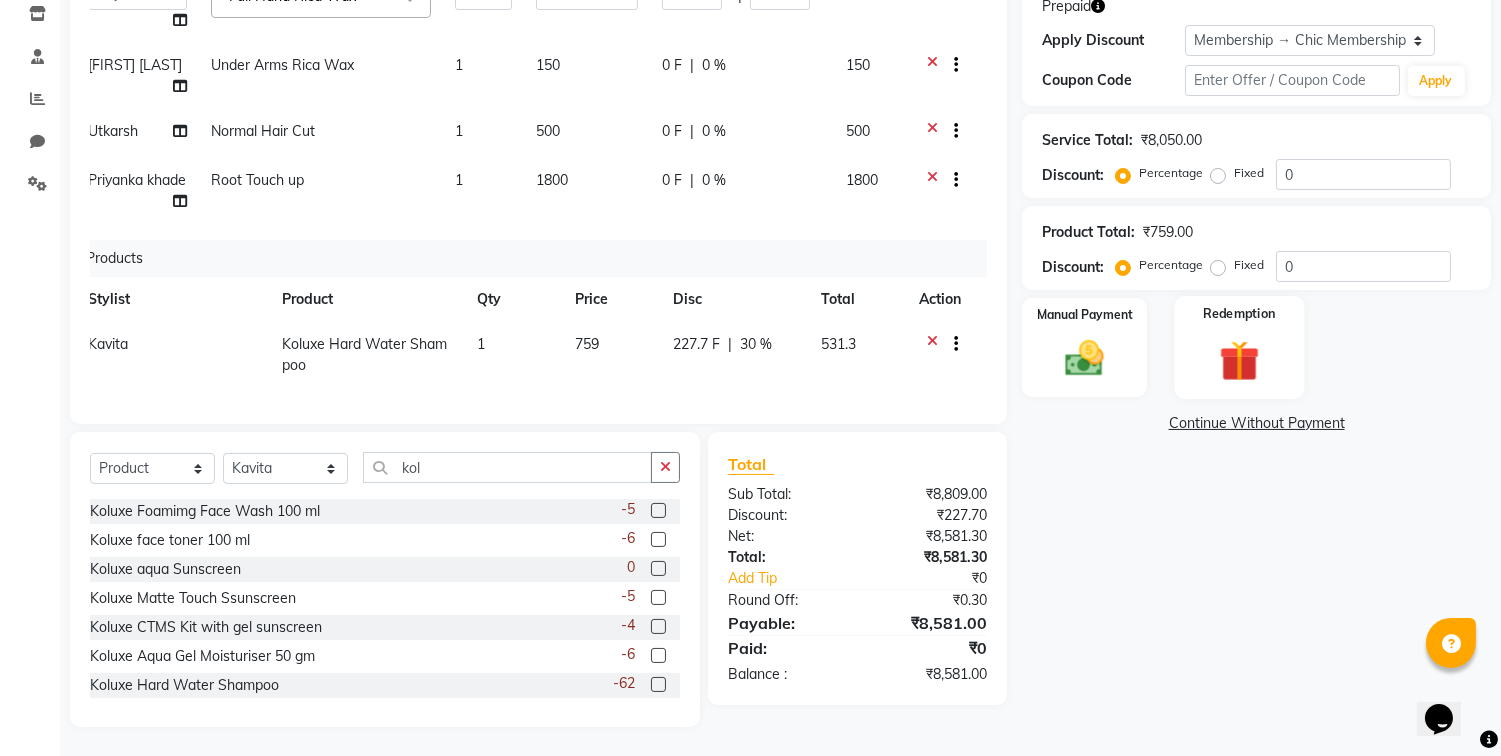 click 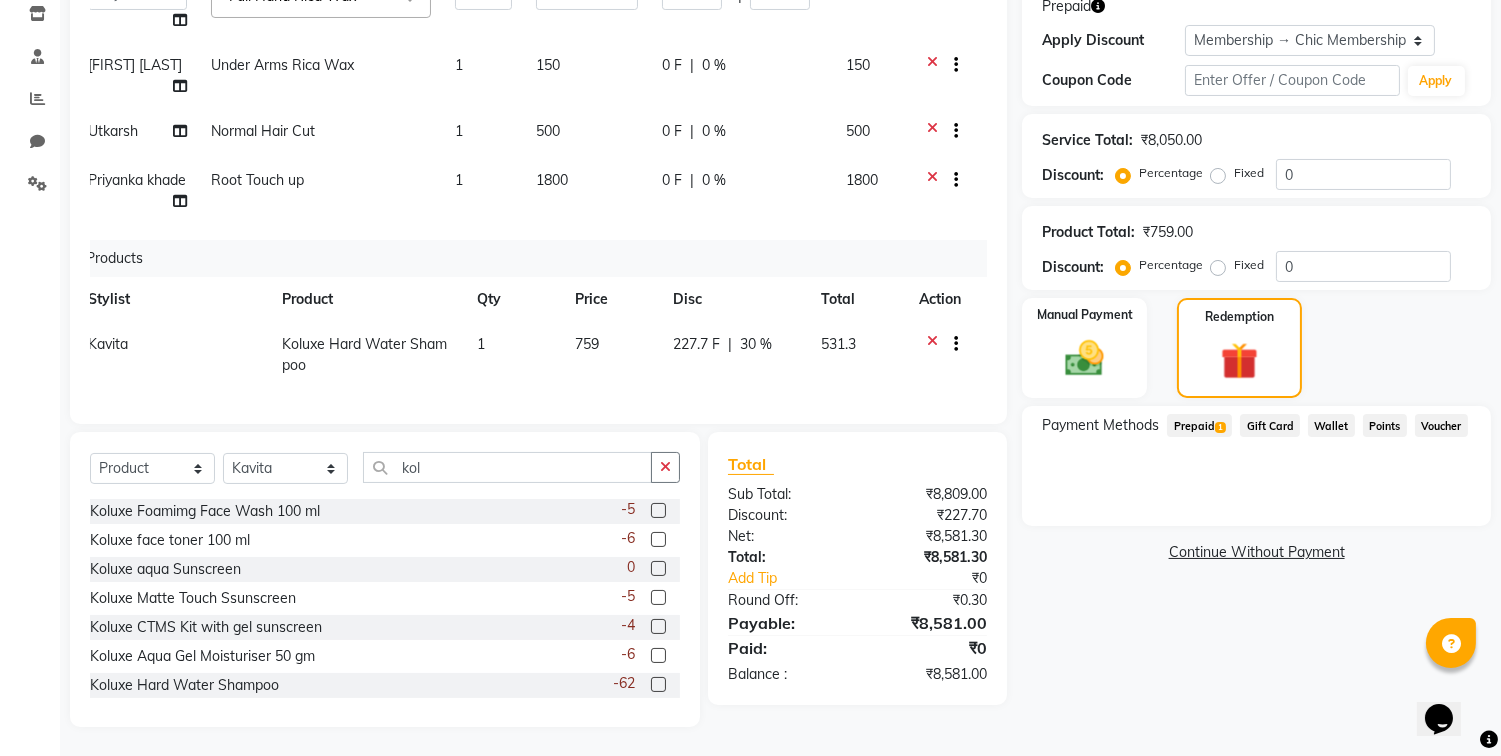 click on "Prepaid  1" 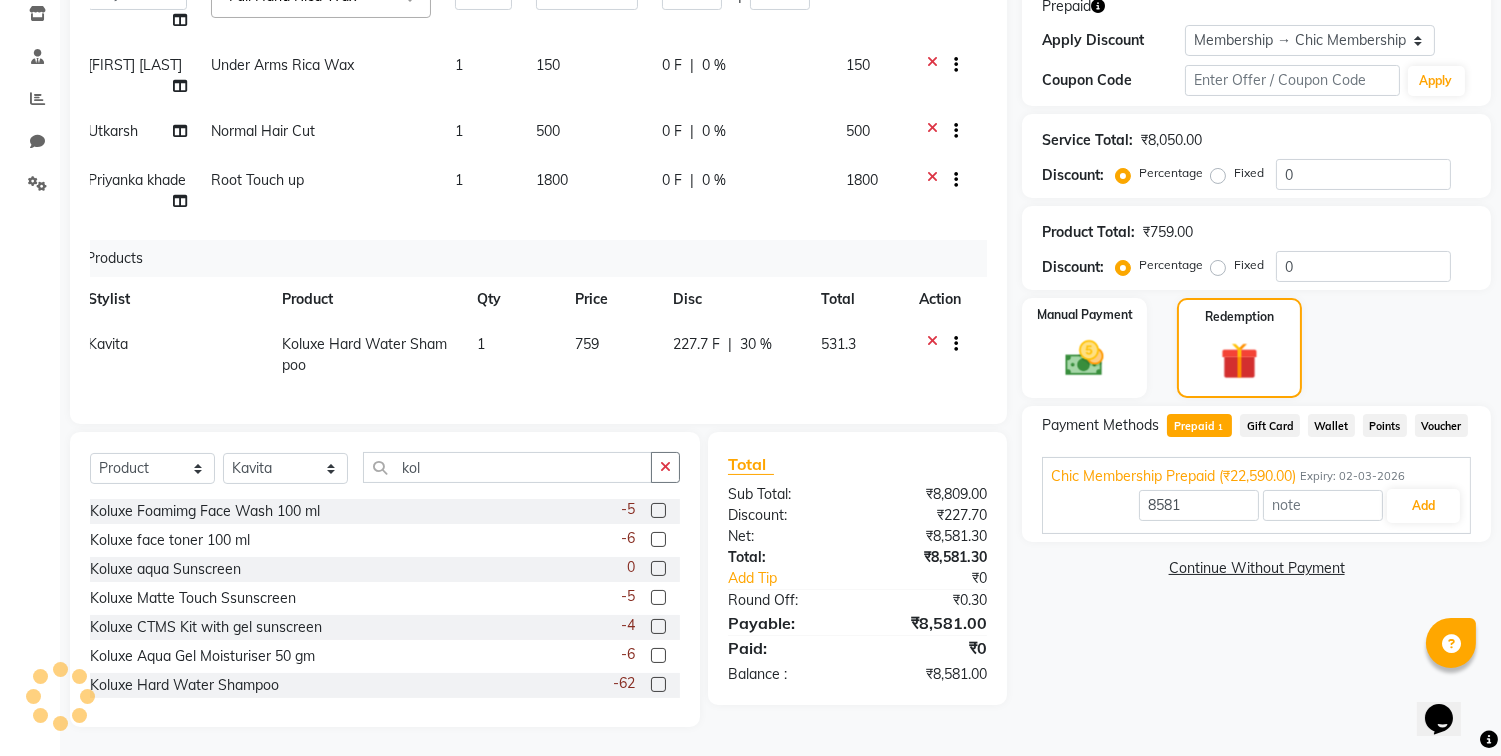 click on "Prepaid  1" 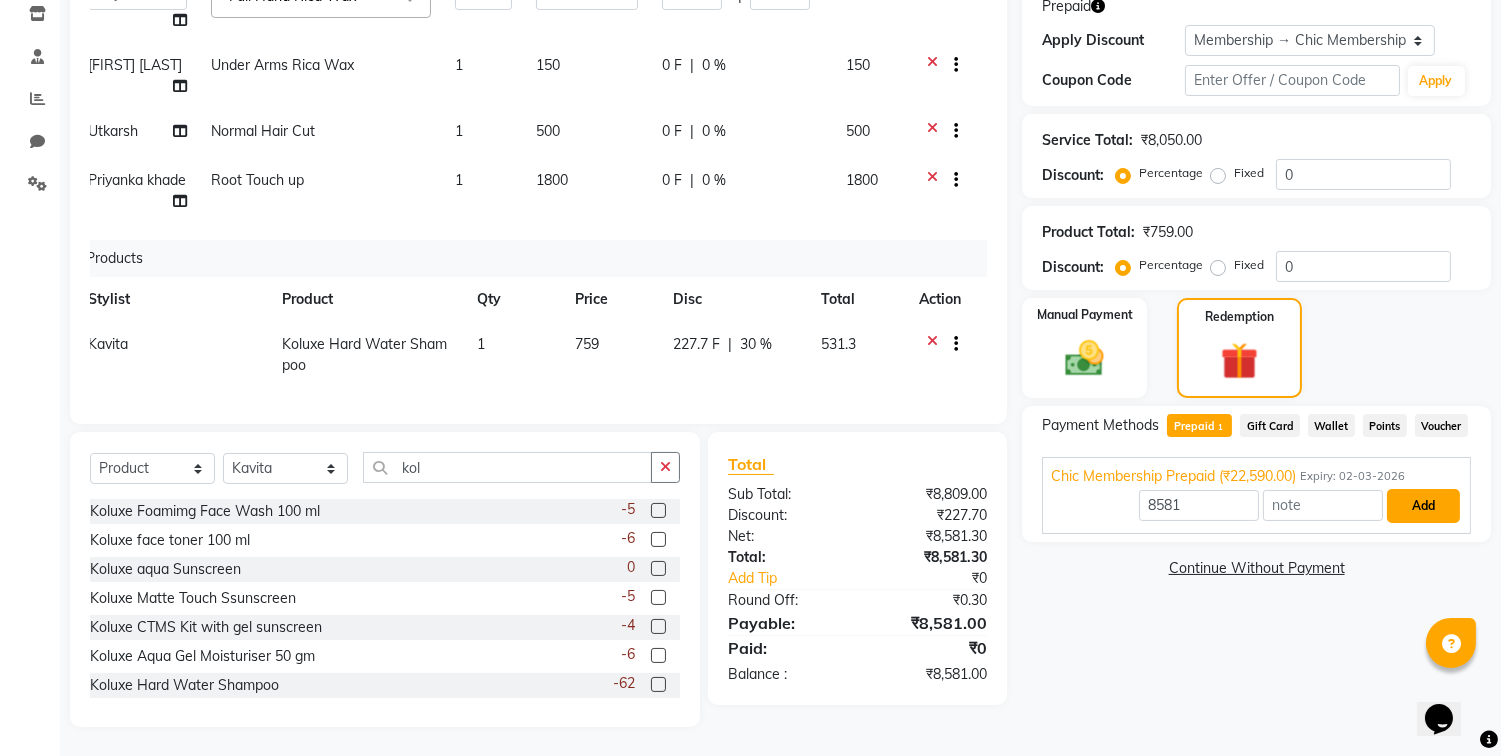 click on "Add" at bounding box center (1423, 506) 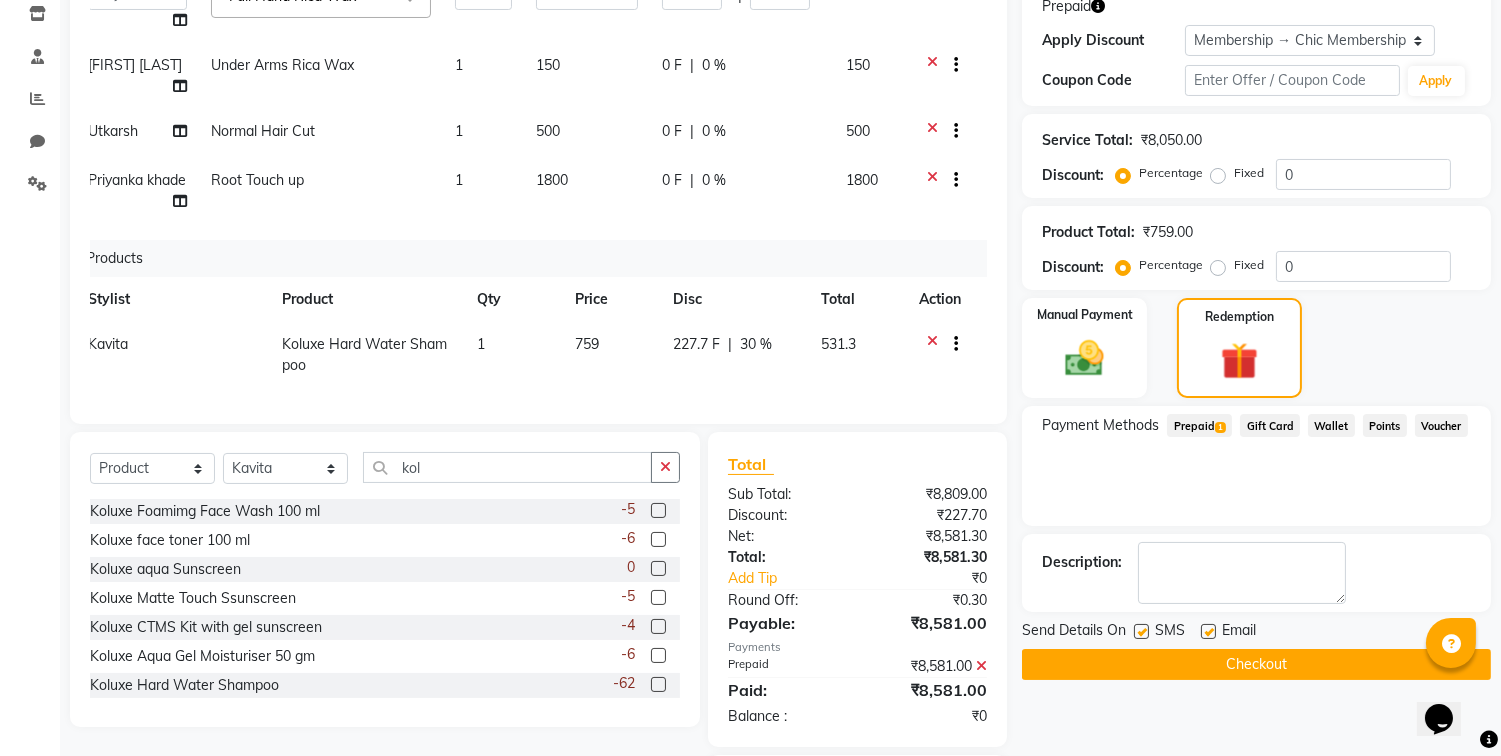 click on "Checkout" 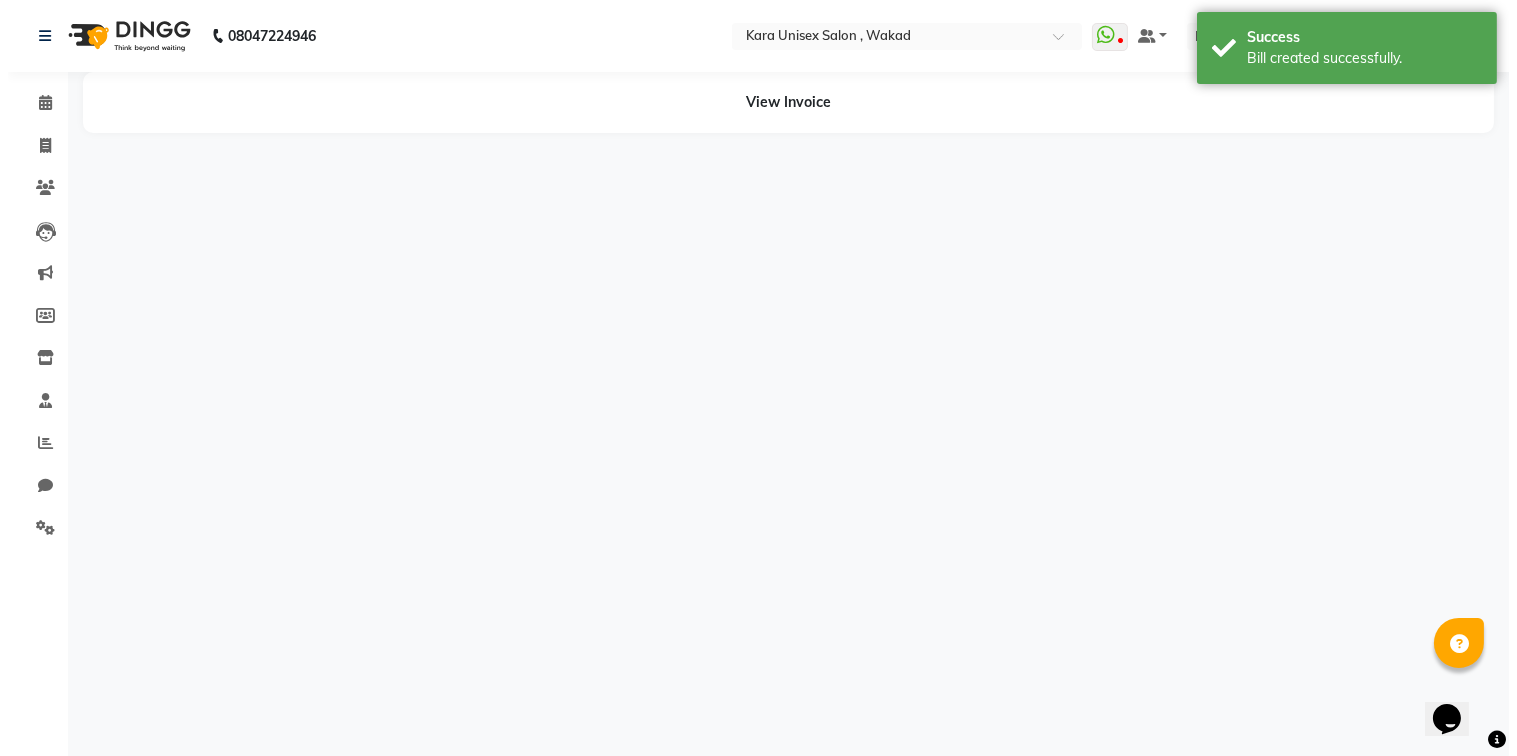 scroll, scrollTop: 0, scrollLeft: 0, axis: both 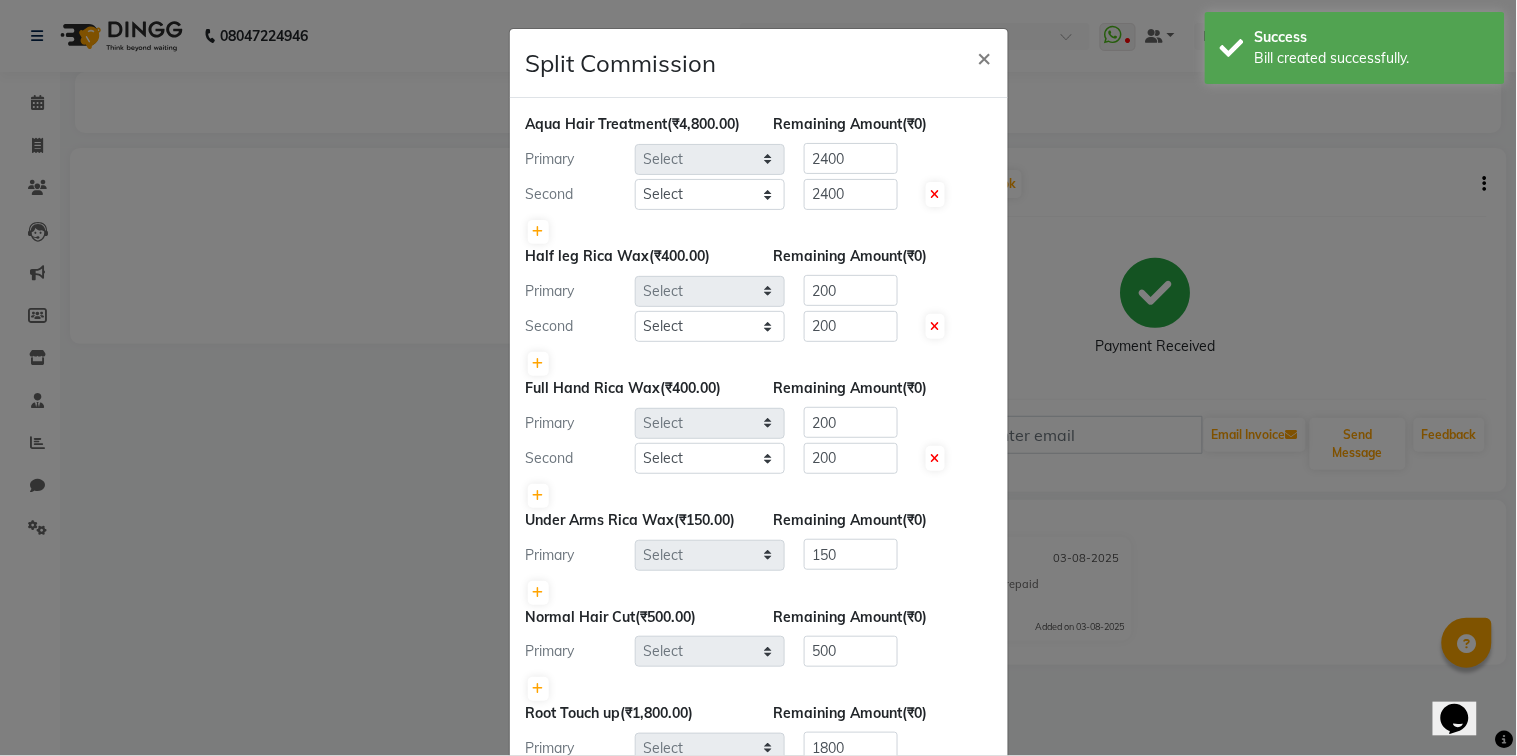 select on "70484" 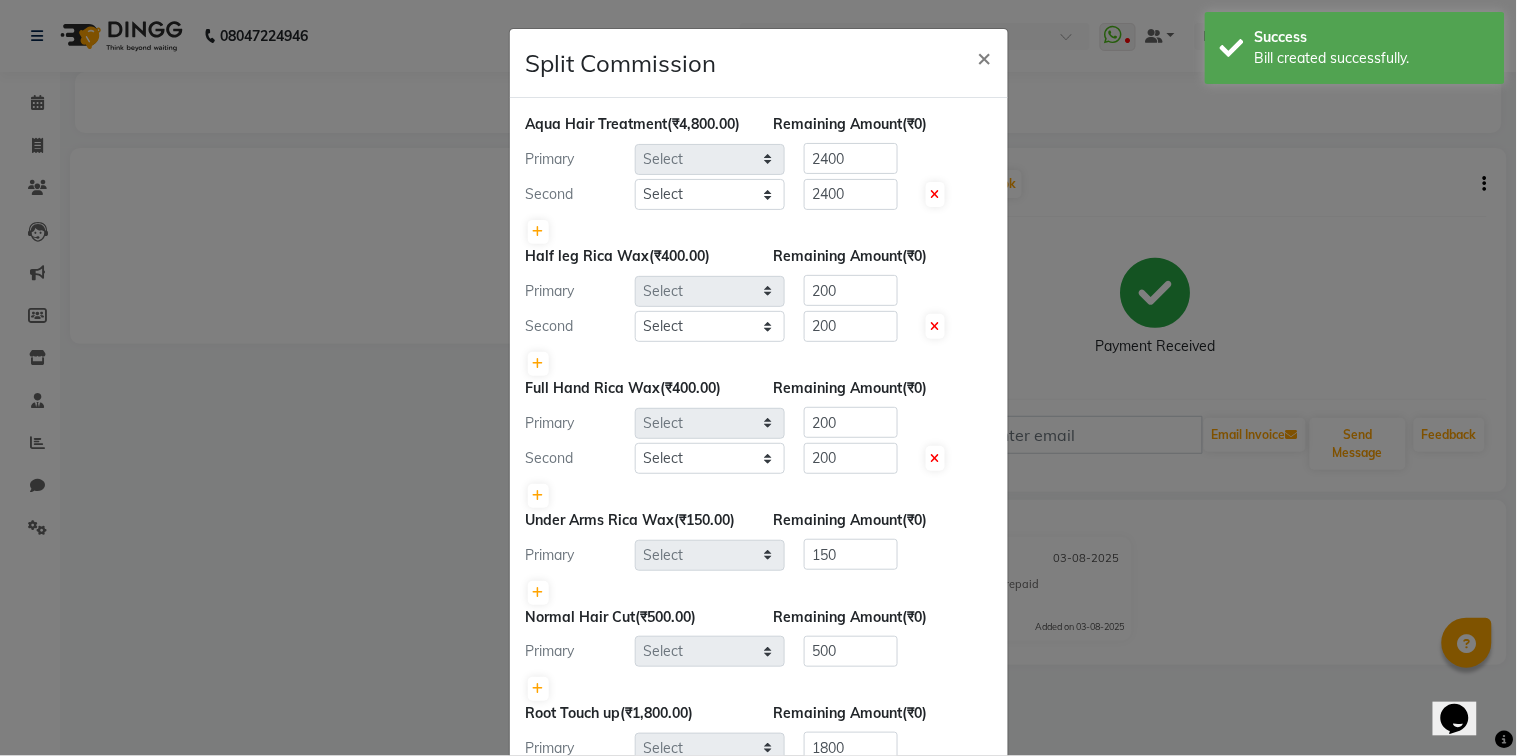 select on "70478" 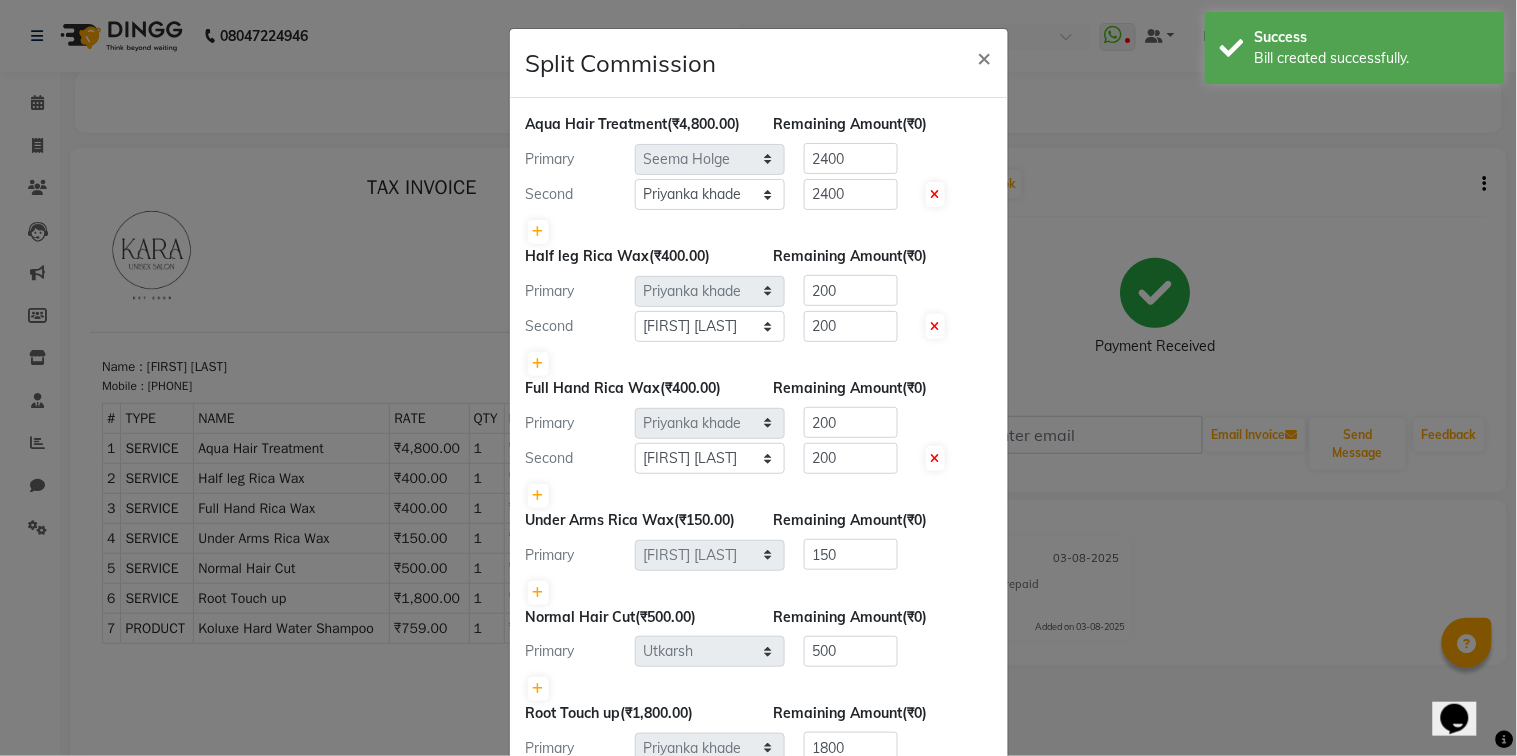 scroll, scrollTop: 0, scrollLeft: 0, axis: both 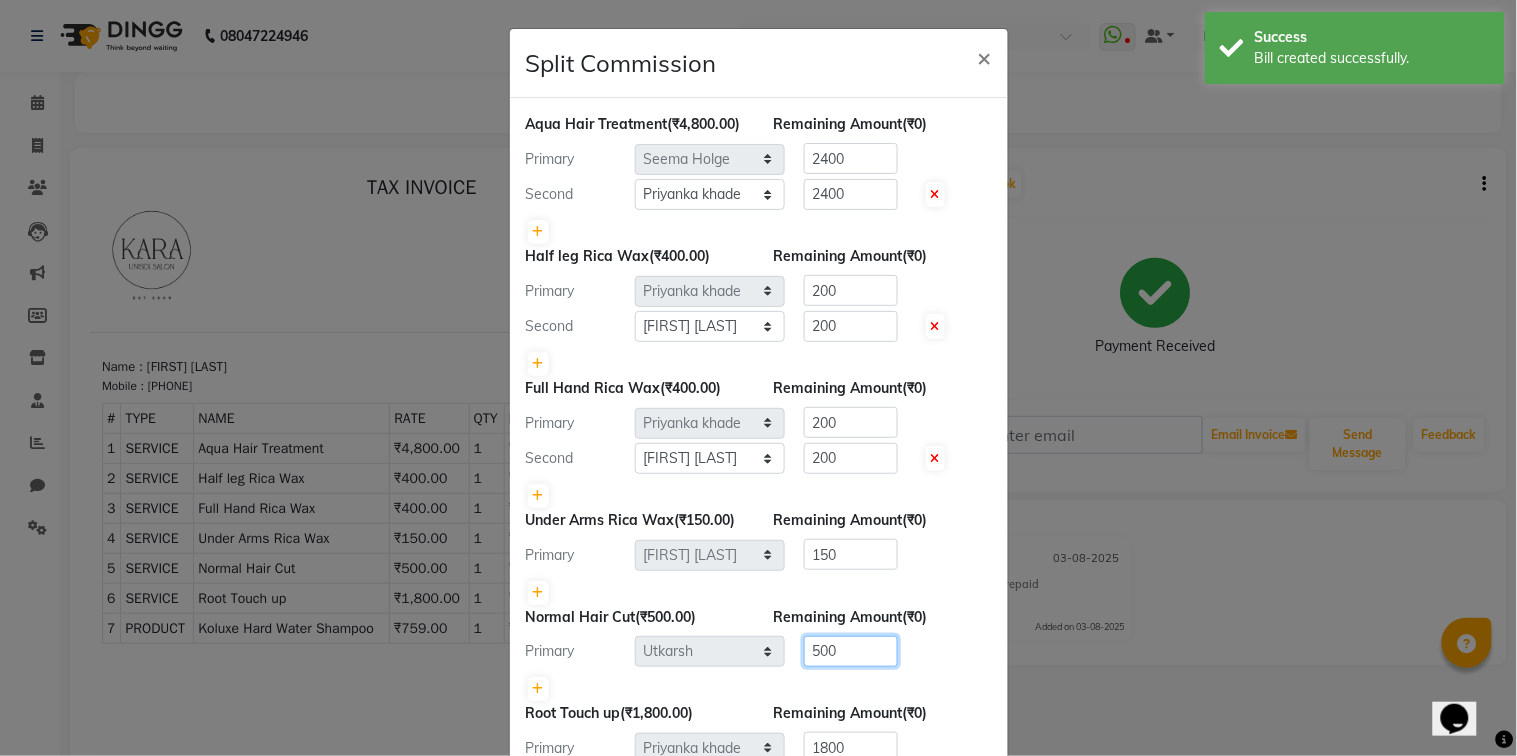 drag, startPoint x: 1317, startPoint y: 667, endPoint x: 950, endPoint y: 630, distance: 368.8604 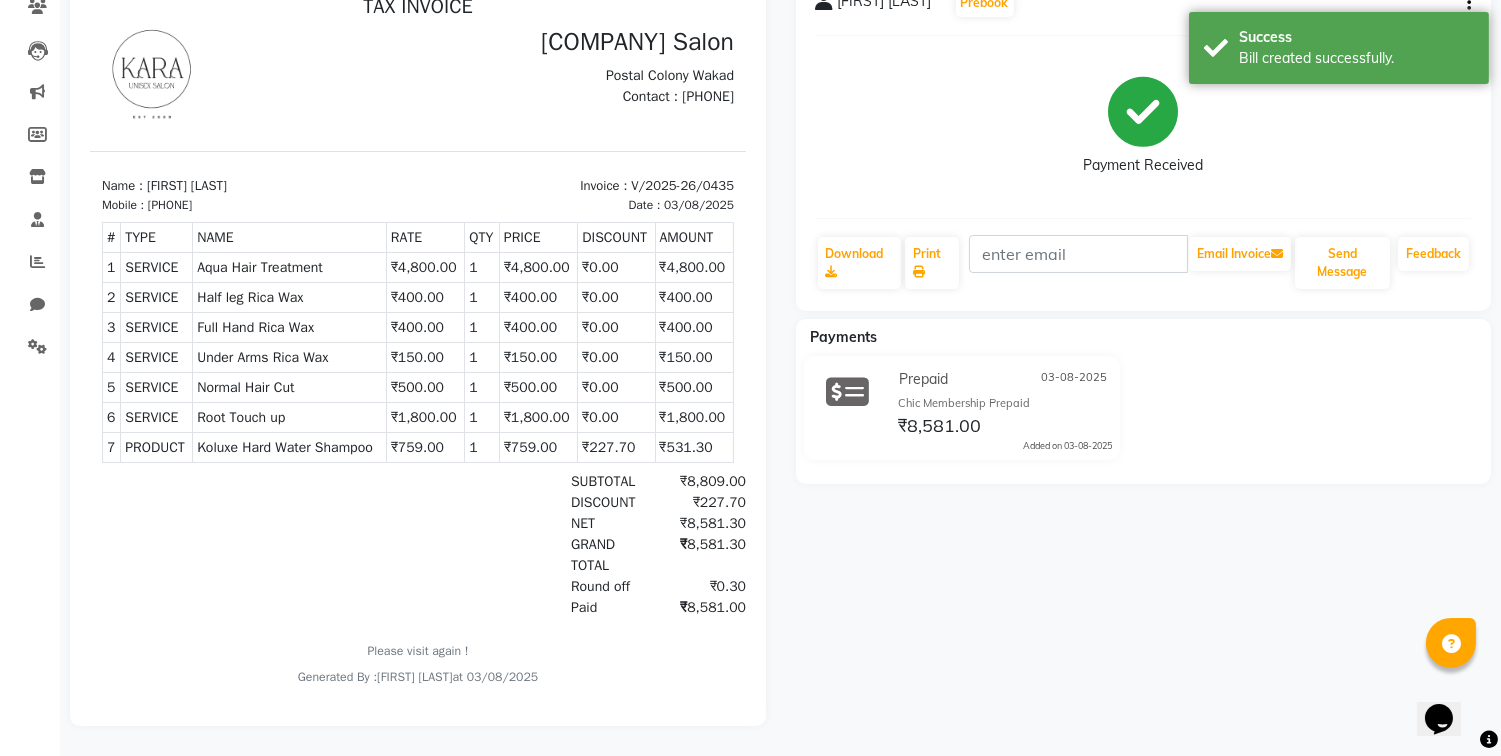 scroll, scrollTop: 0, scrollLeft: 0, axis: both 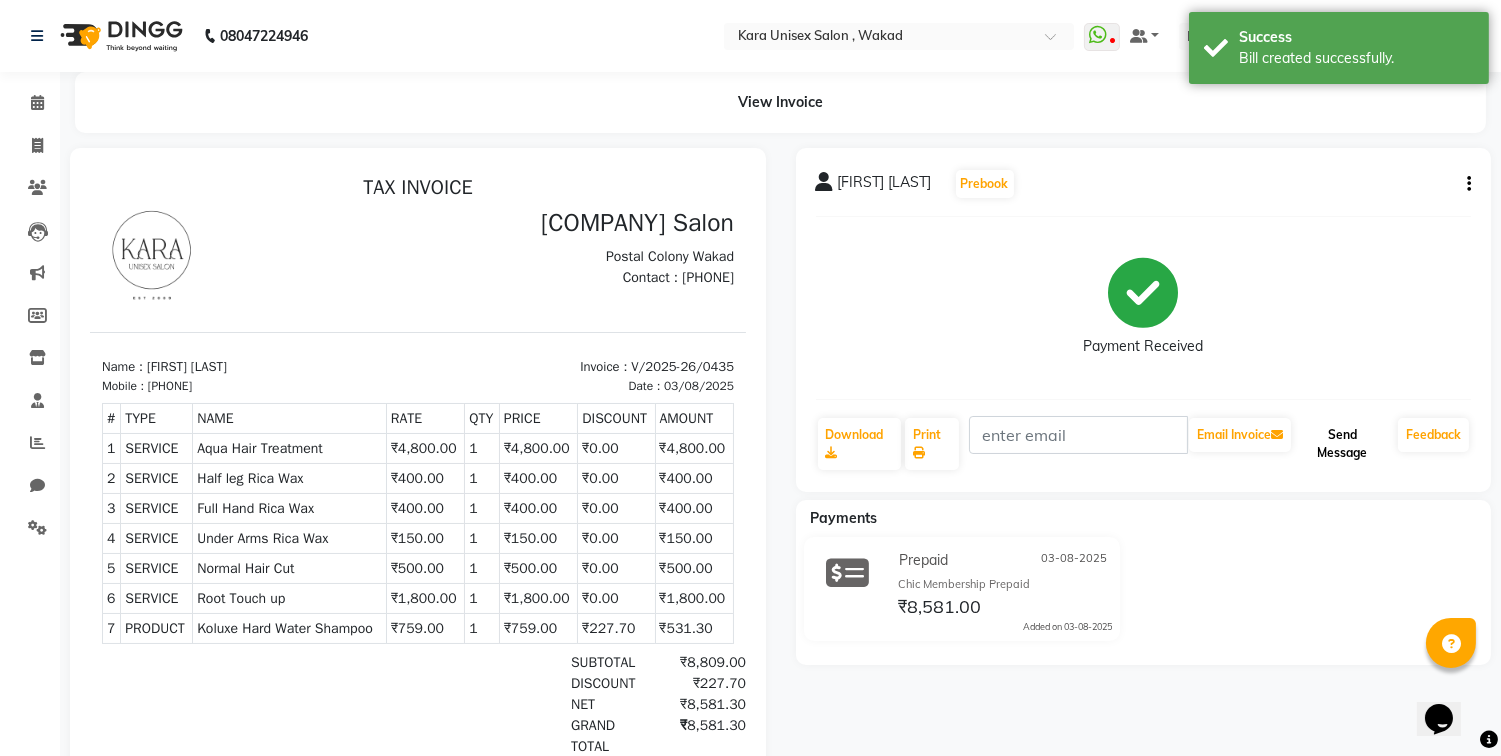 click on "Send Message" 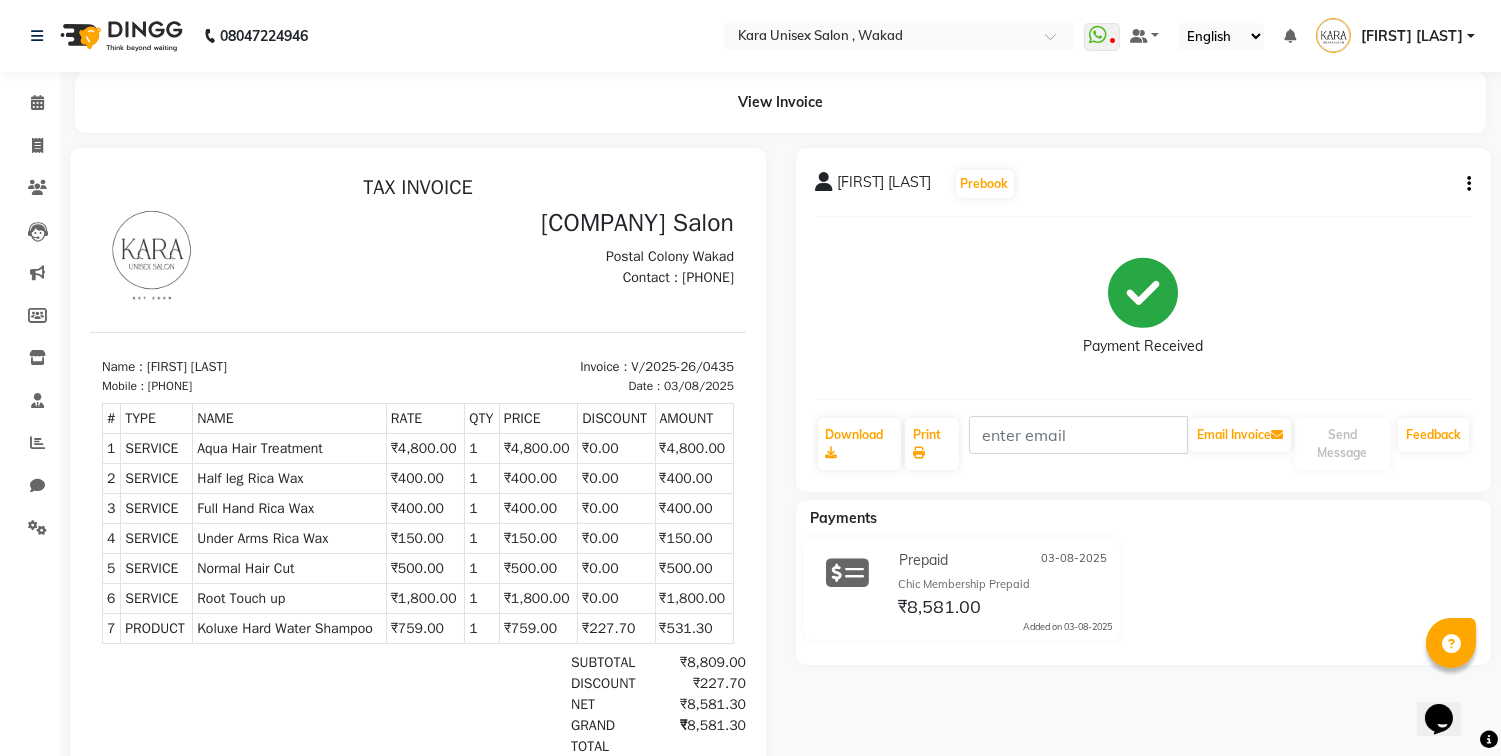 click on "Payment Received" 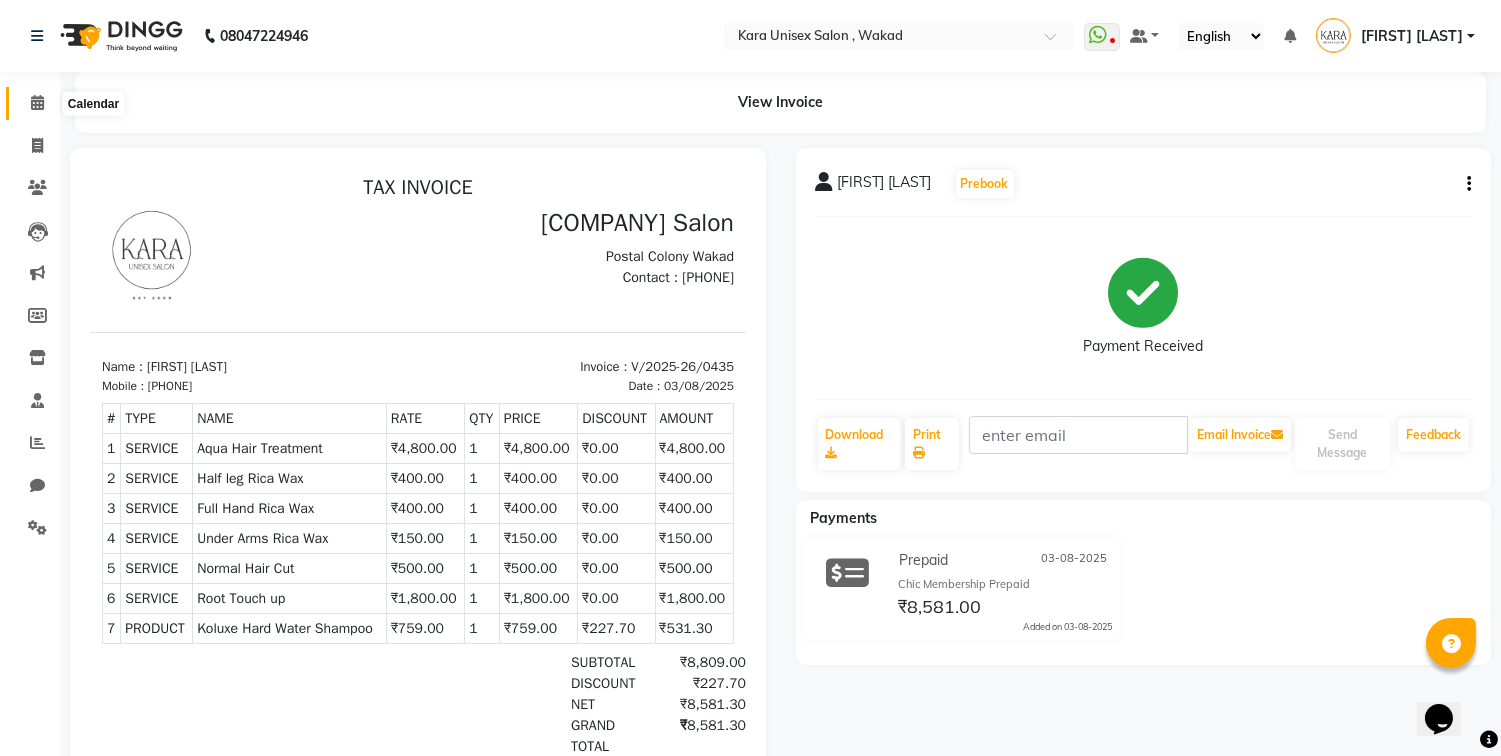 click 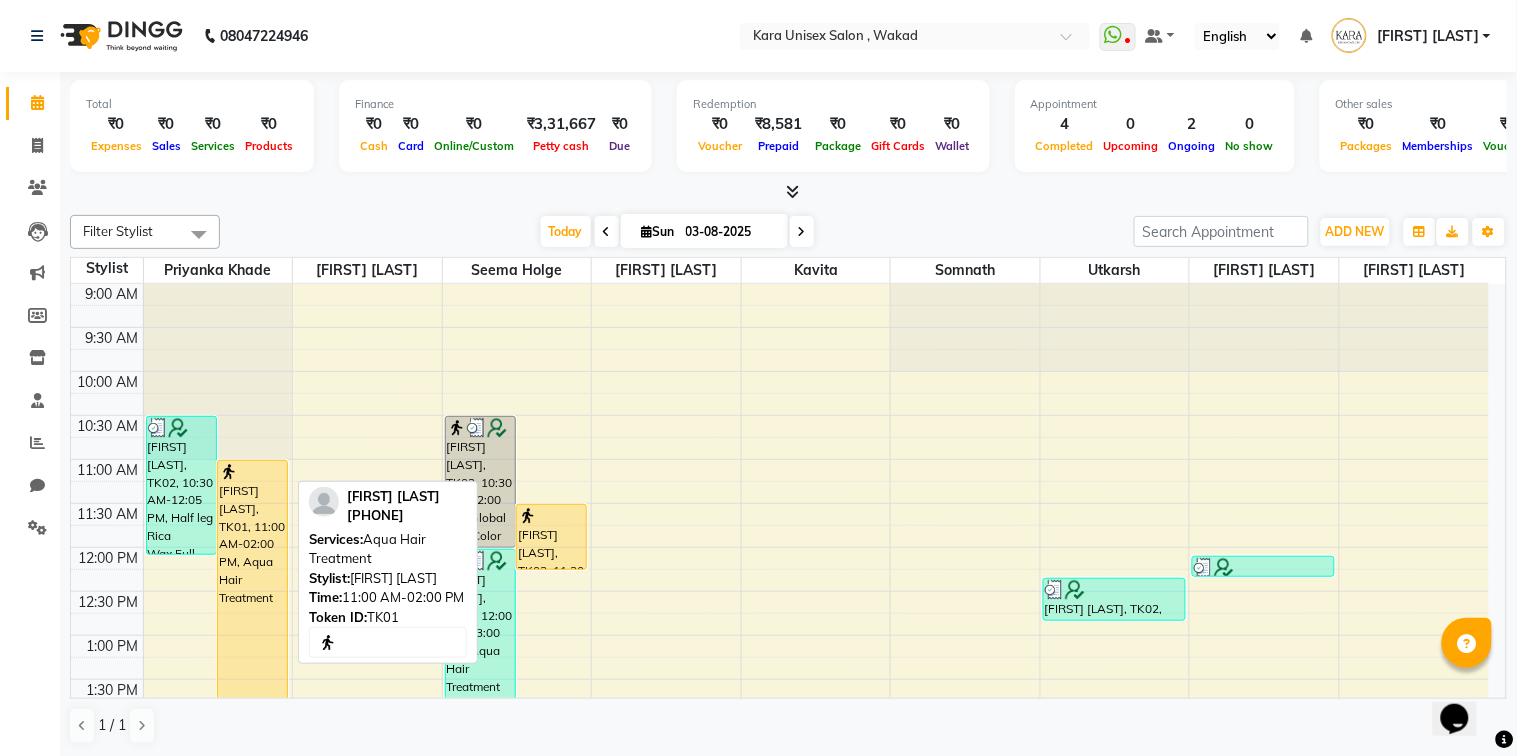 click on "[FIRST] [LAST], TK01, 11:00 AM-02:00 PM, Aqua Hair Treatment" at bounding box center (252, 592) 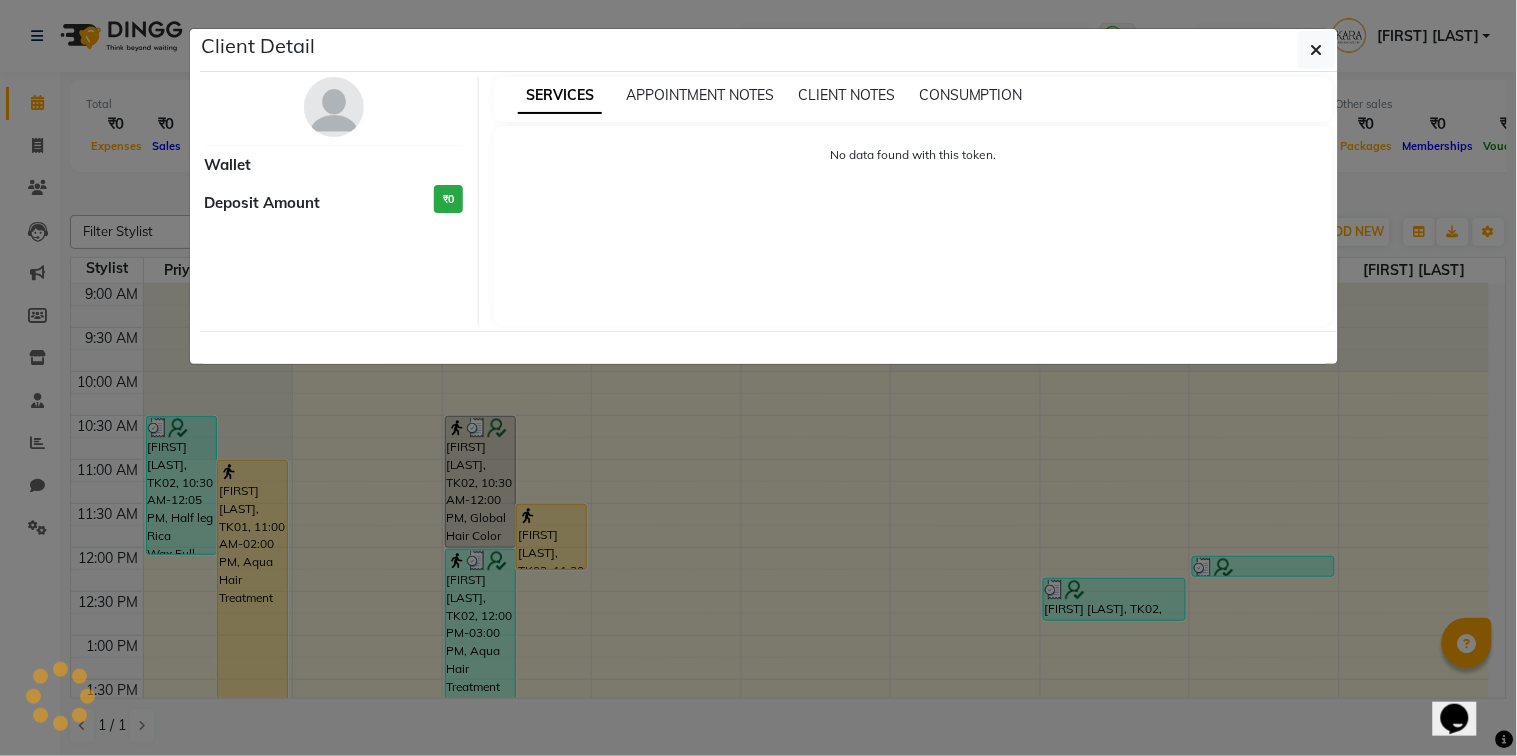 select on "1" 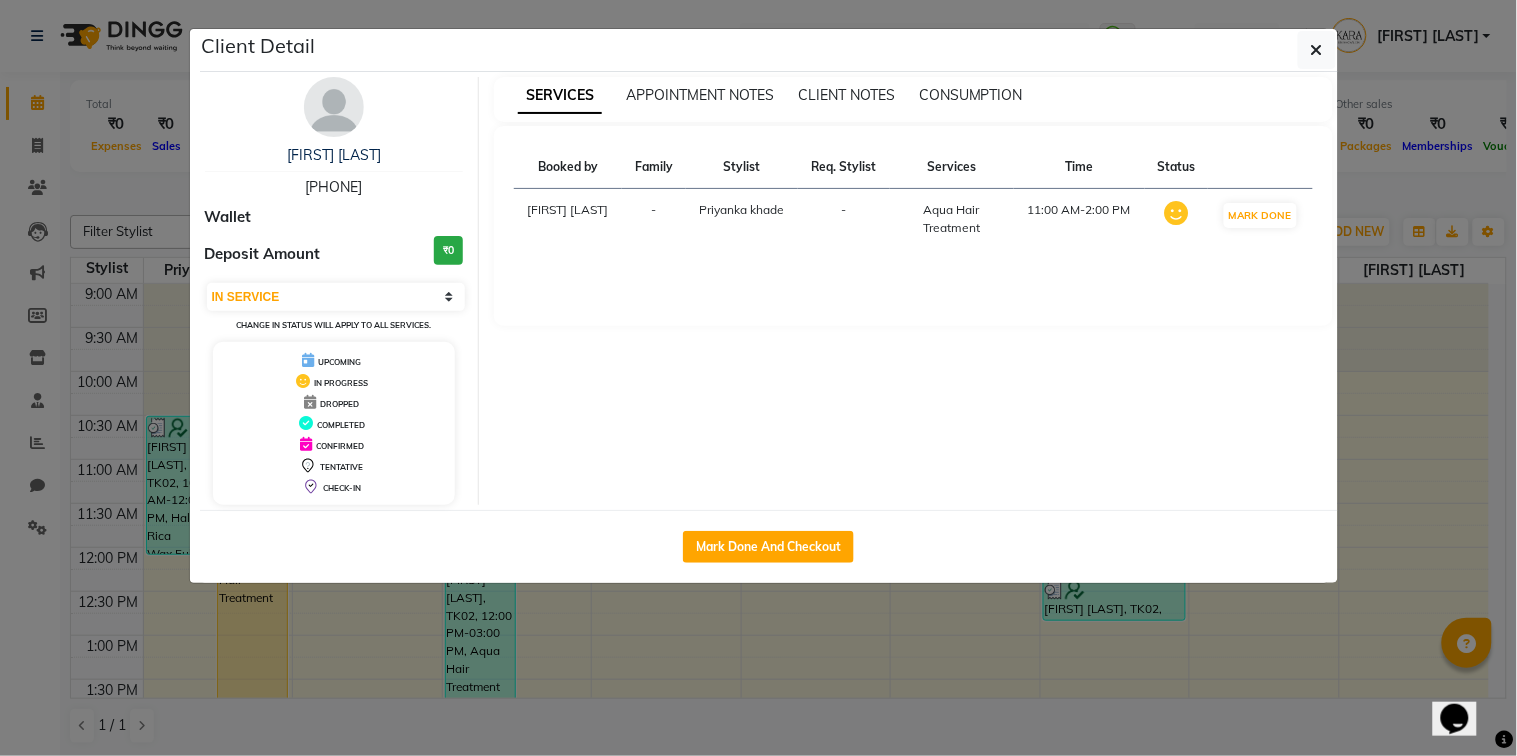 drag, startPoint x: 235, startPoint y: 591, endPoint x: 463, endPoint y: 528, distance: 236.54387 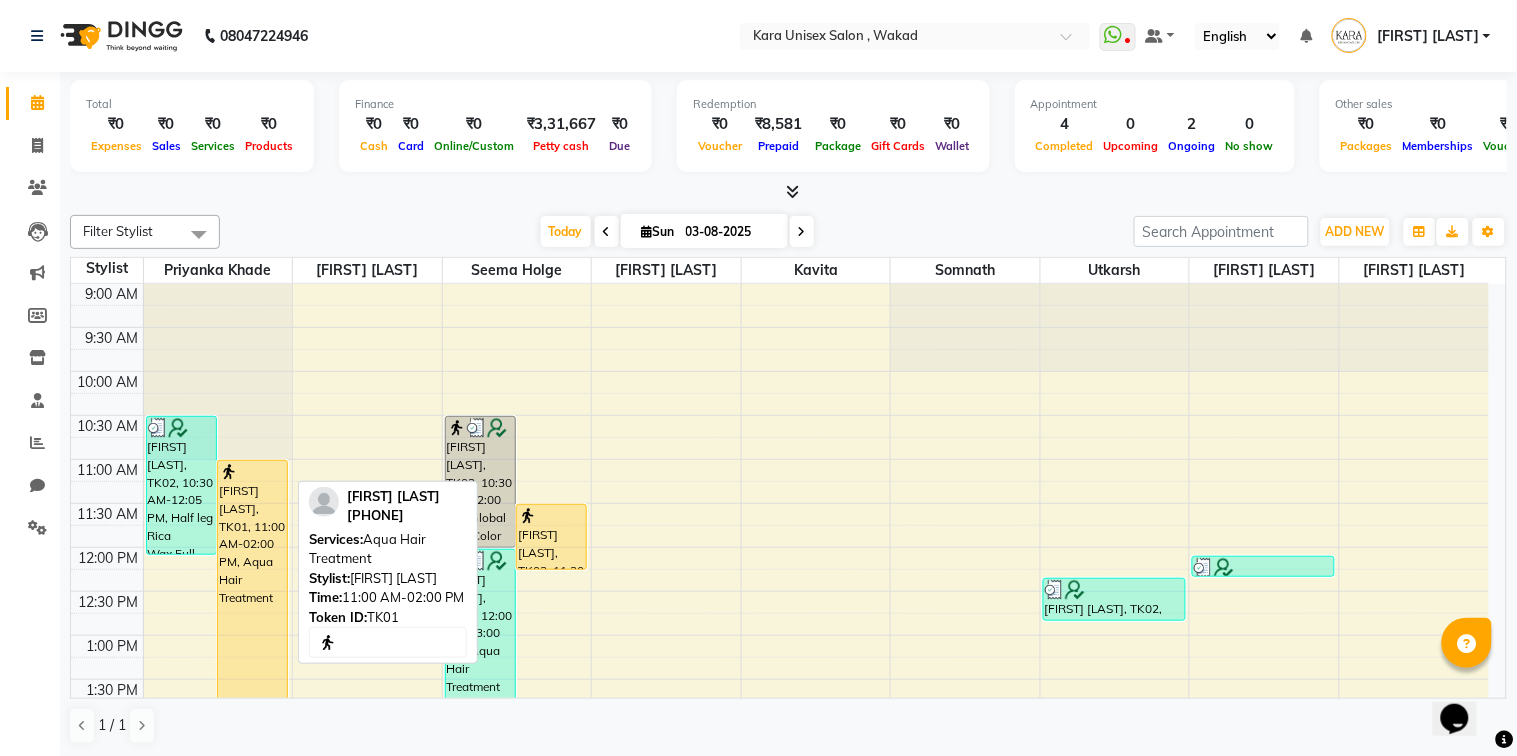 click on "[FIRST] [LAST], TK01, 11:00 AM-02:00 PM, Aqua Hair Treatment" at bounding box center (252, 592) 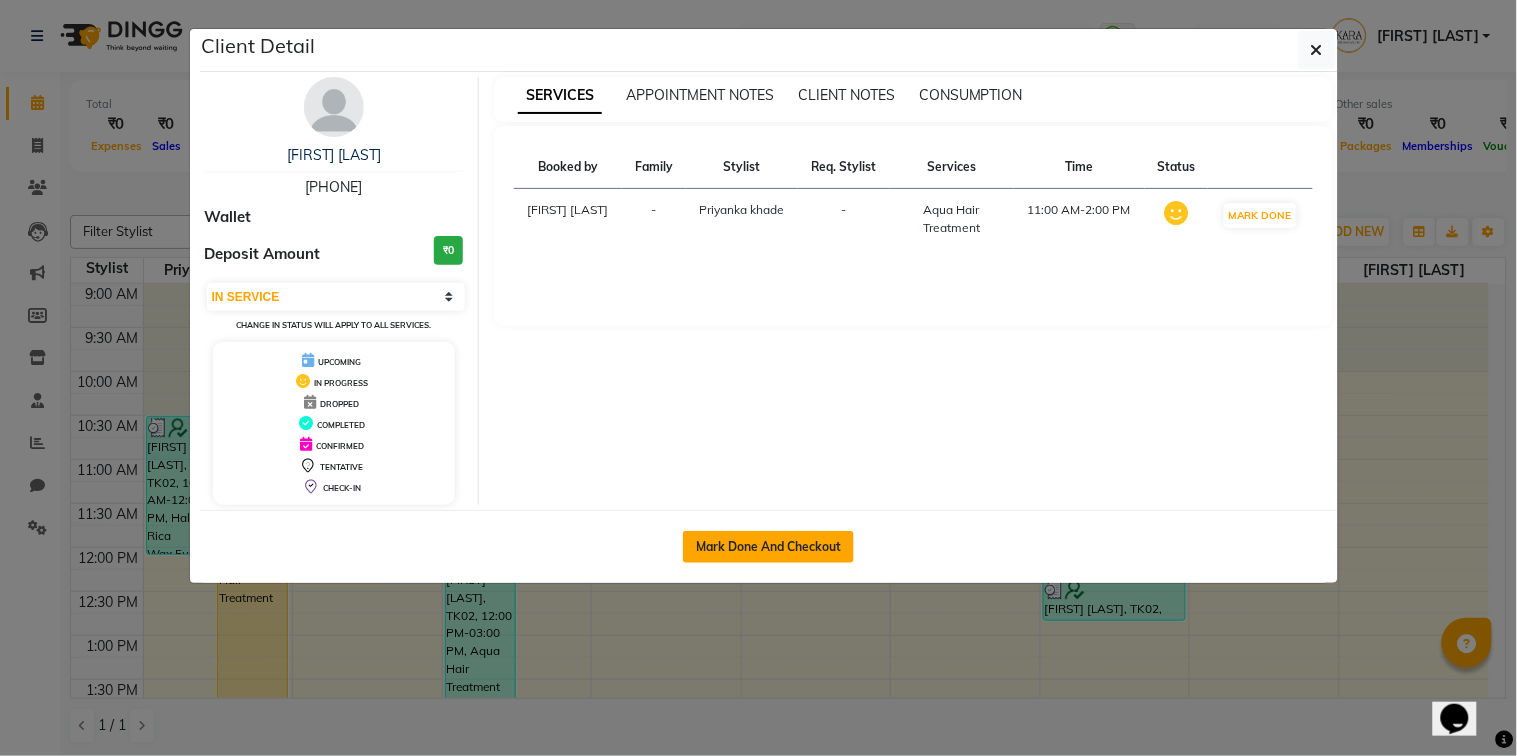 click on "Mark Done And Checkout" 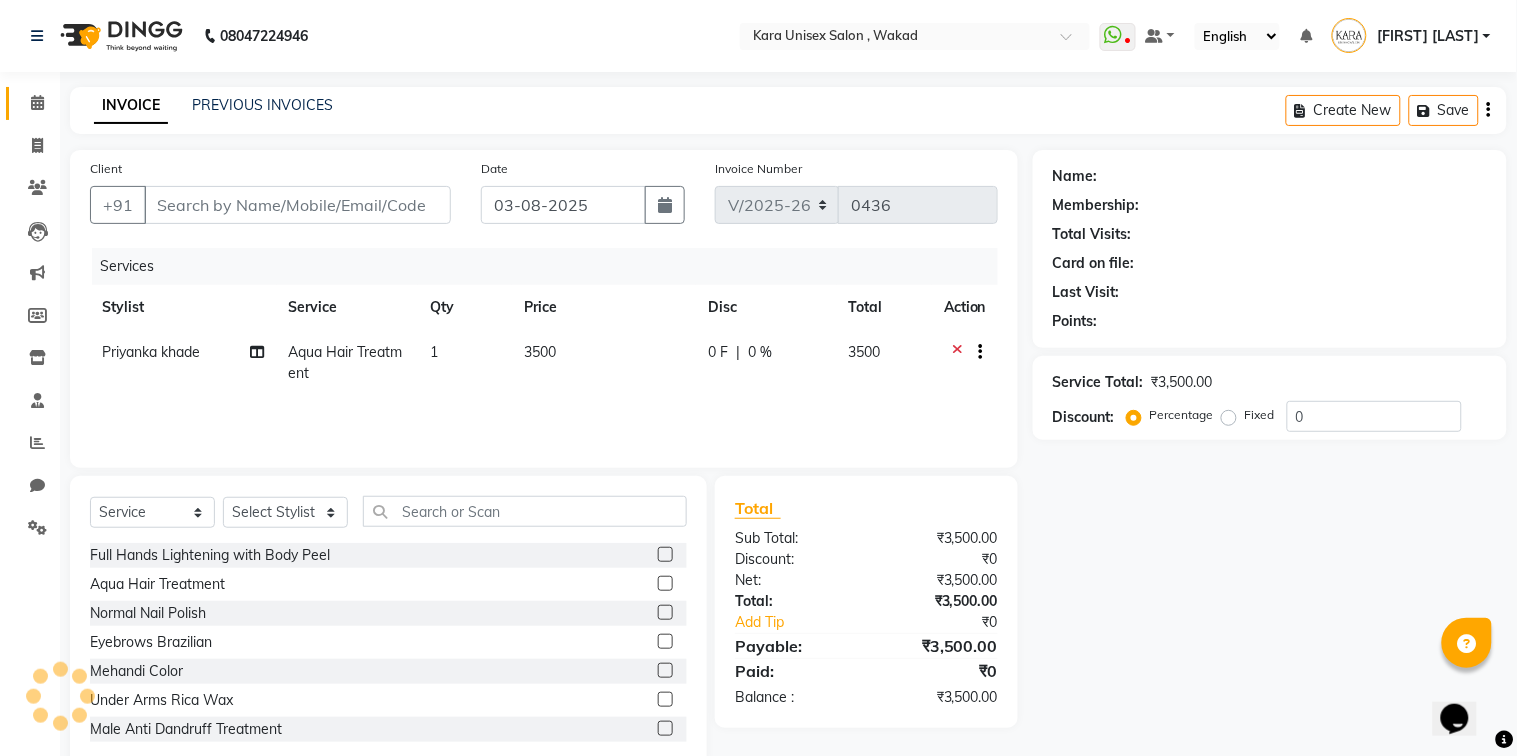 type on "[PHONE]" 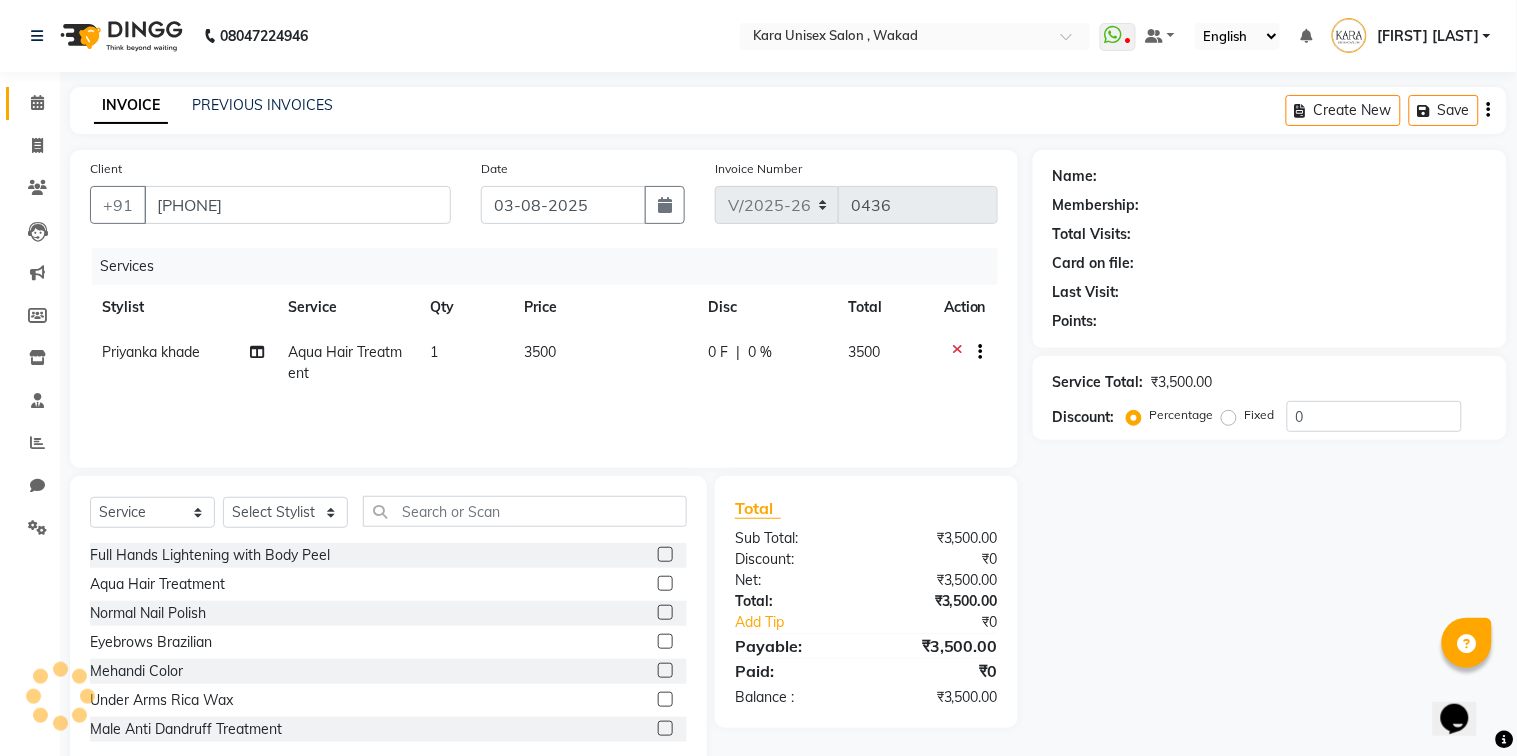 select on "70478" 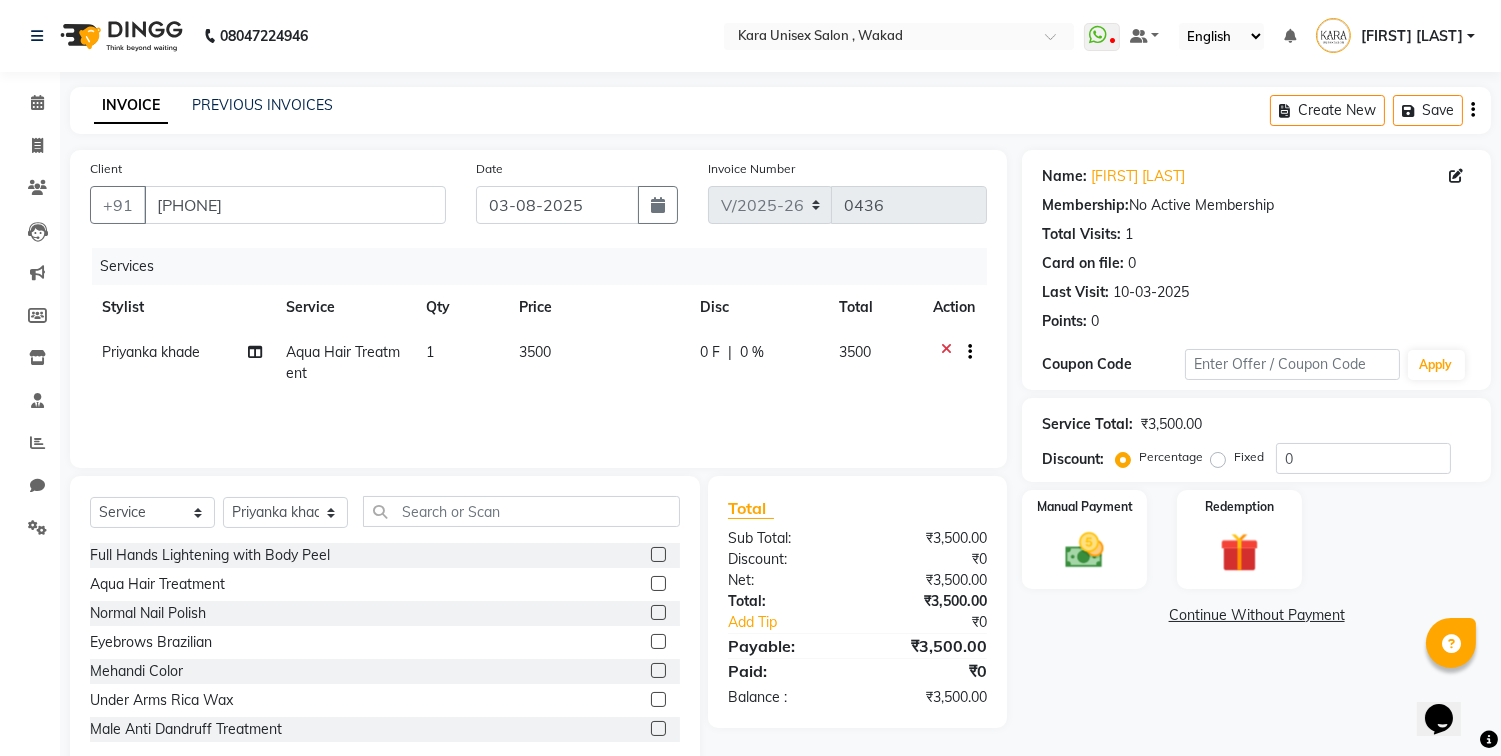 click 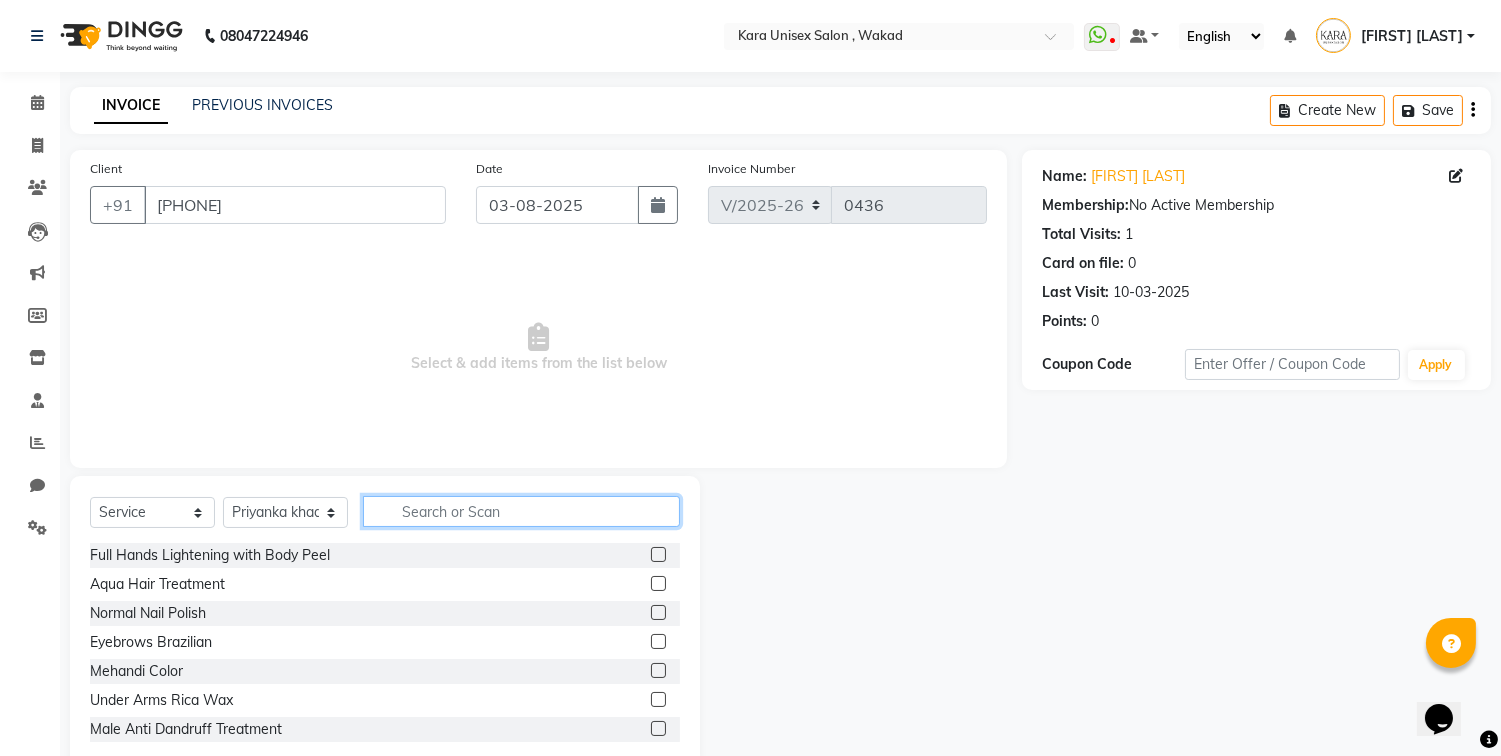 click 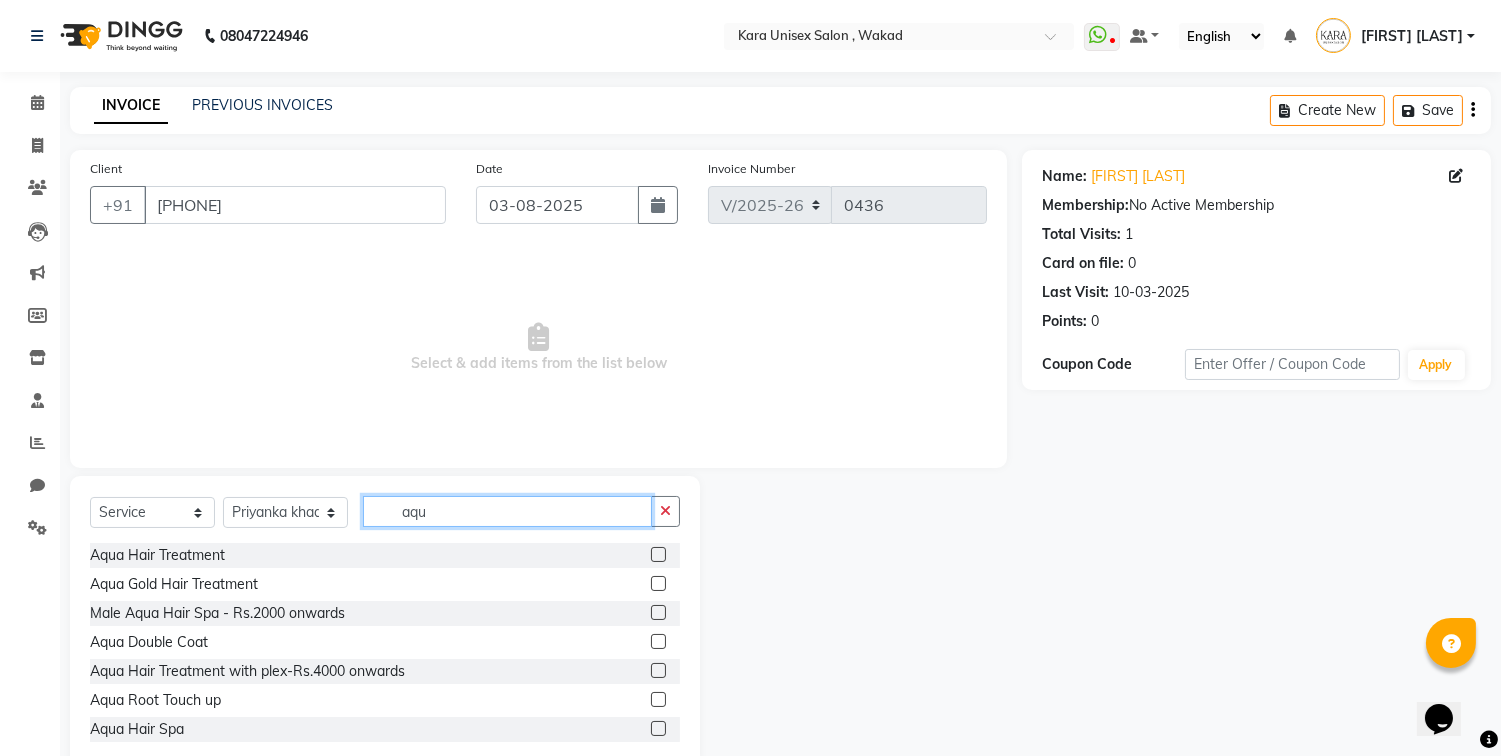 click on "aqu" 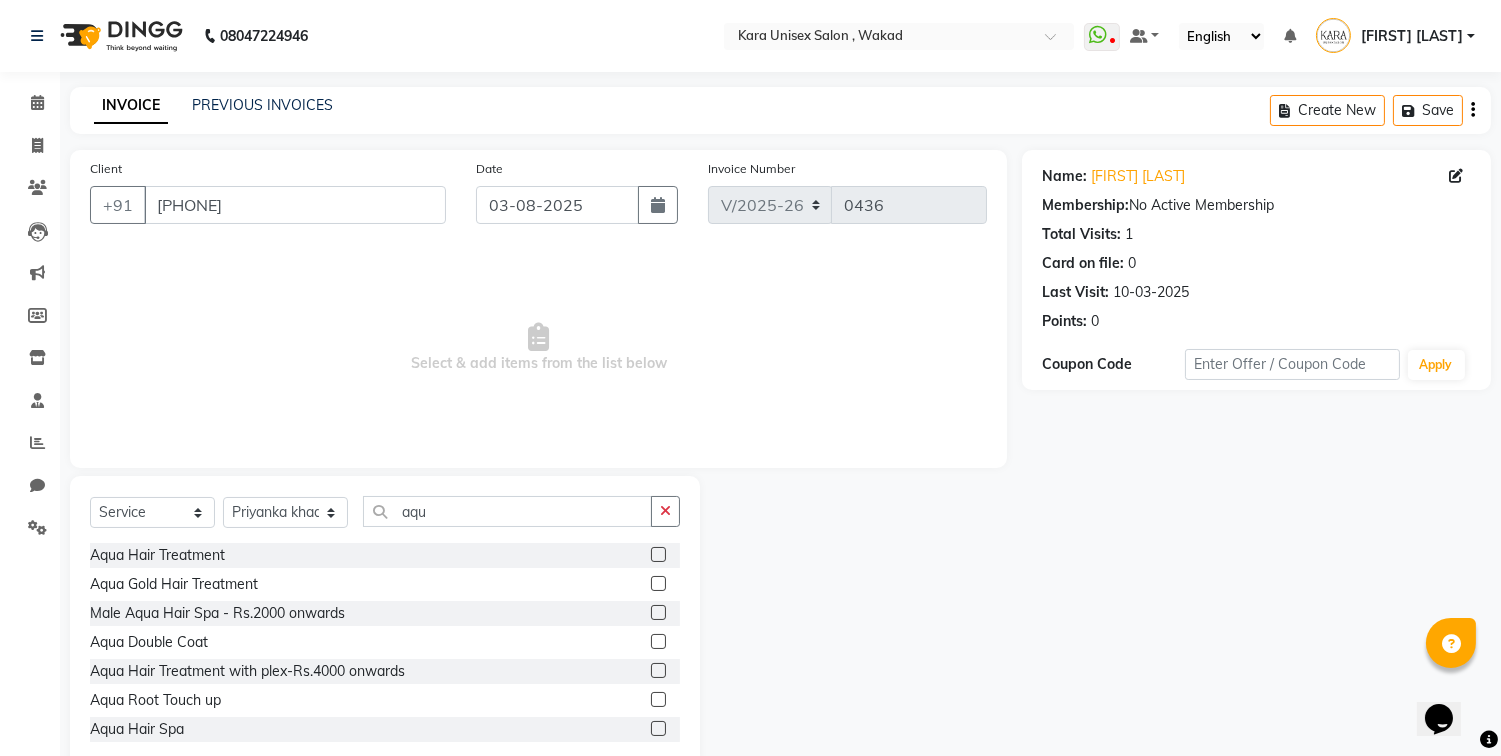 click 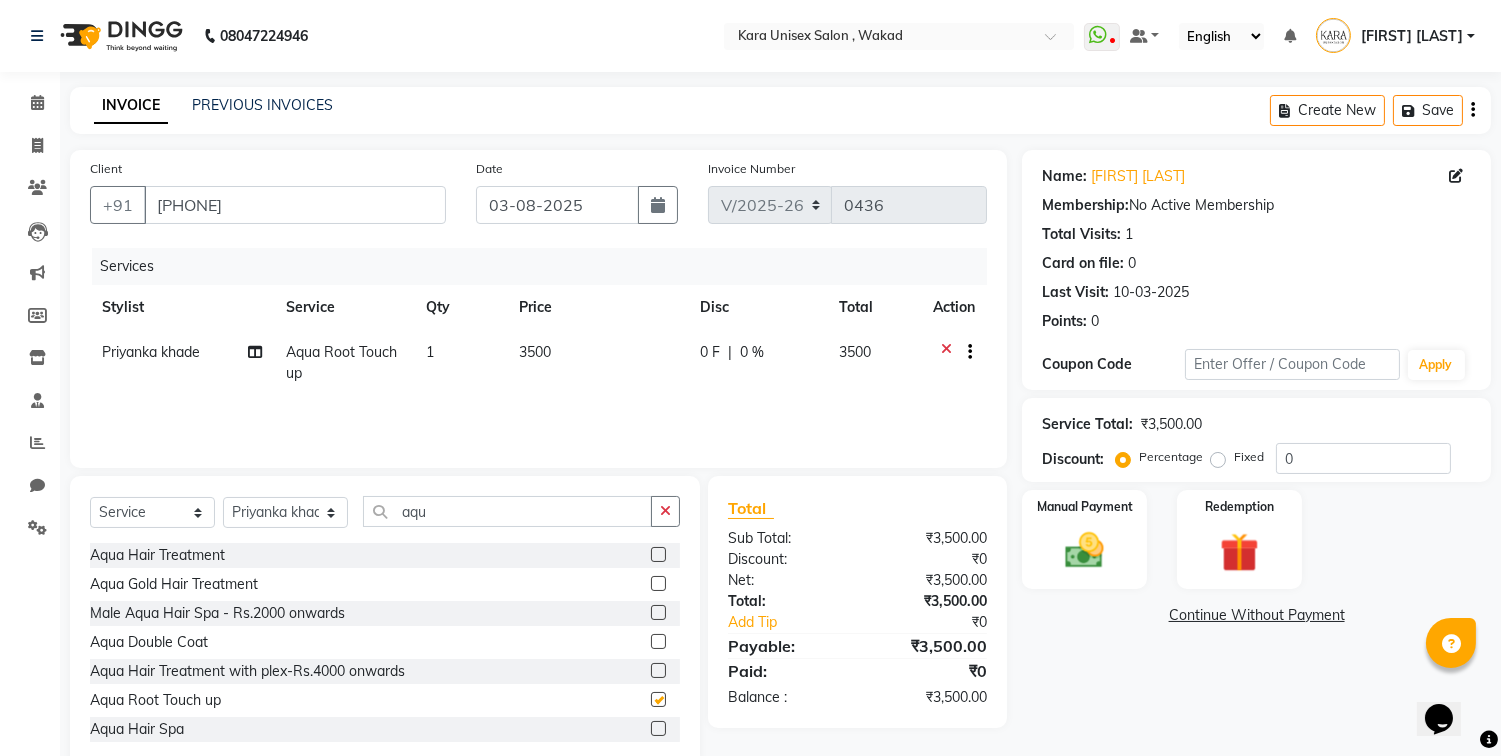 checkbox on "false" 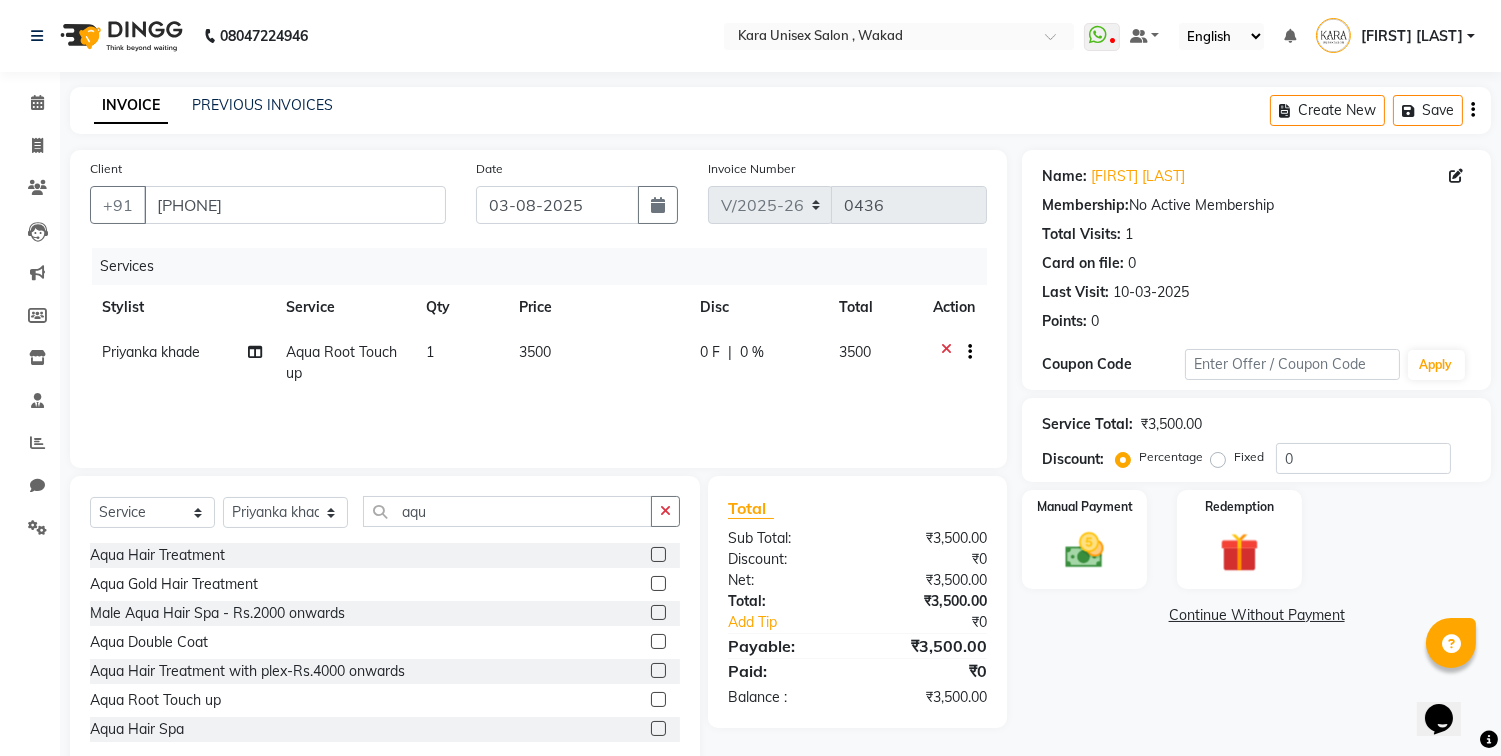 click on "3500" 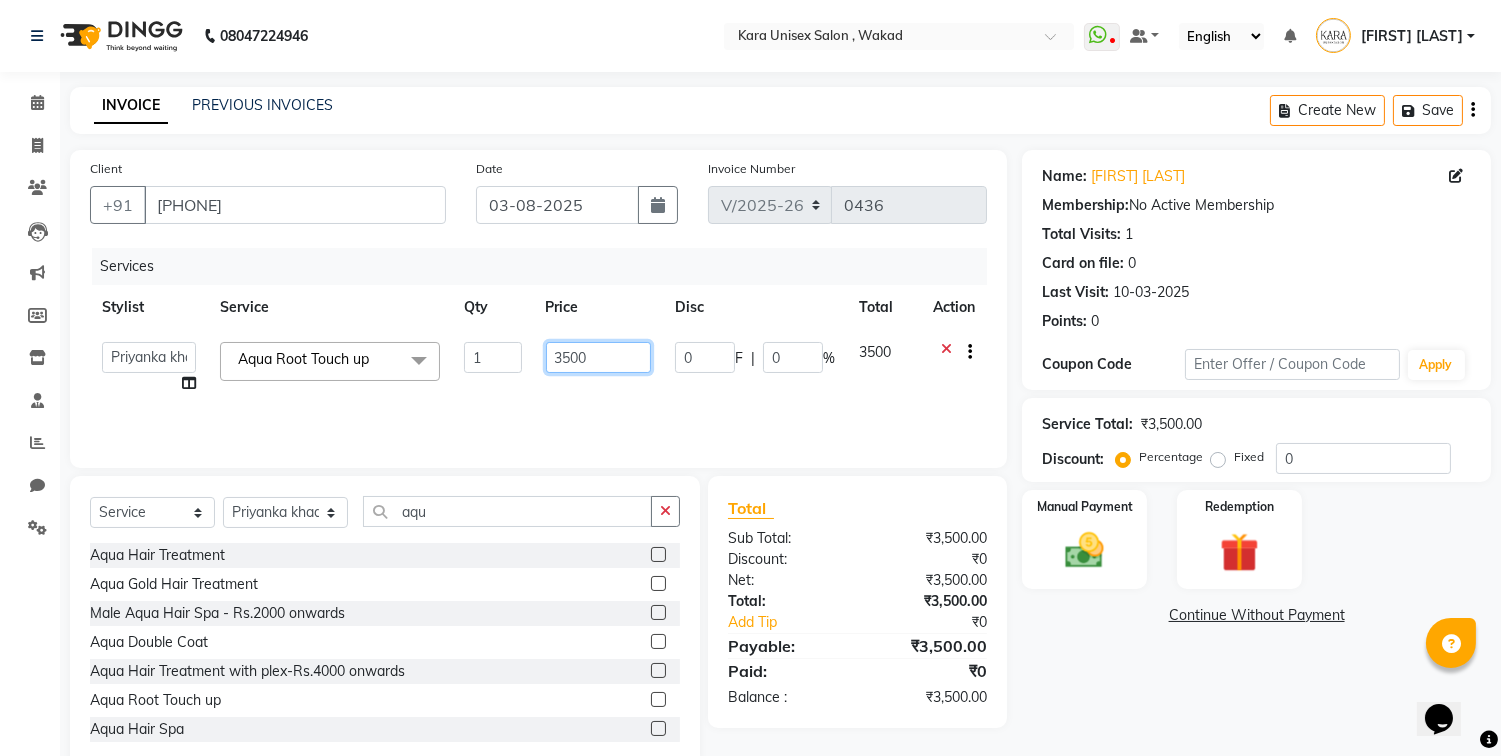 click on "3500" 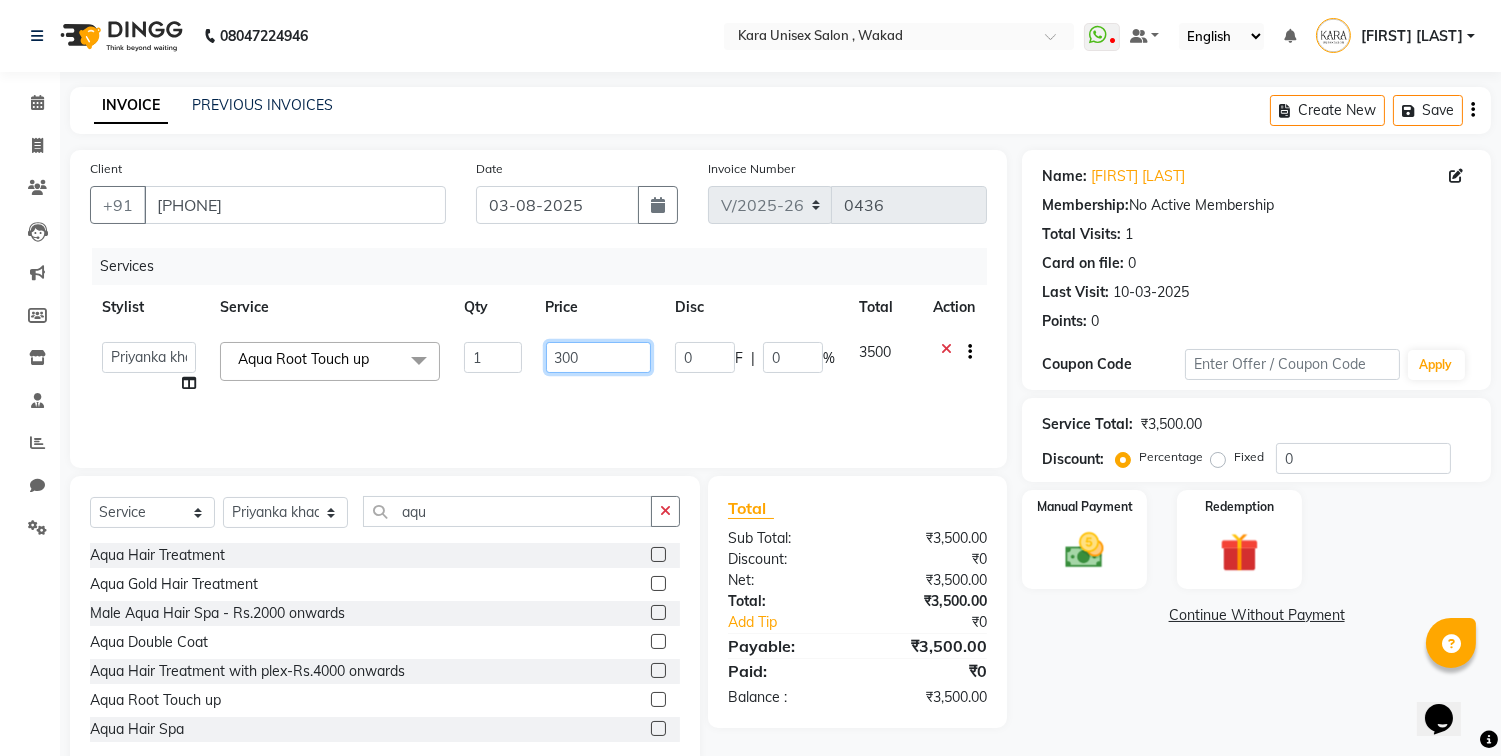 type on "3000" 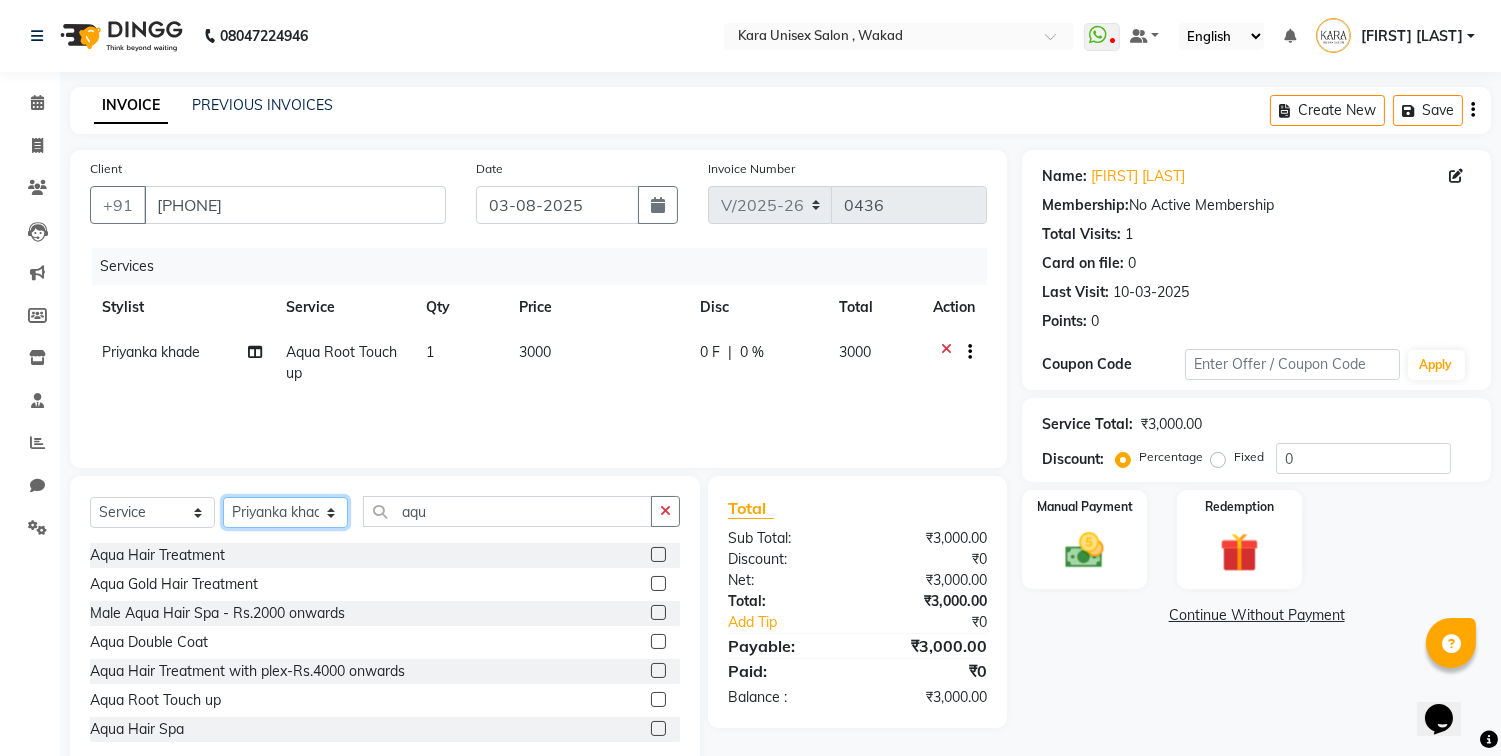 select on "70484" 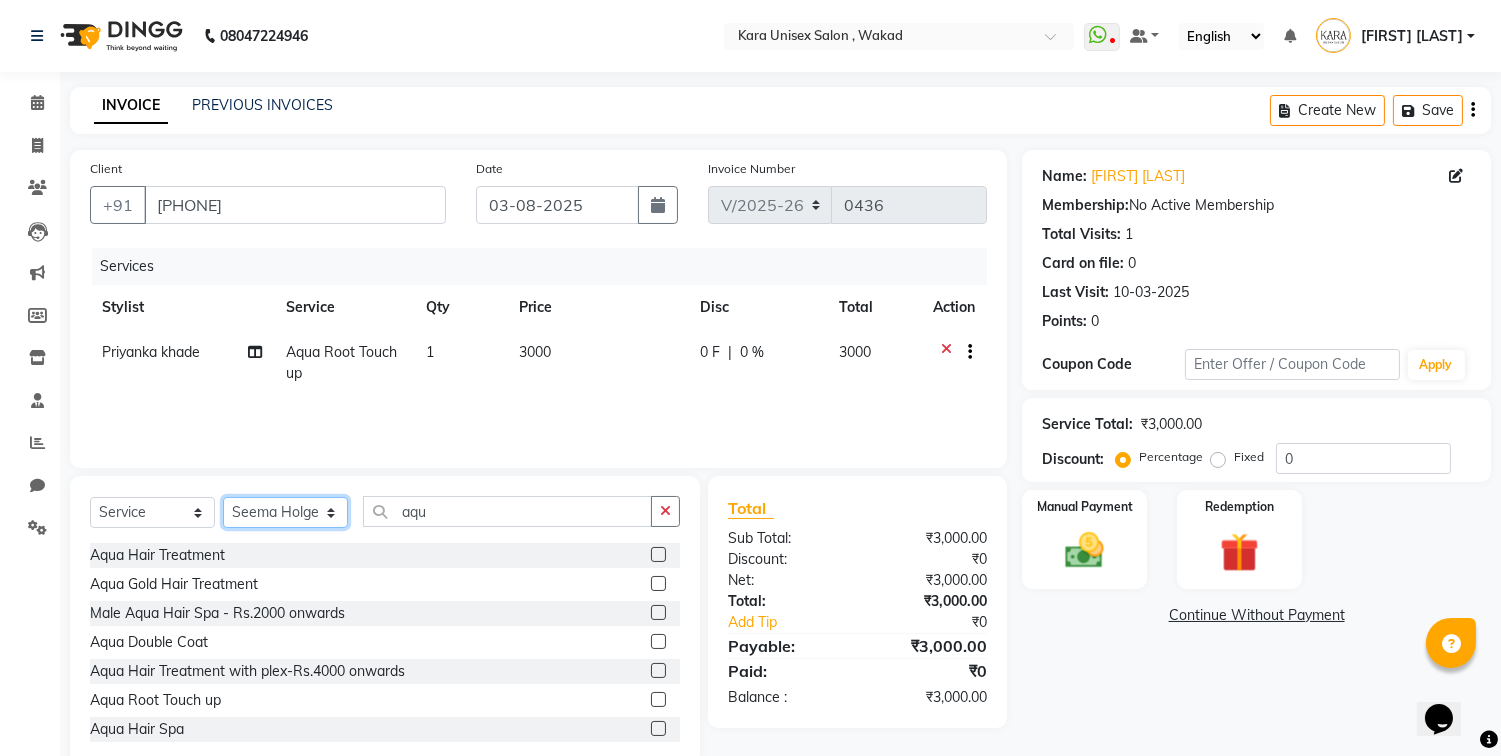 click on "Select Stylist Alka Atul Gauri Gajbhar Guru Jyotsana Kavita Payal Prajakta Priti Kalokhe [FIRST] [LAST] Rubina Nadaf Sadhana Awtade Sakshi Bhilare Sapana  Seema Holge Somnath  Swati Utkarsh" 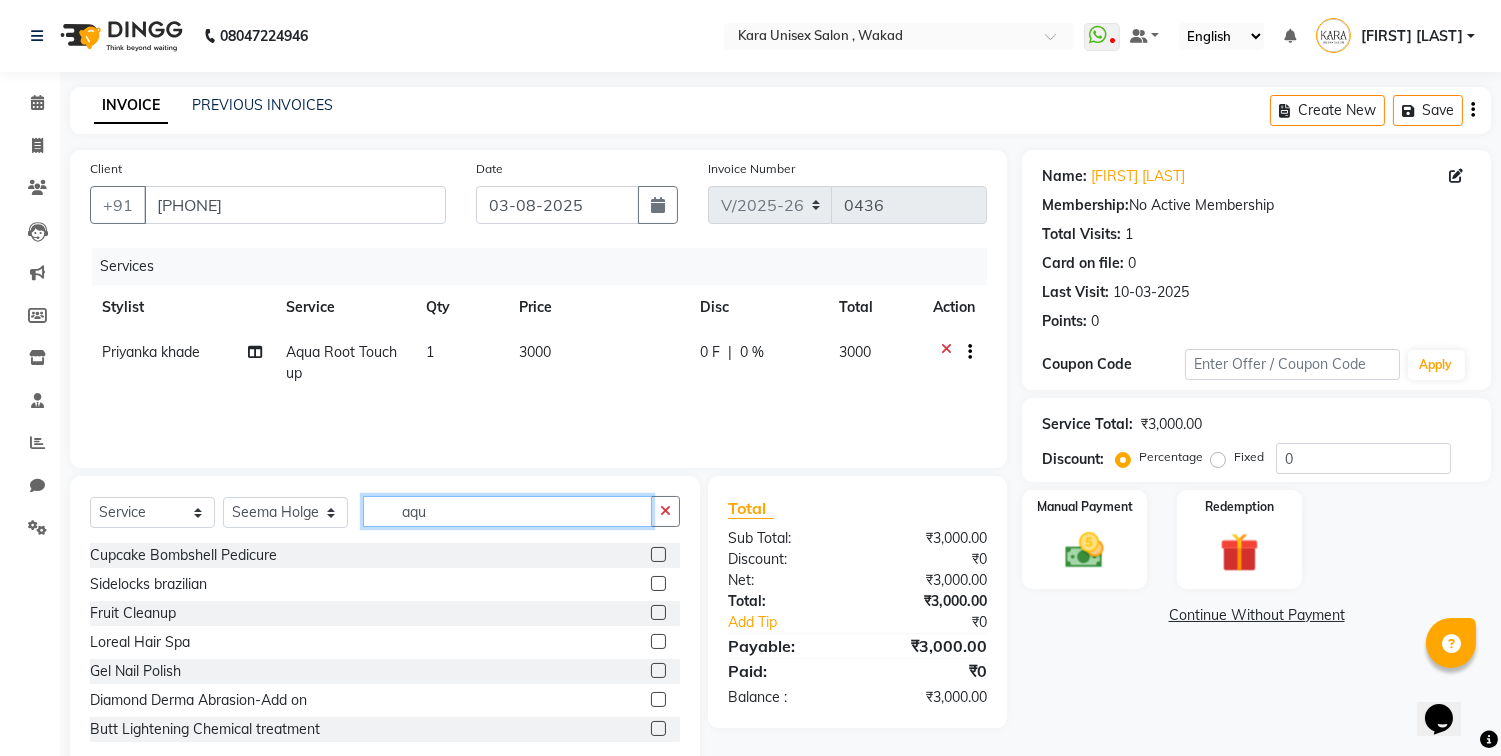 click on "aqu" 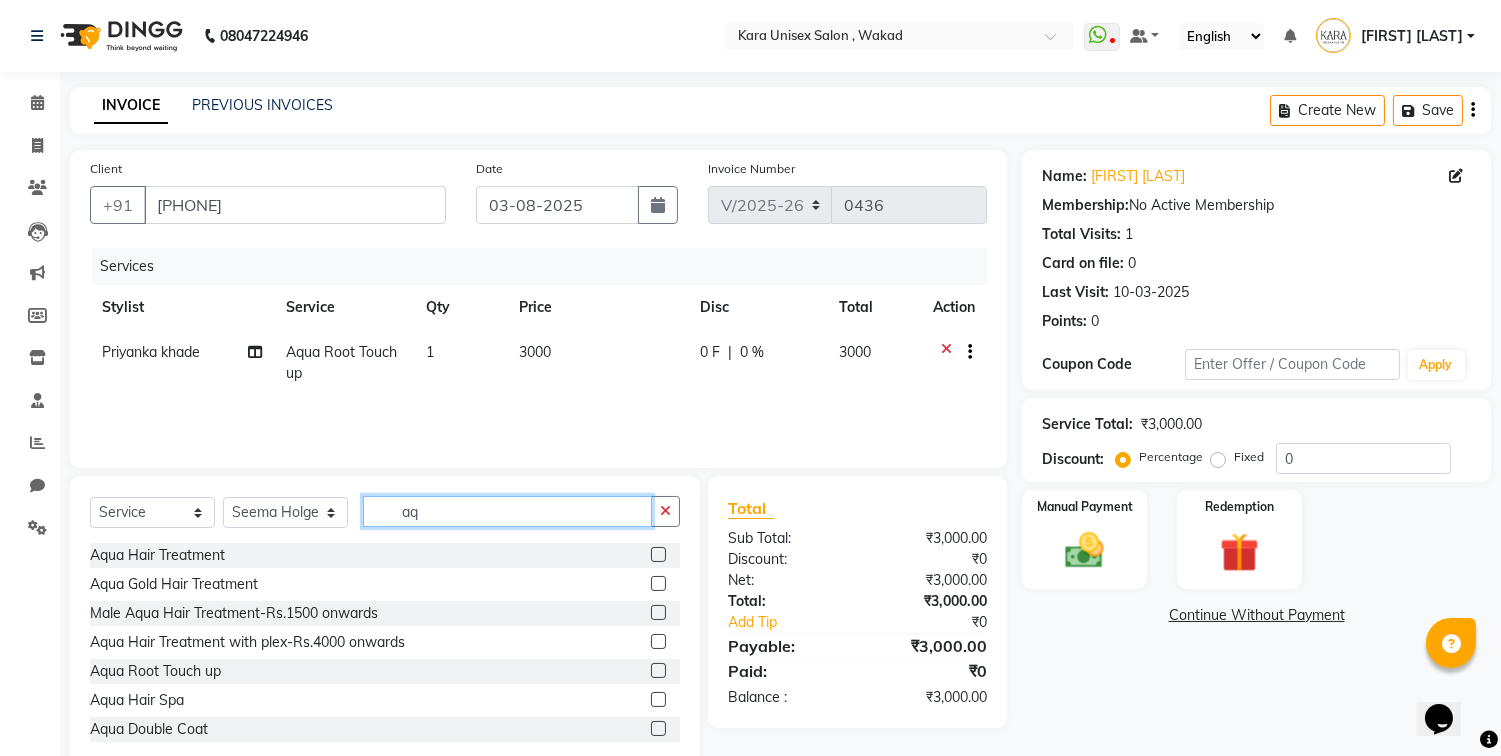 type on "a" 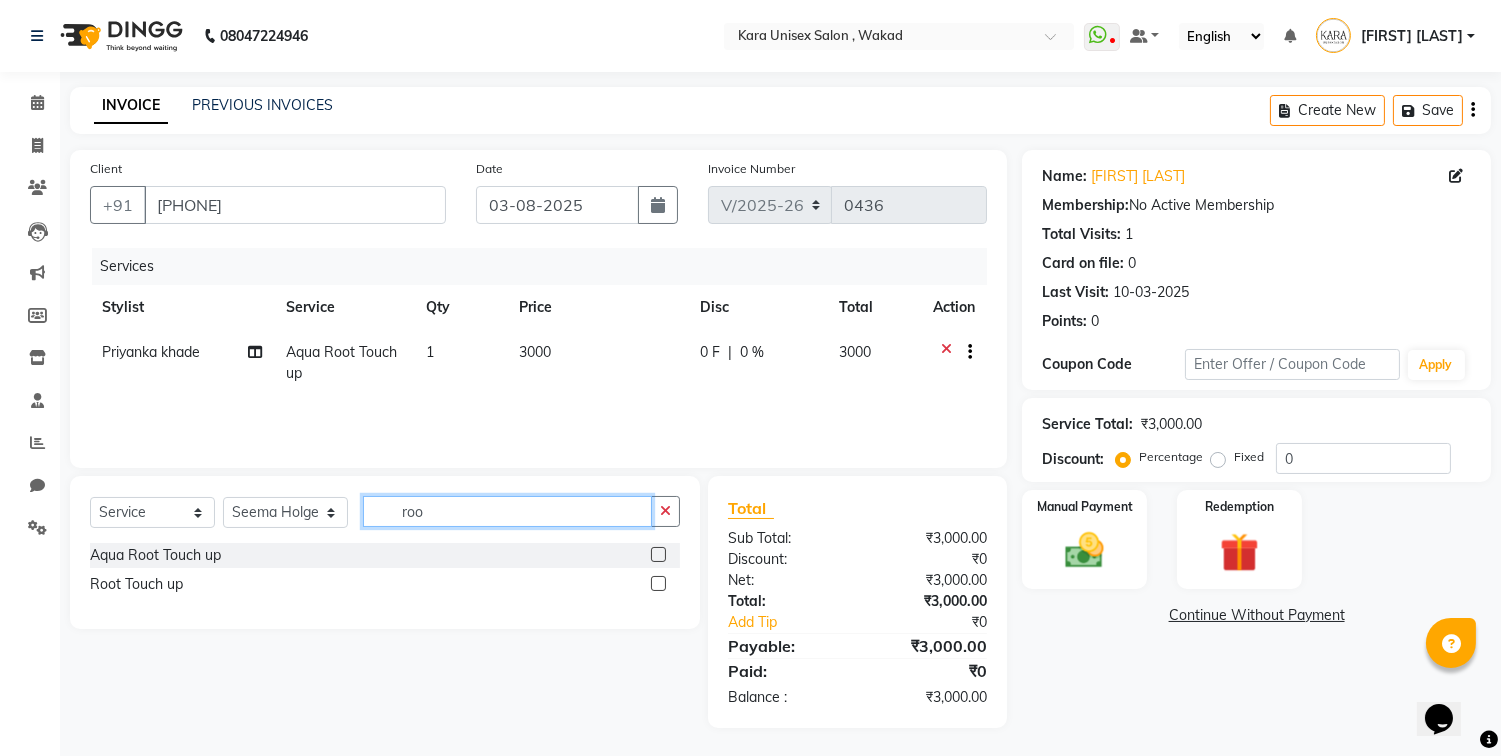 type on "roo" 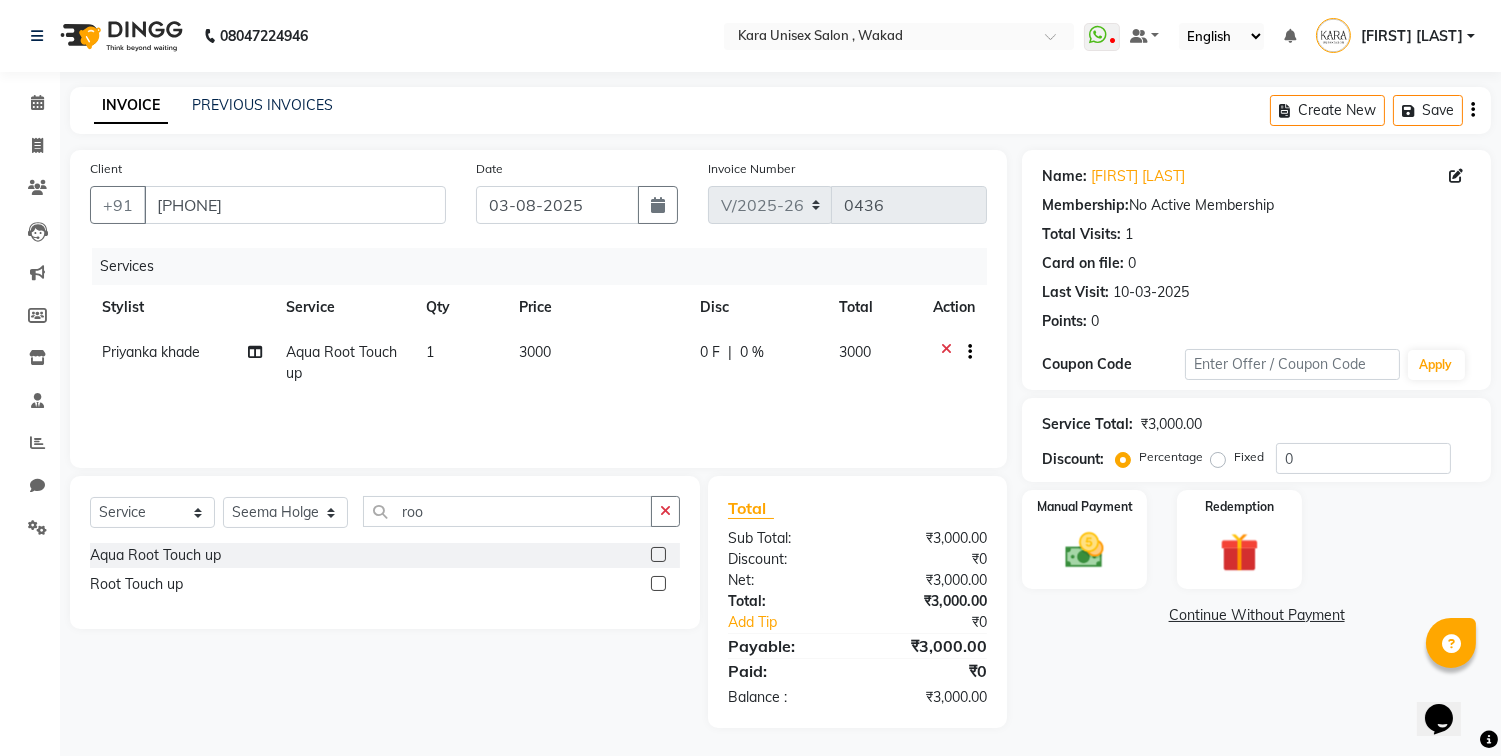 click 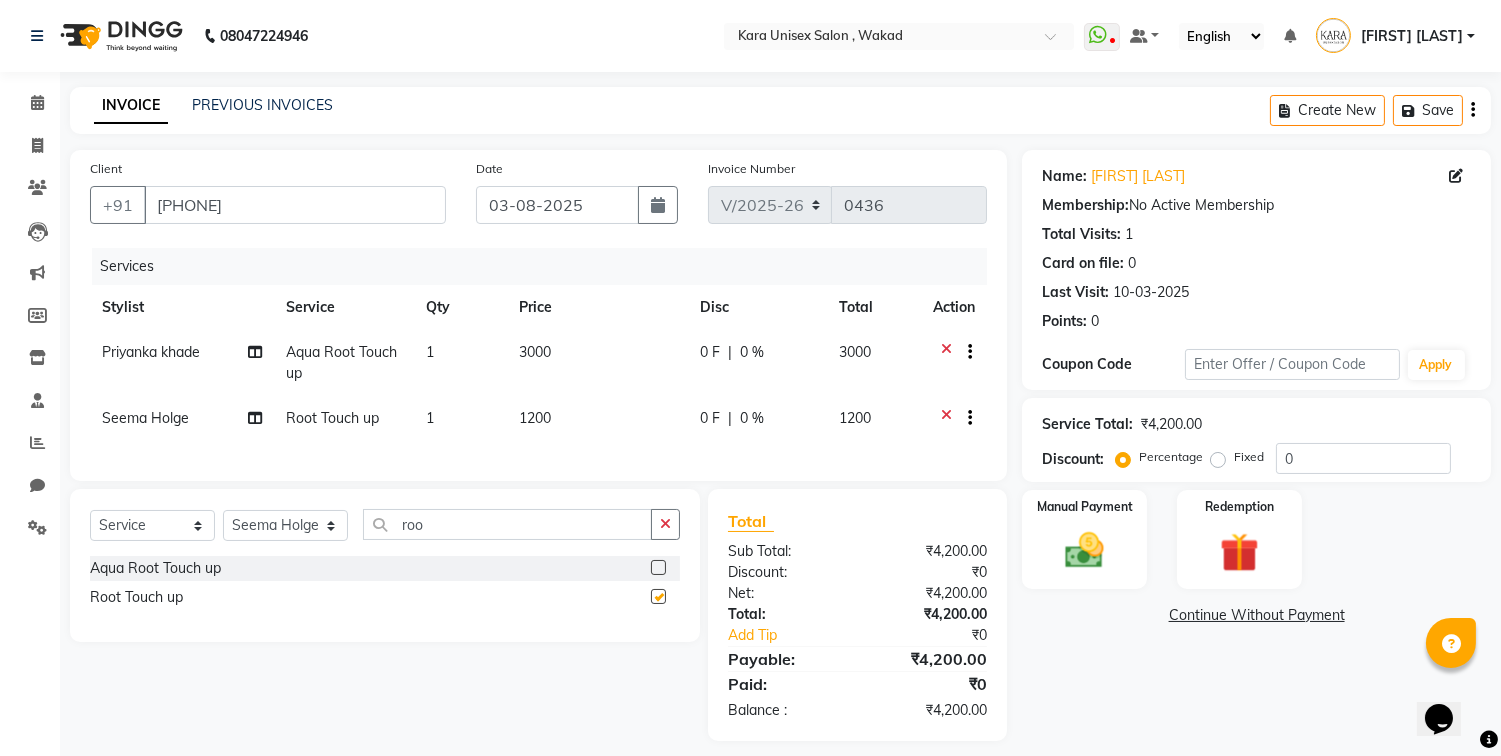 checkbox on "false" 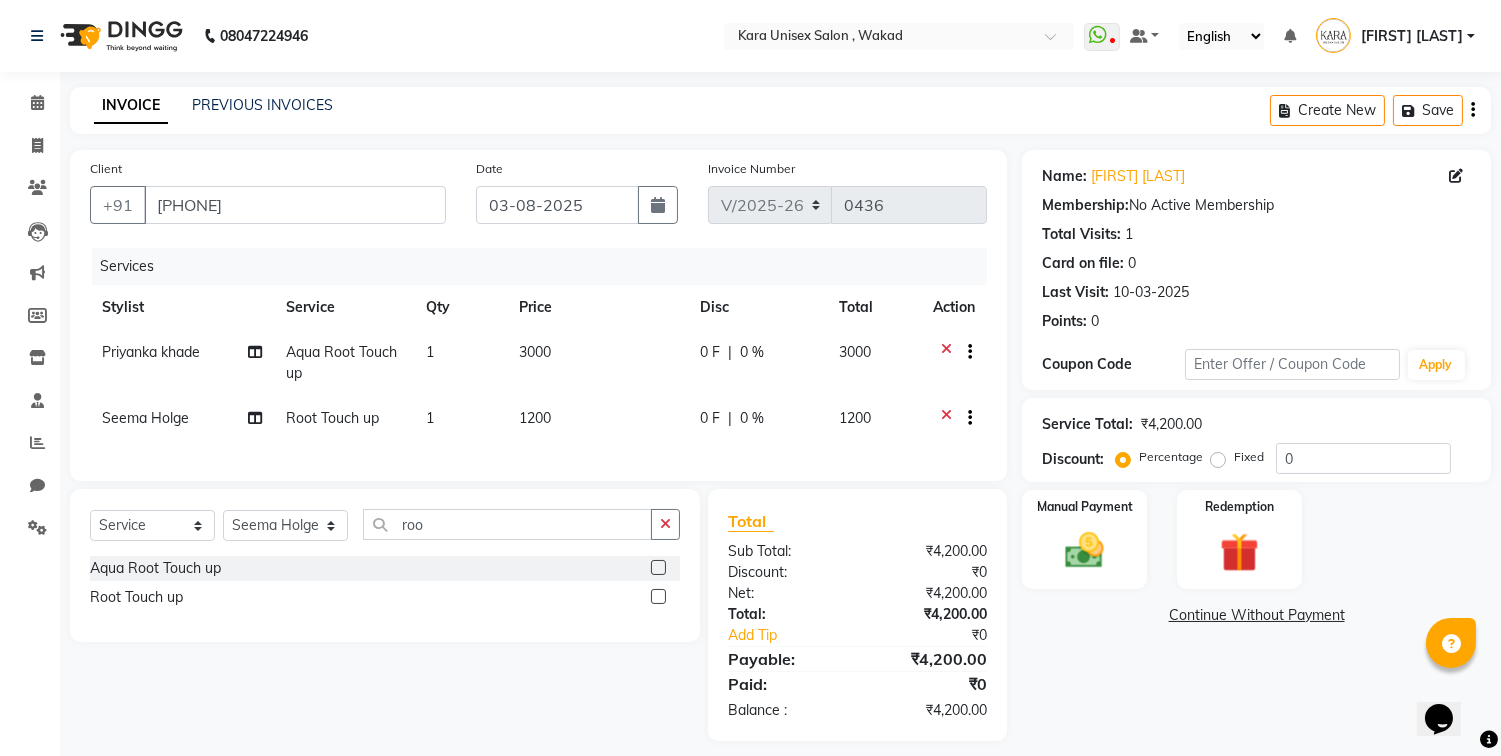 click on "1200" 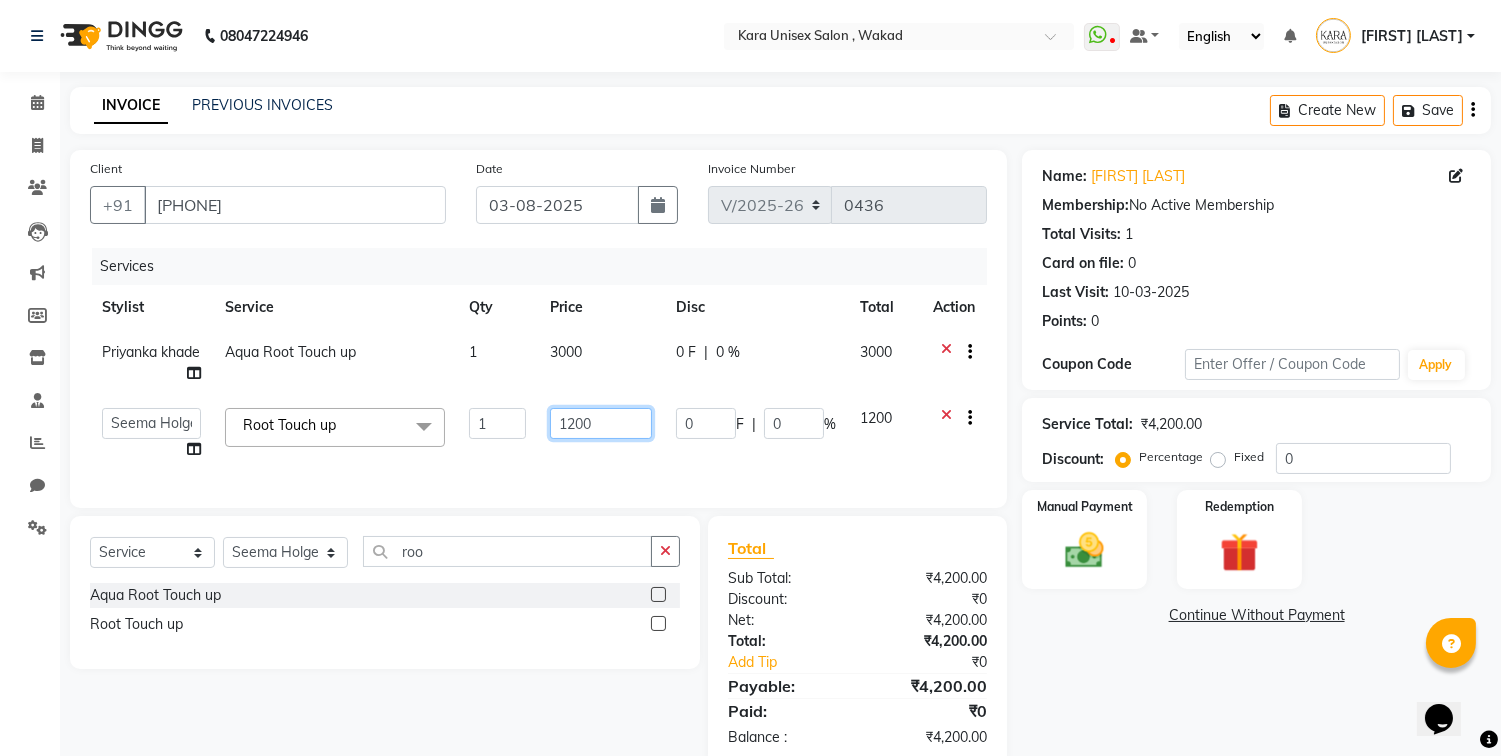 click on "1200" 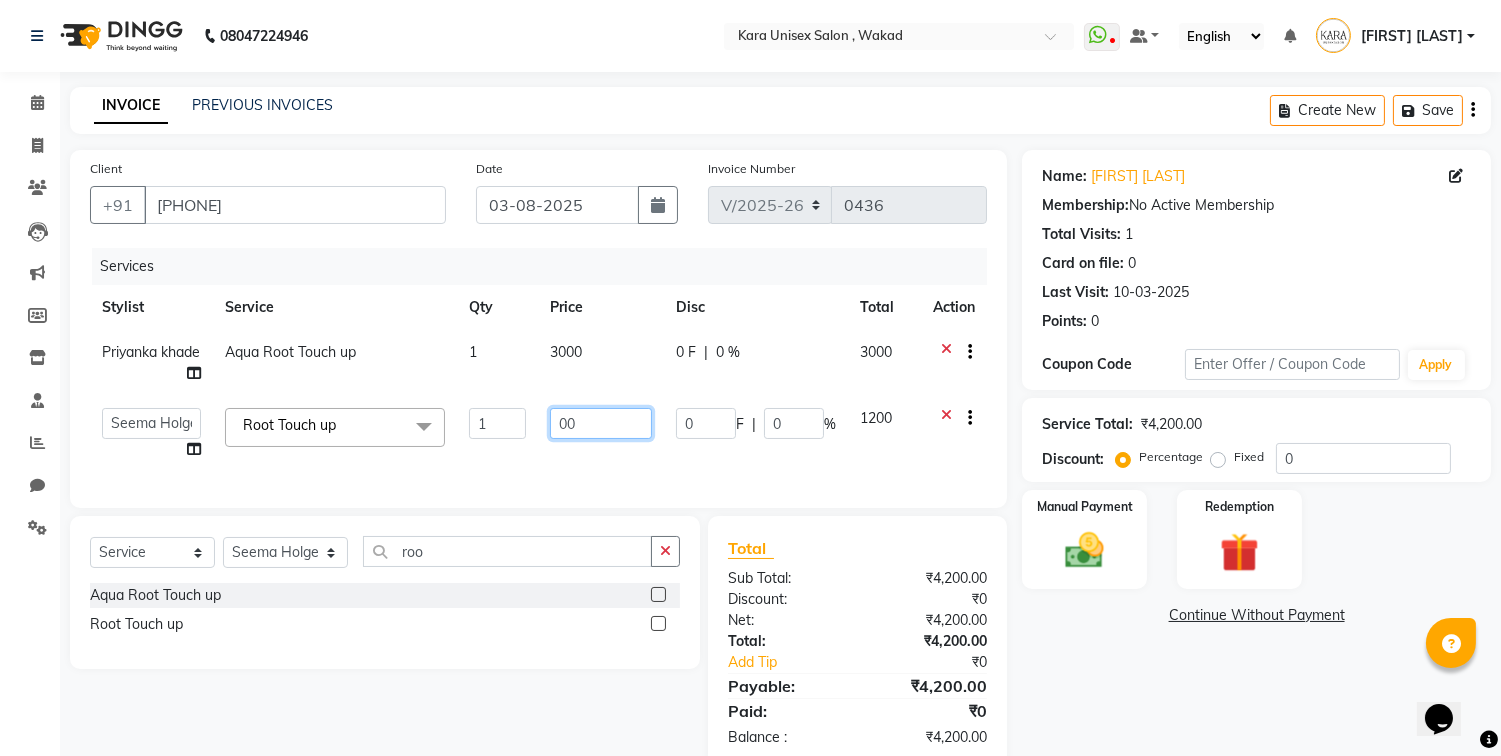 type on "500" 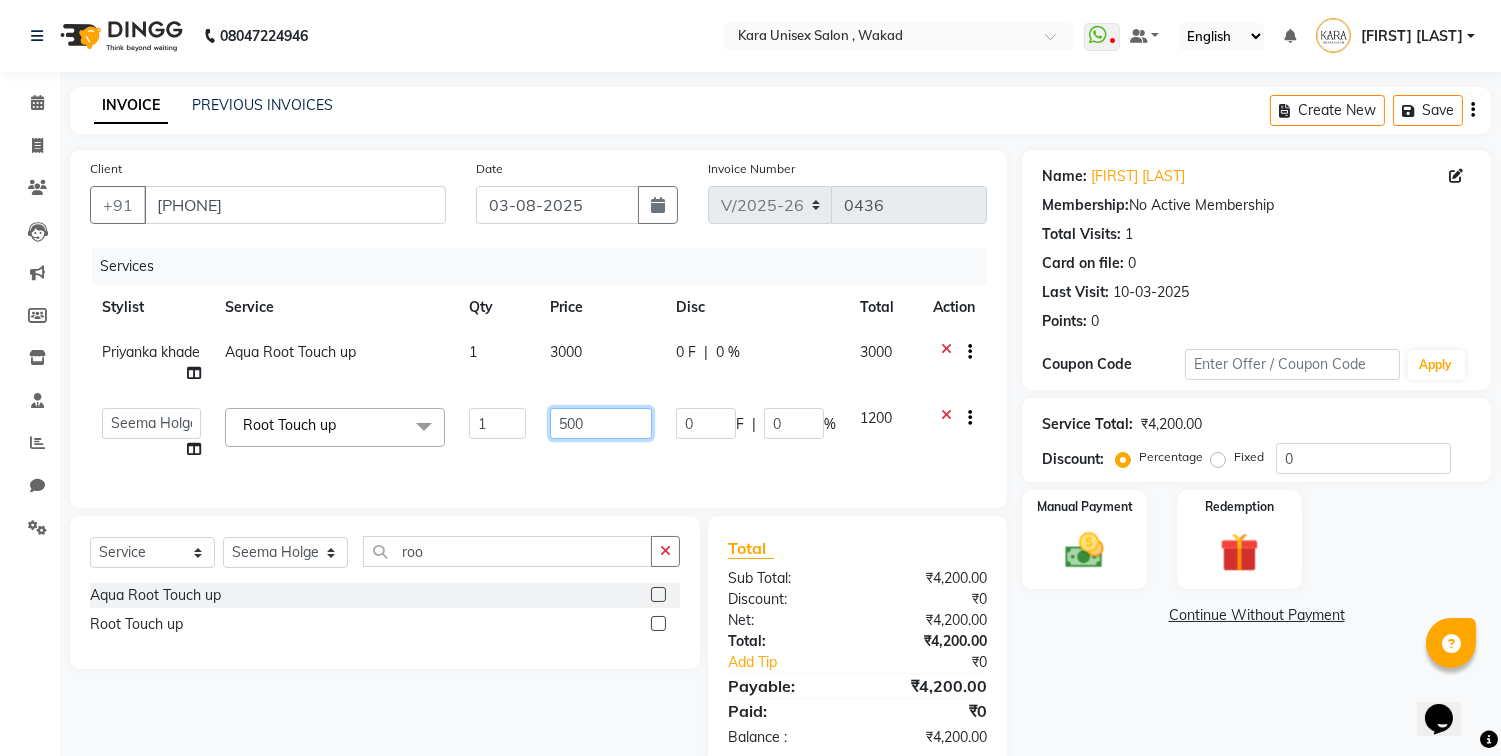 scroll, scrollTop: 0, scrollLeft: 14, axis: horizontal 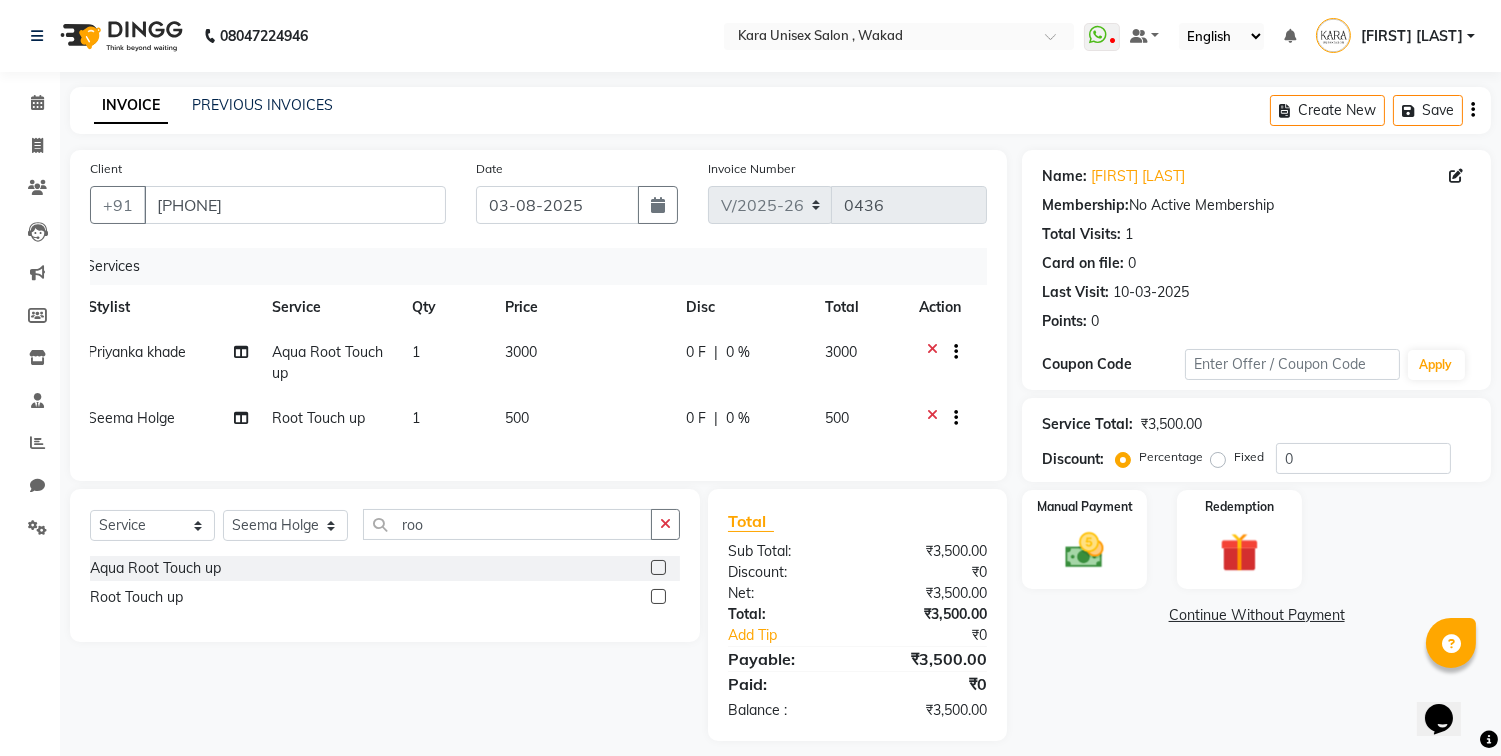 click on "Name: [FIRST] [LAST] Membership:  No Active Membership  Total Visits:  1 Card on file:  0 Last Visit:   10-03-2025 Points:   0  Coupon Code Apply Service Total:  ₹3,500.00  Discount:  Percentage   Fixed  0 Manual Payment Redemption  Continue Without Payment" 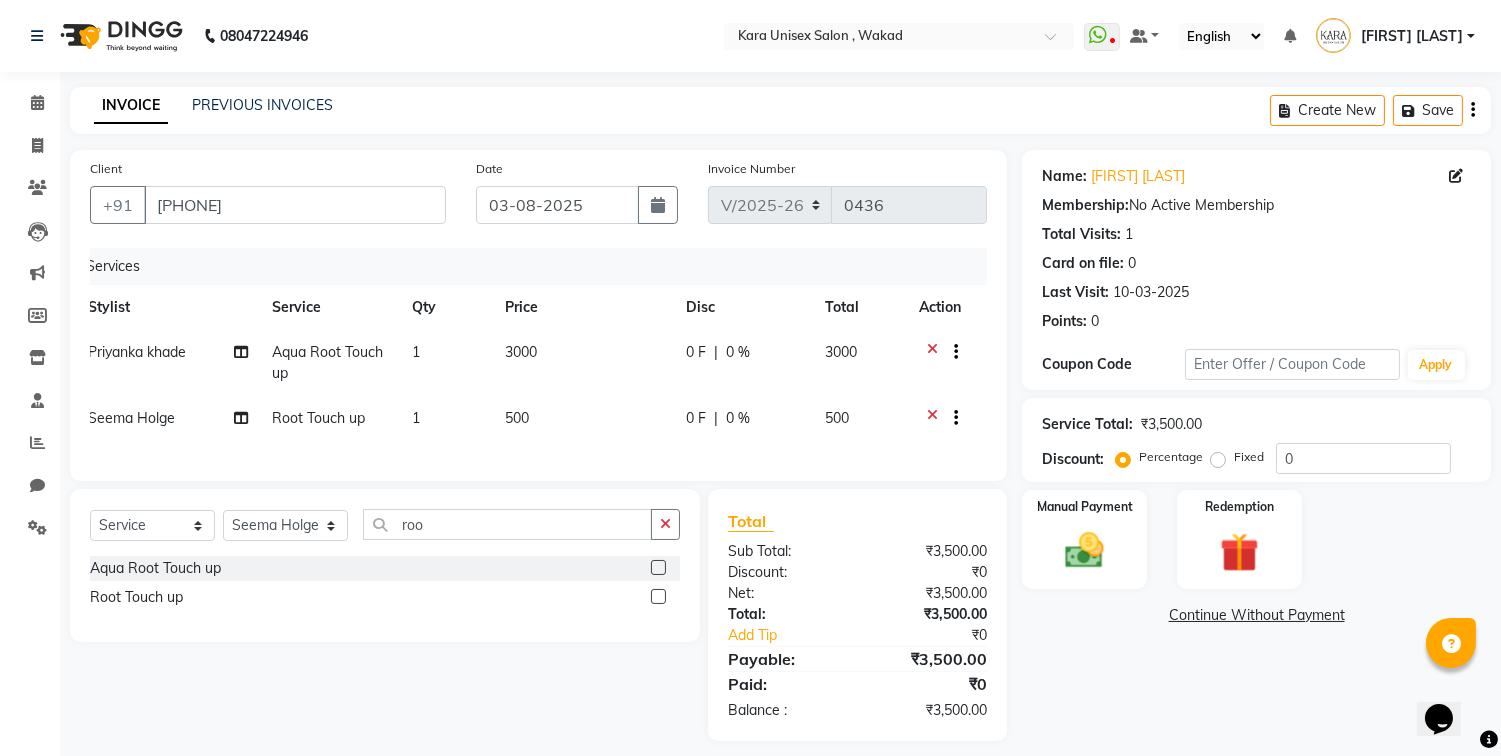 scroll, scrollTop: 31, scrollLeft: 0, axis: vertical 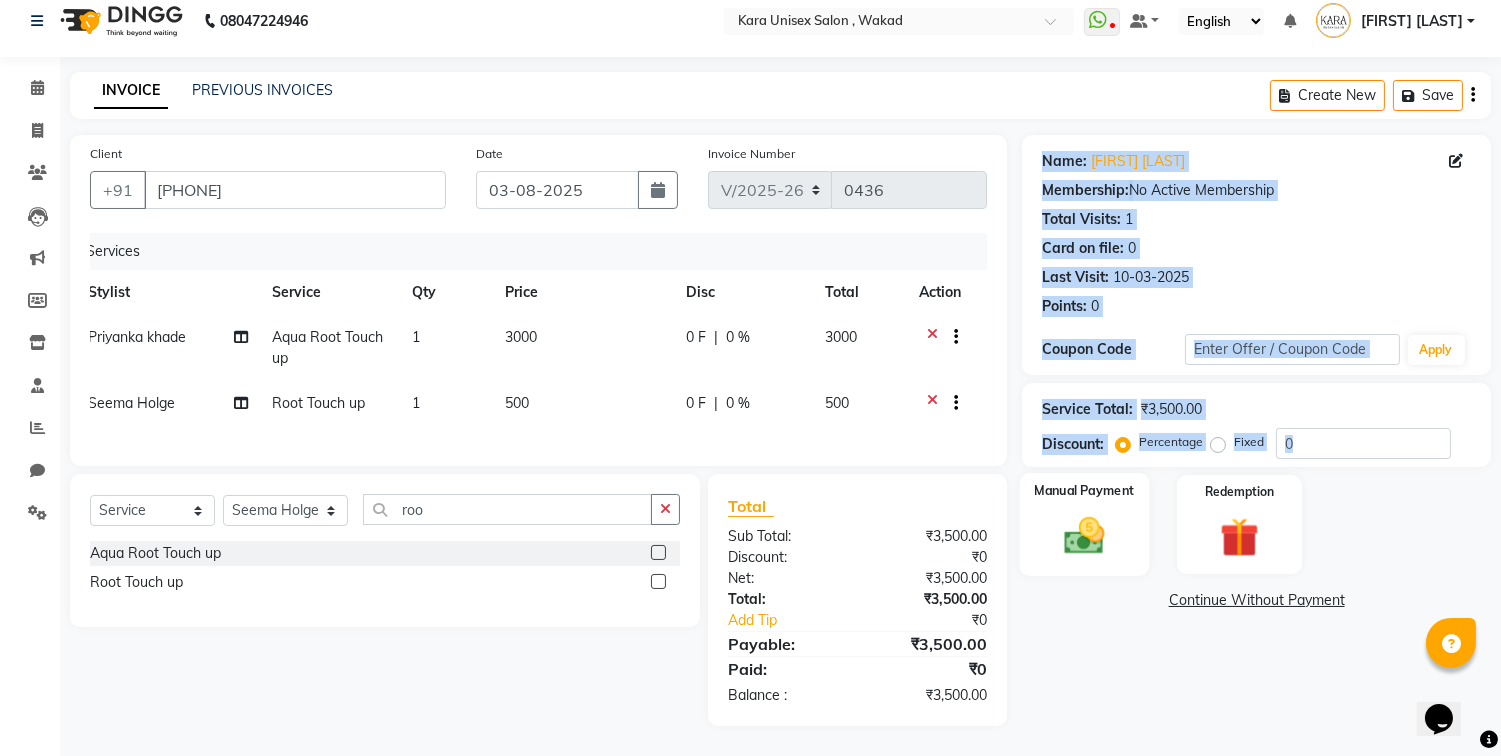 drag, startPoint x: 1016, startPoint y: 697, endPoint x: 1084, endPoint y: 518, distance: 191.48106 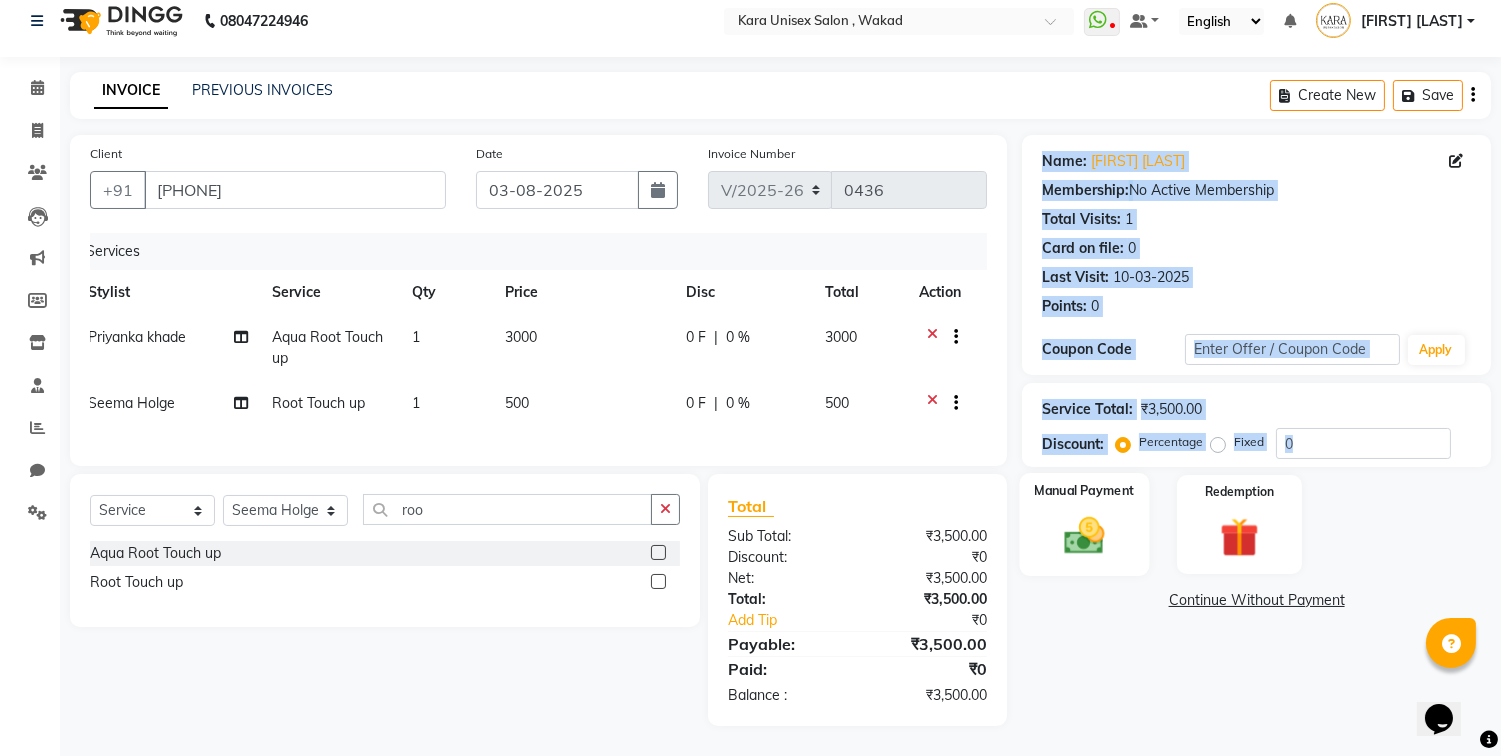 click on "Client +91 [PHONE] Date 03-08-2025 Invoice Number V/2025 V/2025-26 0436 Services Stylist Service Qty Price Disc Total Action [FIRST] [LAST] Aqua Root Touch up 1 3000 0 F | 0 % 3000 Seema Holge Root Touch up 1 500 0 F | 0 % 500 Select  Service  Product  Membership  Package Voucher Prepaid Gift Card  Select Stylist Alka Atul Gauri Gajbhar Guru Jyotsana Kavita Payal Prajakta Priti Kalokhe [FIRST] [LAST] Rubina Nadaf Sadhana Awtade Sakshi Bhilare Sapana  Seema Holge Somnath  Swati Utkarsh roo Aqua Root Touch up  Root Touch up  Total Sub Total: ₹3,500.00 Discount: ₹0 Net: ₹3,500.00 Total: ₹3,500.00 Add Tip ₹0 Payable: ₹3,500.00 Paid: ₹0 Balance   : ₹3,500.00 Name: [FIRST] [LAST] Membership:  No Active Membership  Total Visits:  1 Card on file:  0 Last Visit:   10-03-2025 Points:   0  Coupon Code Apply Service Total:  ₹3,500.00  Discount:  Percentage   Fixed  0 Manual Payment Redemption  Continue Without Payment" 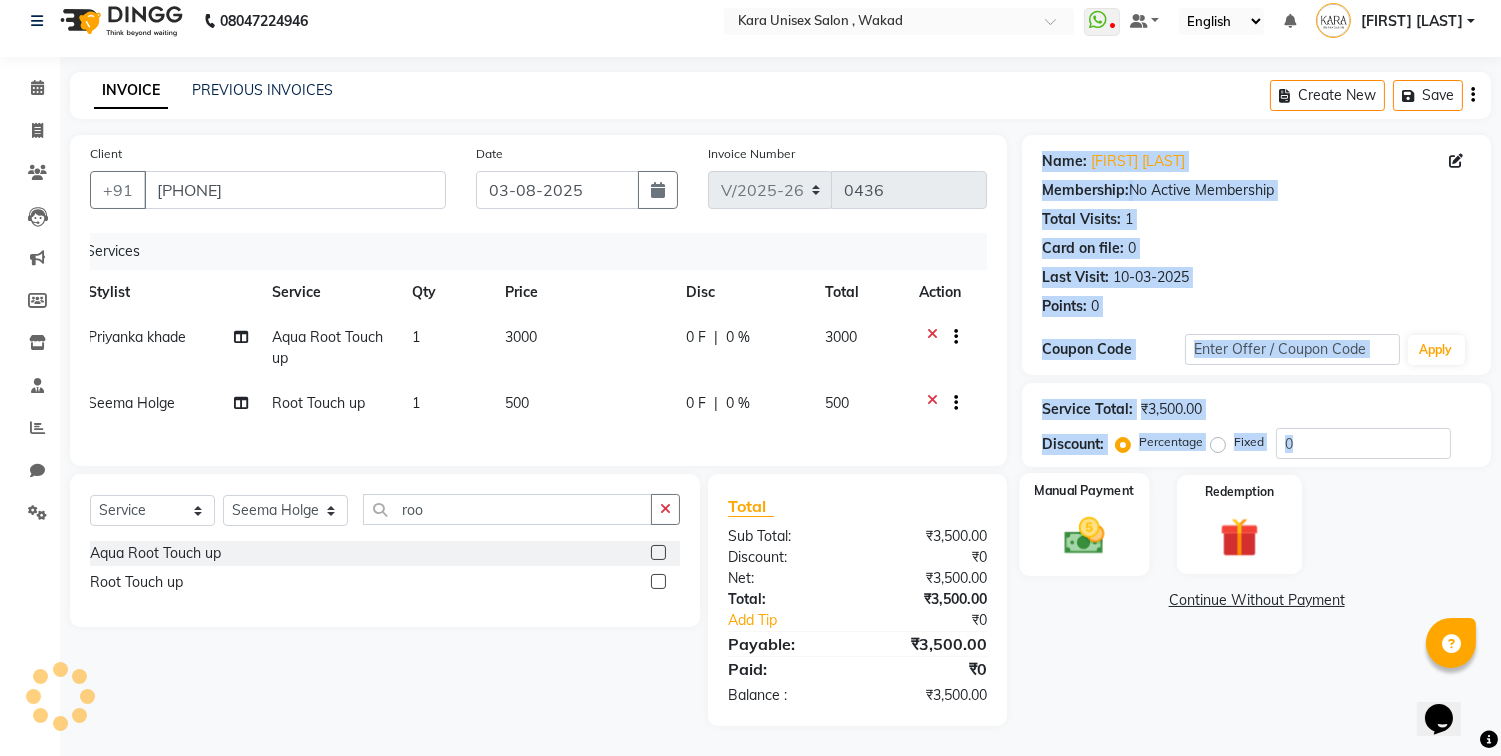 click 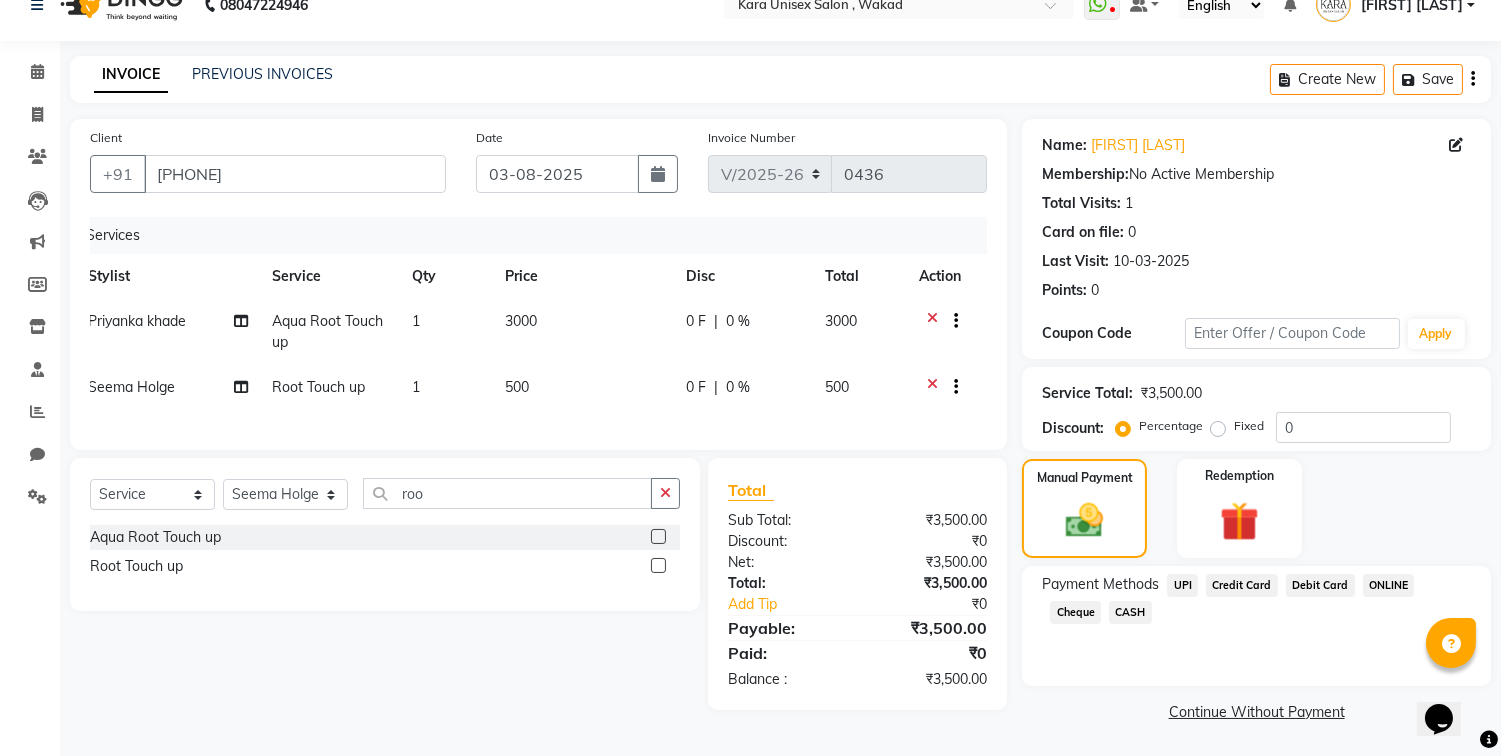 click on "UPI" 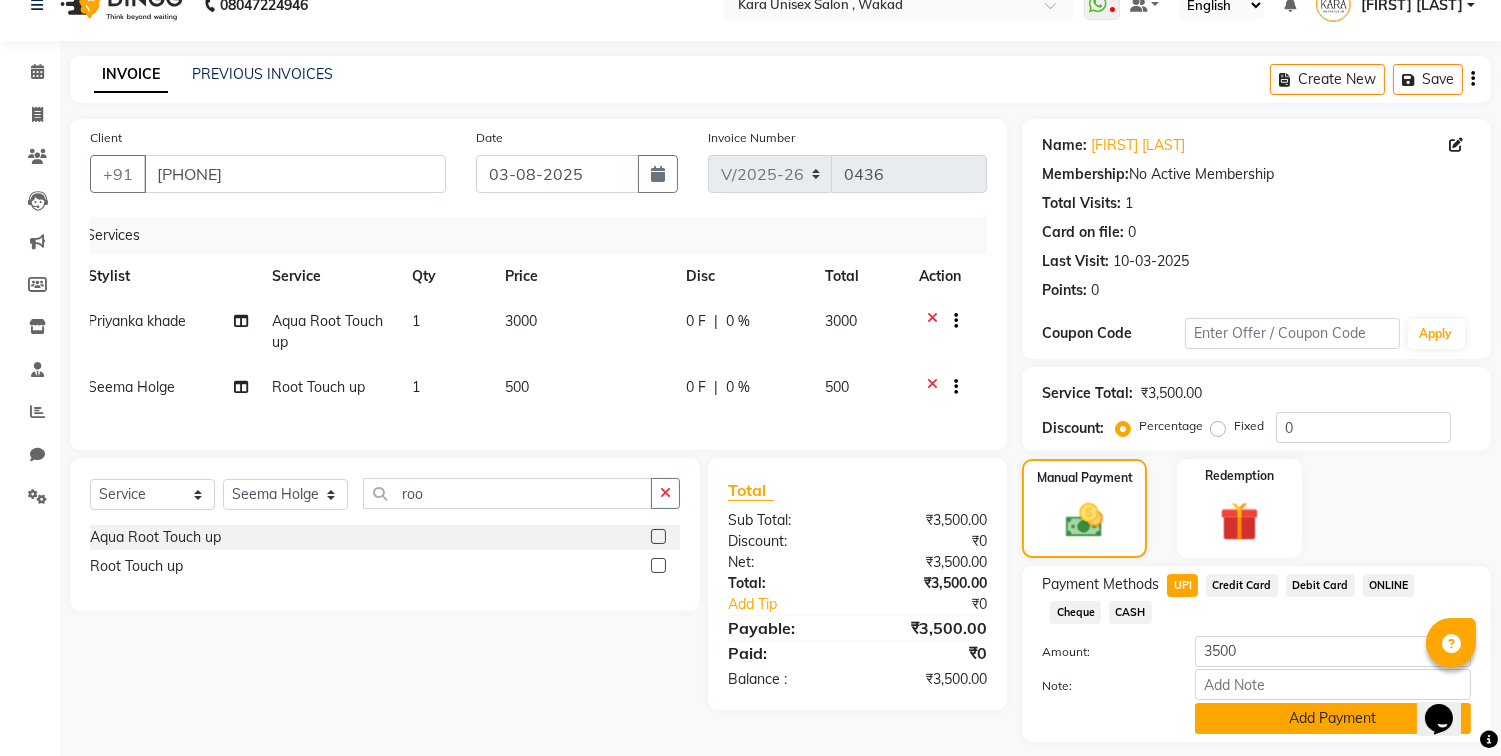 click on "Add Payment" 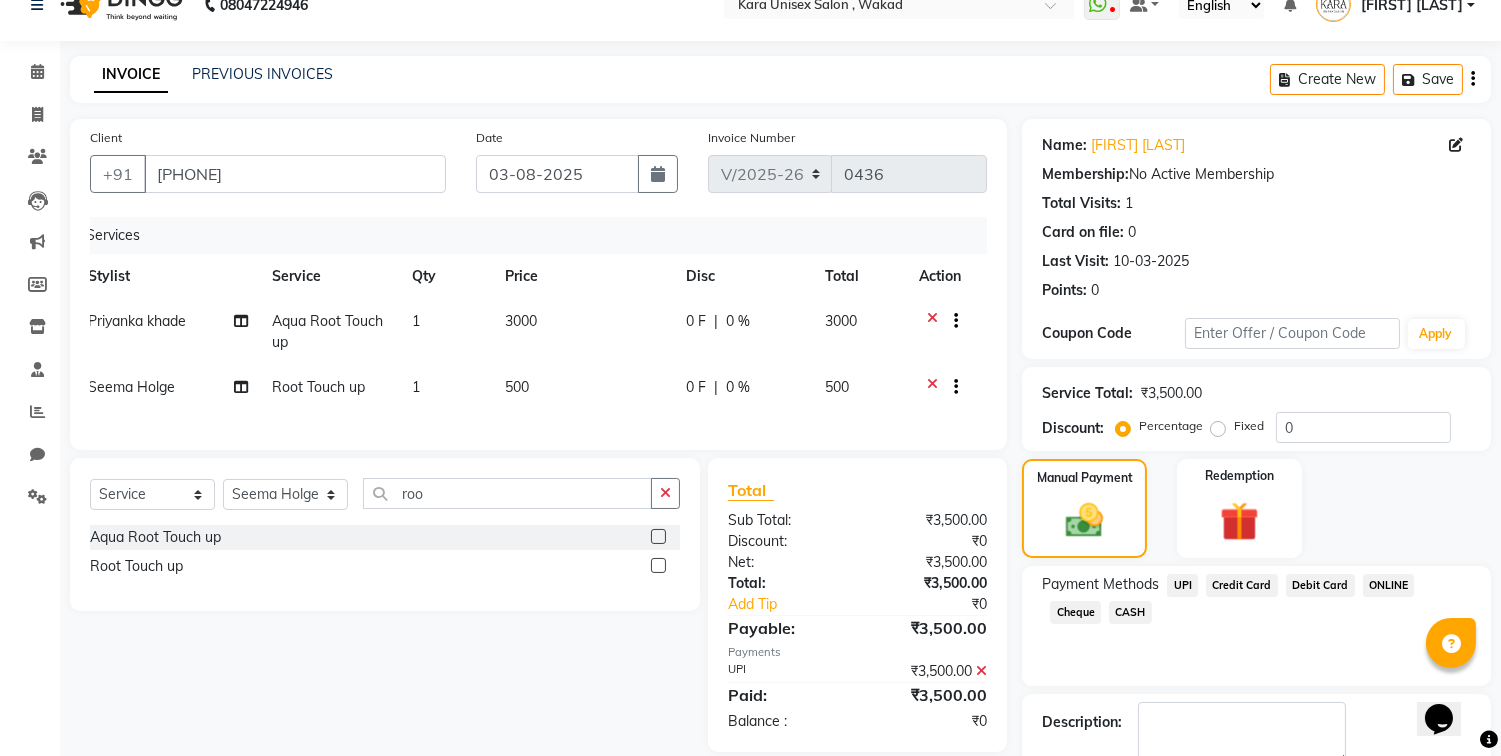 scroll, scrollTop: 143, scrollLeft: 0, axis: vertical 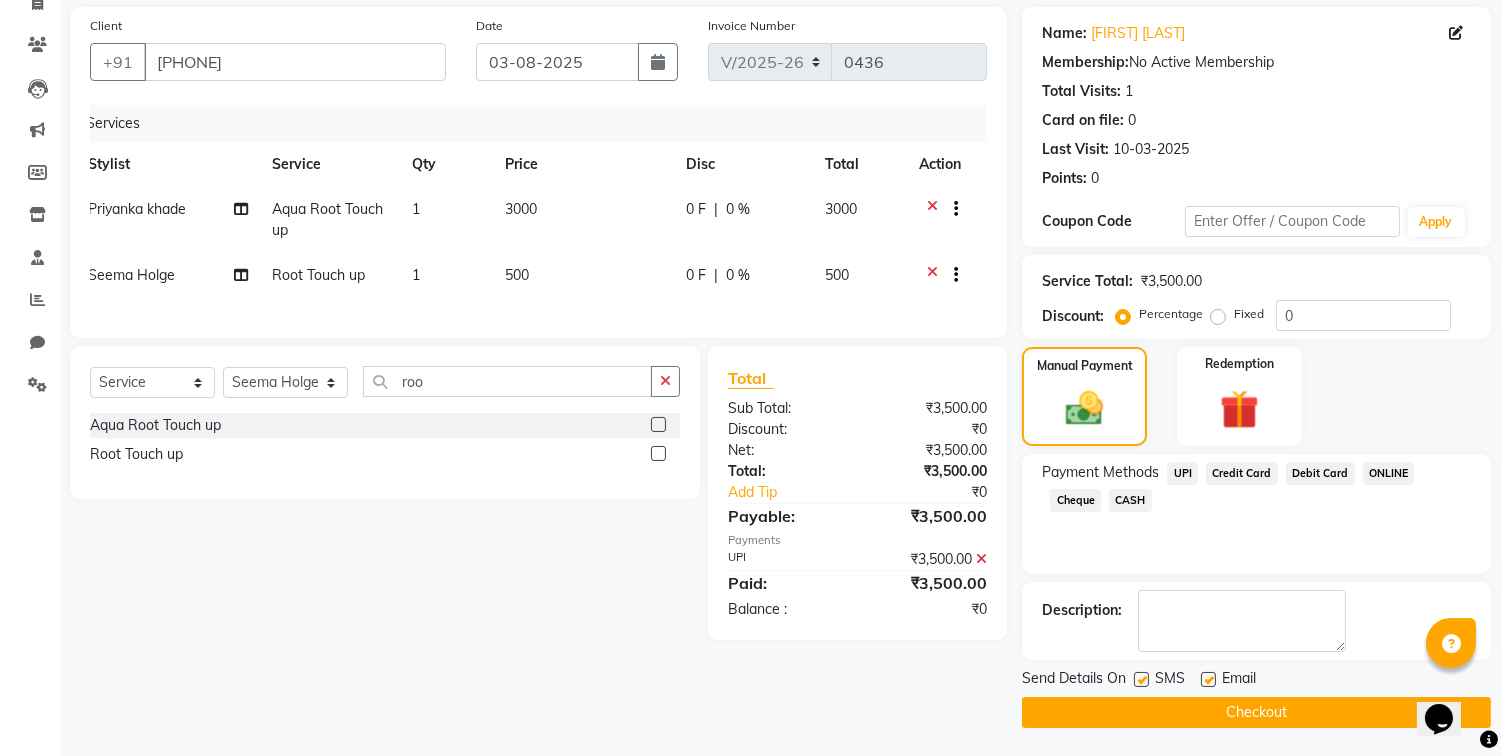 click on "Checkout" 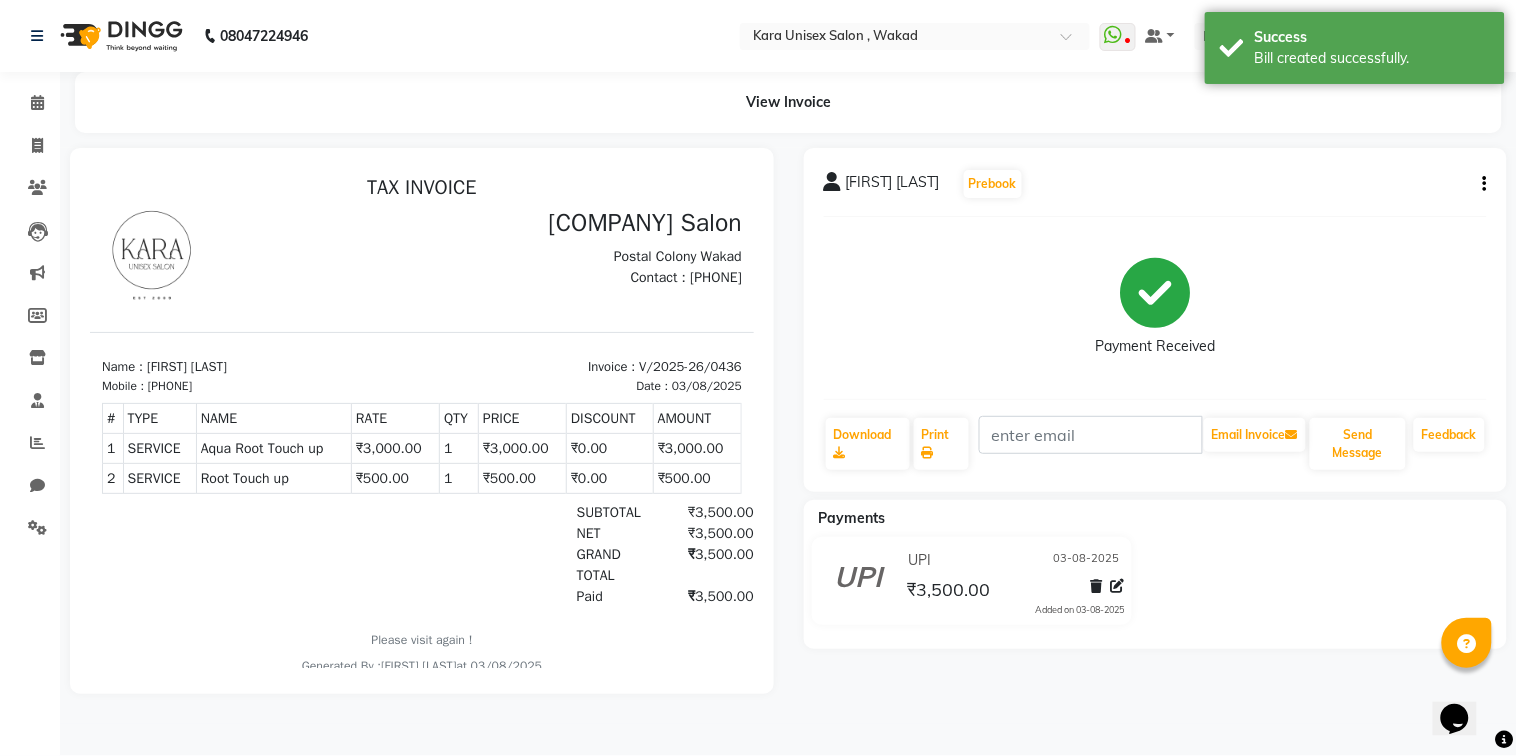scroll, scrollTop: 0, scrollLeft: 0, axis: both 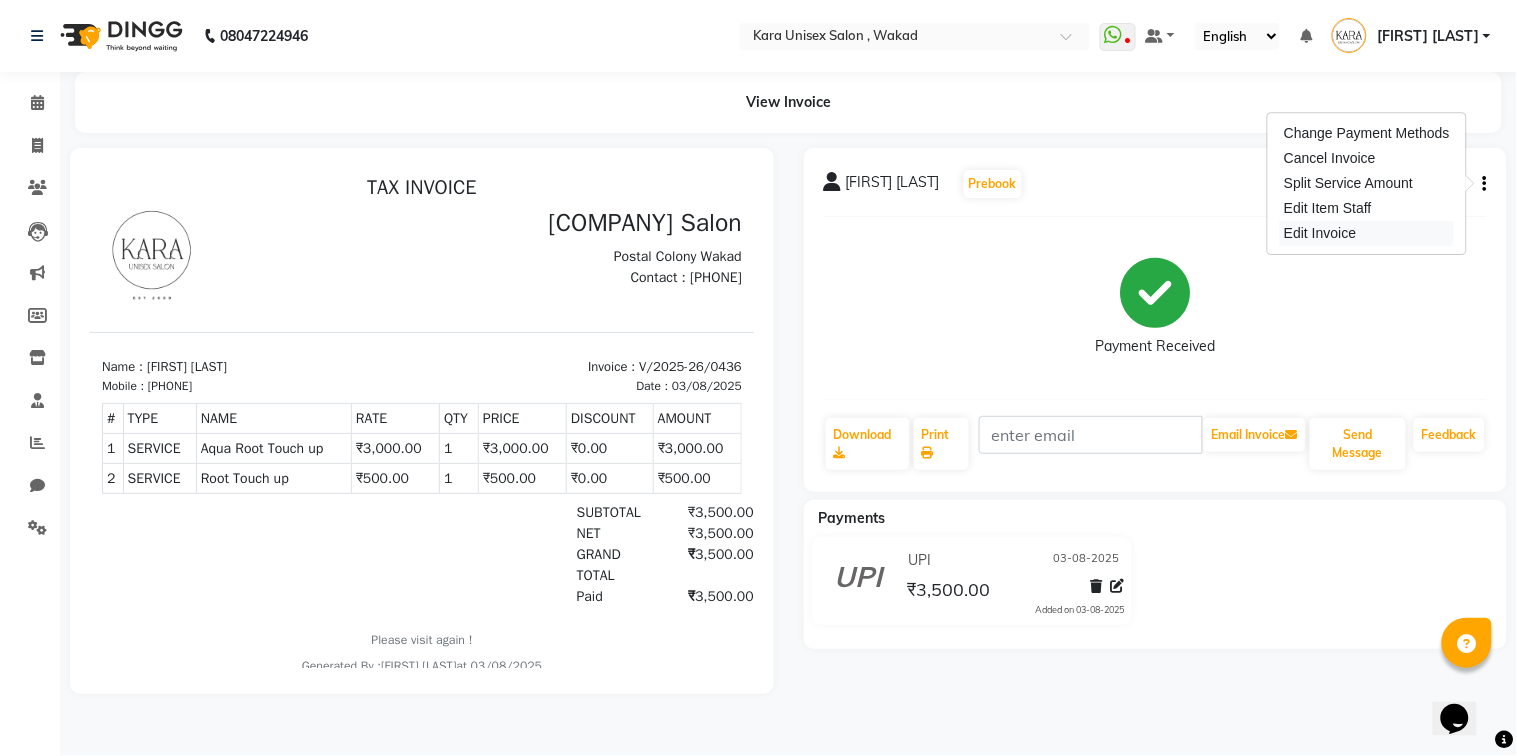 click on "Edit Invoice" at bounding box center [1367, 233] 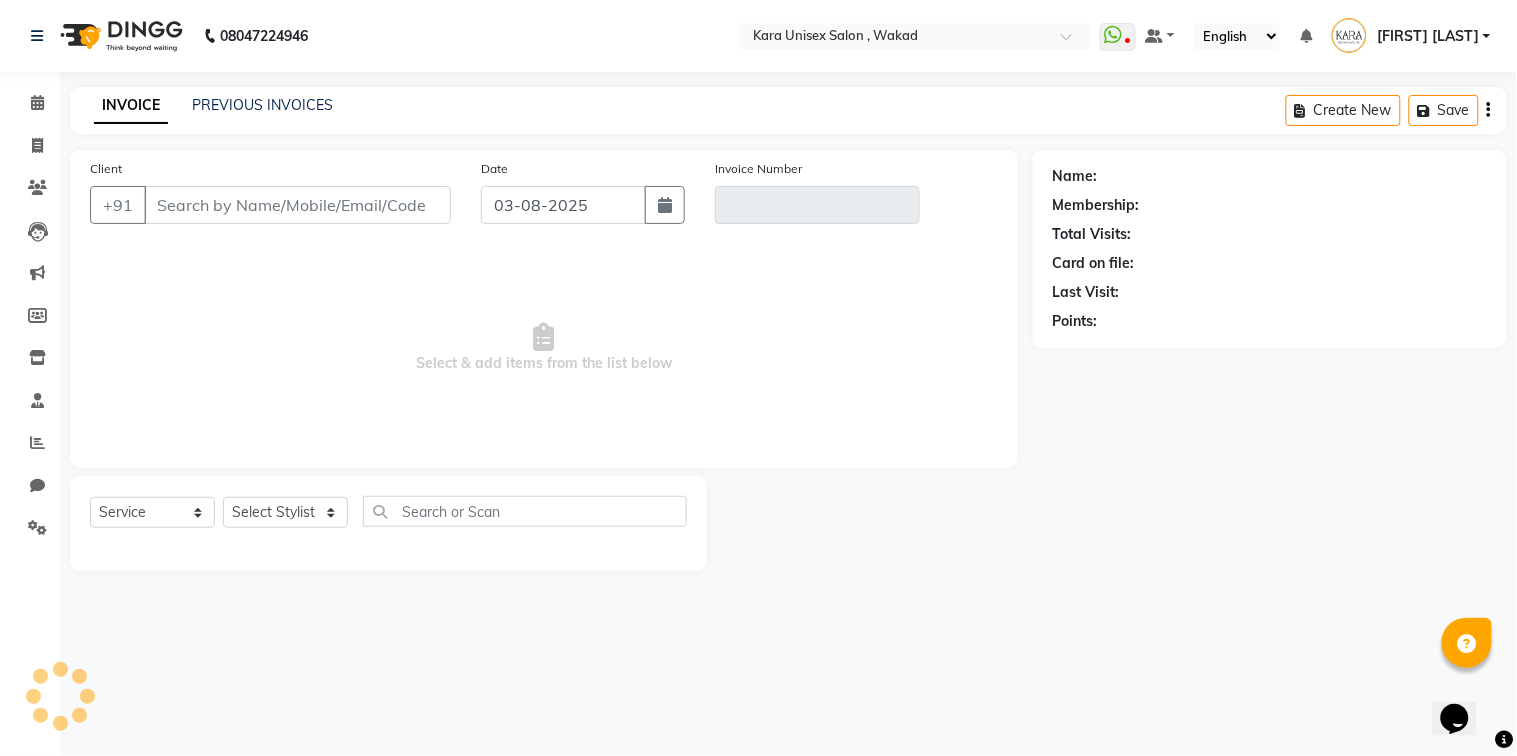 type on "[PHONE]" 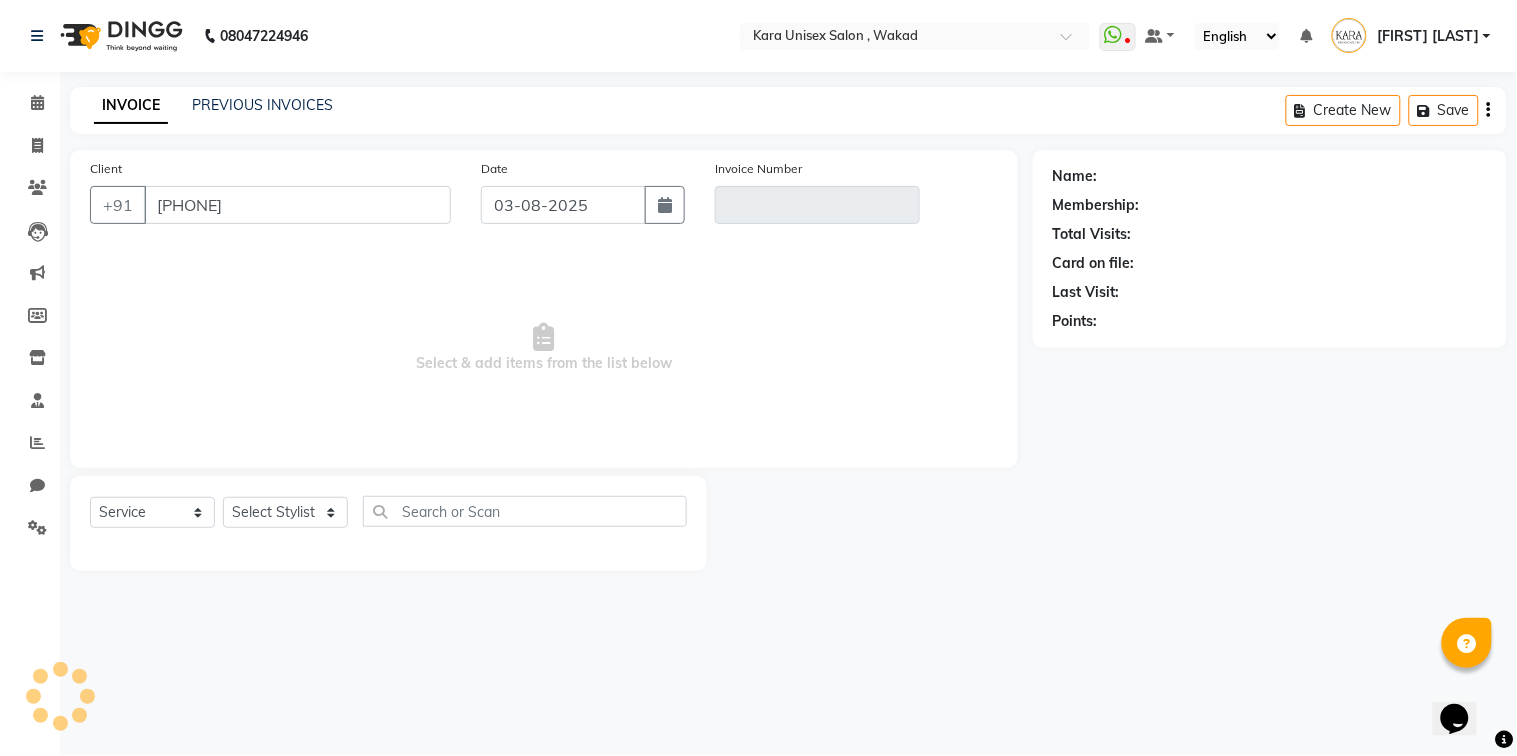 type on "V/2025-26/0436" 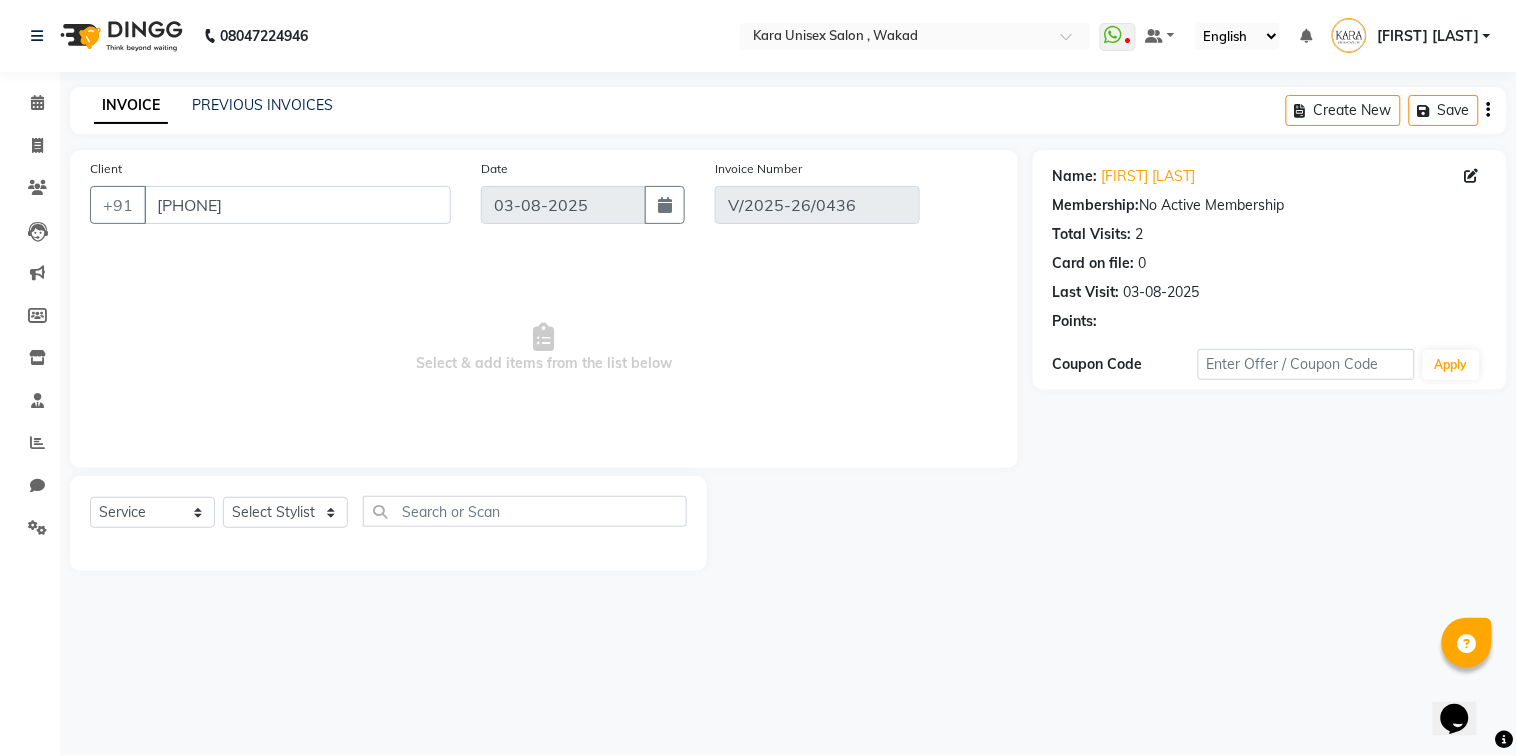 select on "select" 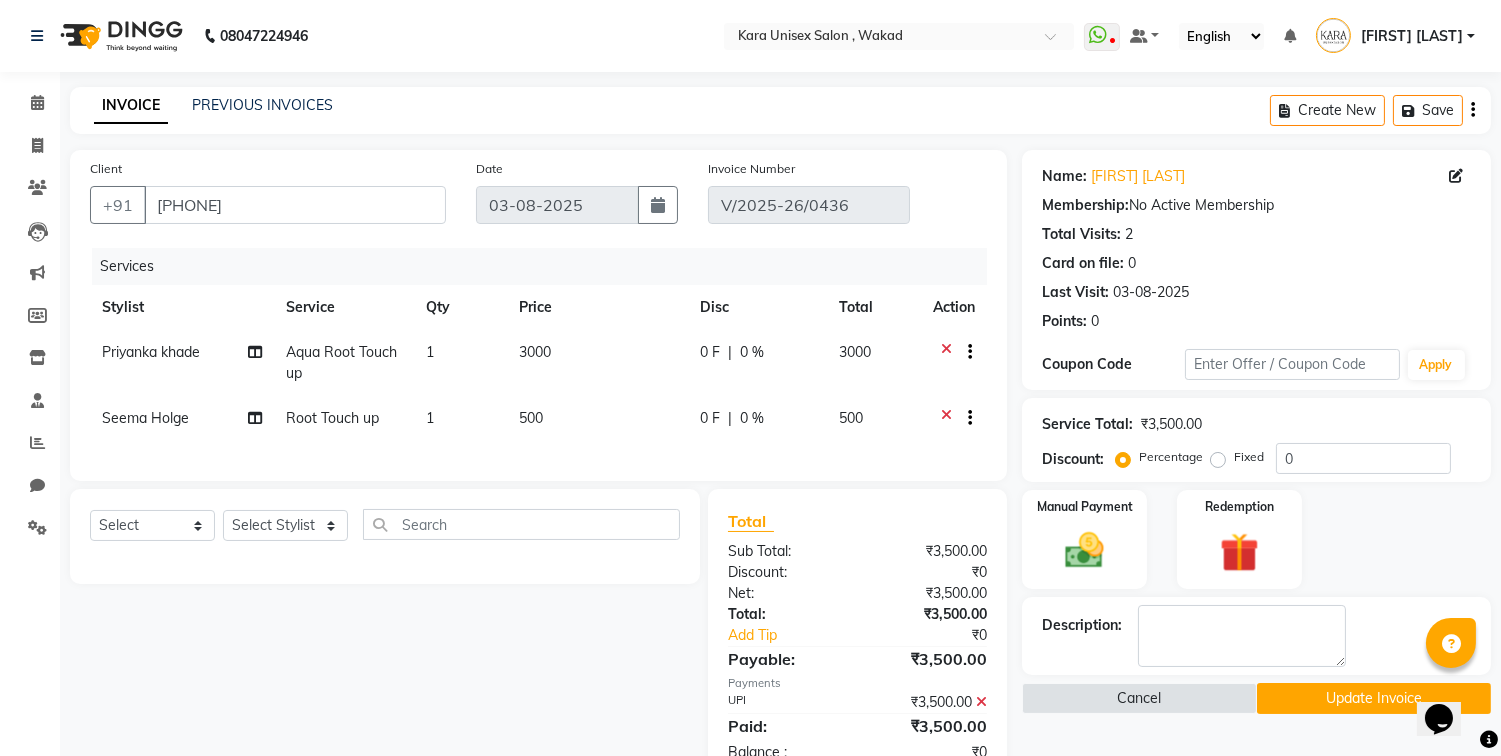 drag, startPoint x: 1378, startPoint y: 232, endPoint x: 873, endPoint y: 370, distance: 523.516 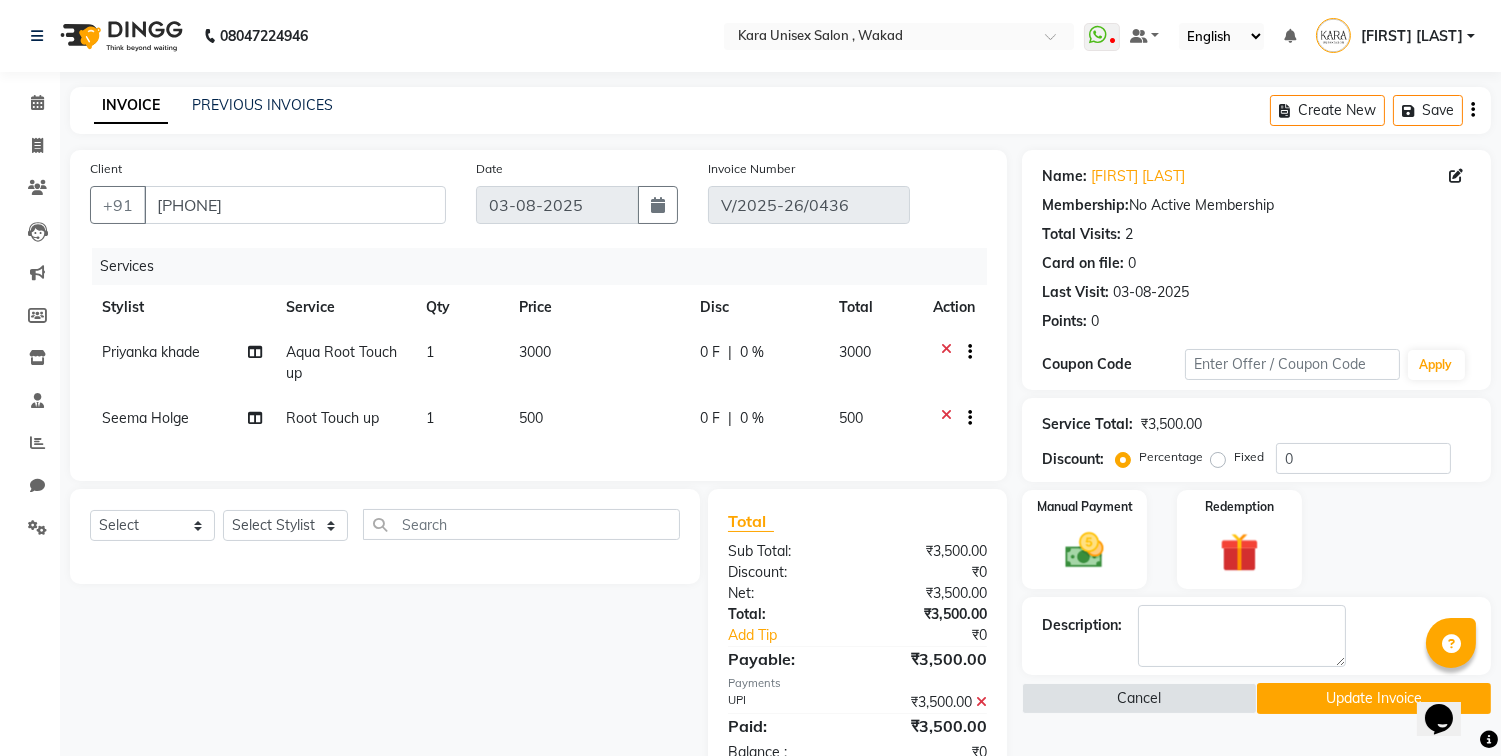 click on "Select Service Product Membership Package Voucher Prepaid Gift Card Select Stylist Alka Atul Gauri Gajbhar Guru Jyotsana Kavita Payal Prajakta Priti Kalokhe Priyanka khade Rubina Nadaf Sadhana Awtade Sakshi Bhilare Sapana Seema Holge Somnath Swati Utkarsh" 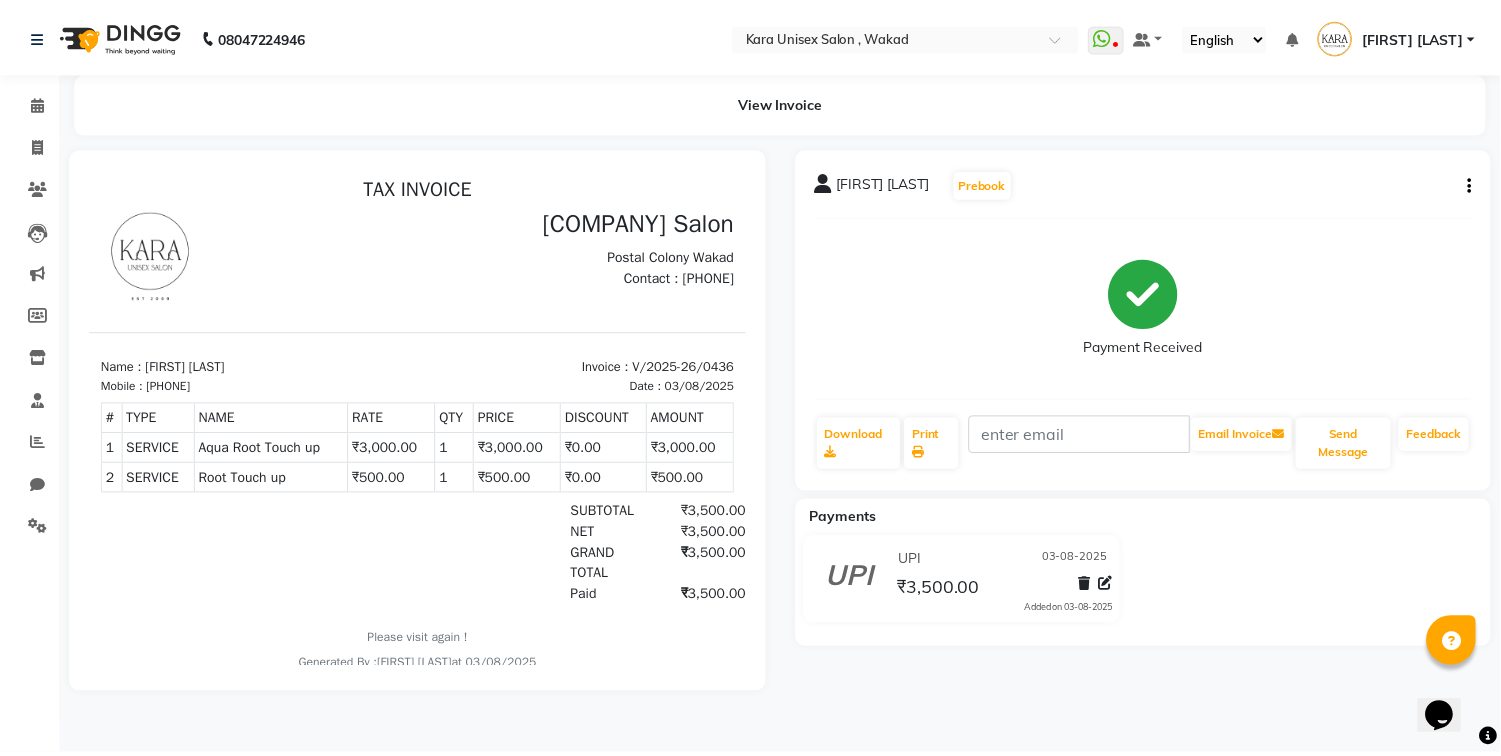 scroll, scrollTop: 0, scrollLeft: 0, axis: both 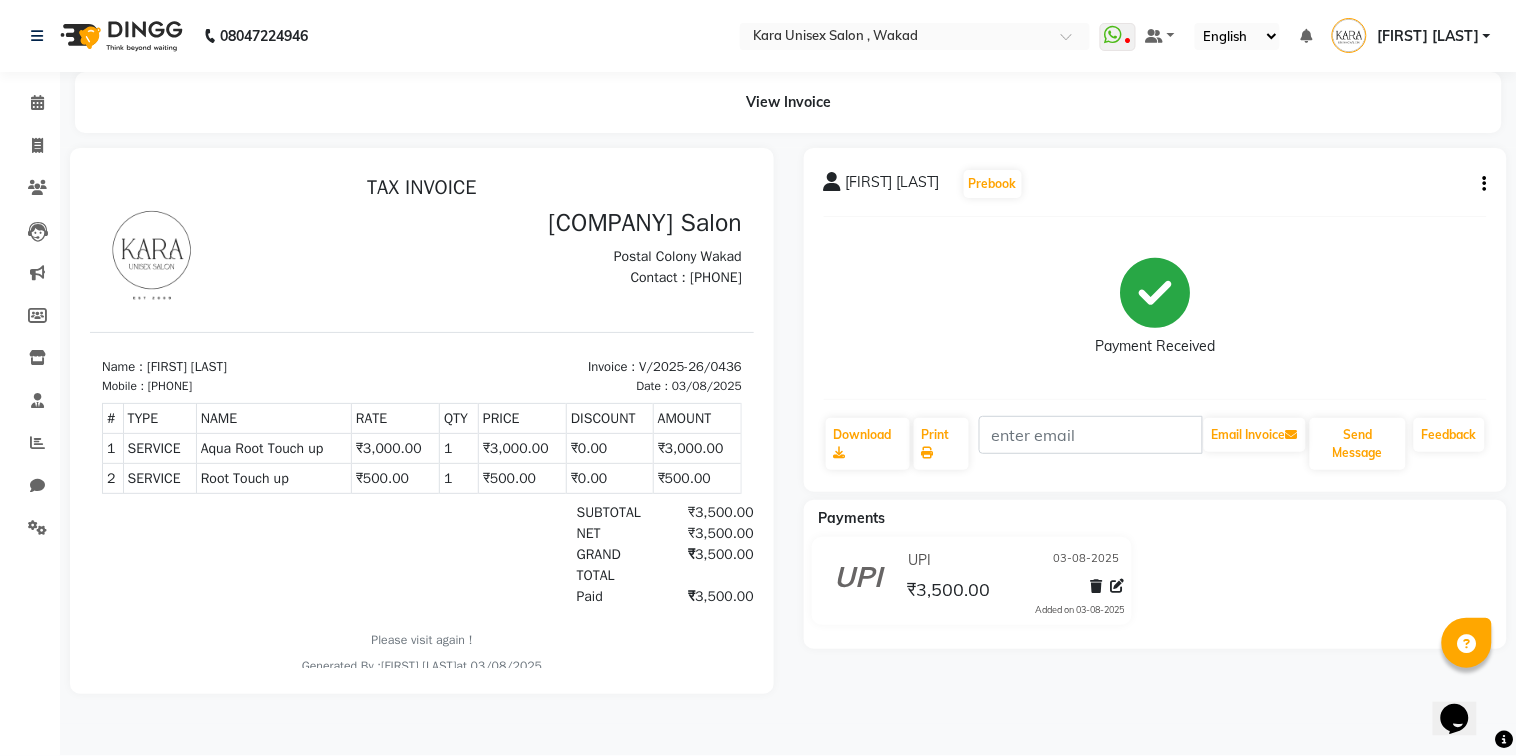drag, startPoint x: 1340, startPoint y: 265, endPoint x: 1483, endPoint y: 176, distance: 168.43396 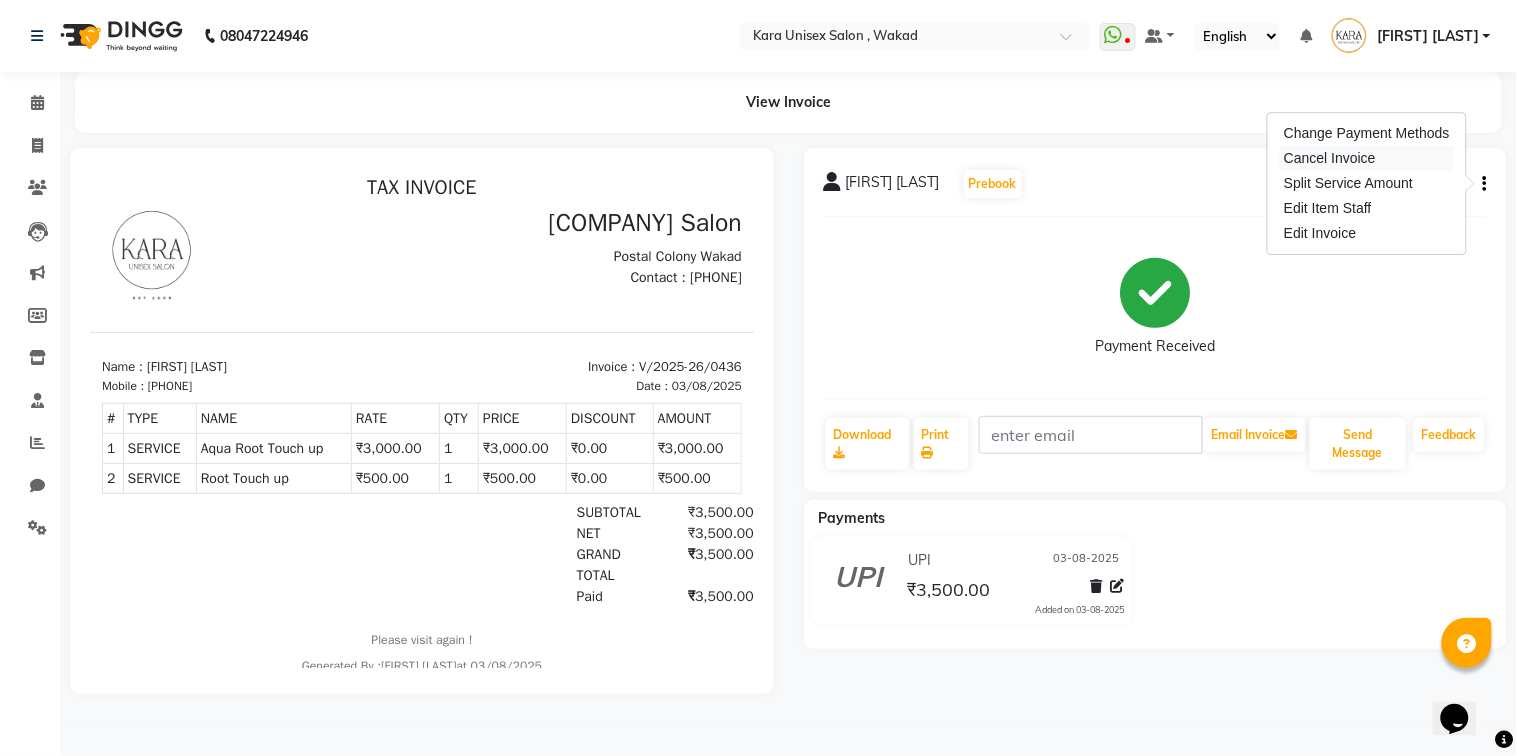click on "Cancel Invoice" at bounding box center (1367, 158) 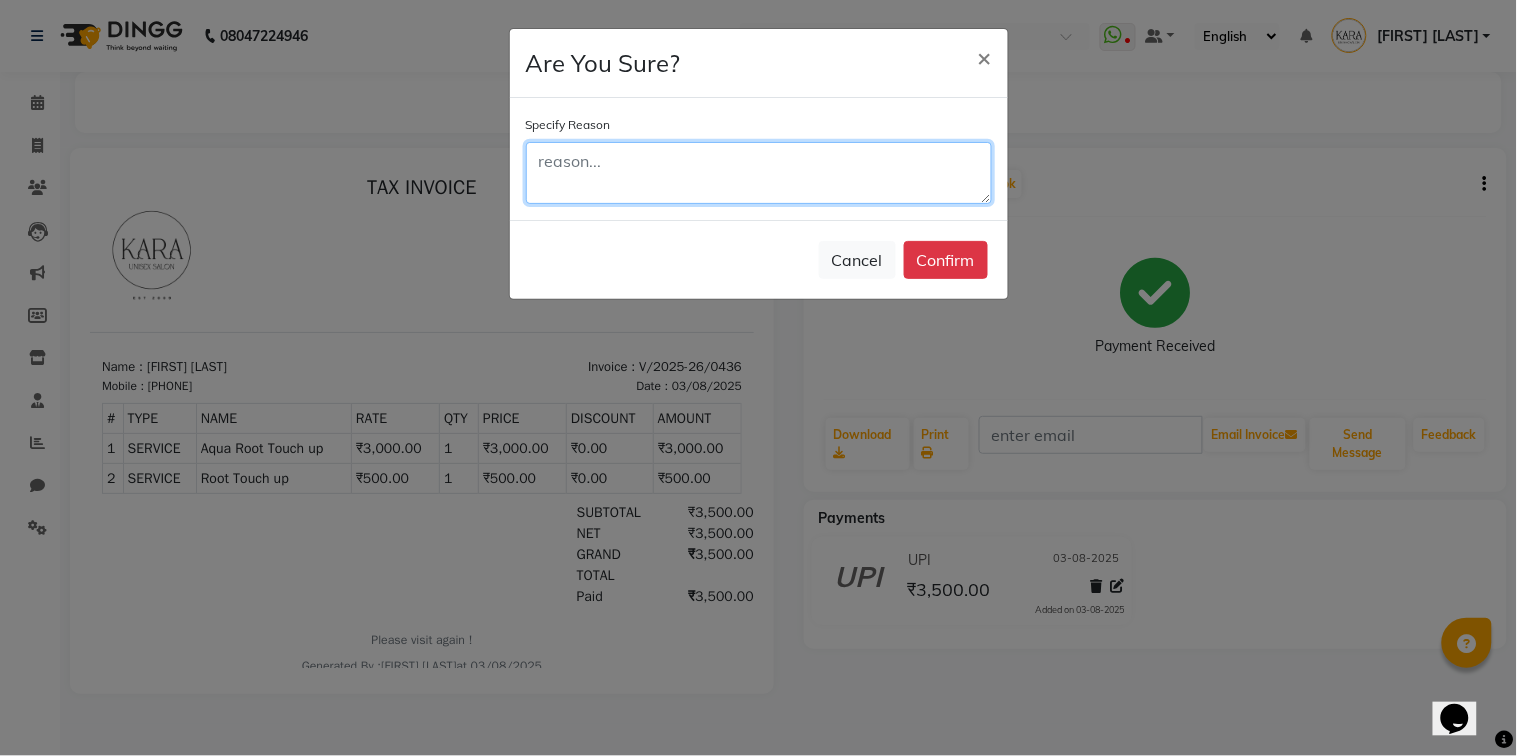 click 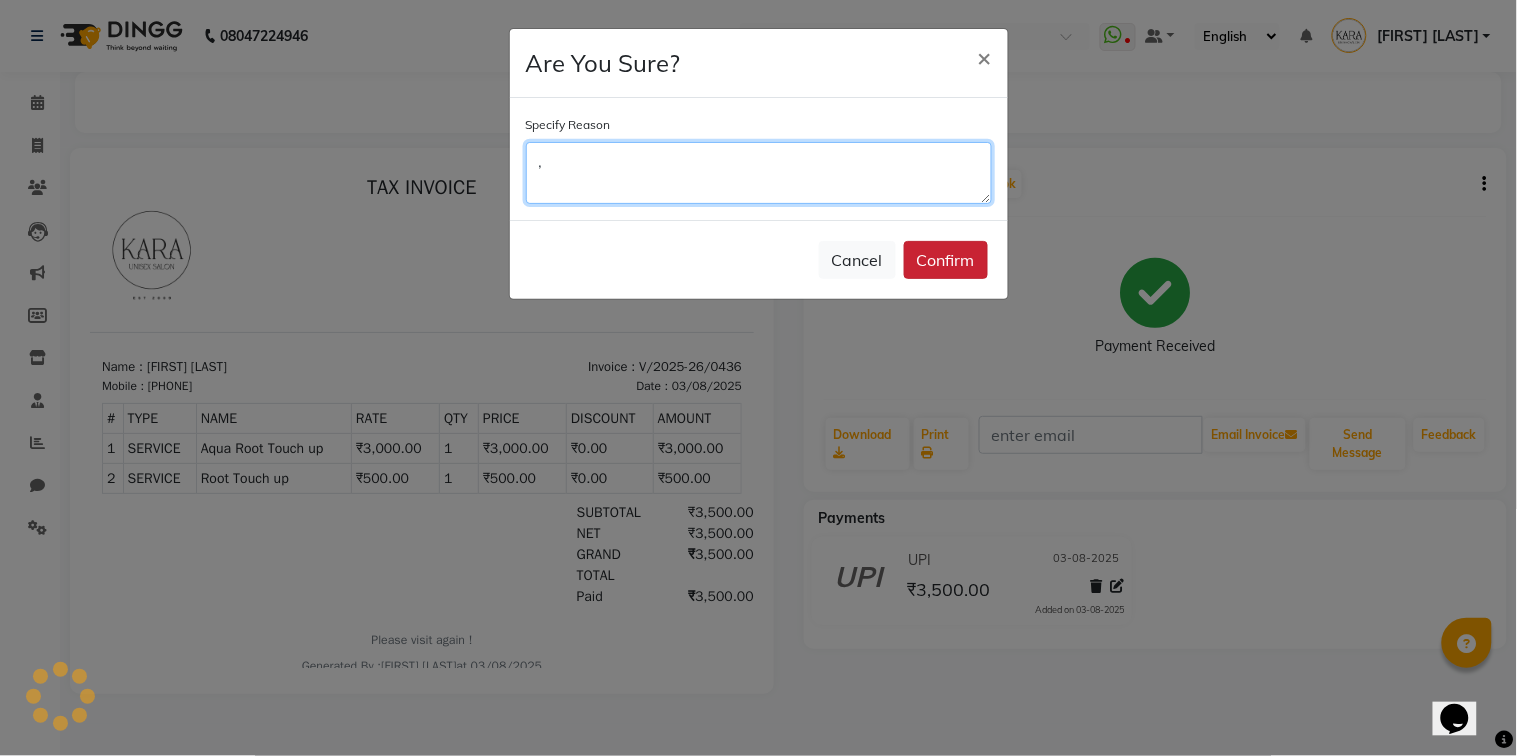type on "," 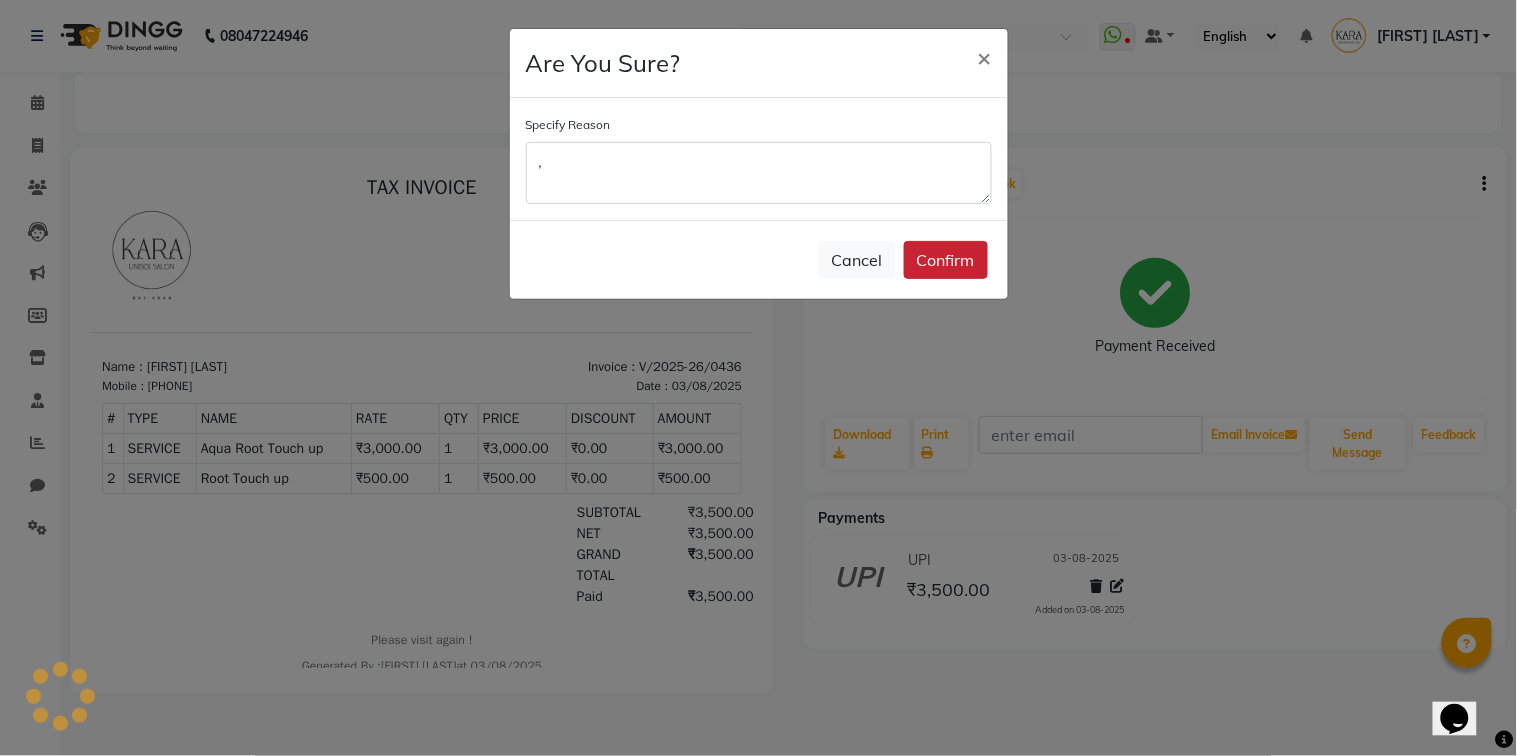 click on "Confirm" 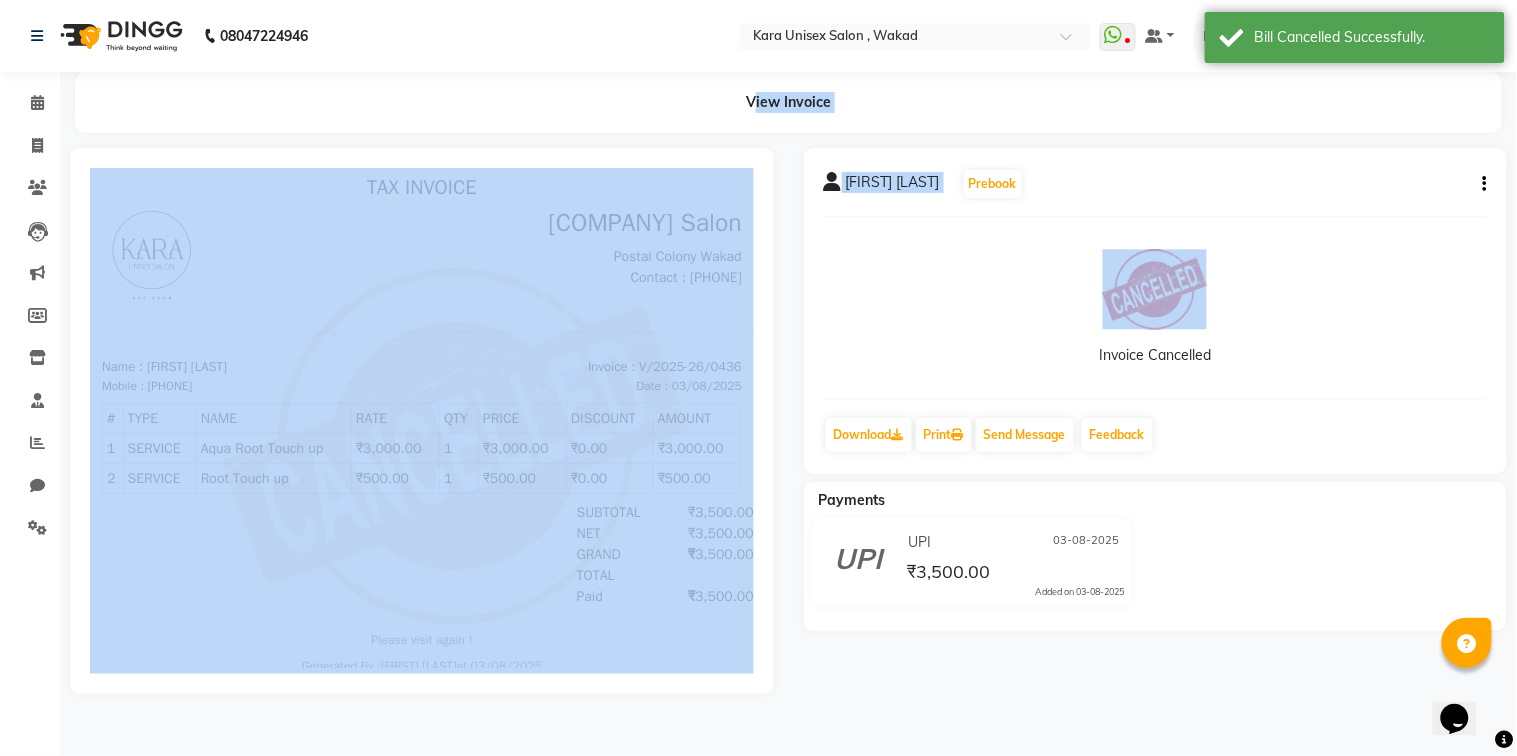 drag, startPoint x: 926, startPoint y: 264, endPoint x: 428, endPoint y: 142, distance: 512.7261 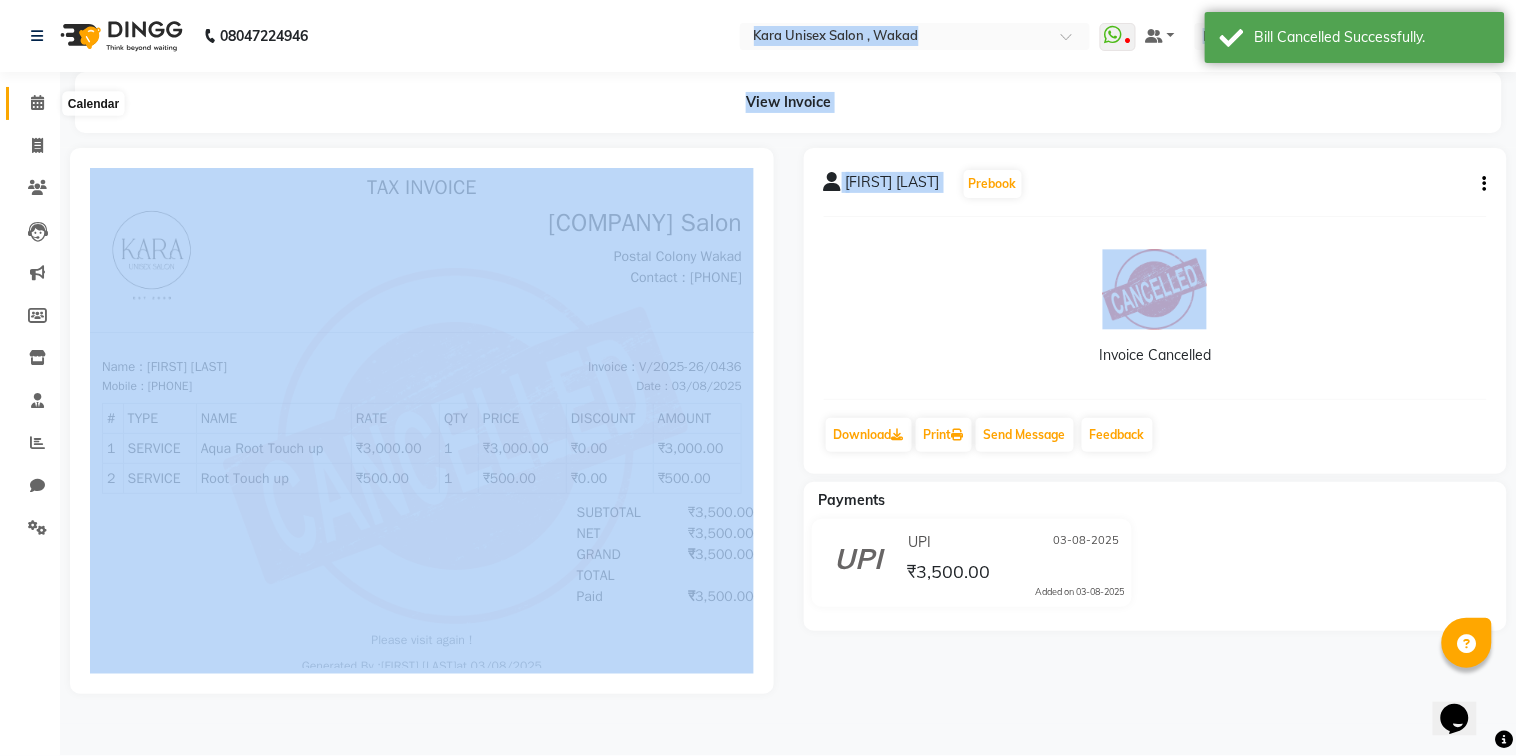 click 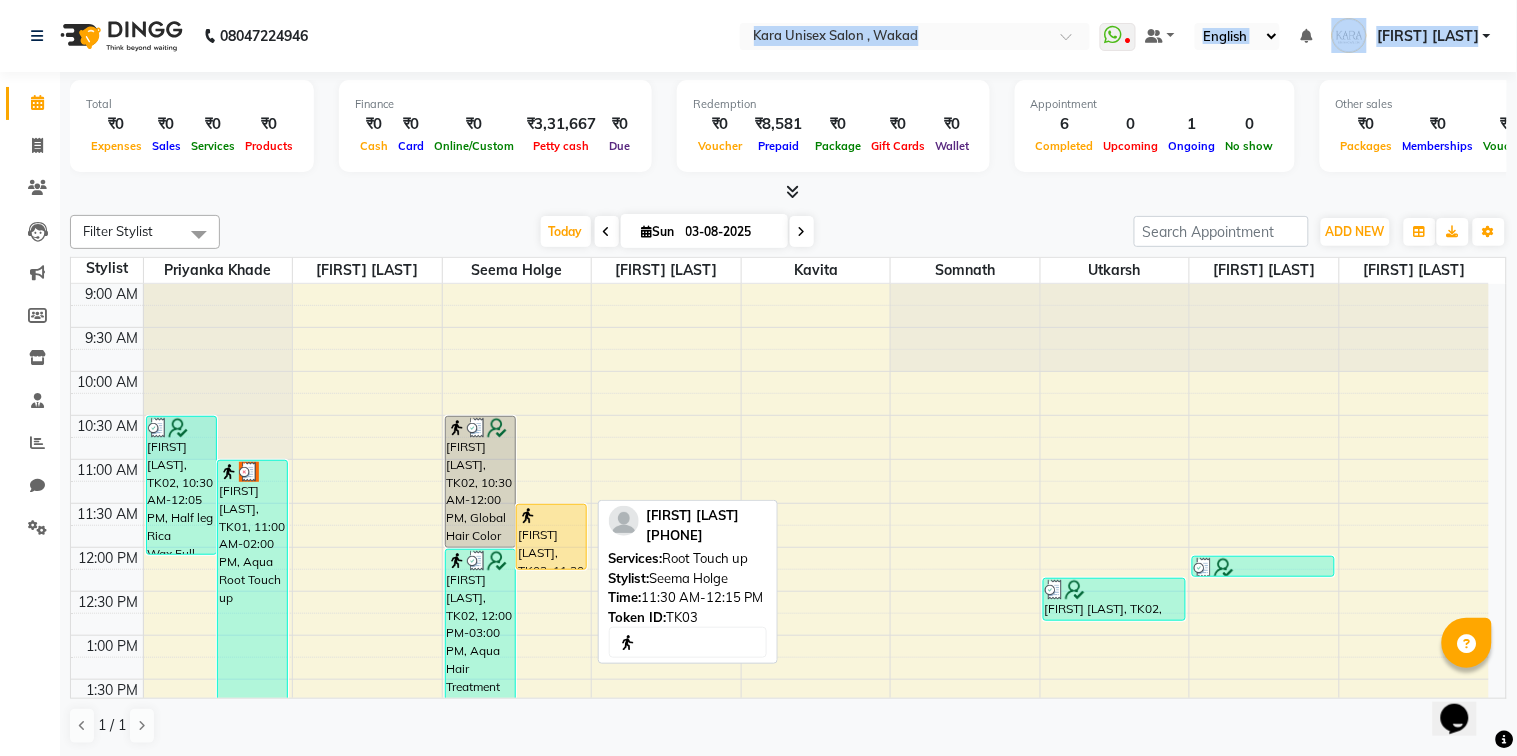 click on "[FIRST] [LAST], TK03, 11:30 AM-12:15 PM, Root Touch up" at bounding box center [551, 537] 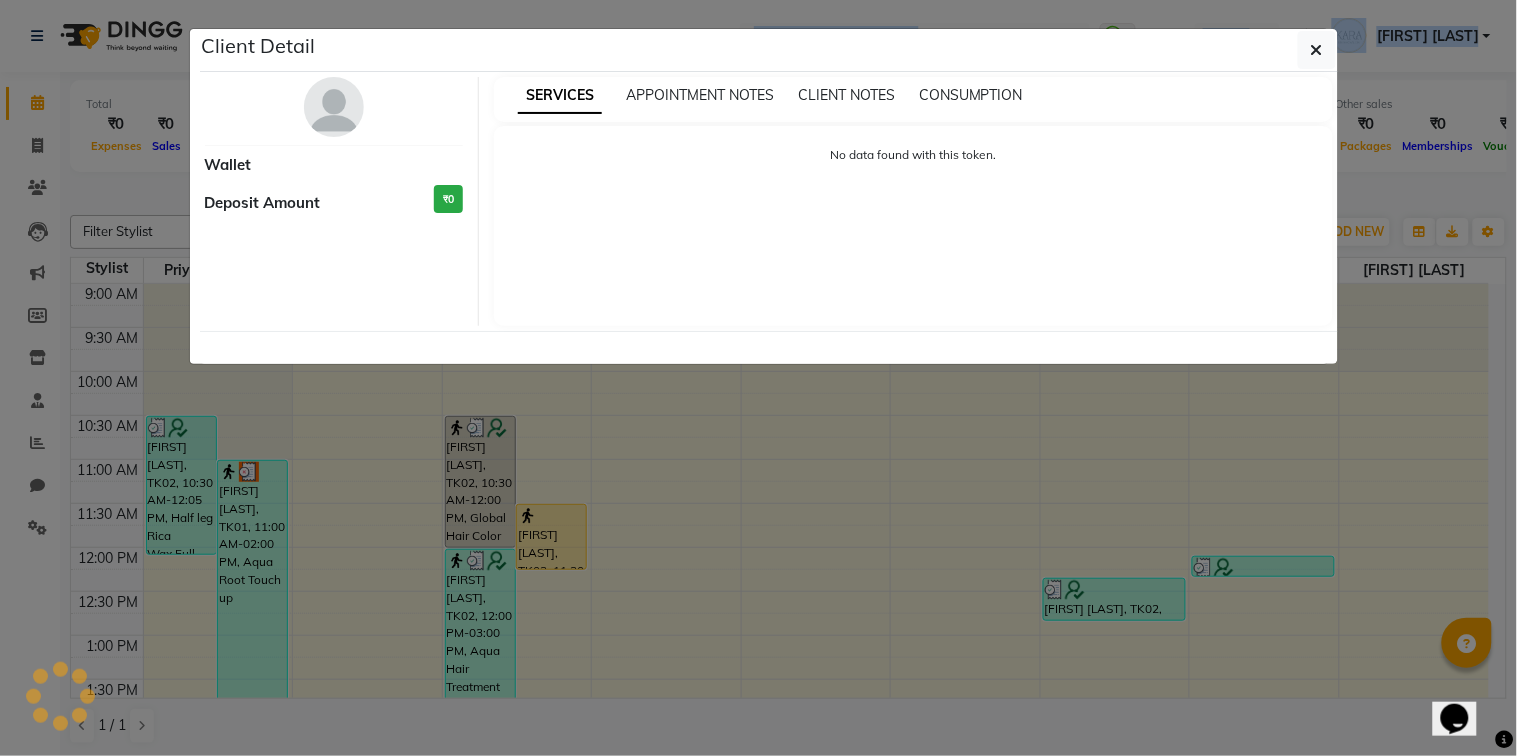 select on "1" 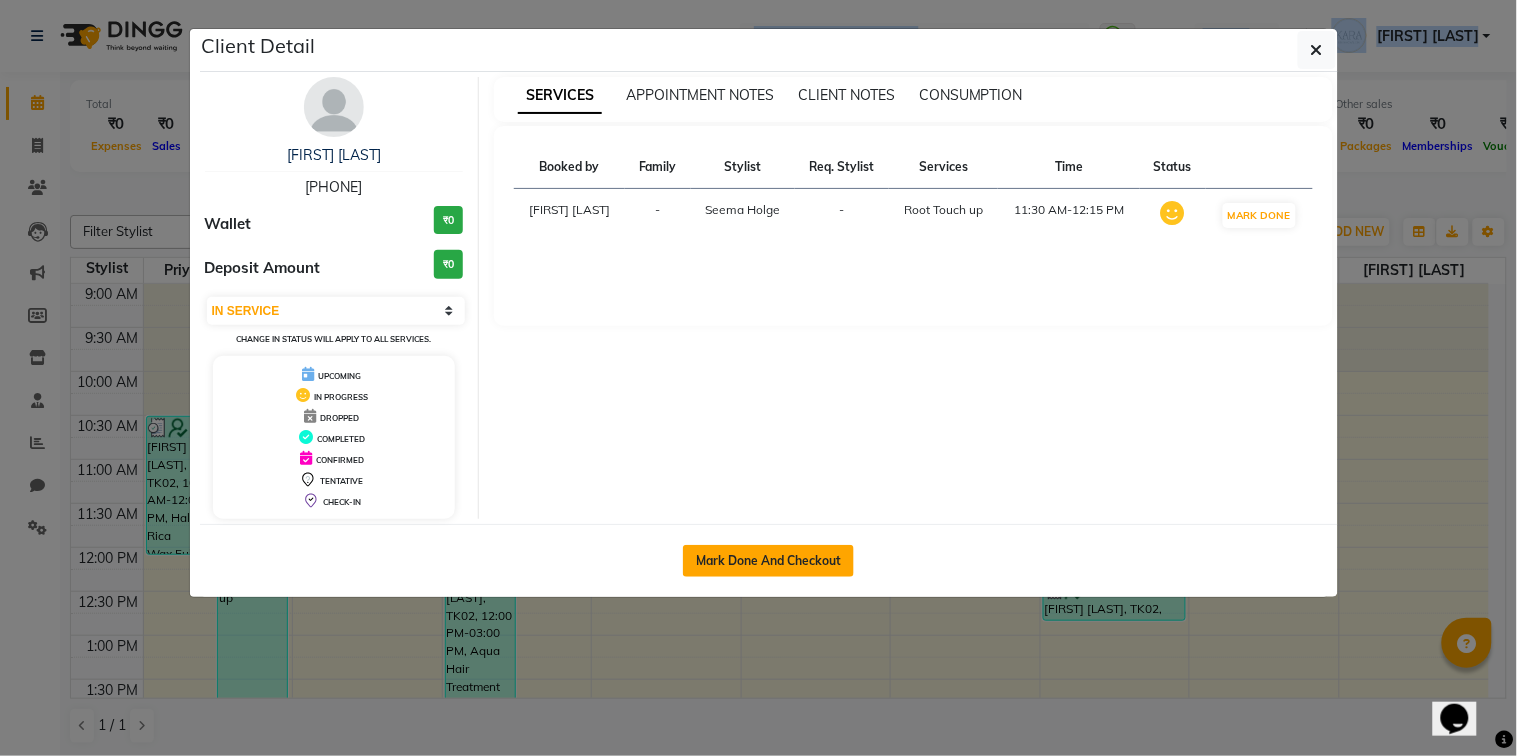 click on "Mark Done And Checkout" 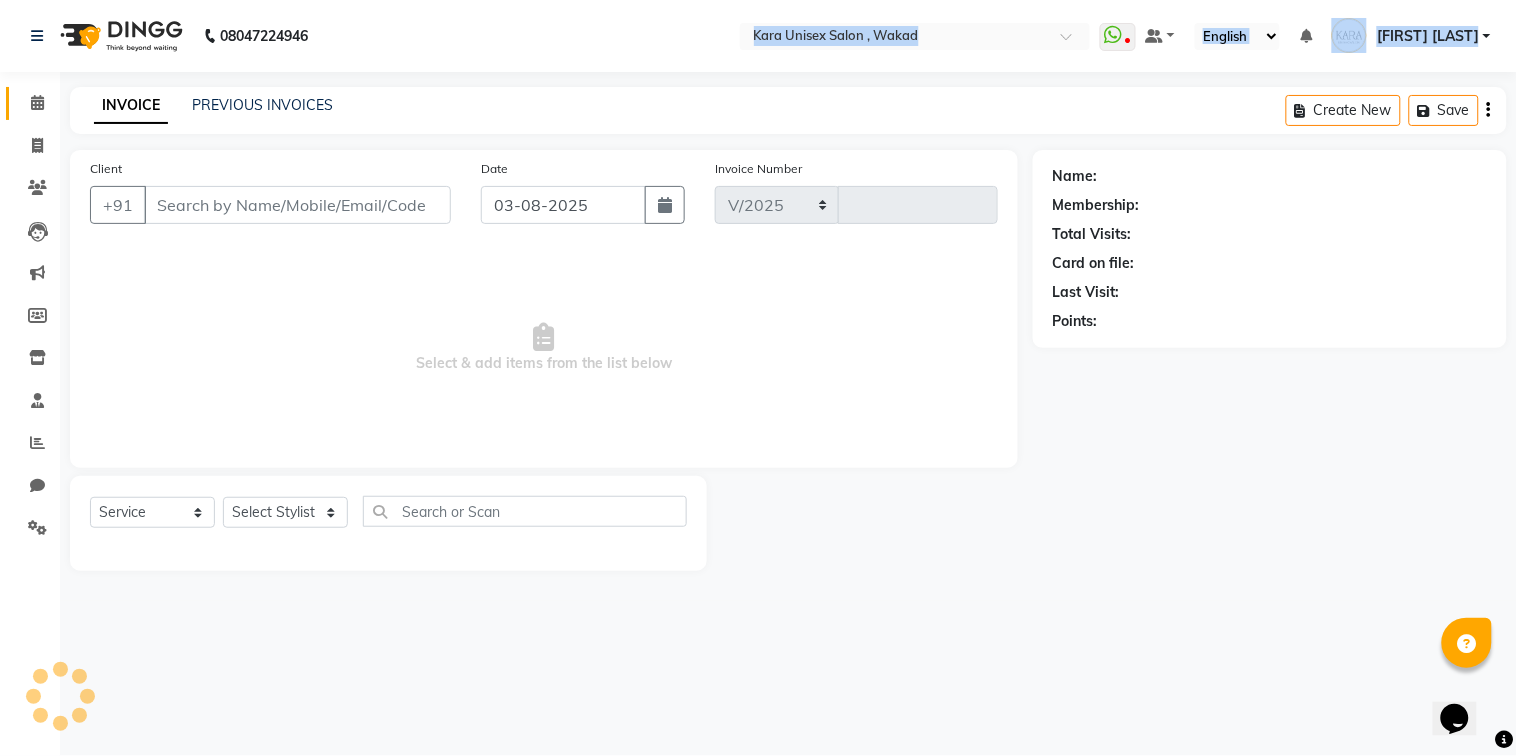 select on "7293" 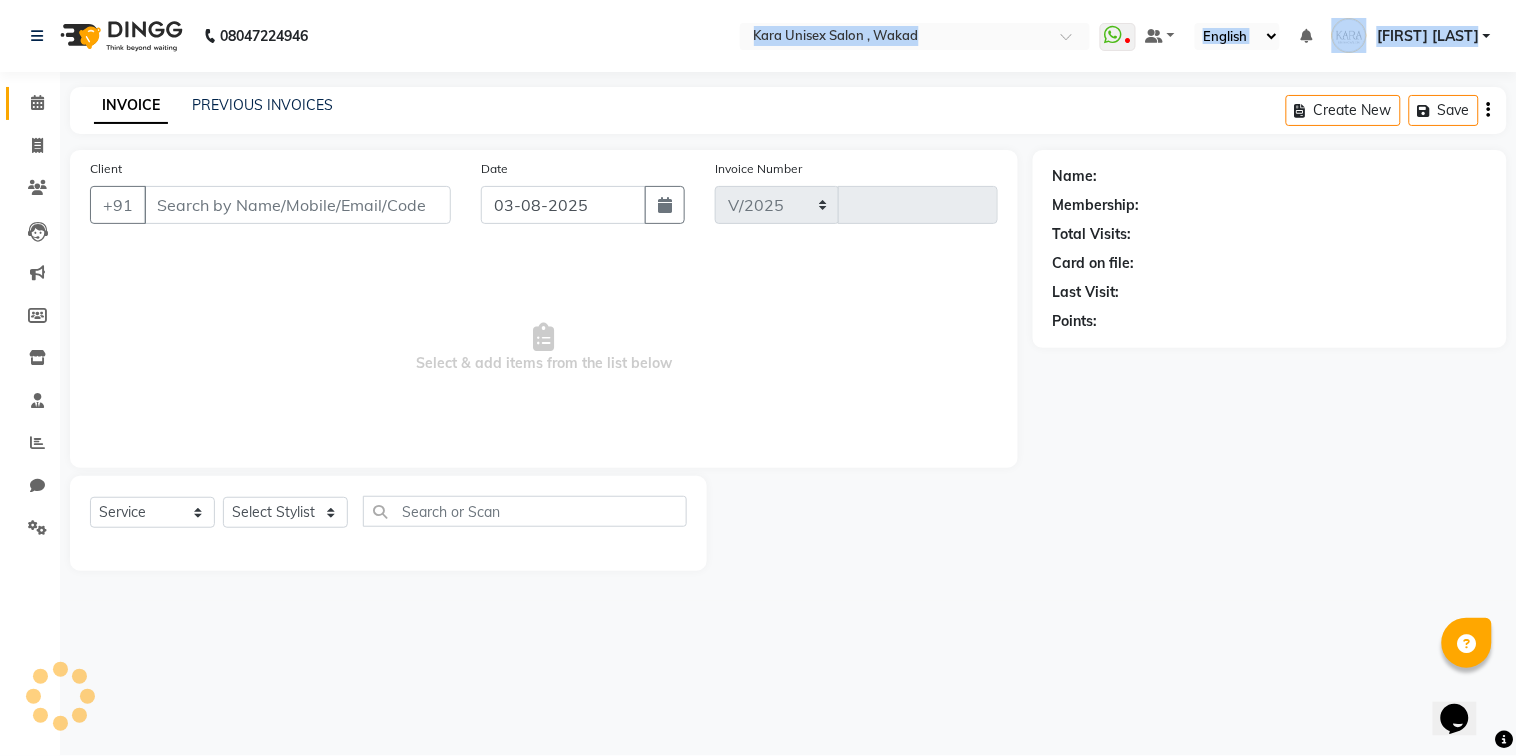 type on "0437" 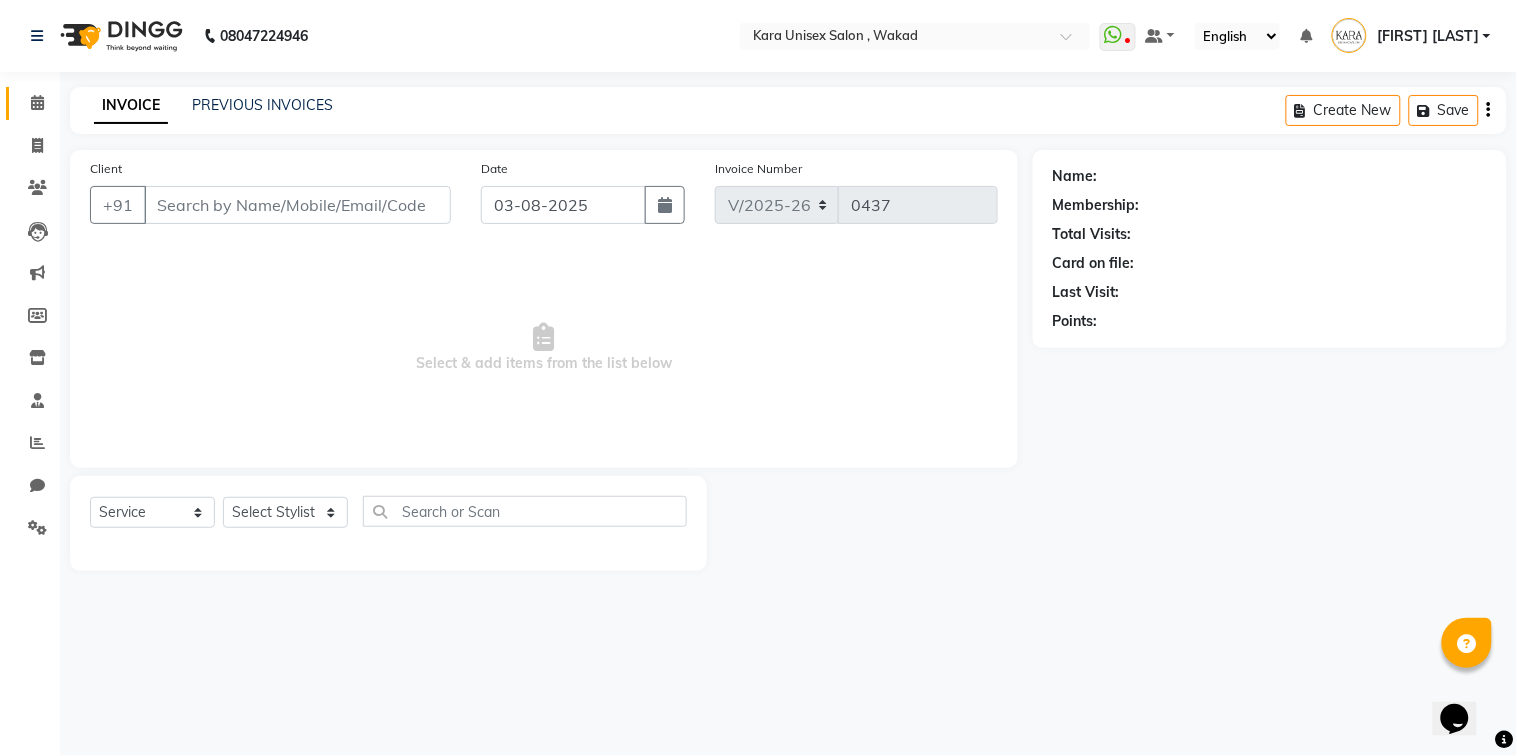 type on "[PHONE]" 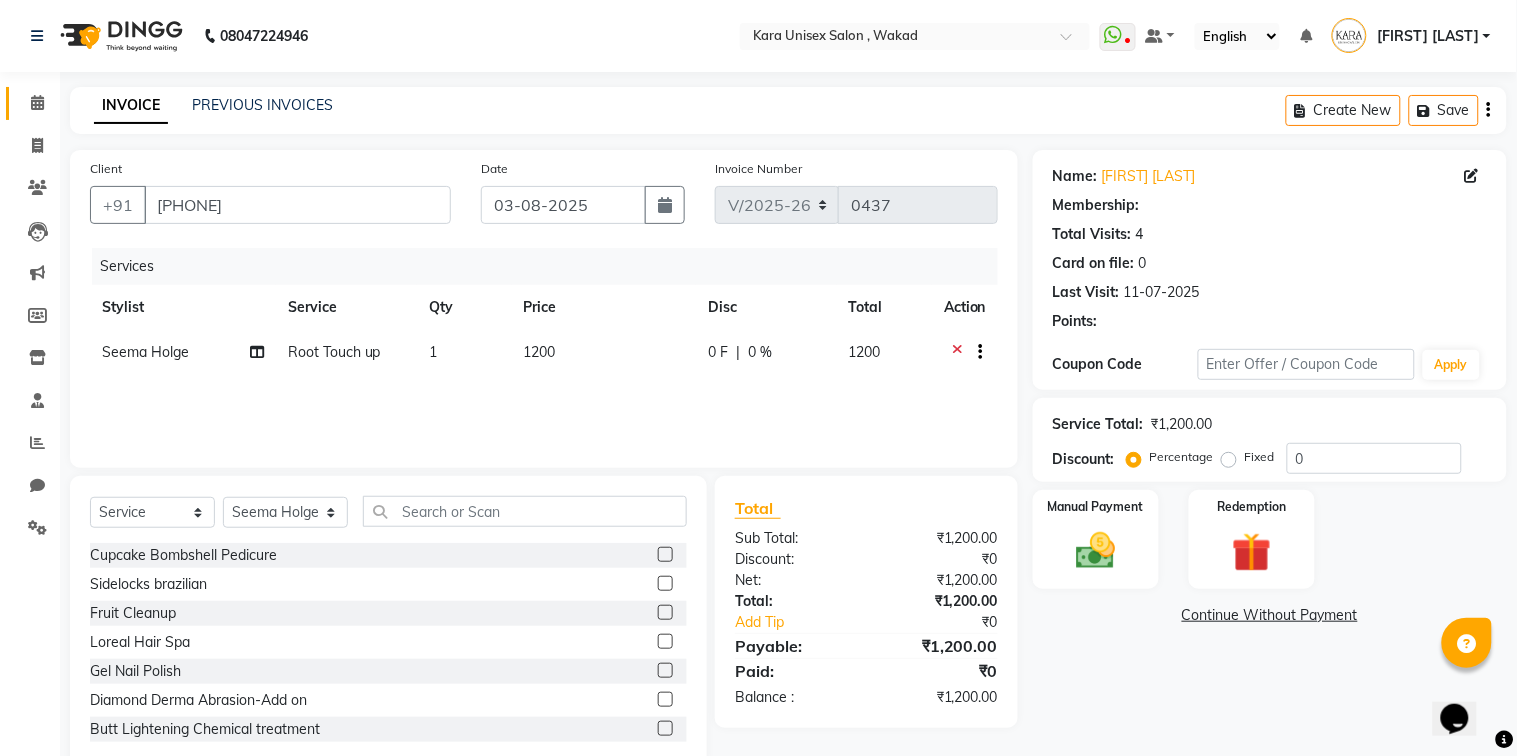 select on "1: Object" 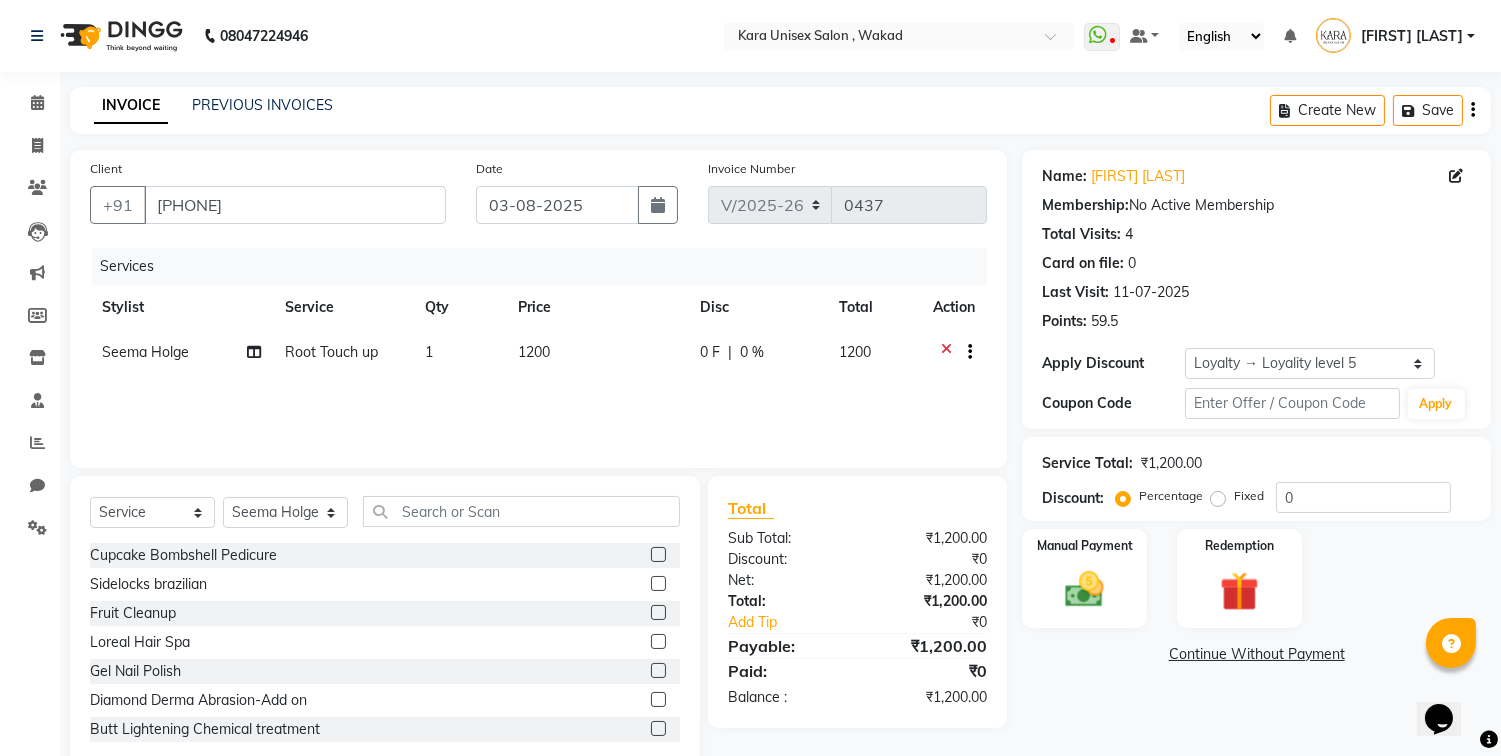 drag, startPoint x: 823, startPoint y: 562, endPoint x: 624, endPoint y: 458, distance: 224.53731 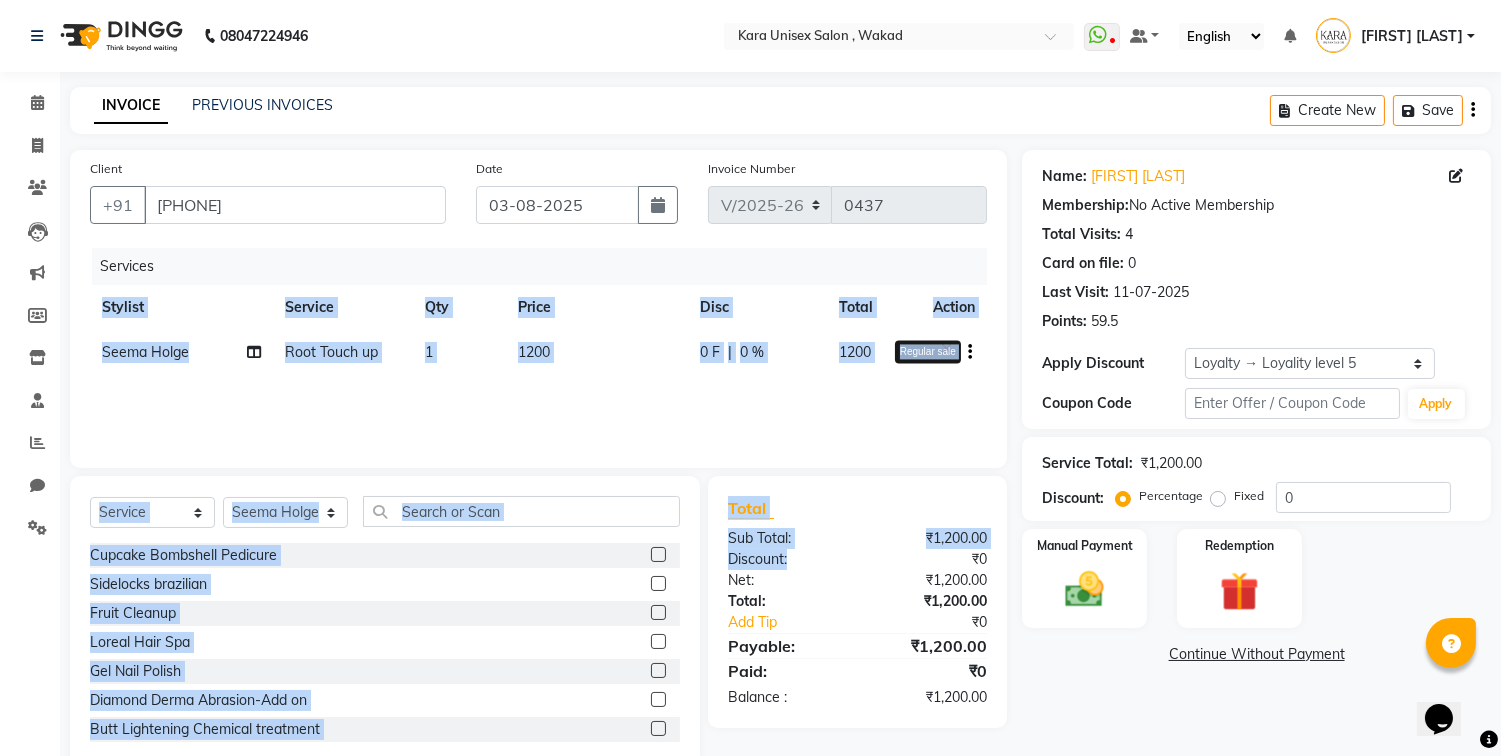 click 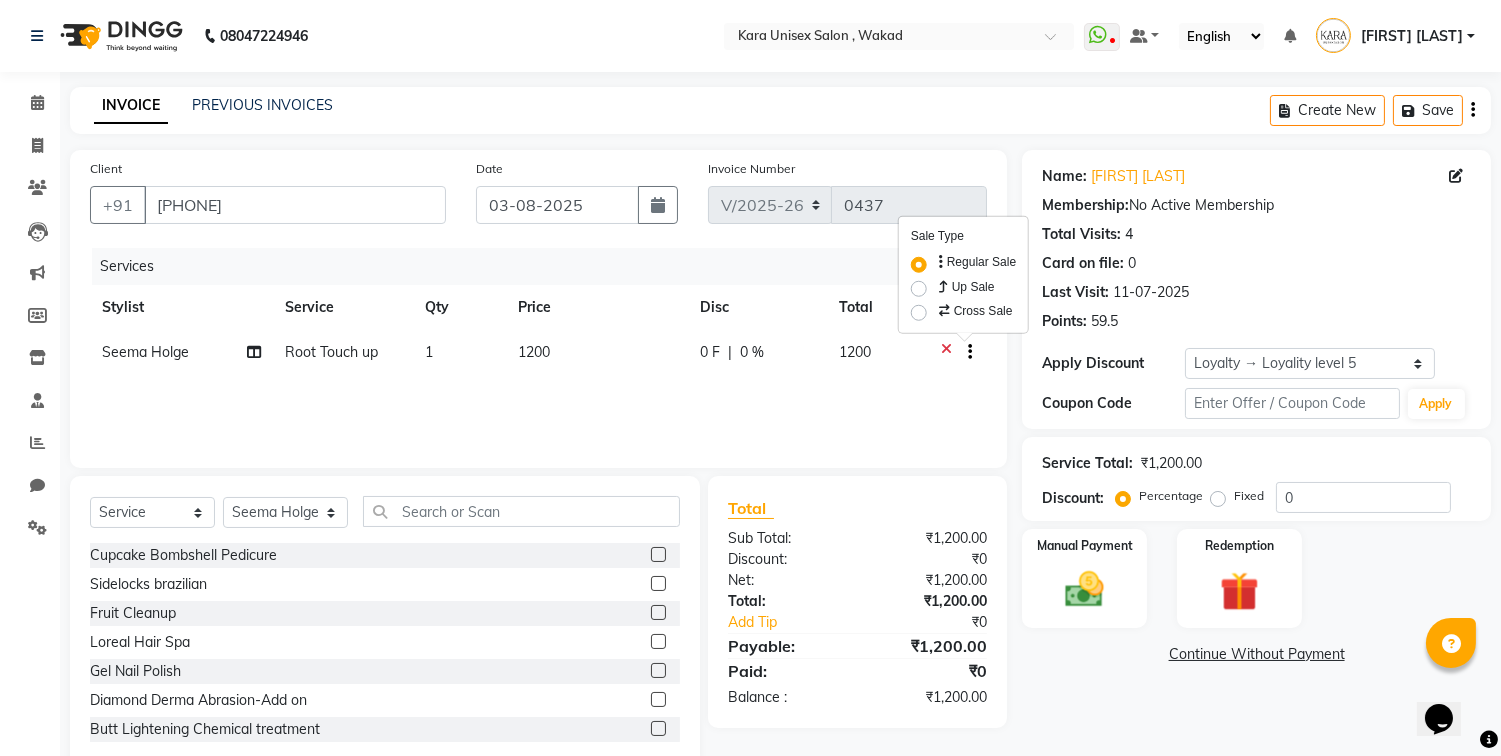 click 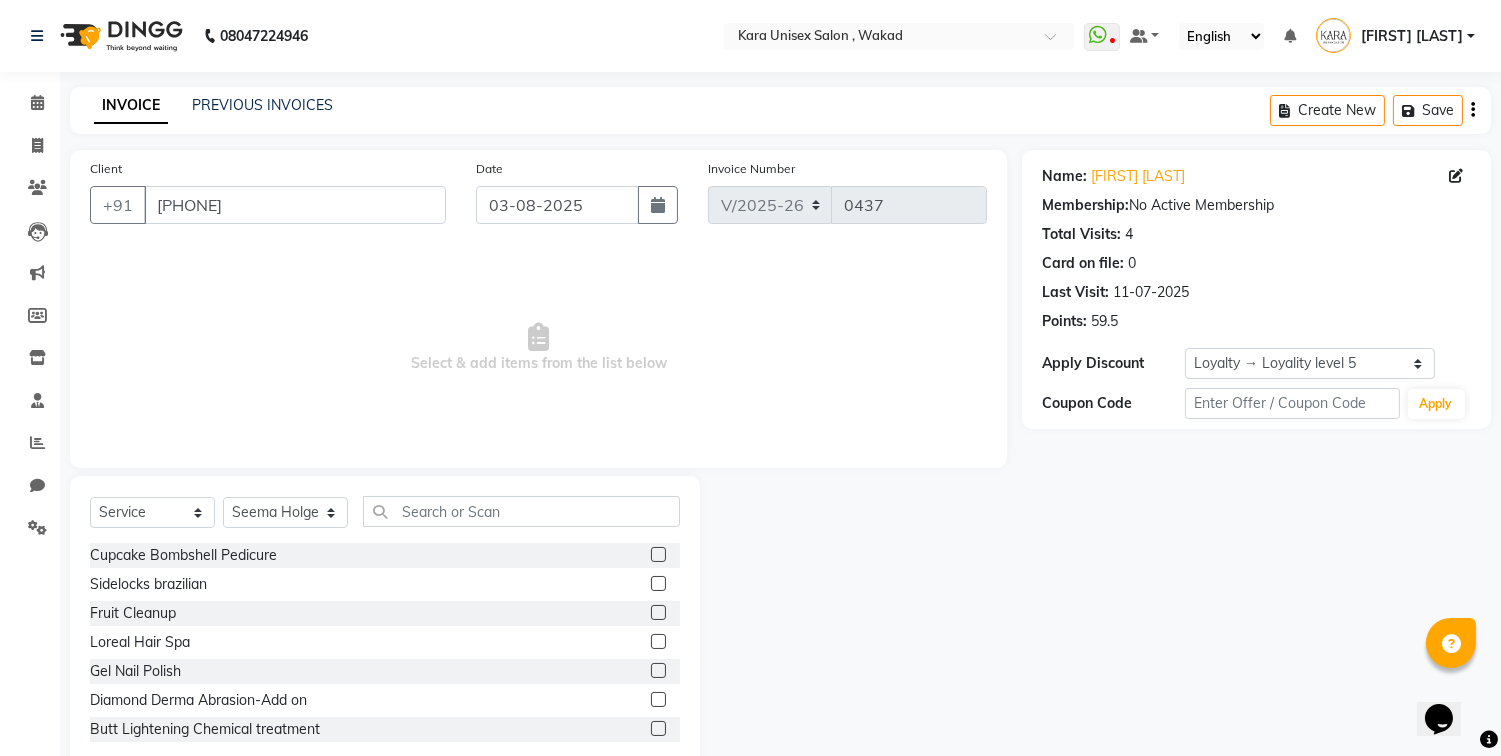 click on "Select & add items from the list below" at bounding box center (538, 348) 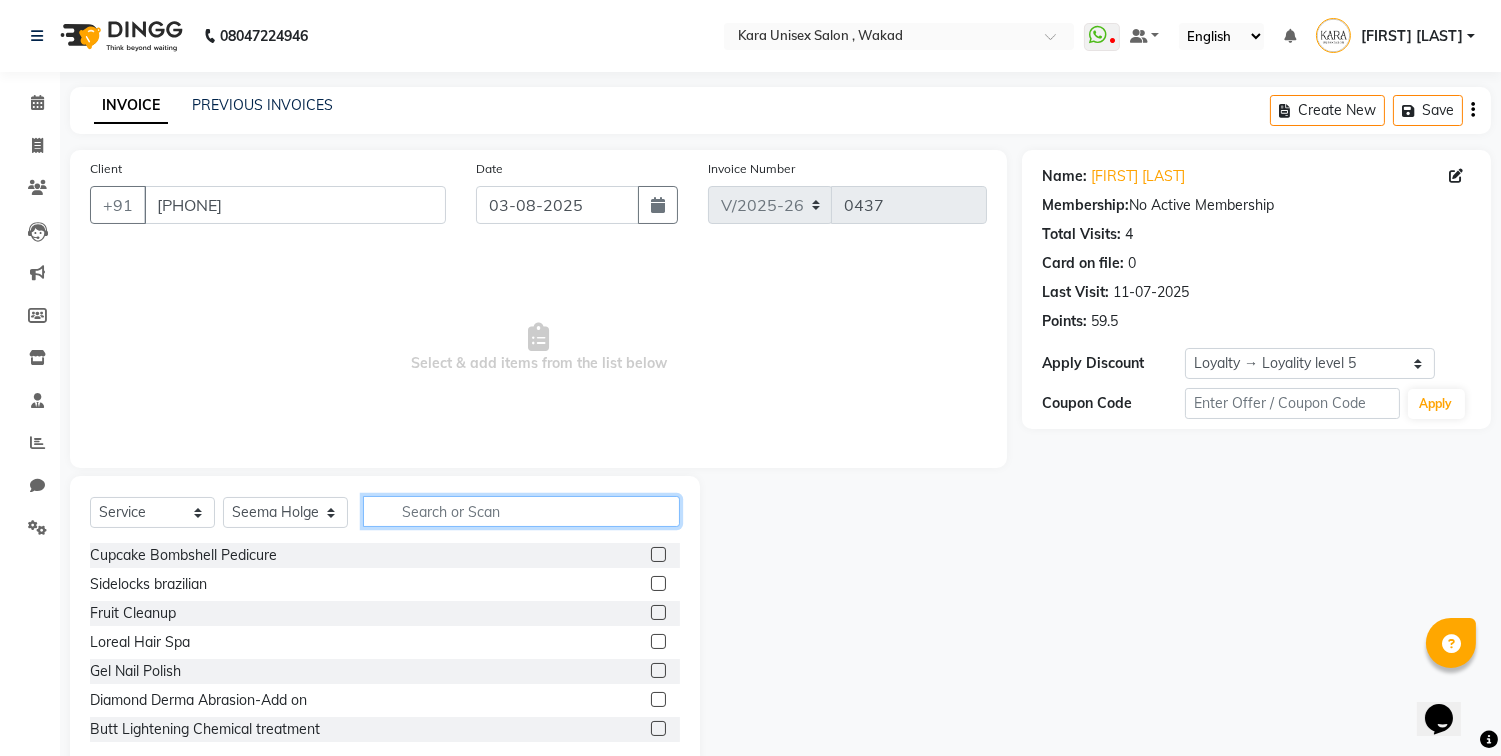 click 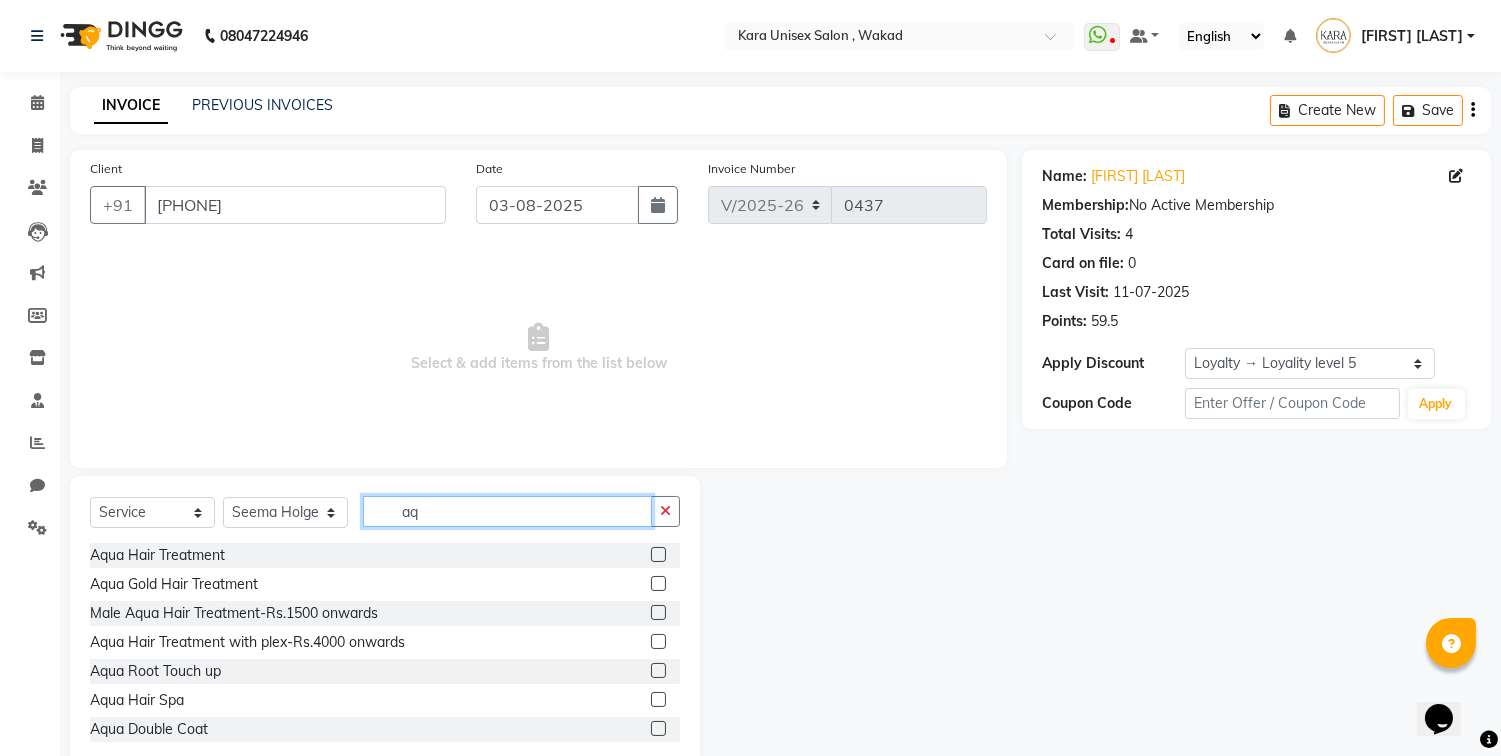 type on "a" 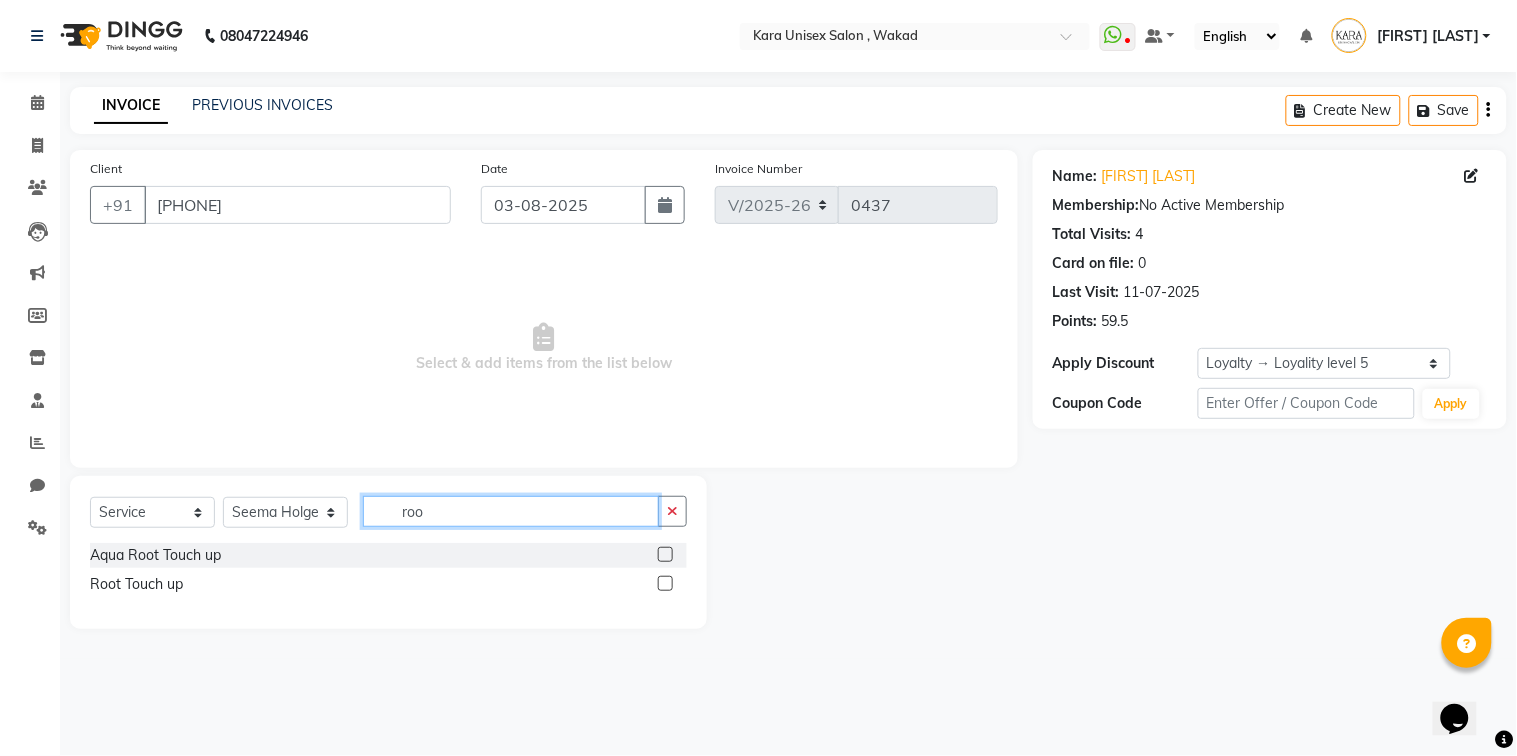 type on "roo" 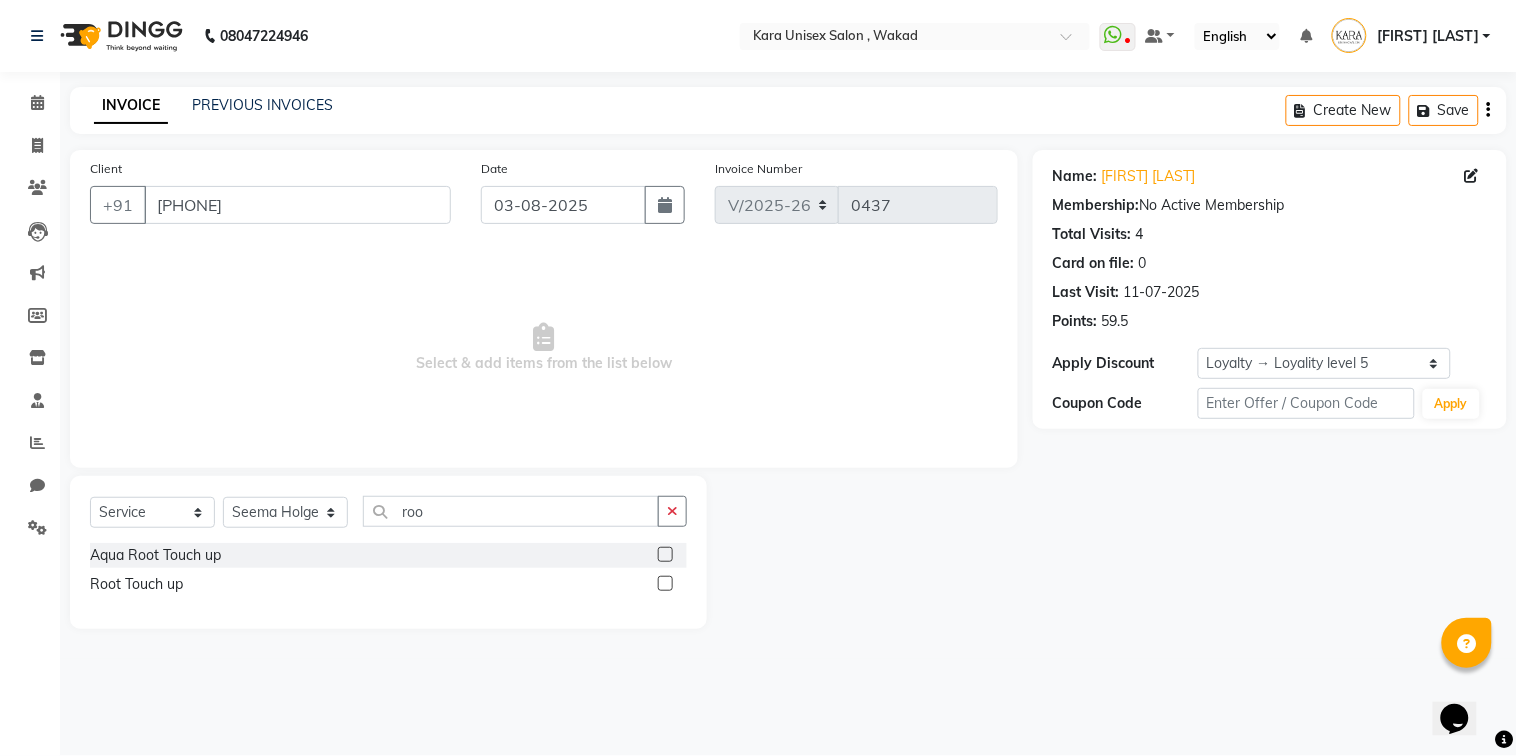click 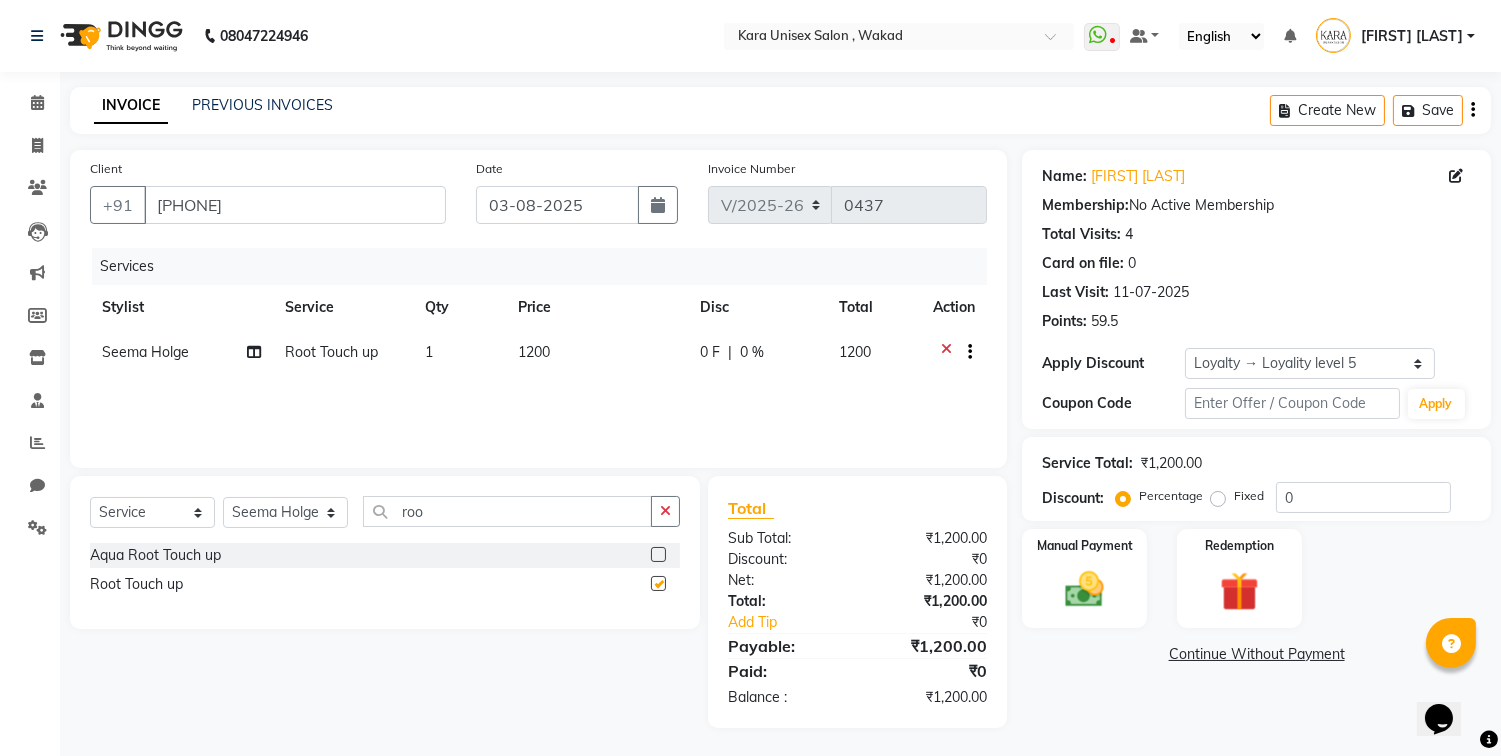 checkbox on "false" 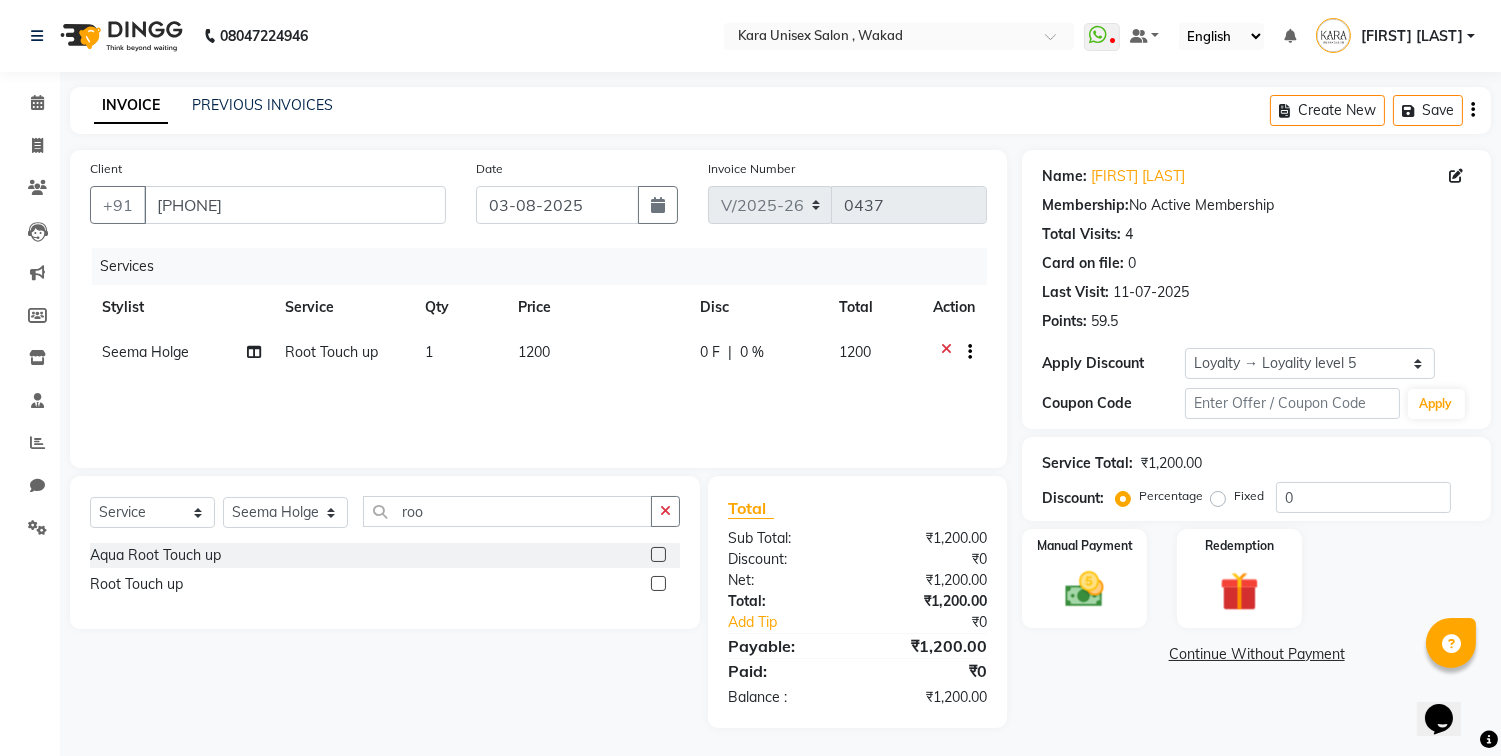click on "1200" 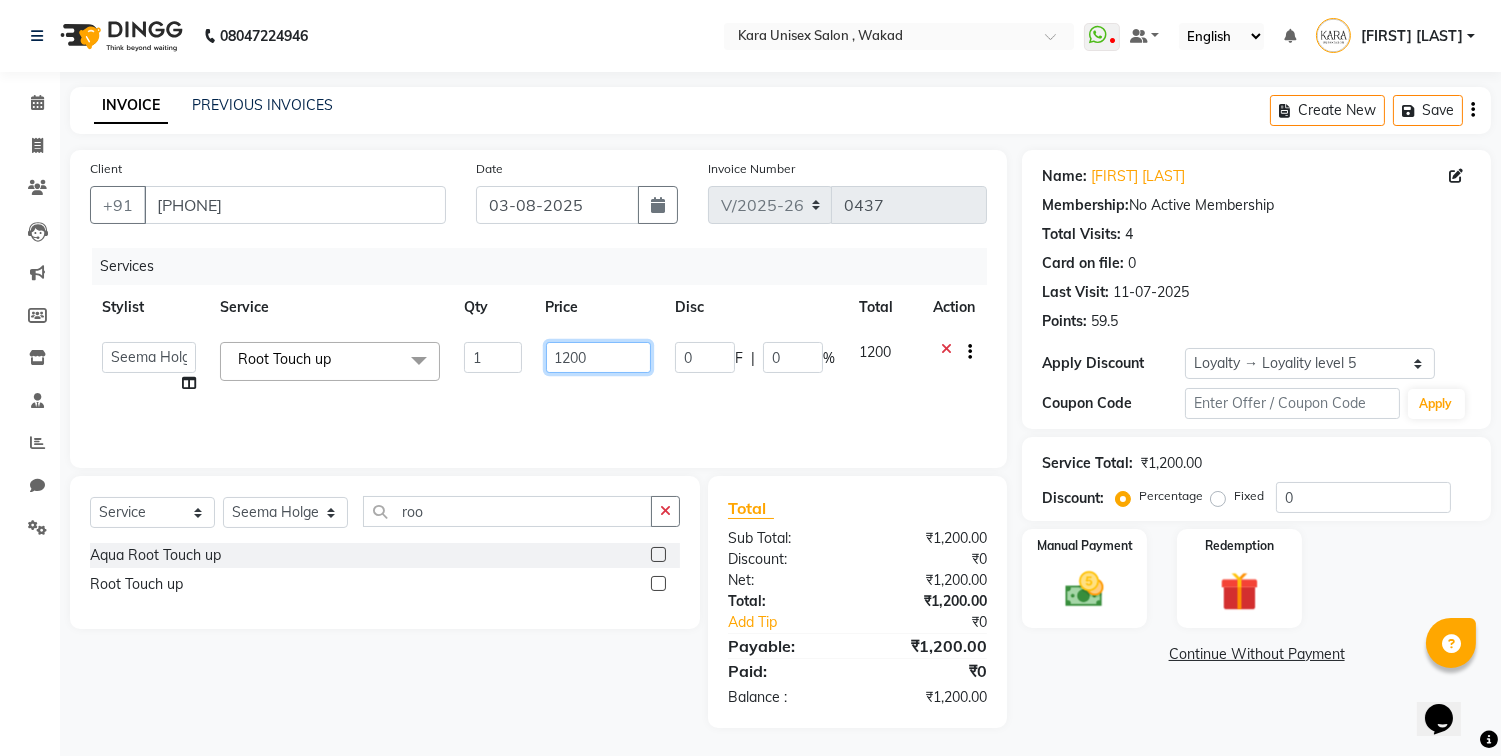 click on "1200" 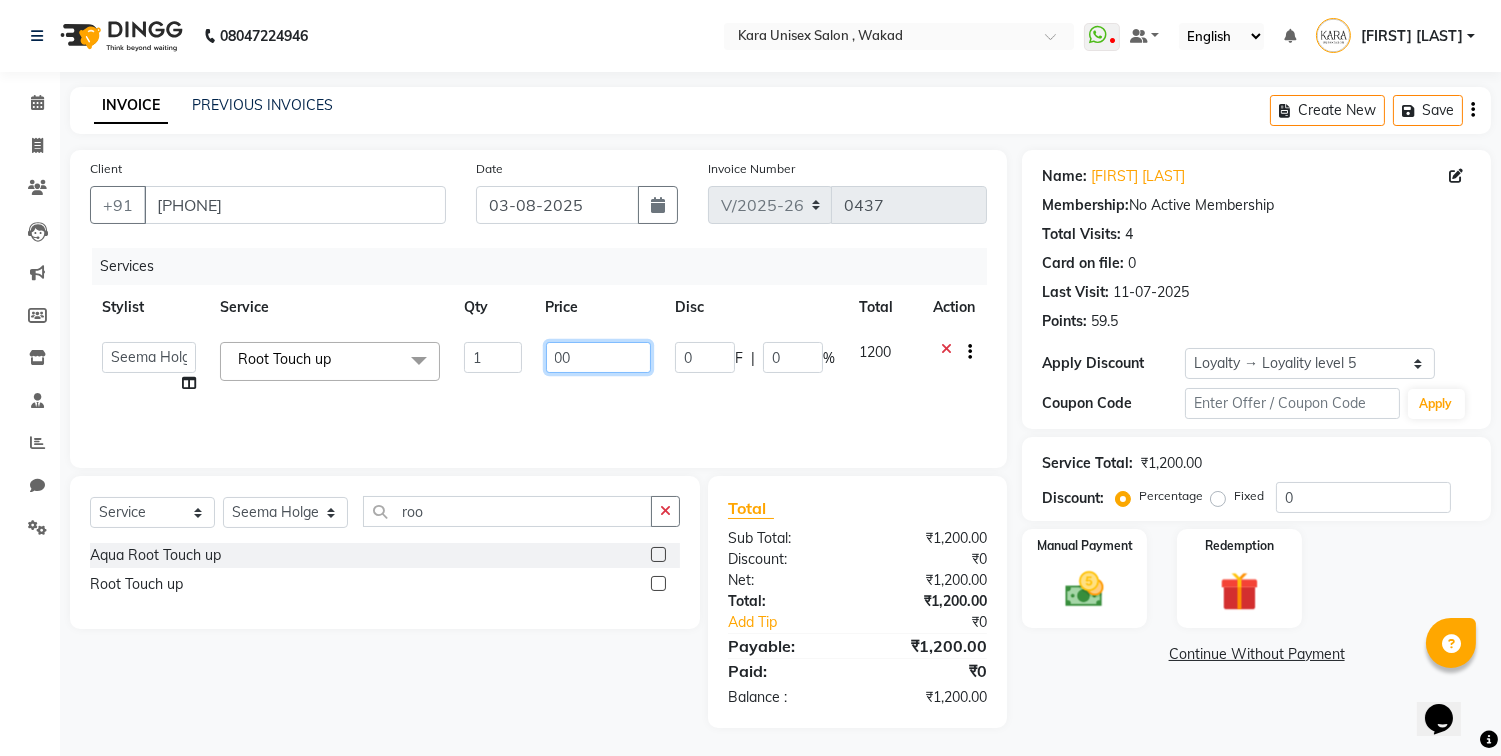 type on "500" 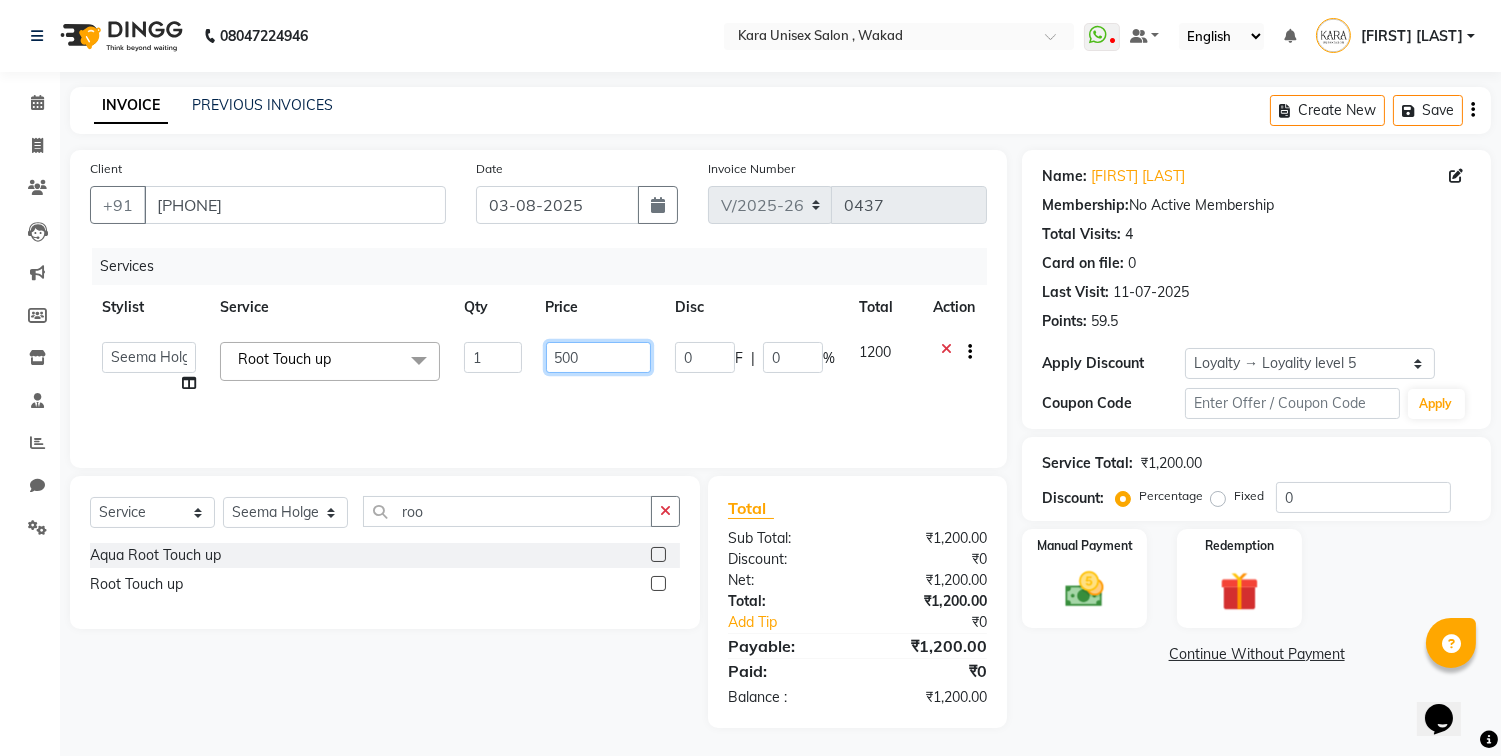 drag, startPoint x: 577, startPoint y: 360, endPoint x: 778, endPoint y: 546, distance: 273.8558 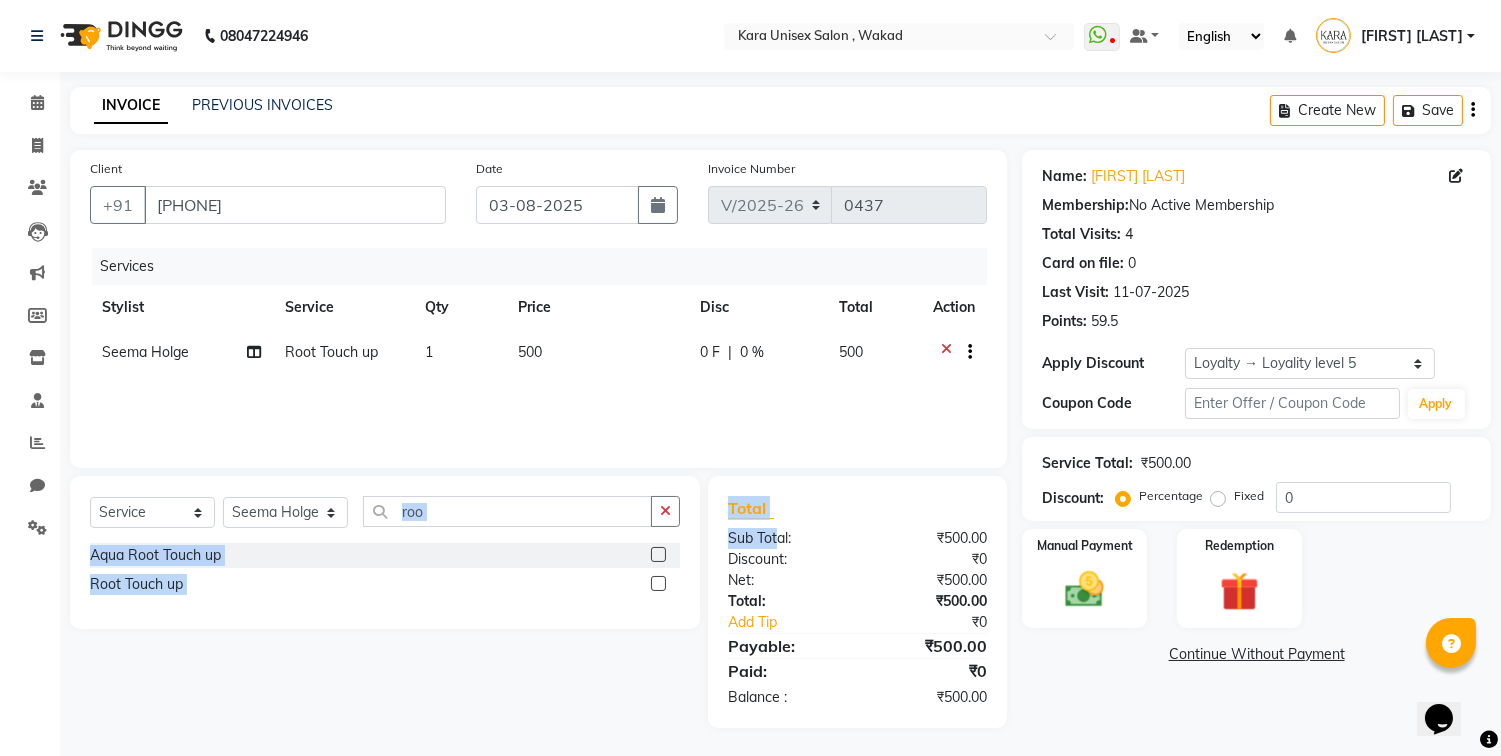 drag, startPoint x: 778, startPoint y: 546, endPoint x: 622, endPoint y: 525, distance: 157.40712 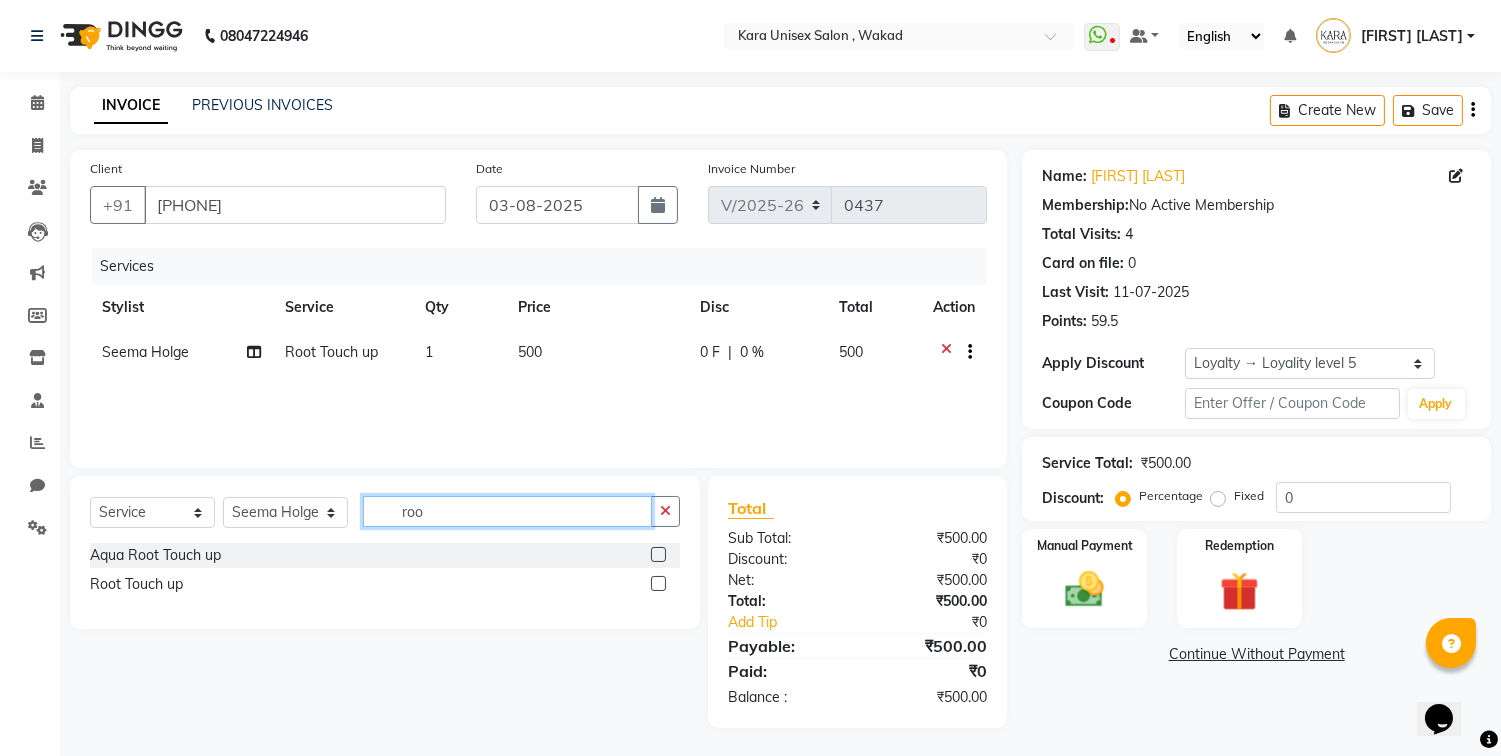 click on "roo" 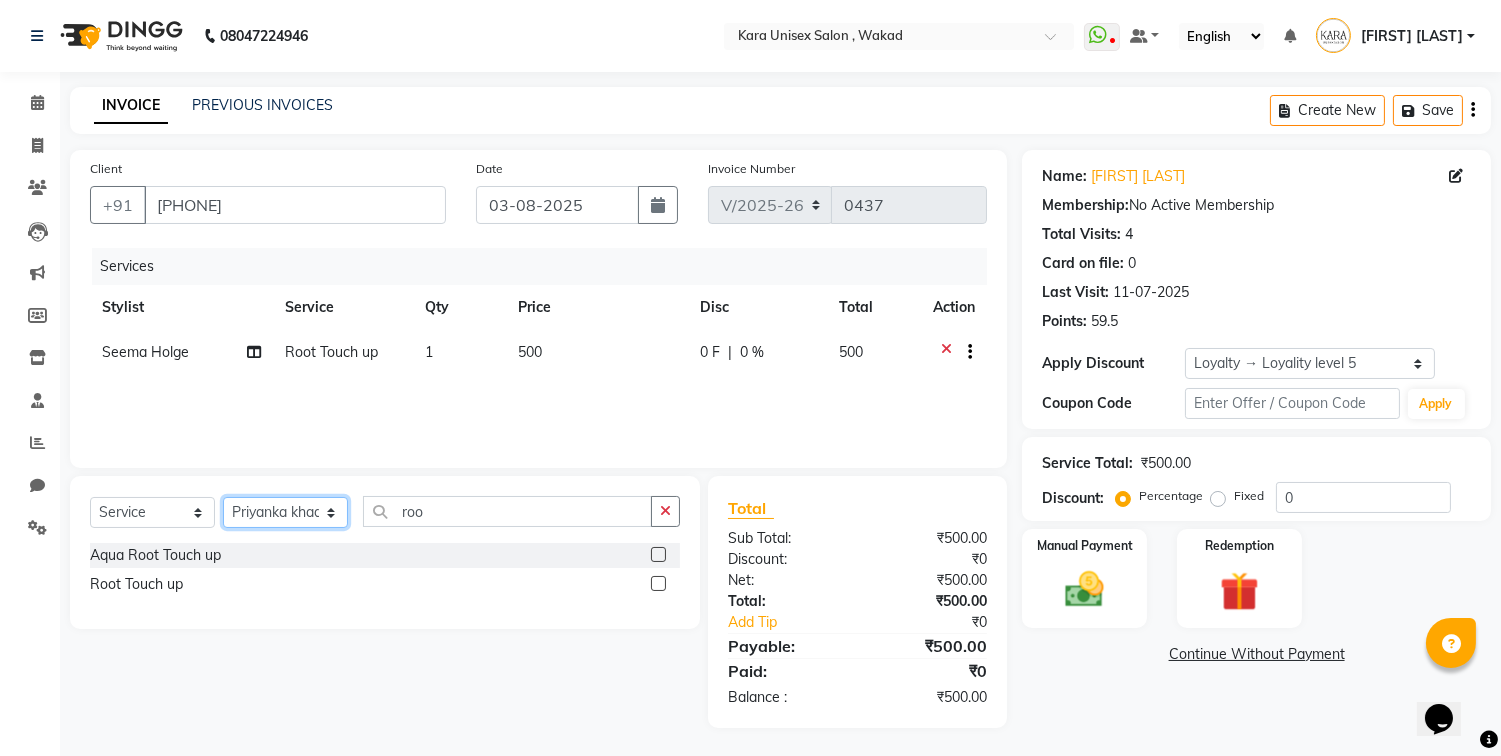 click on "Select Stylist Alka Atul Gauri Gajbhar Guru Jyotsana Kavita Payal Prajakta Priti Kalokhe [FIRST] [LAST] Rubina Nadaf Sadhana Awtade Sakshi Bhilare Sapana  Seema Holge Somnath  Swati Utkarsh" 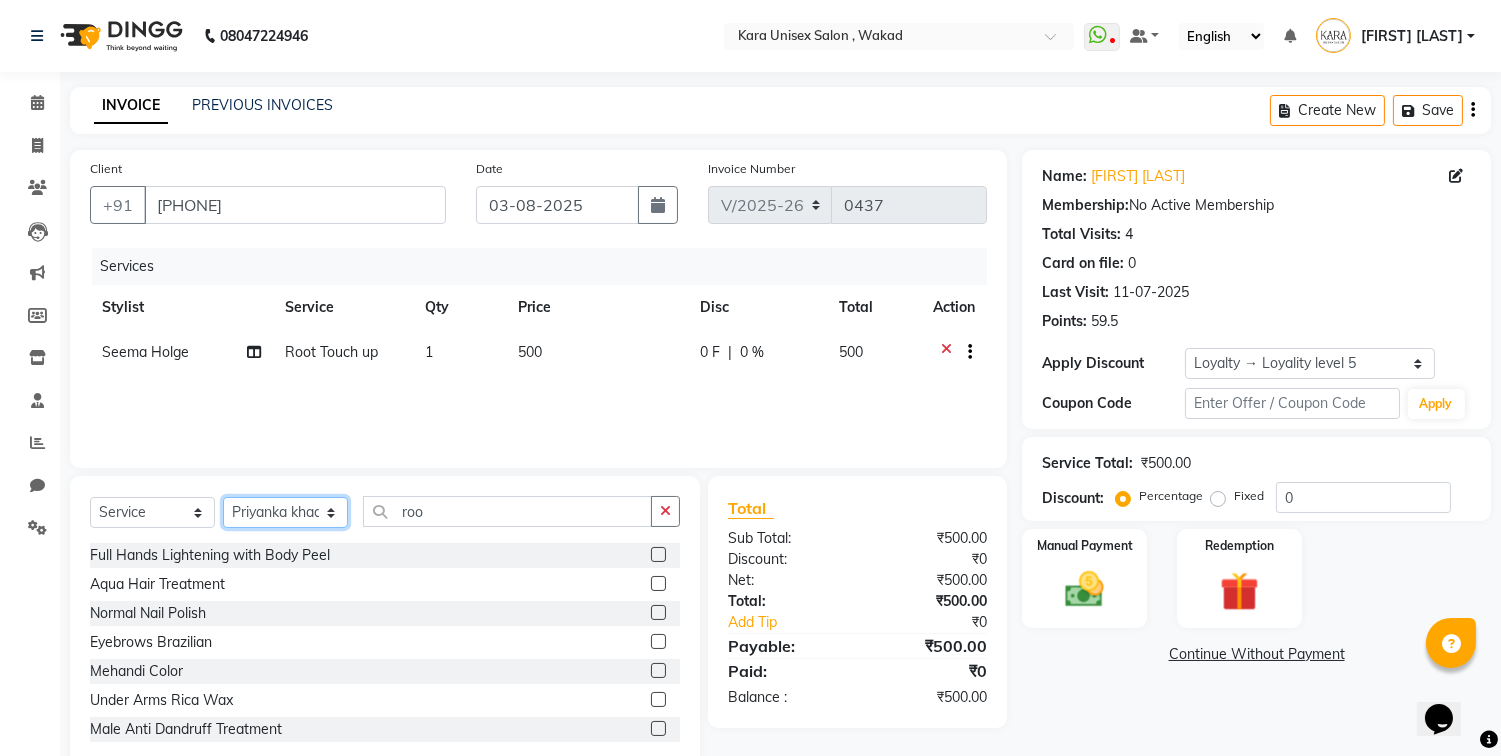 select on "70487" 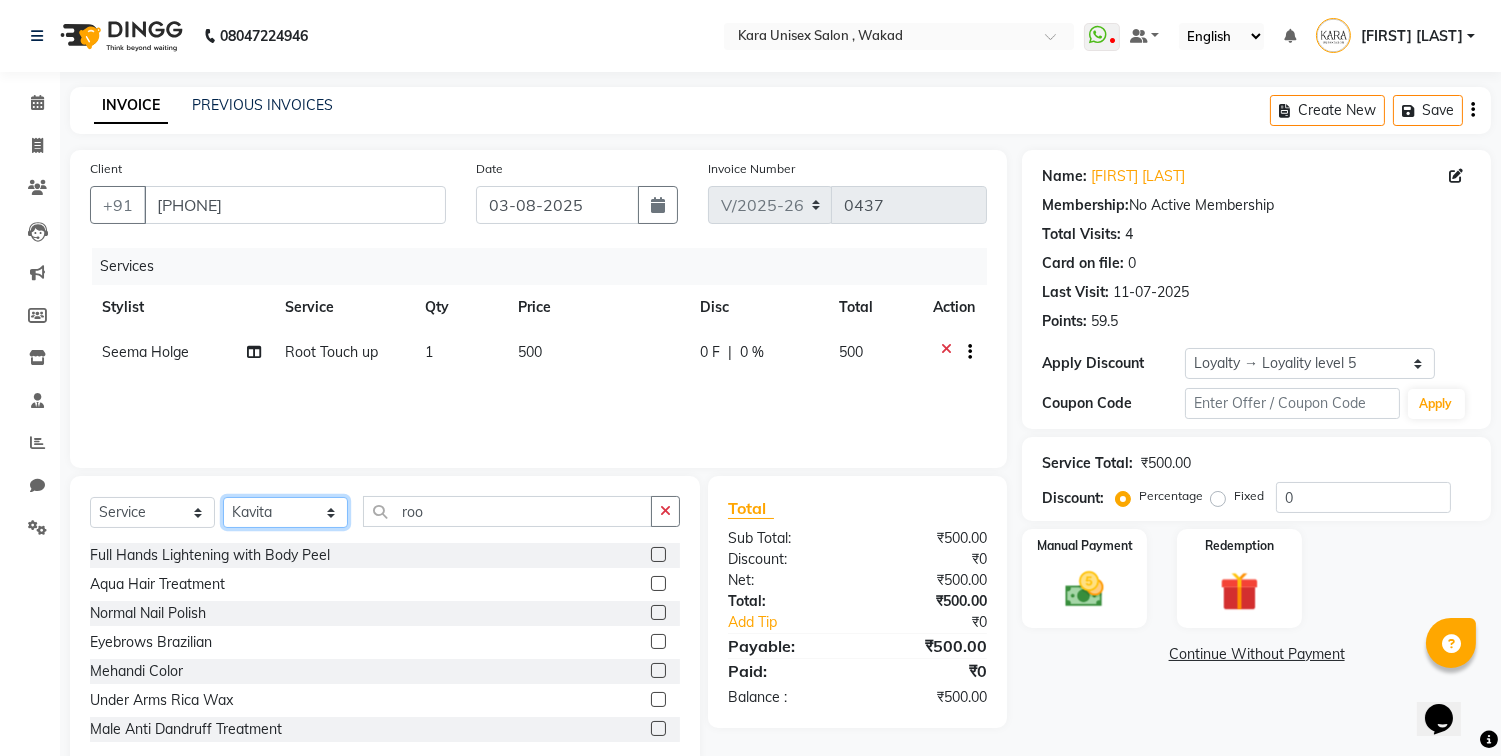 click on "Select Stylist Alka Atul Gauri Gajbhar Guru Jyotsana Kavita Payal Prajakta Priti Kalokhe [FIRST] [LAST] Rubina Nadaf Sadhana Awtade Sakshi Bhilare Sapana  Seema Holge Somnath  Swati Utkarsh" 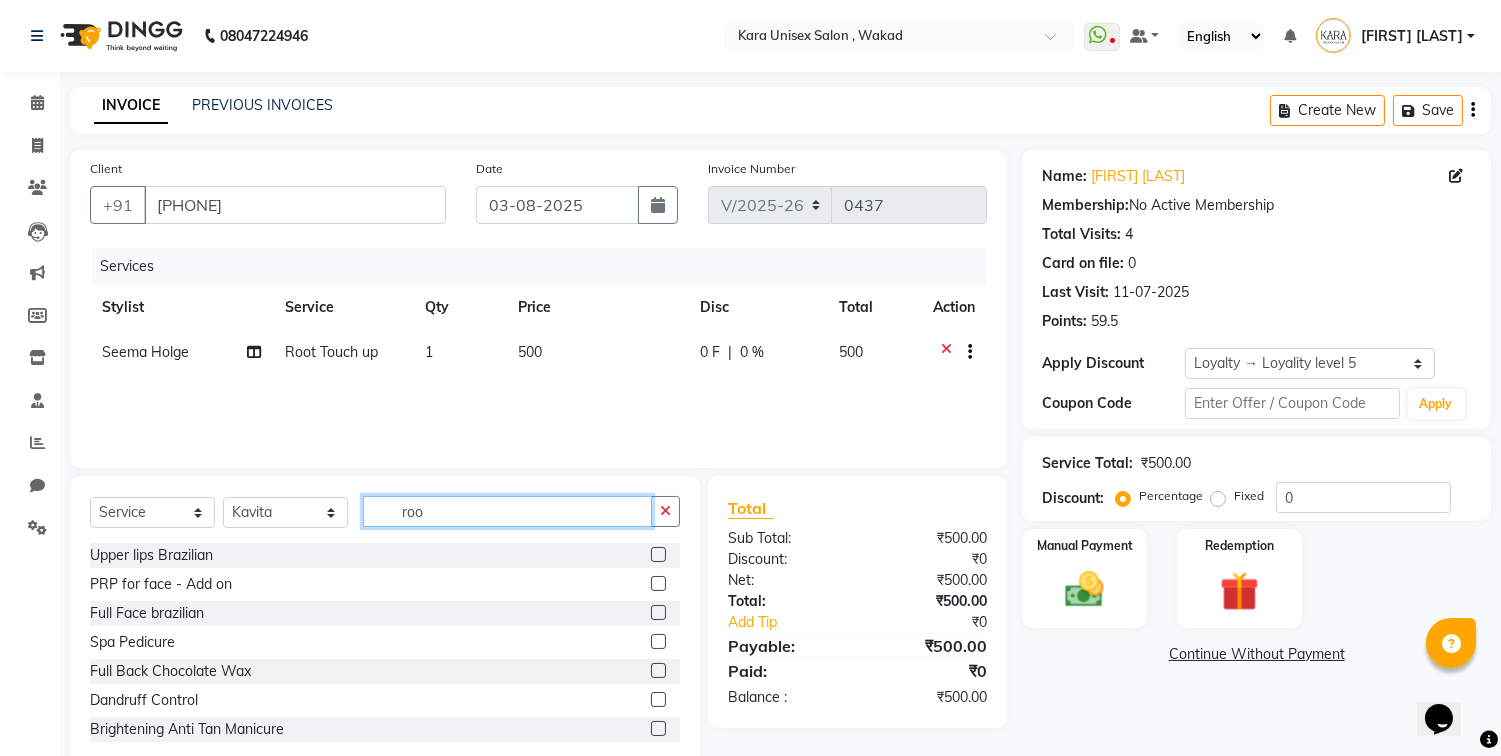 click on "roo" 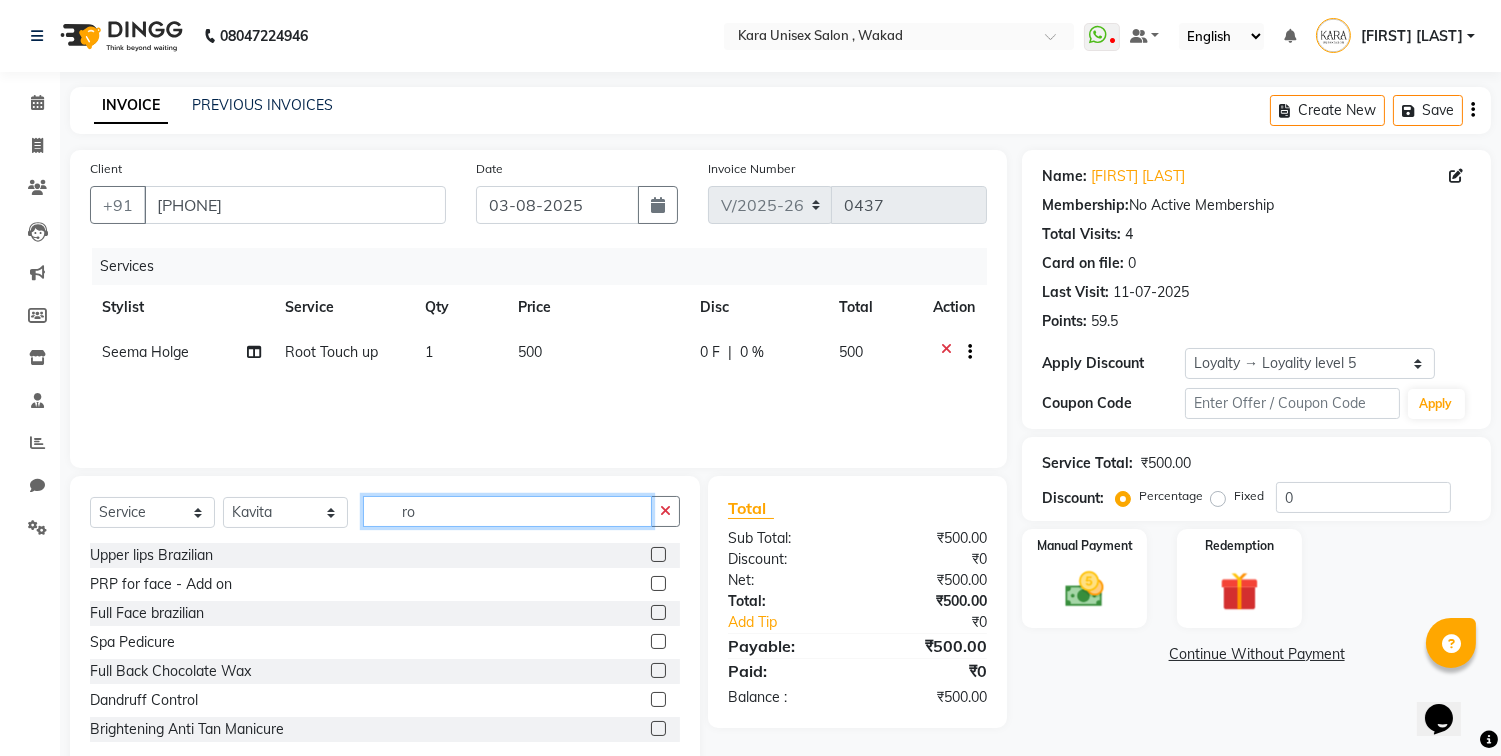 type on "r" 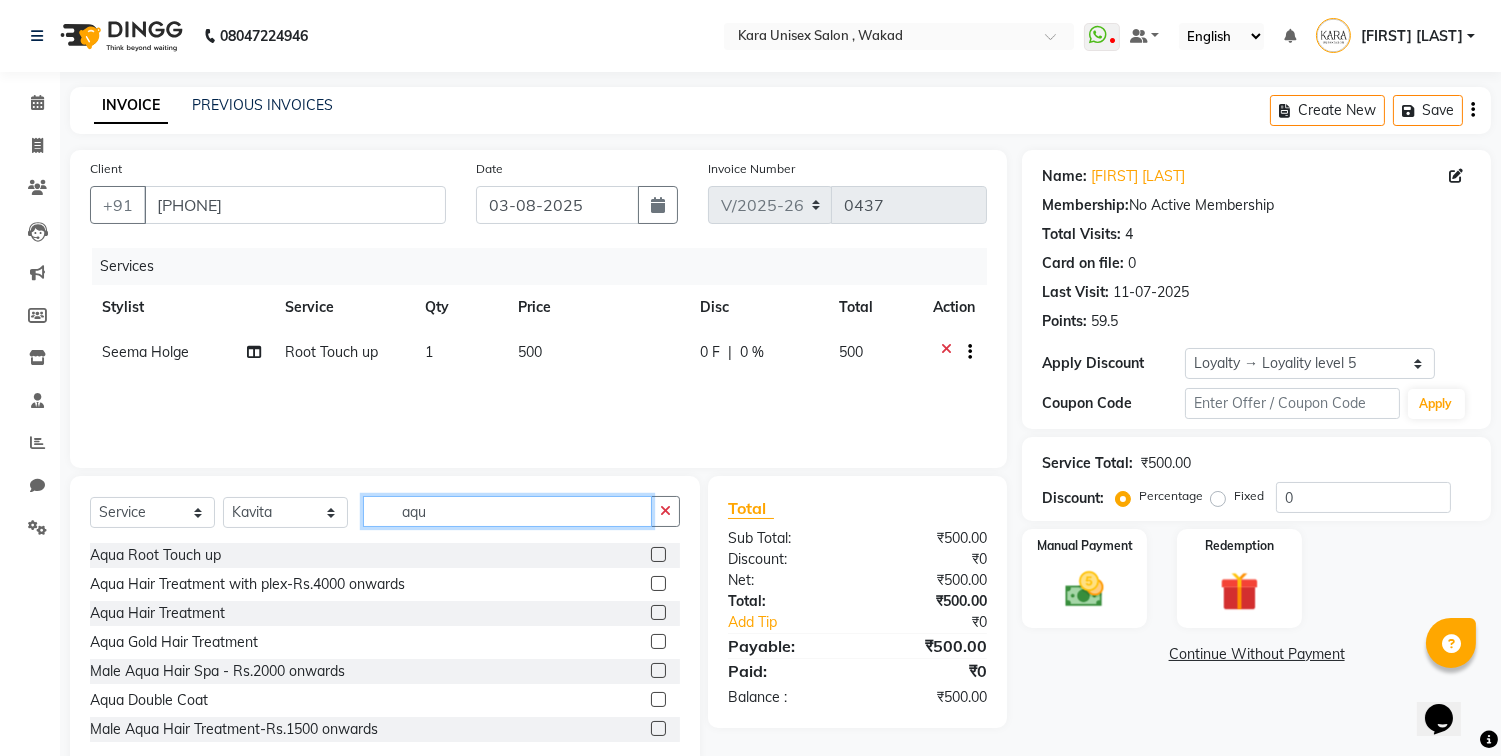 type on "aqu" 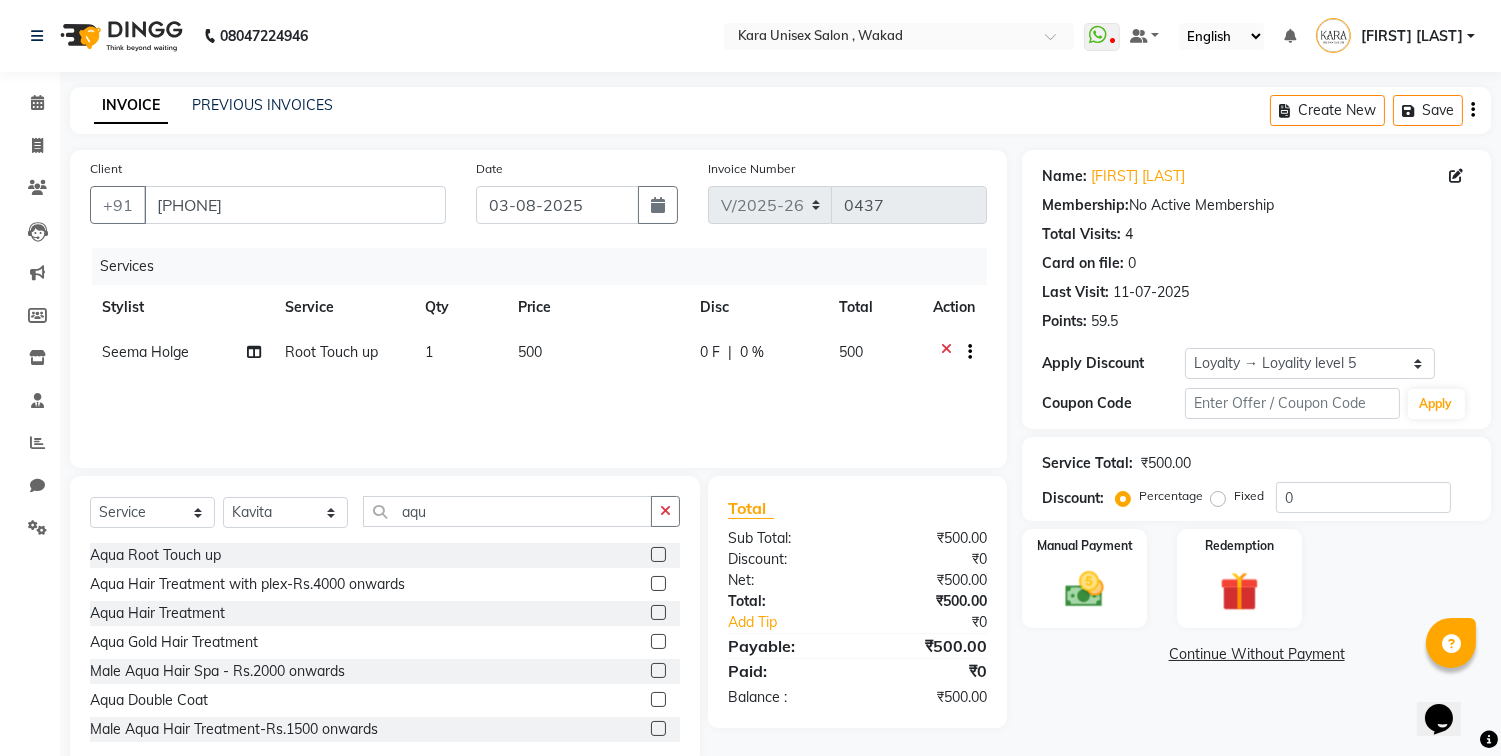 click on "Aqua Root Touch up" 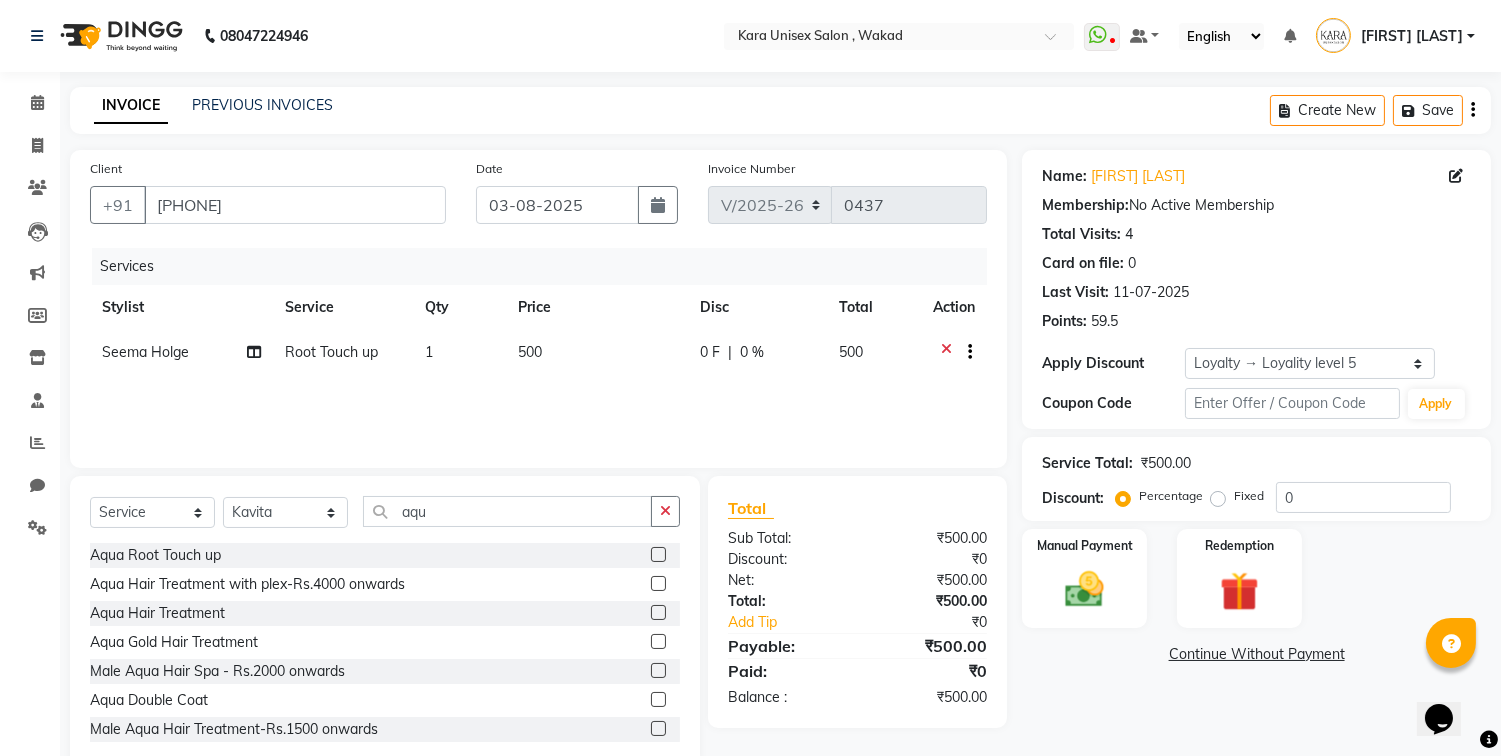 click 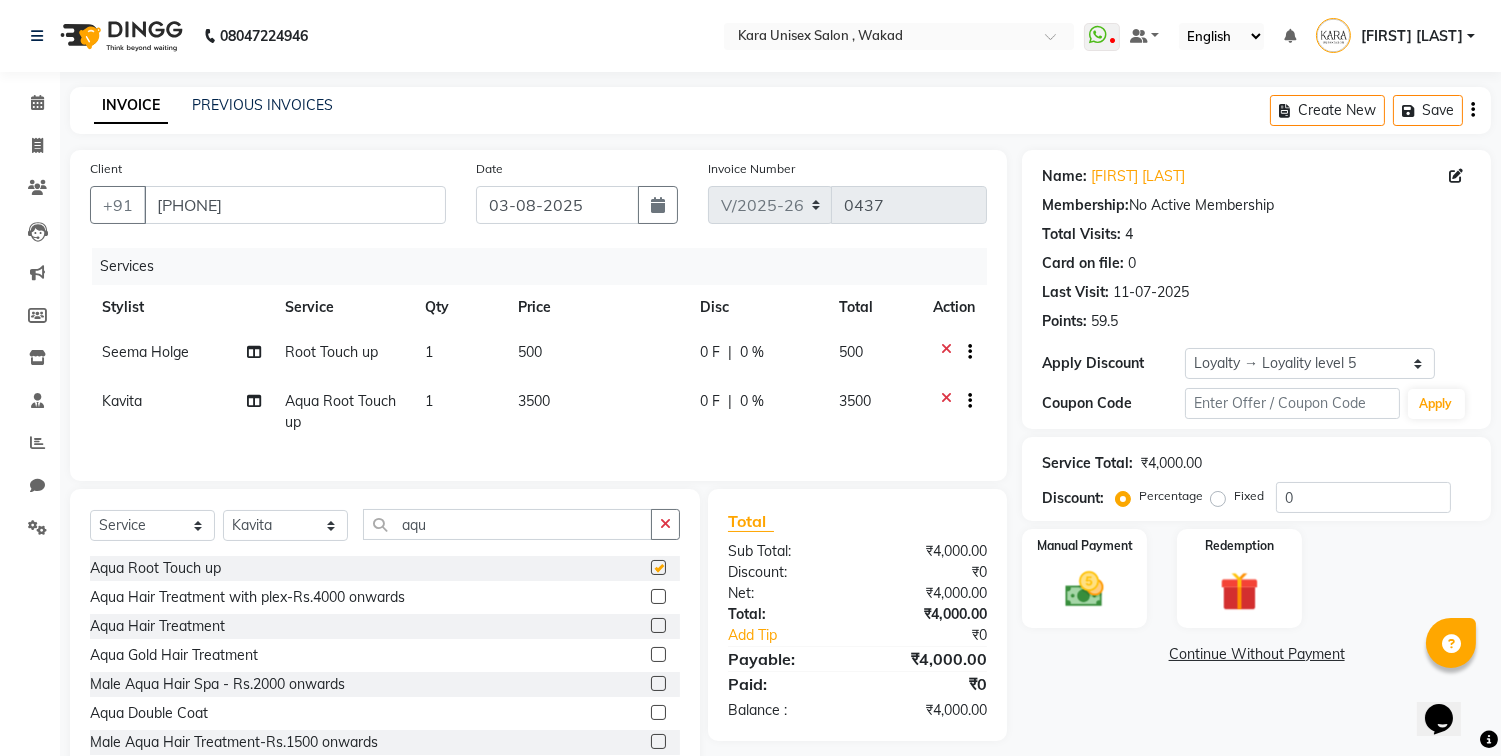 checkbox on "false" 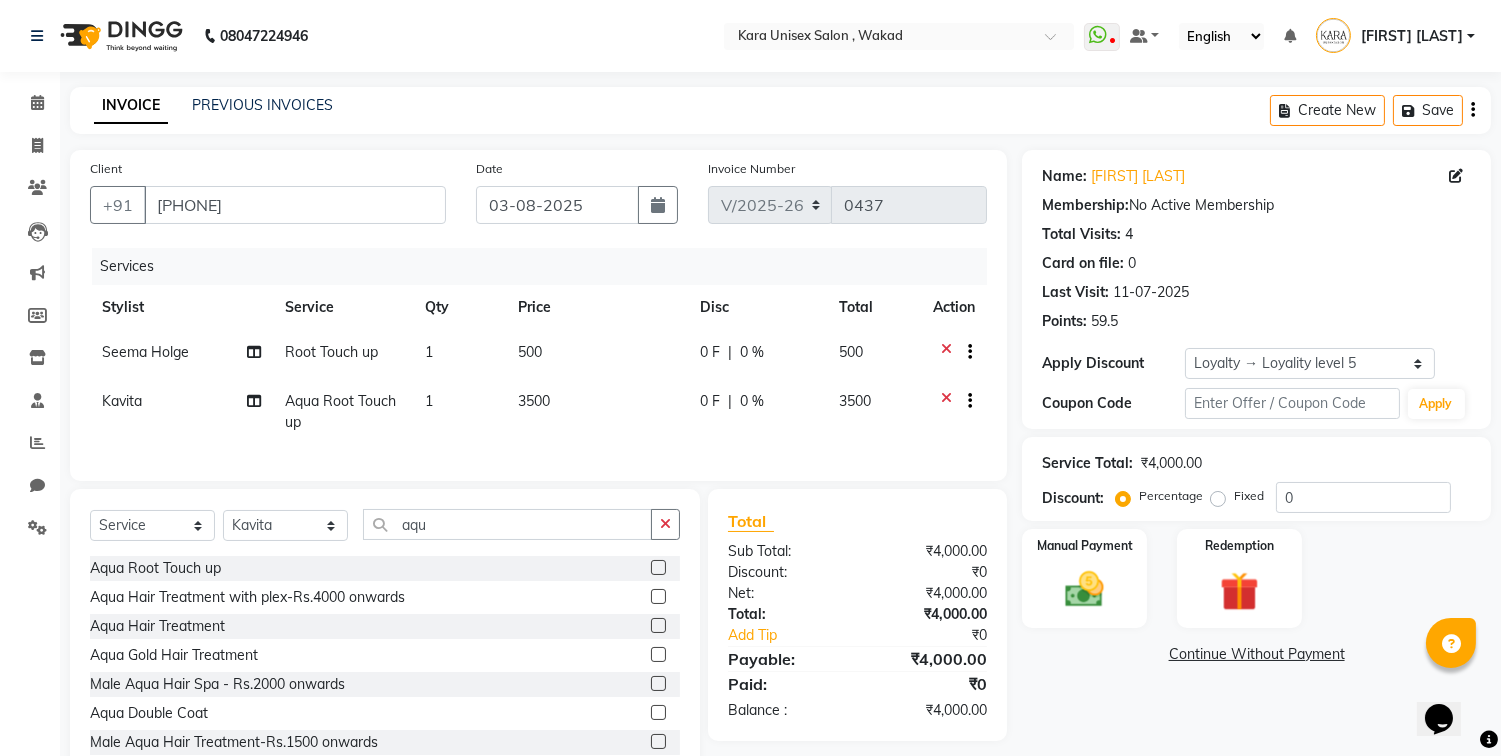 click on "3500" 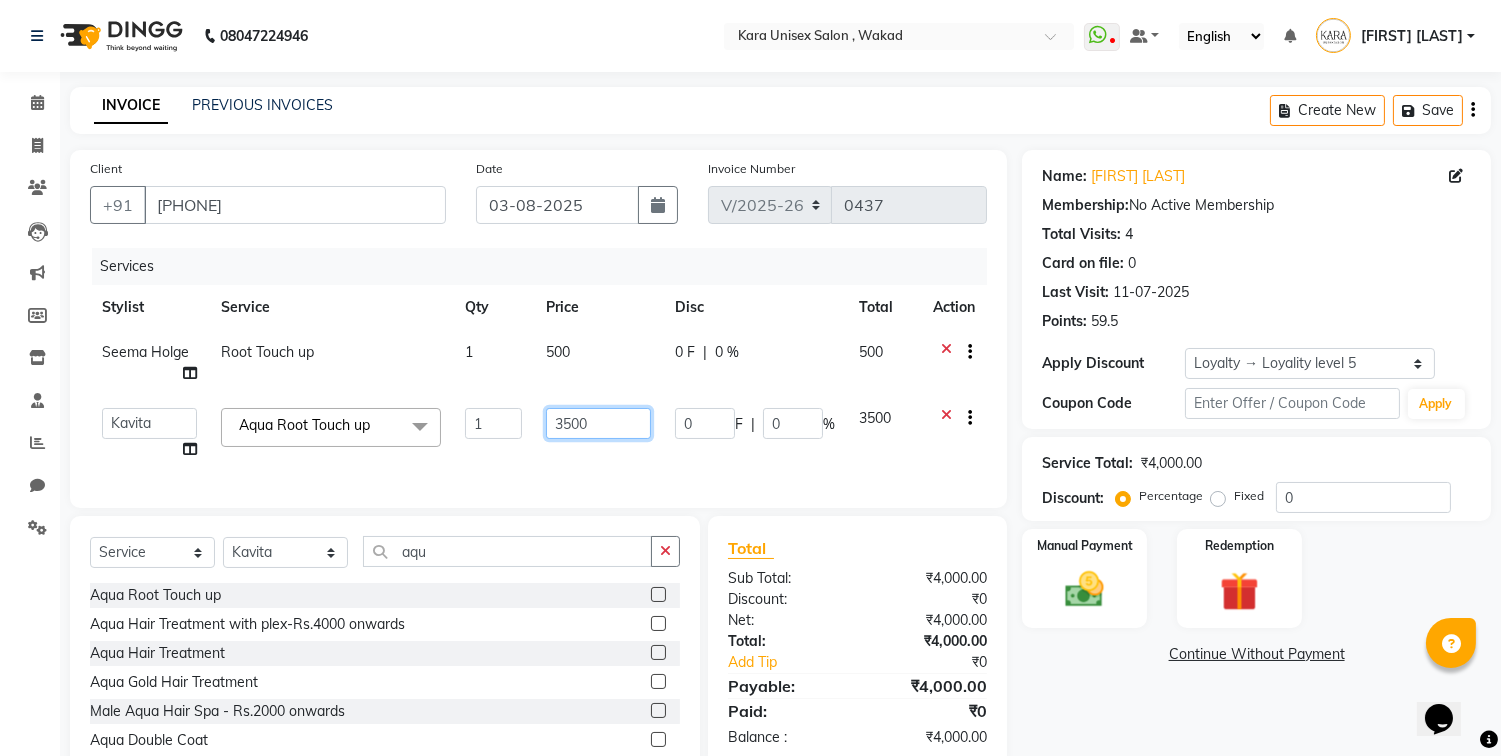 click on "3500" 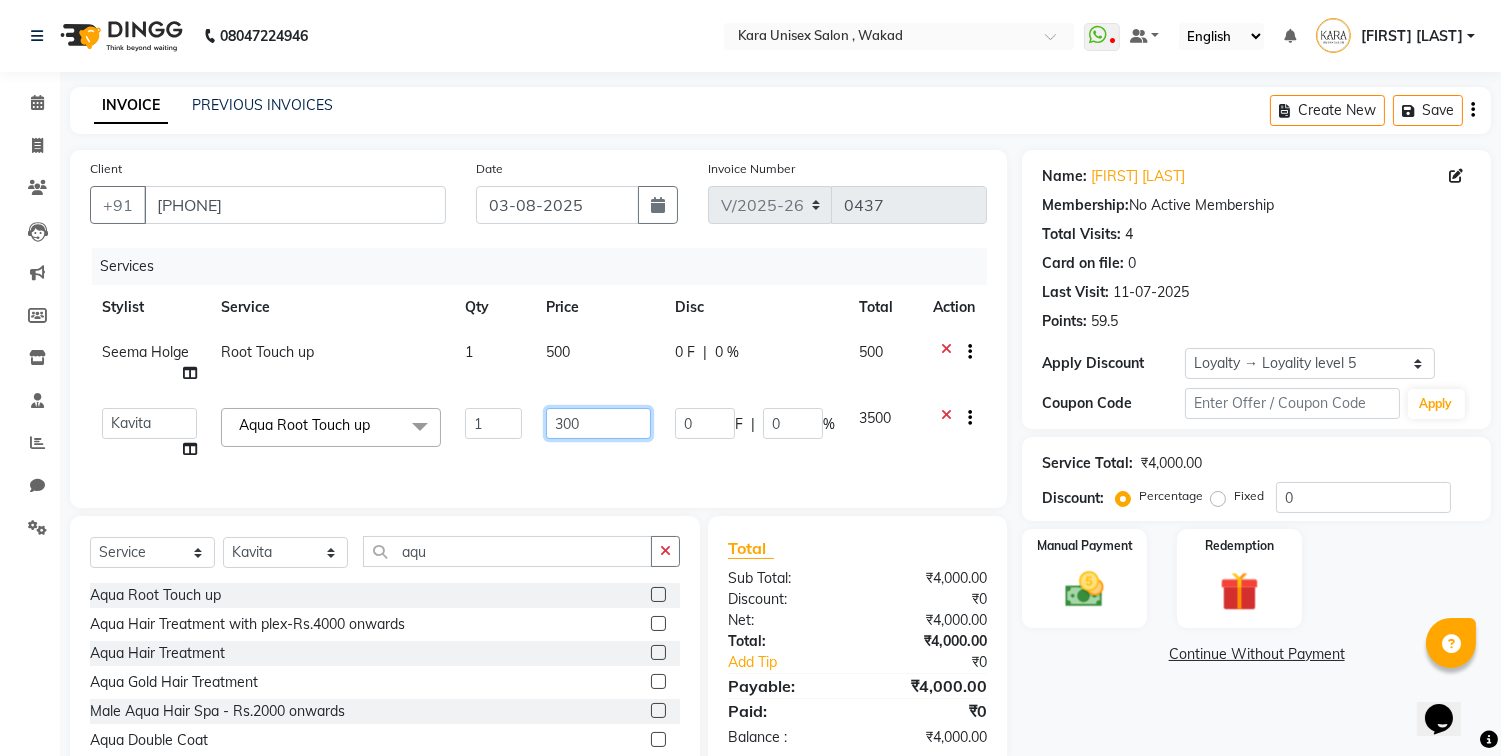 type on "3000" 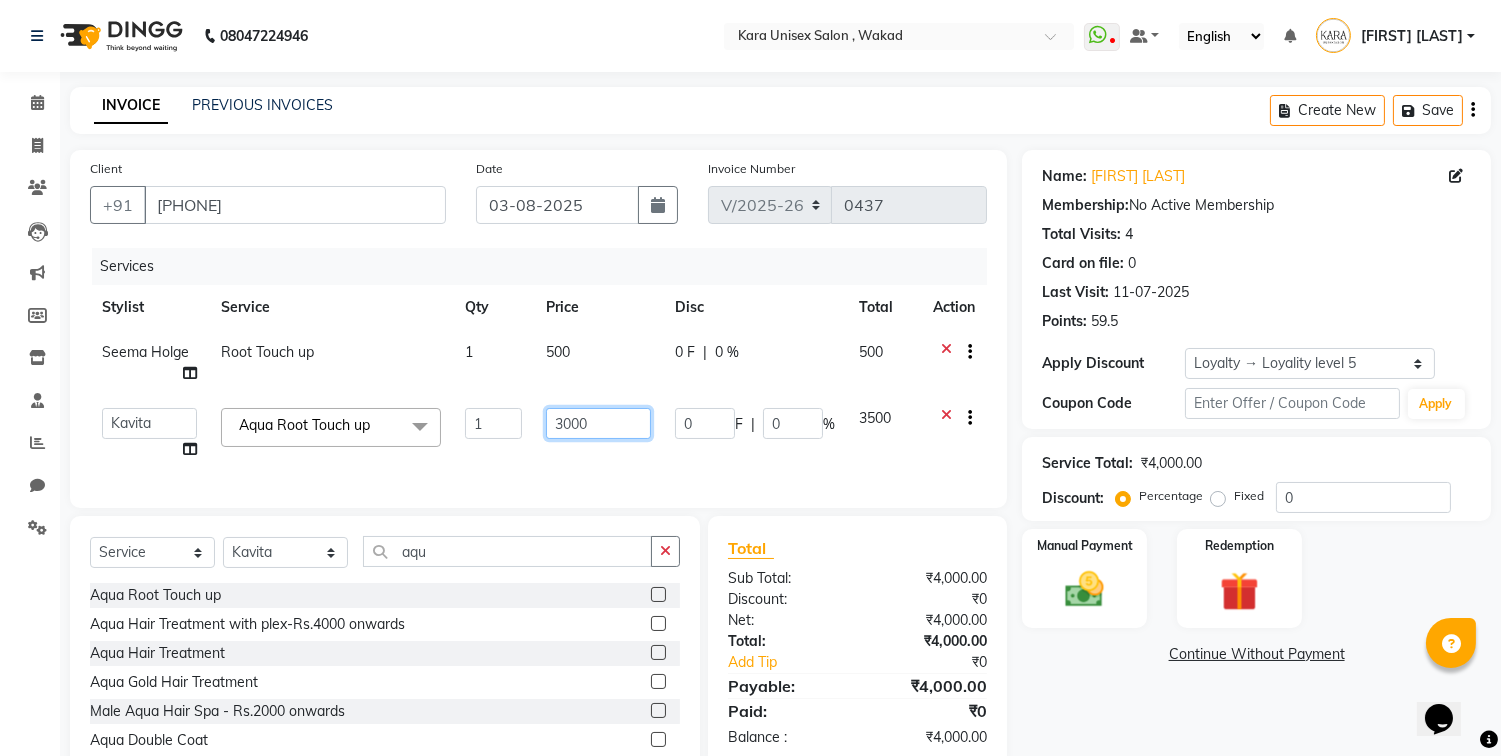 drag, startPoint x: 580, startPoint y: 423, endPoint x: 751, endPoint y: 522, distance: 197.59048 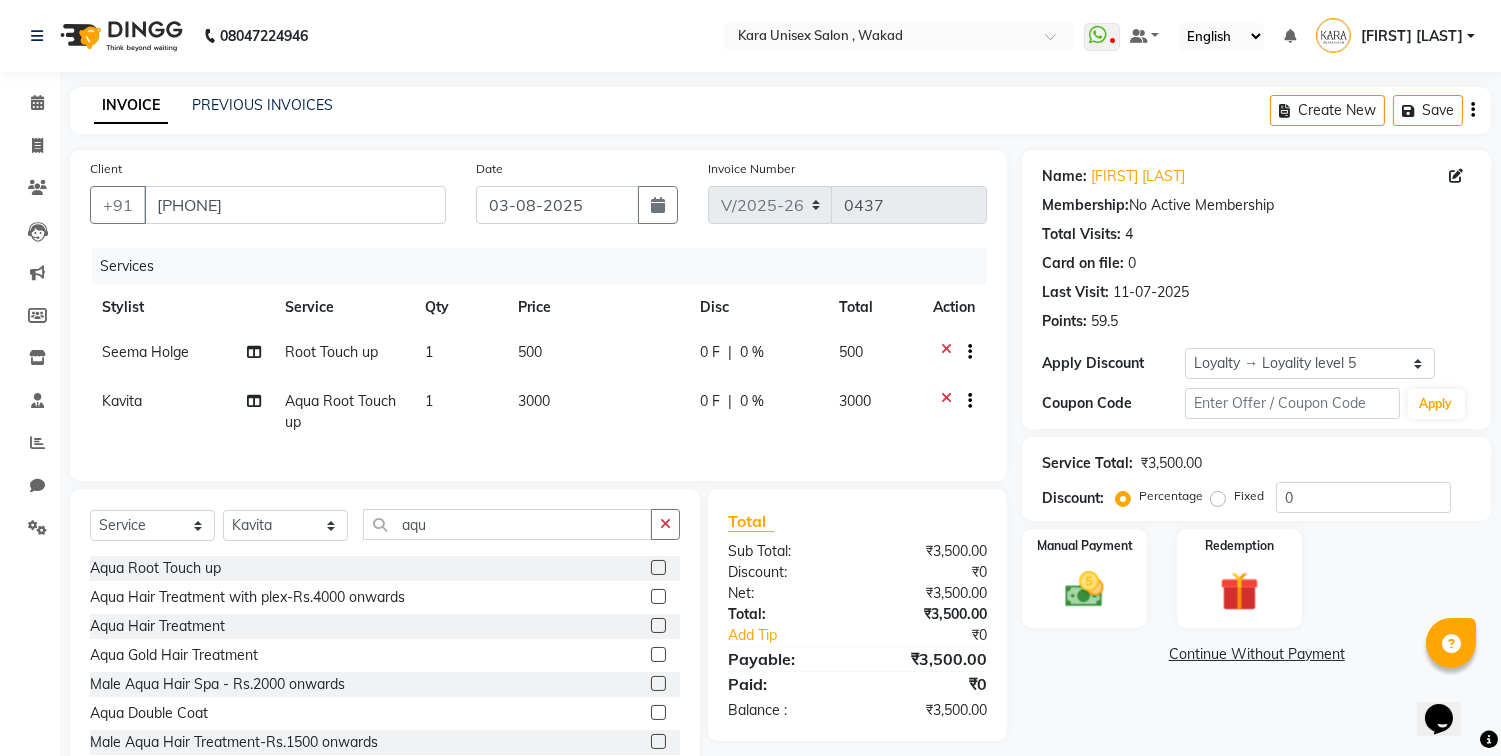 click on "Name: [FIRST] [LAST] Membership: No Active Membership Total Visits: 4 Card on file: 0 Last Visit: 11-07-2025 Points: 59.5 Apply Discount Select Loyalty → Loyality level 5 Coupon Code Apply Service Total: ₹3,500.00 Discount: Percentage Fixed 0 Manual Payment Redemption Payment Methods UPI Credit Card Debit Card ONLINE Cheque CASH Description: Send Details On SMS Email Checkout" 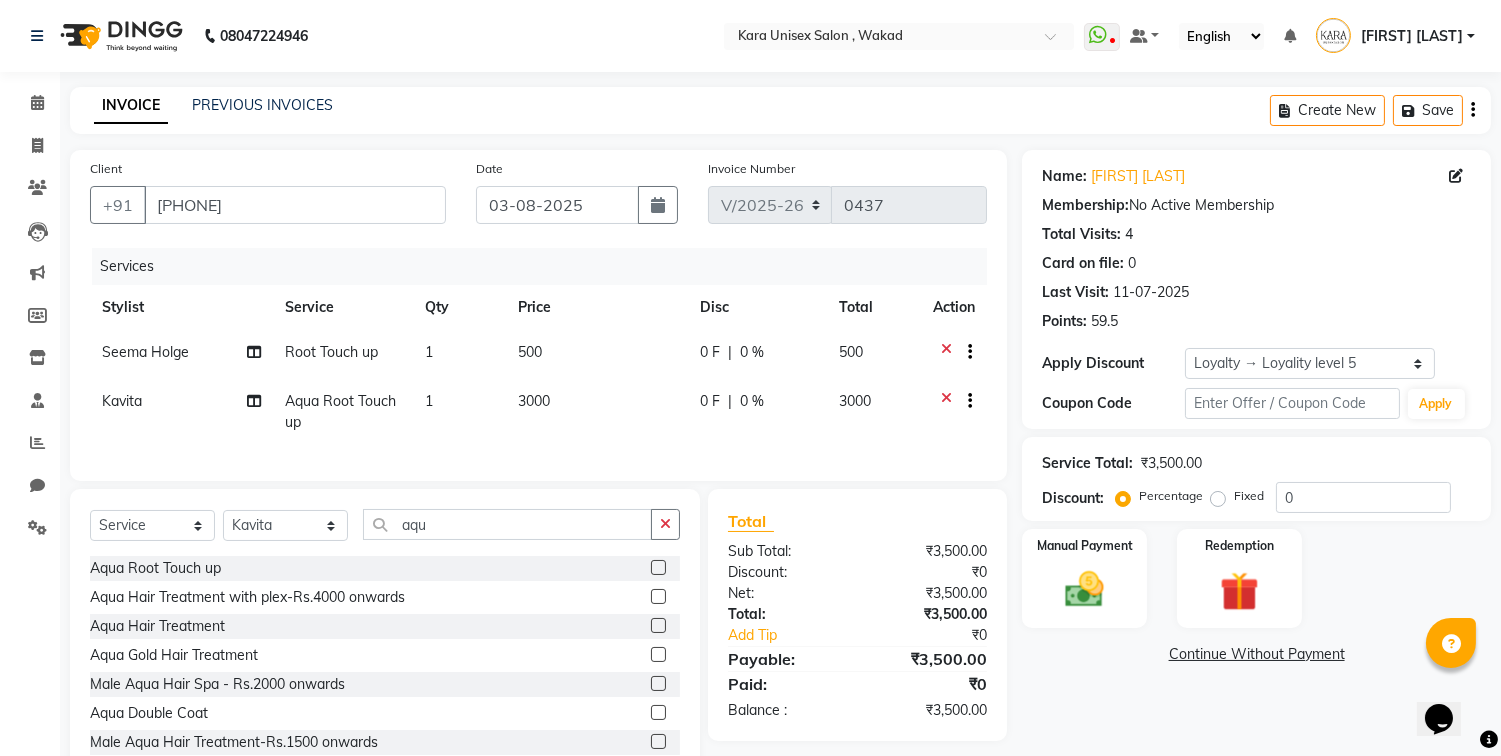 scroll, scrollTop: 74, scrollLeft: 0, axis: vertical 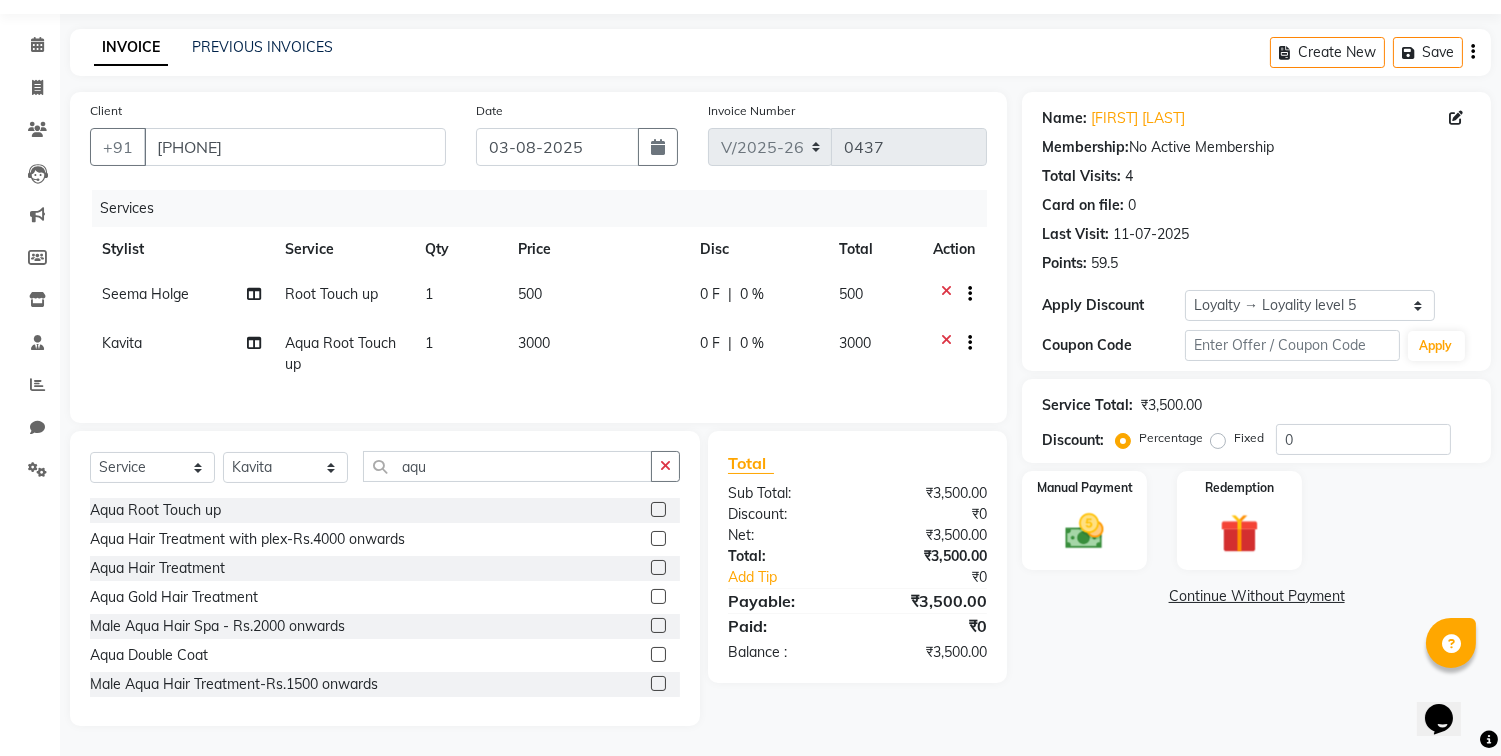 drag, startPoint x: 1040, startPoint y: 668, endPoint x: 1070, endPoint y: 638, distance: 42.426407 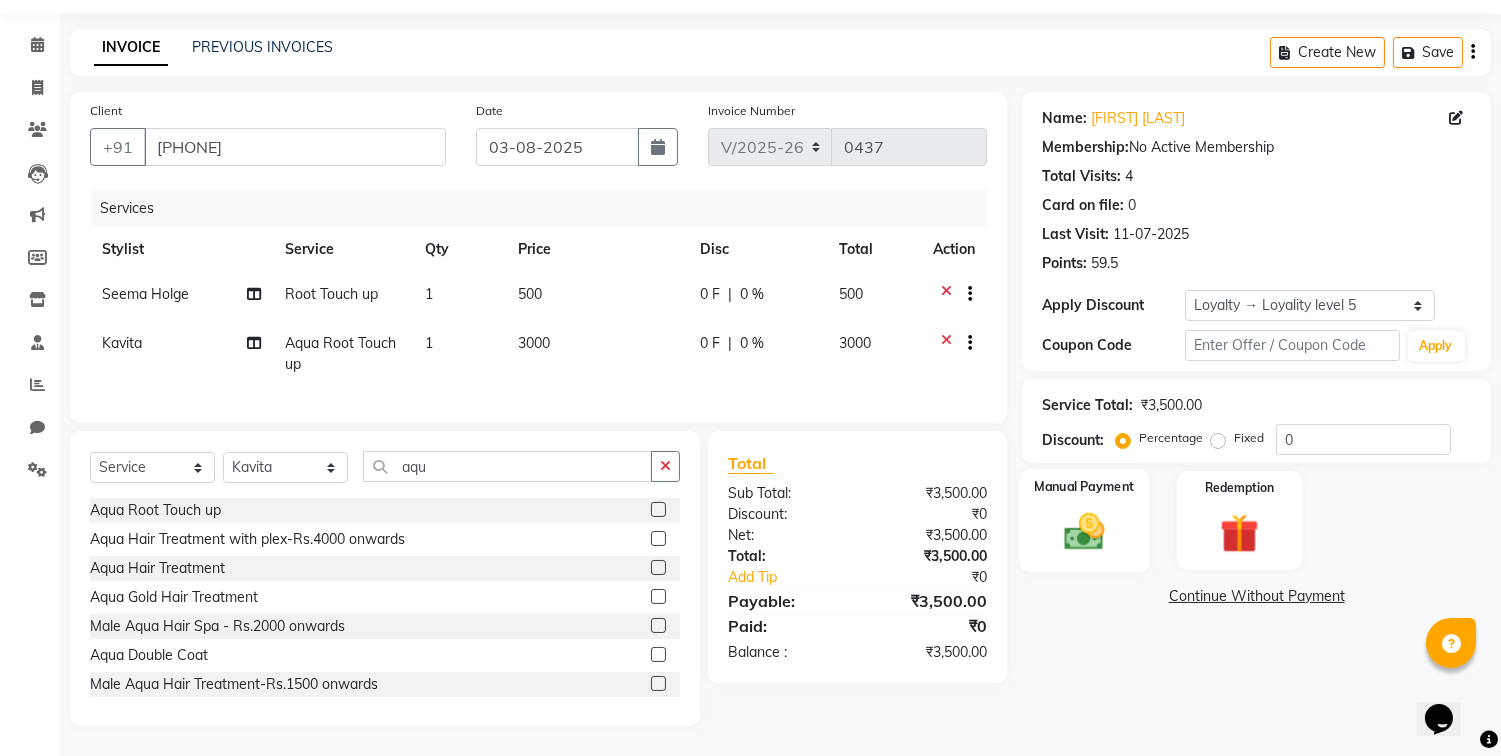 click 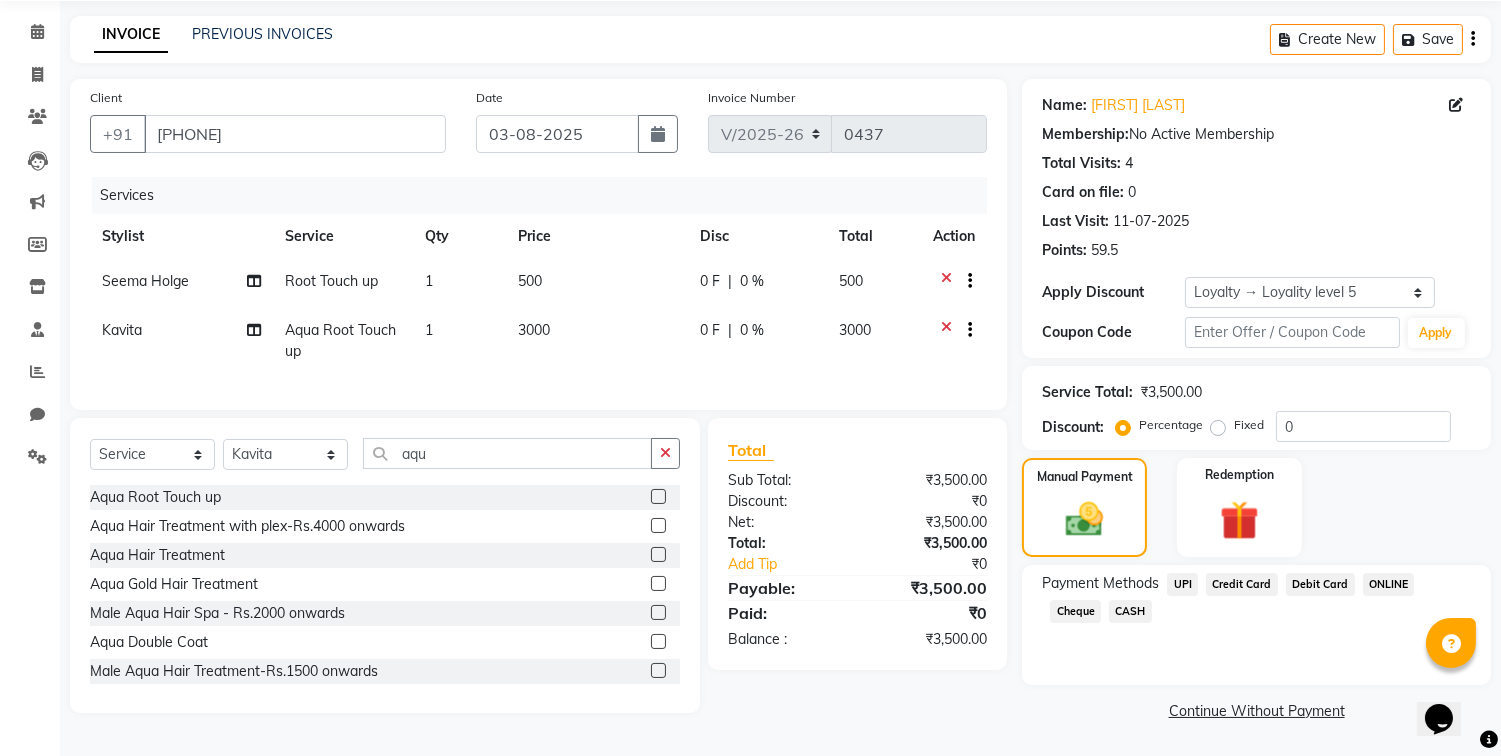 click on "UPI" 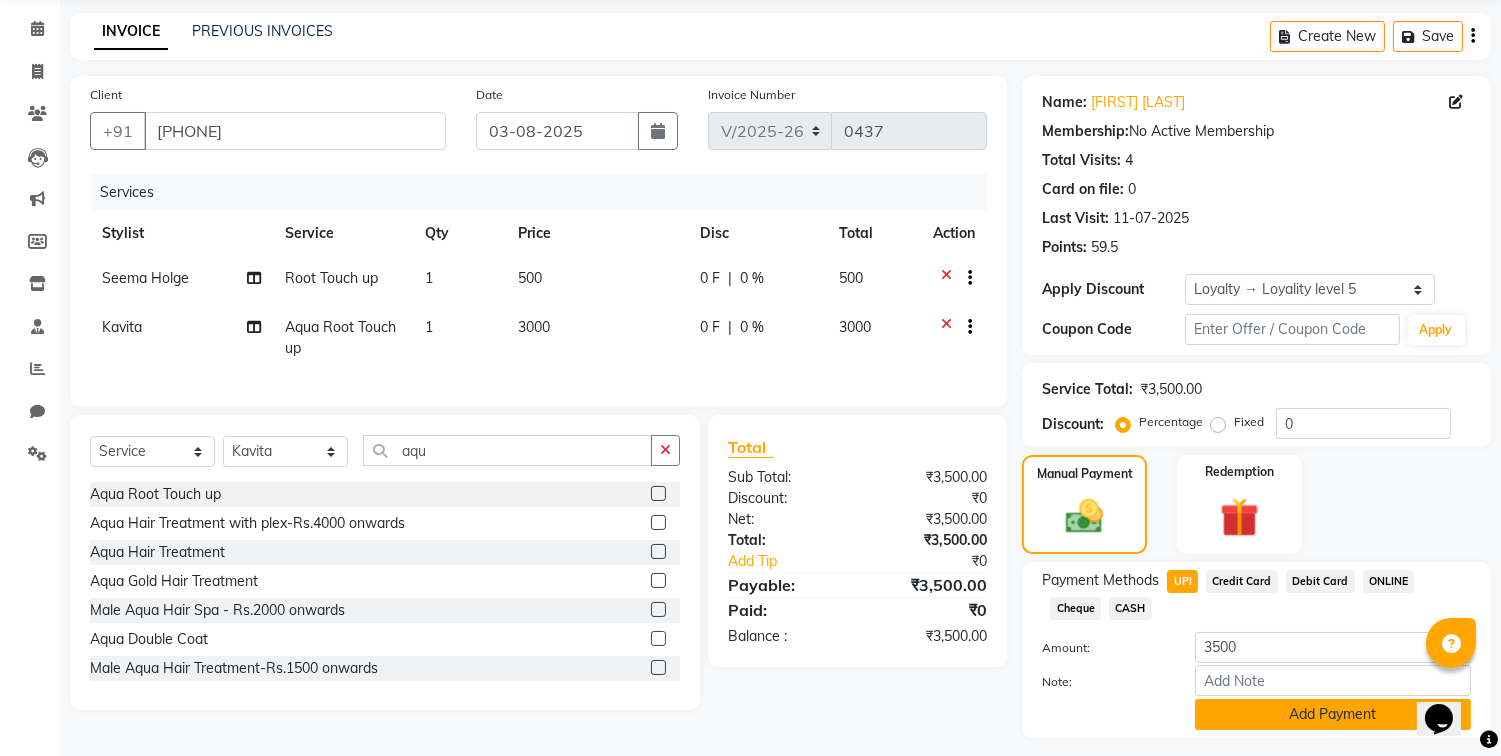click on "Add Payment" 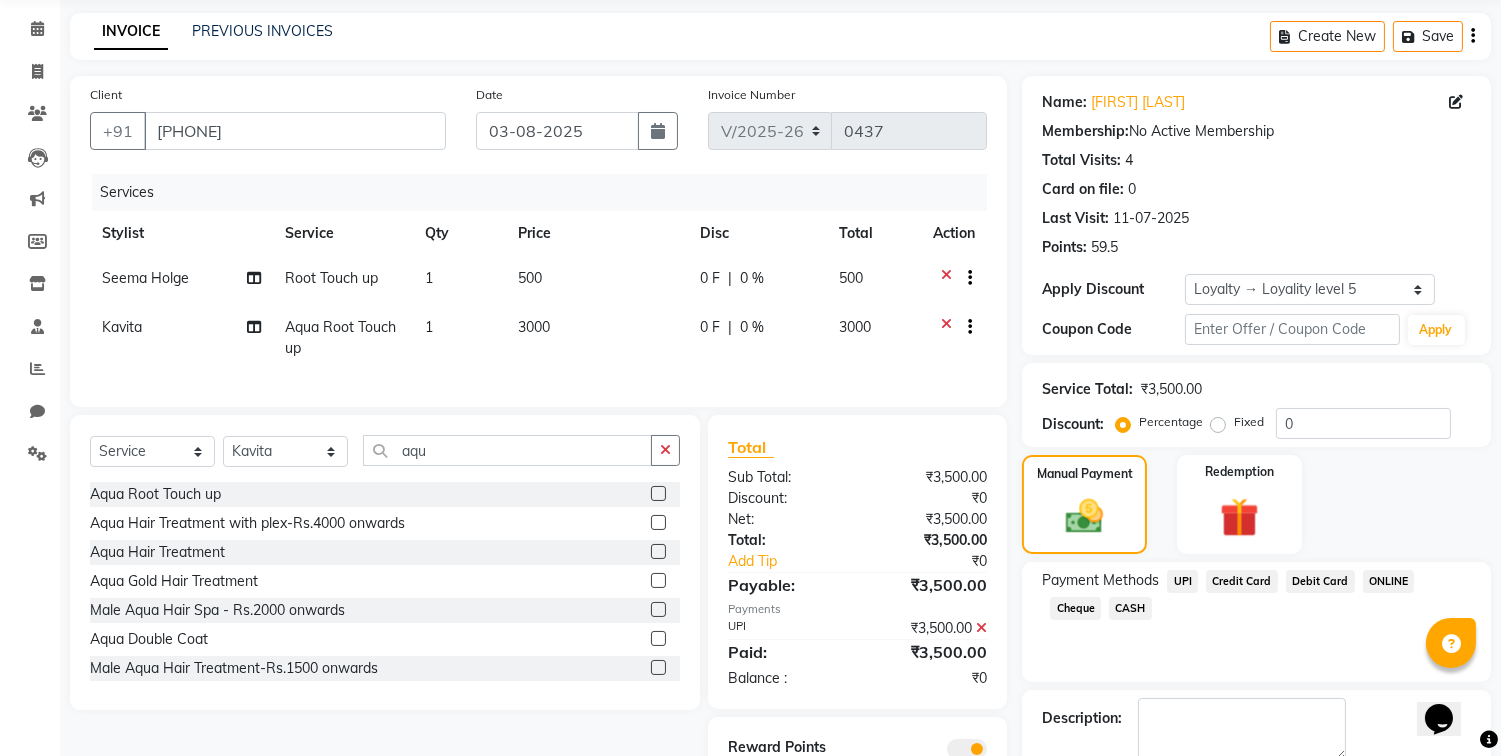 scroll, scrollTop: 183, scrollLeft: 0, axis: vertical 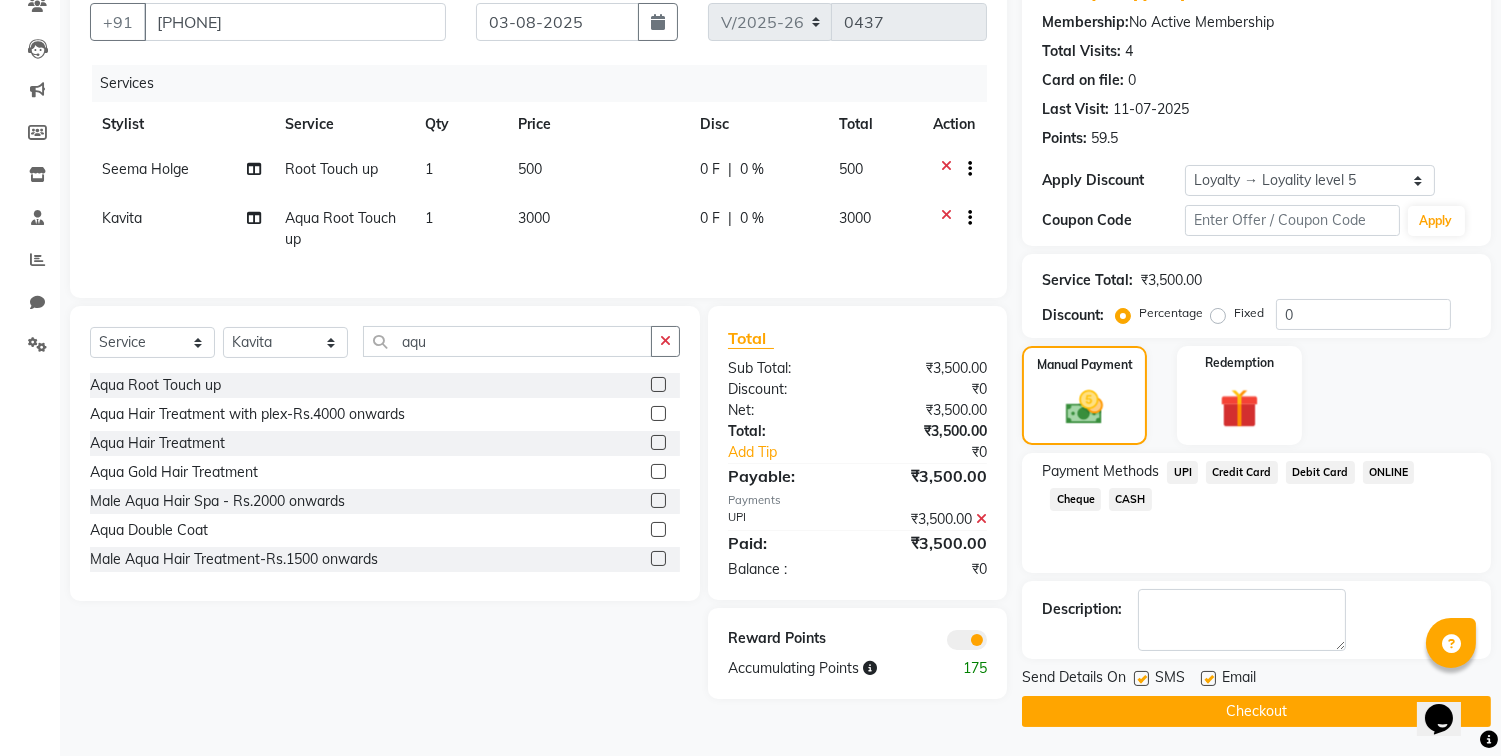 click on "Checkout" 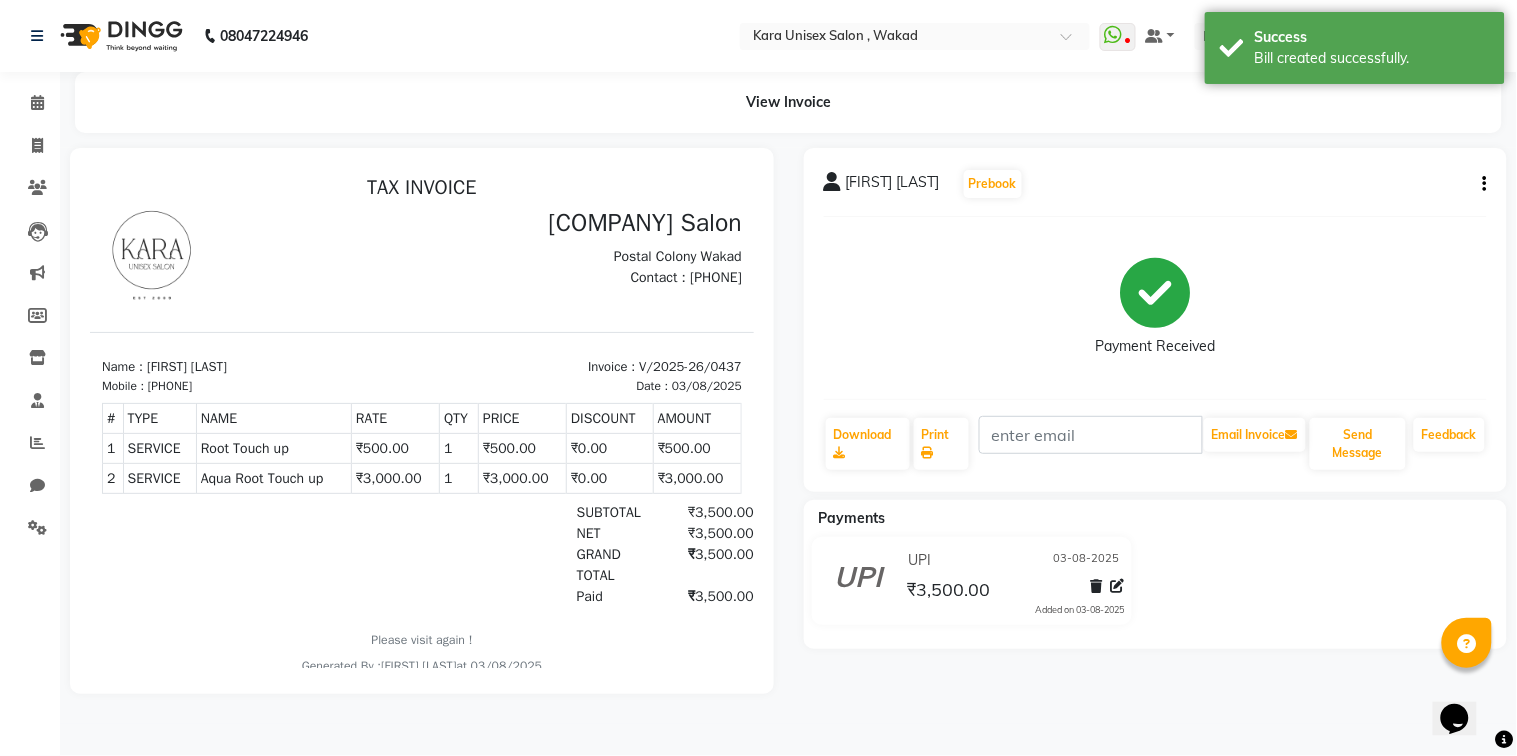 scroll, scrollTop: 0, scrollLeft: 0, axis: both 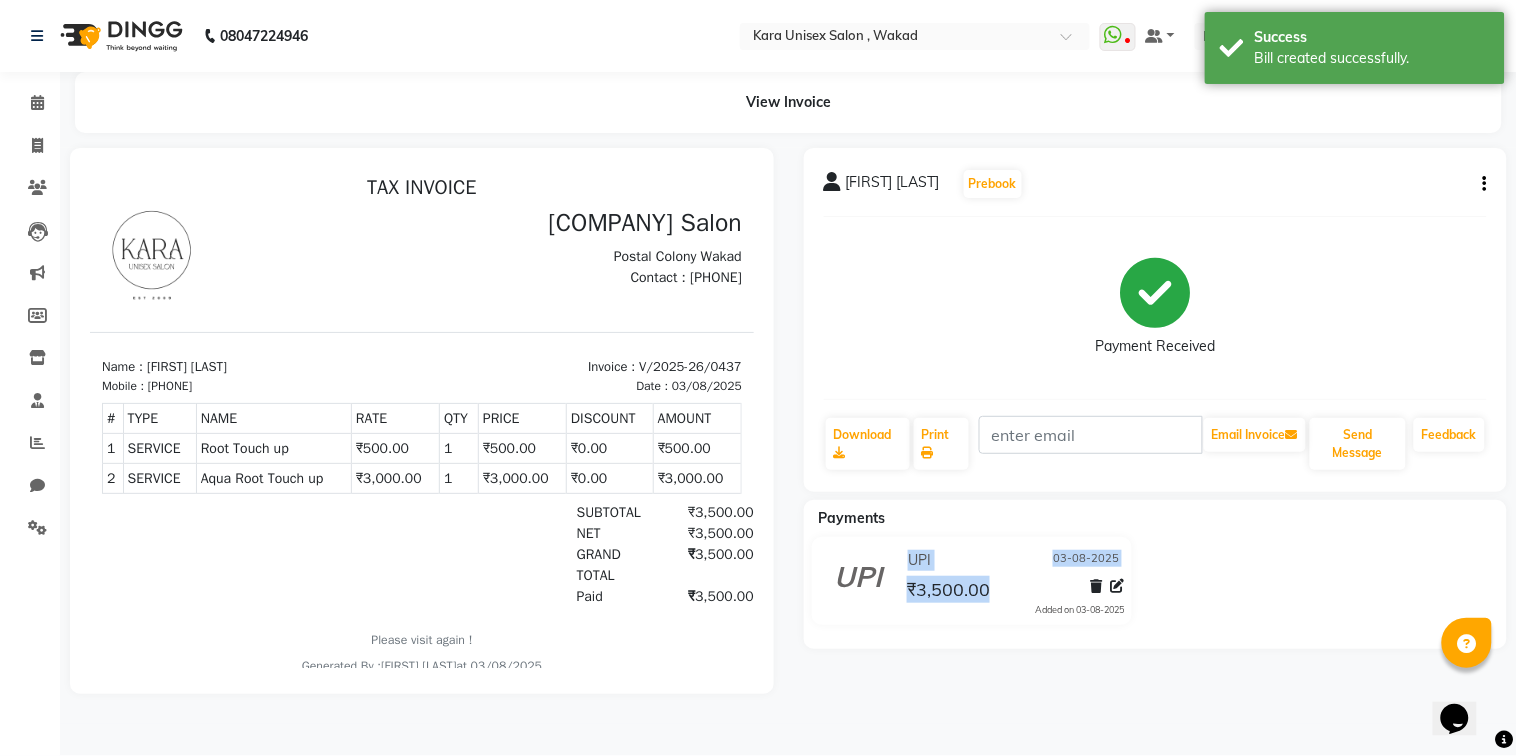 drag, startPoint x: 1252, startPoint y: 707, endPoint x: 1388, endPoint y: 522, distance: 229.61053 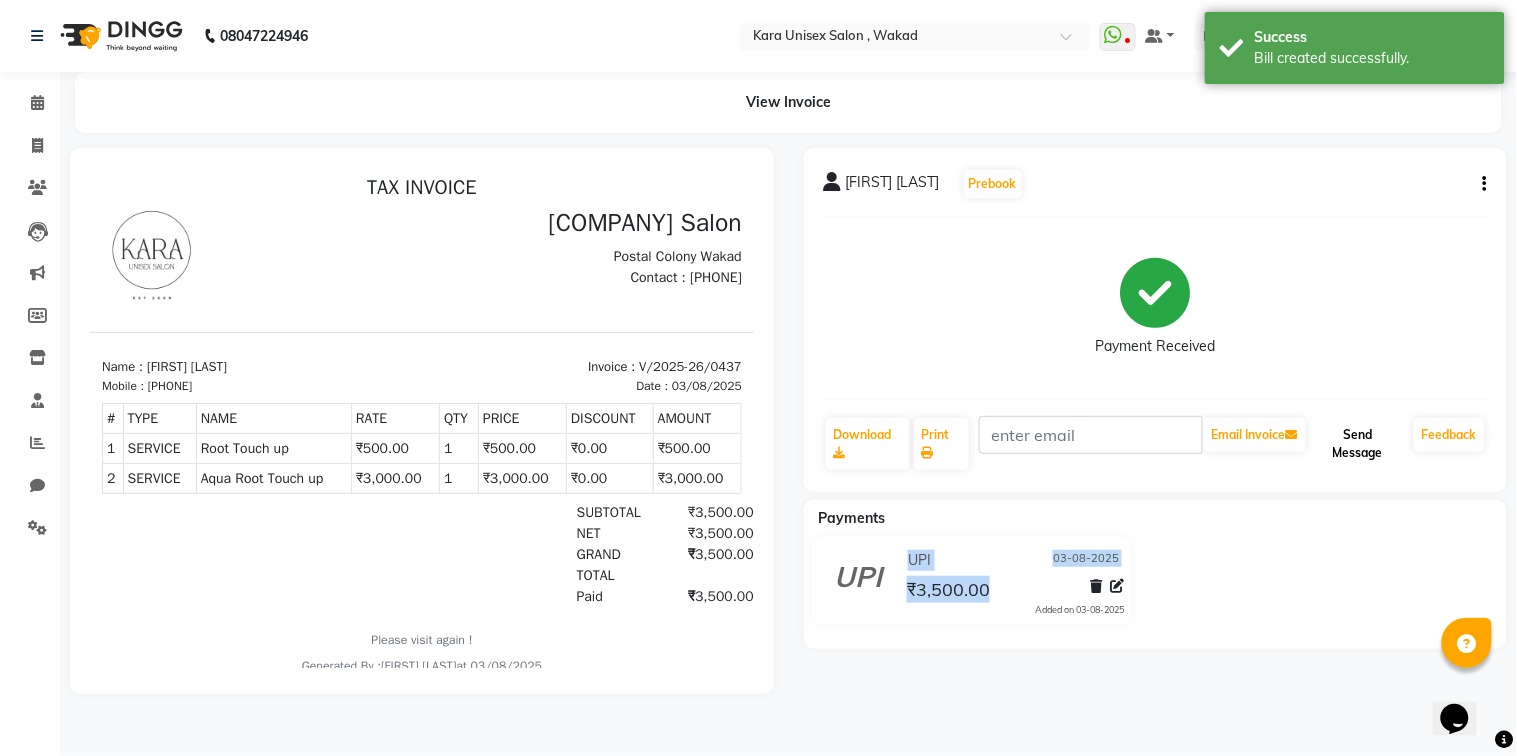 click on "Send Message" 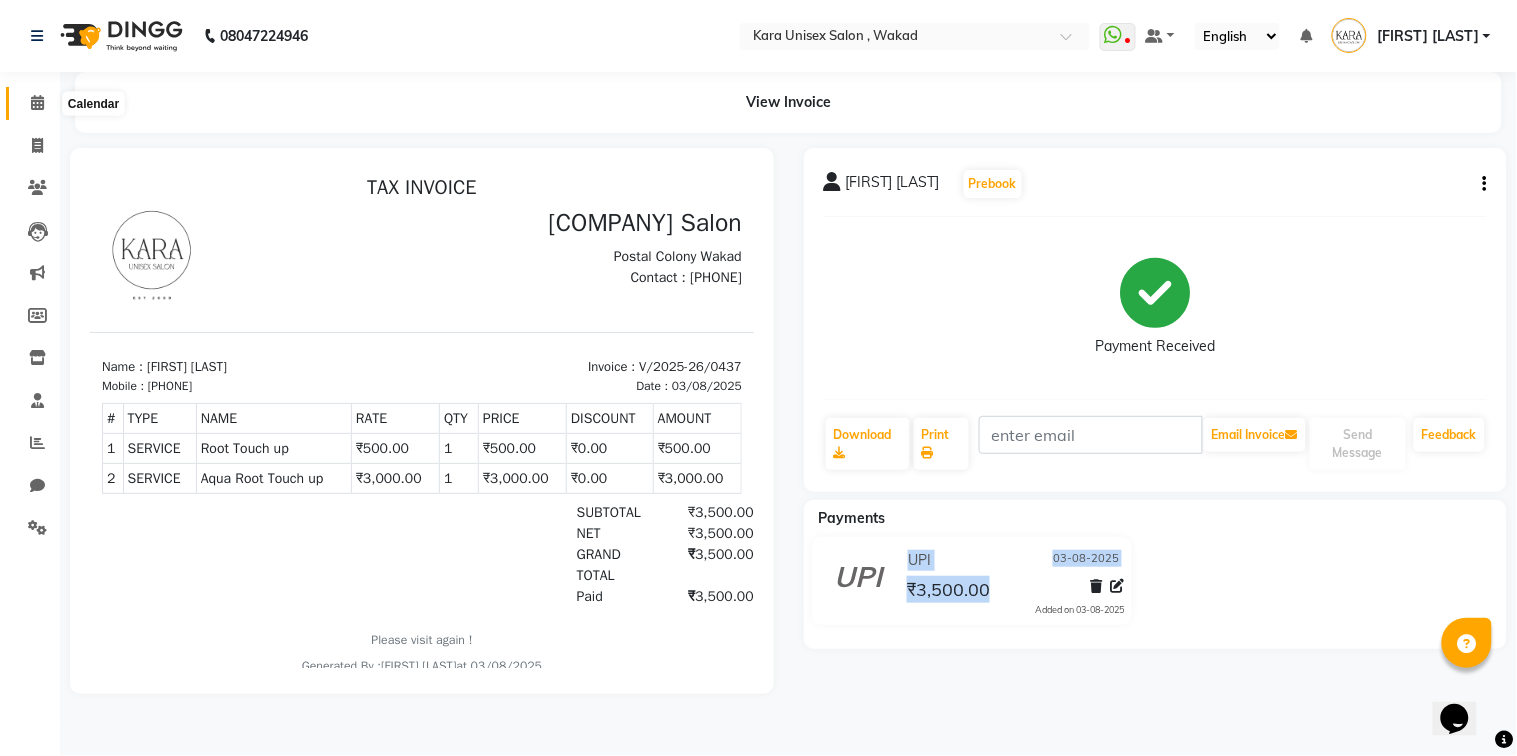 click 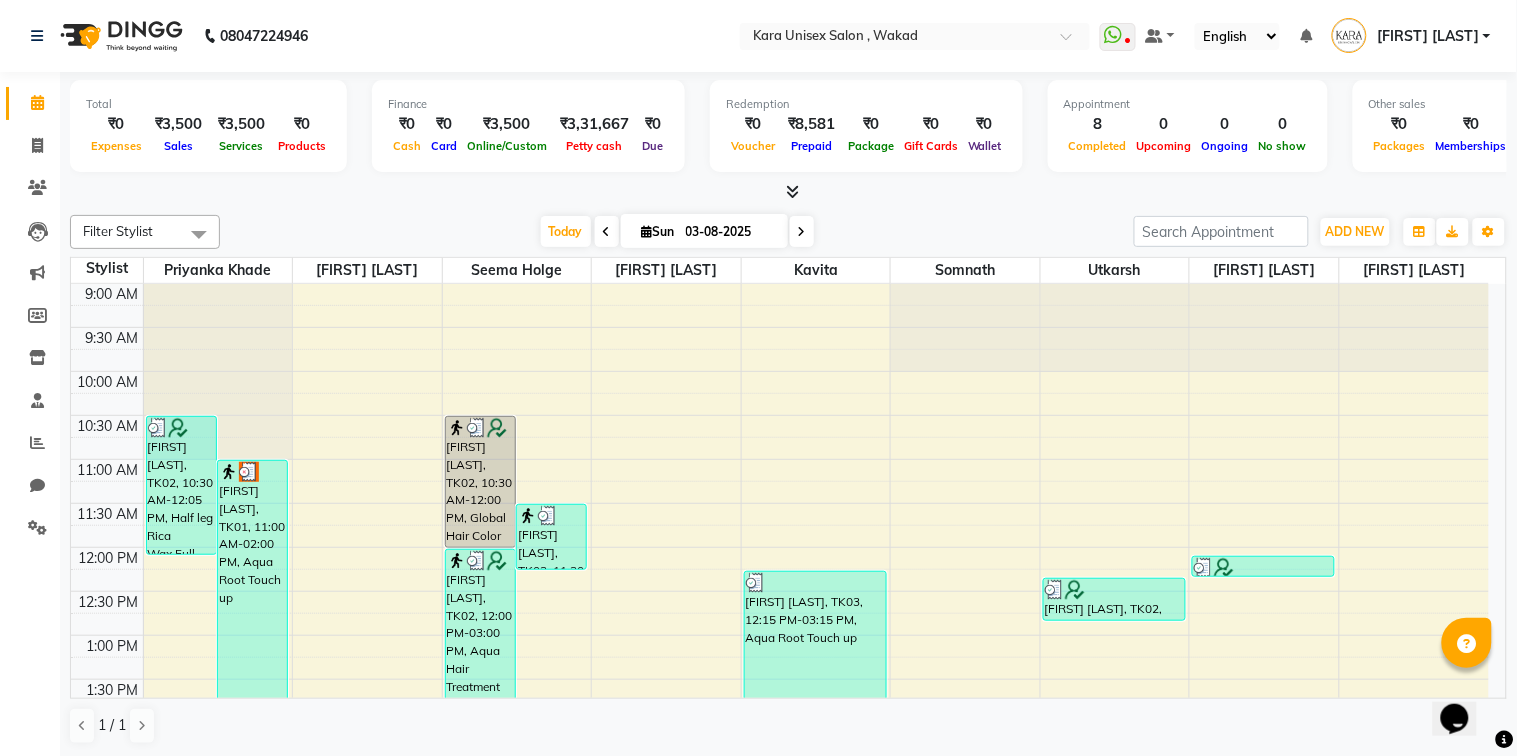 drag, startPoint x: 313, startPoint y: 354, endPoint x: 435, endPoint y: 428, distance: 142.68848 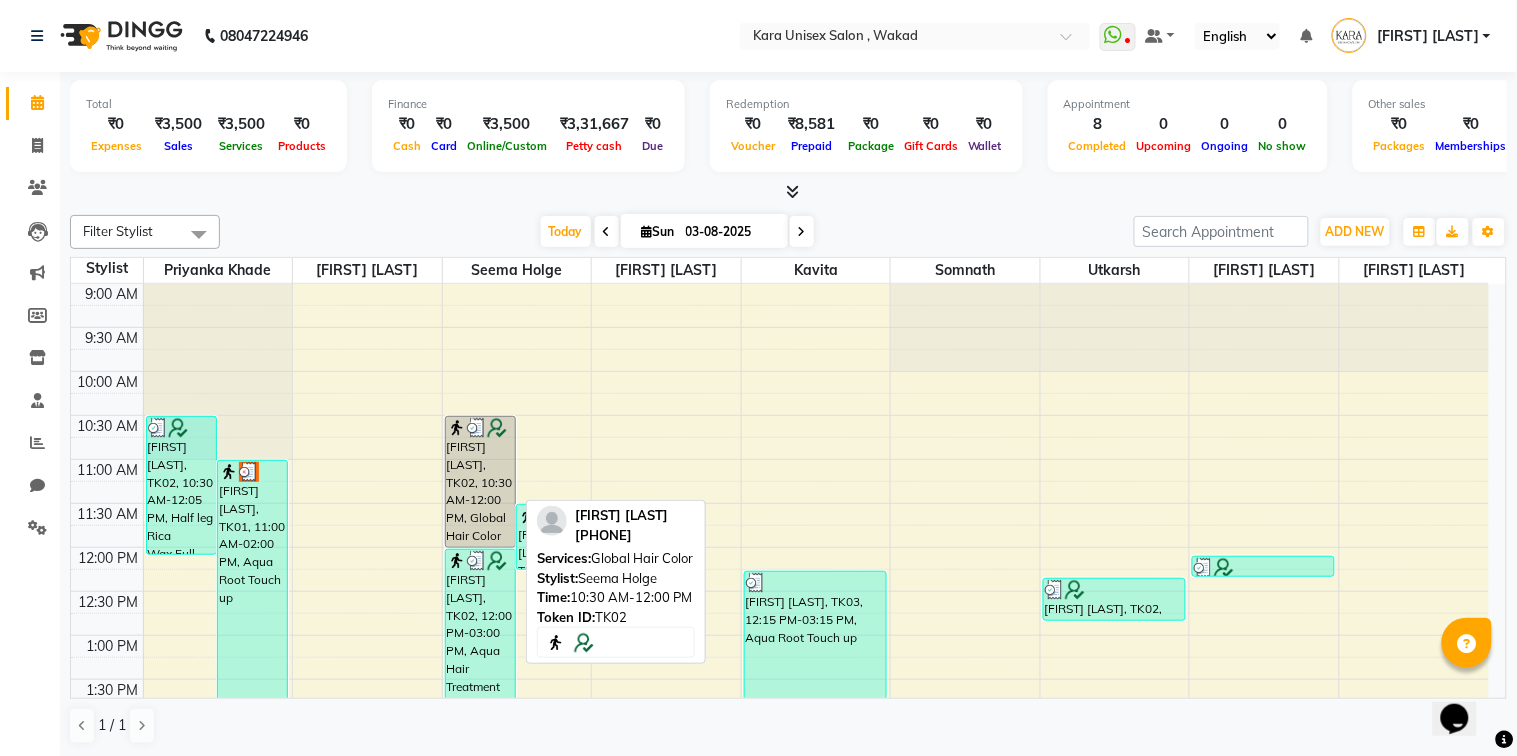 click on "[FIRST] [LAST], TK02, 10:30 AM-12:00 PM, Global Hair Color" at bounding box center (480, 482) 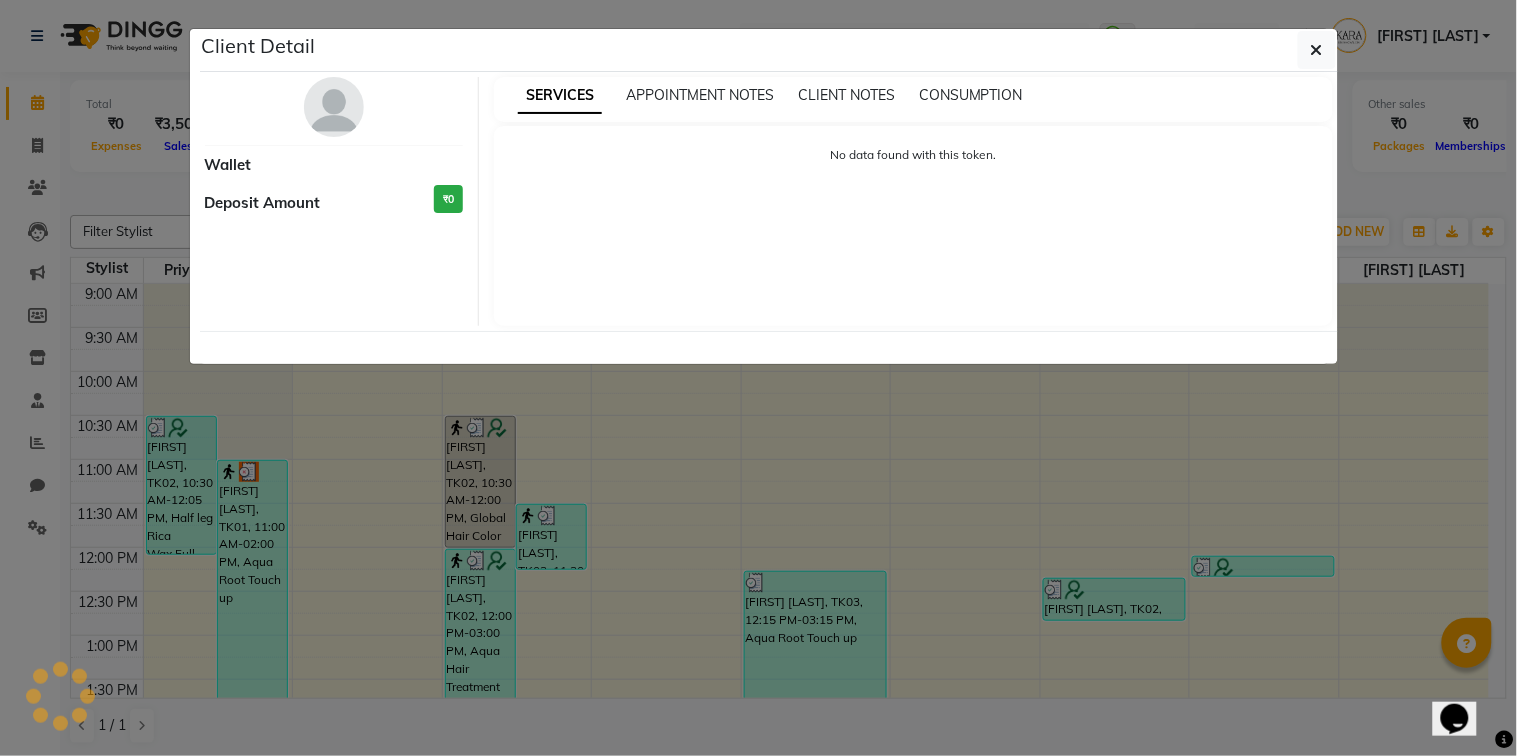 select on "3" 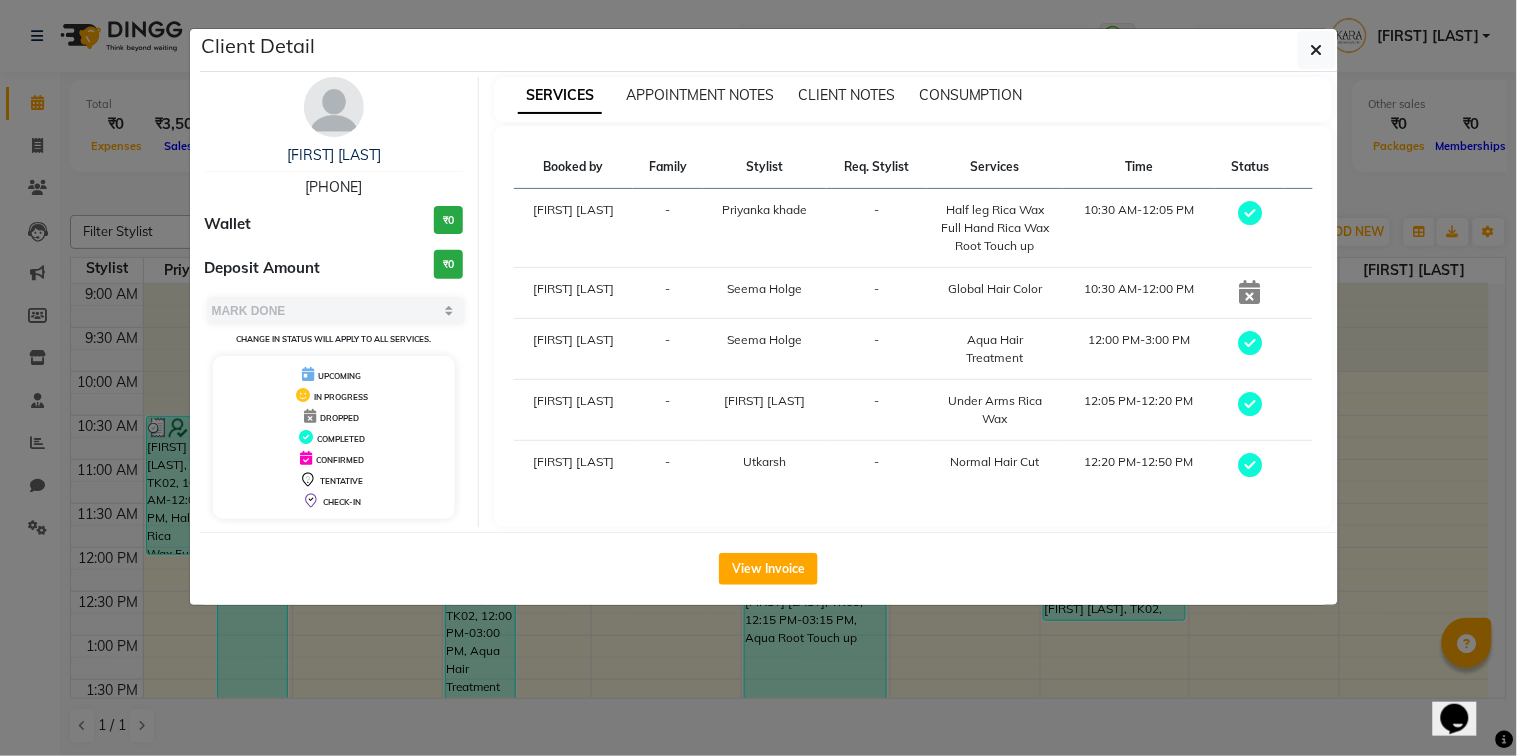 click on "Seema Holge" at bounding box center [764, 349] 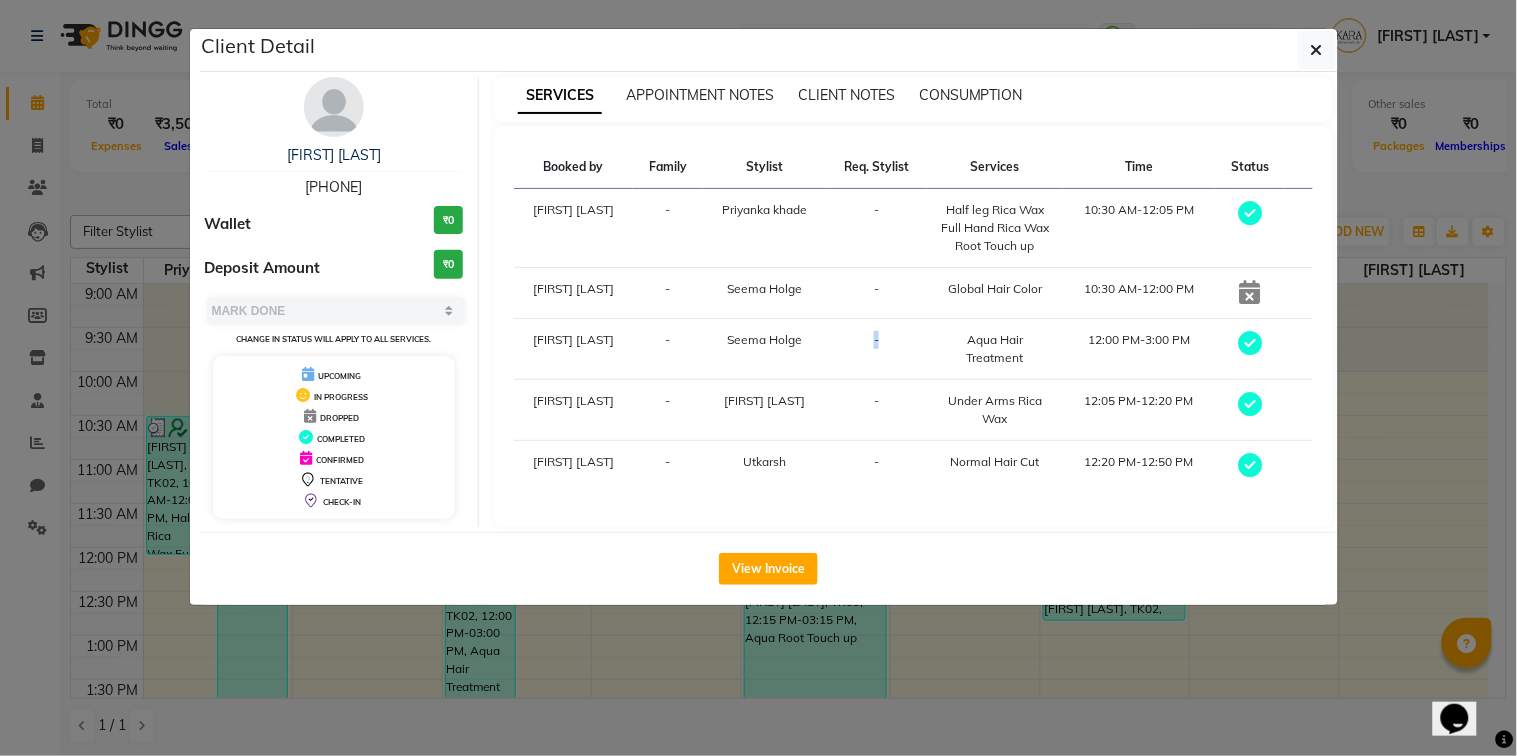 drag, startPoint x: 810, startPoint y: 375, endPoint x: 827, endPoint y: 370, distance: 17.720045 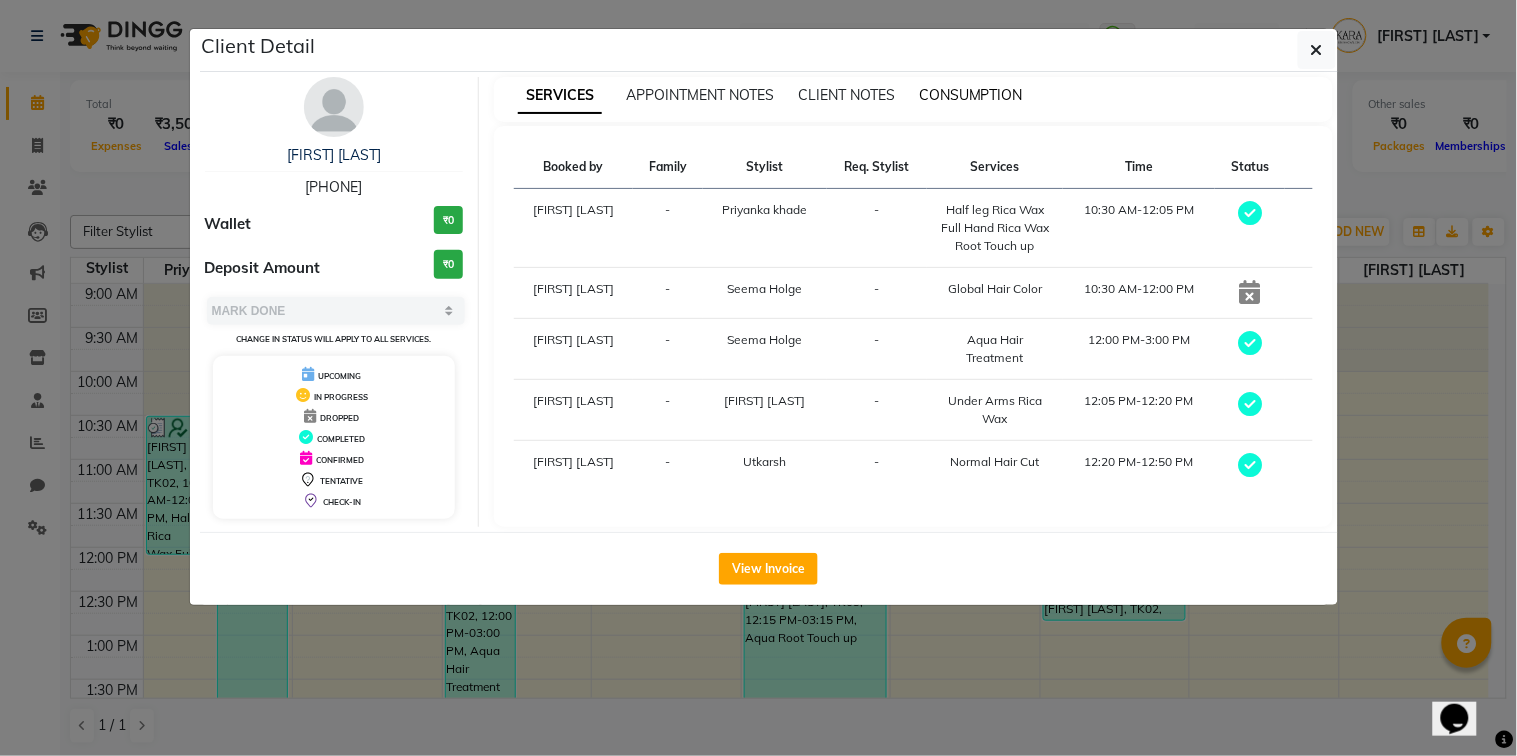 click on "CONSUMPTION" at bounding box center (971, 95) 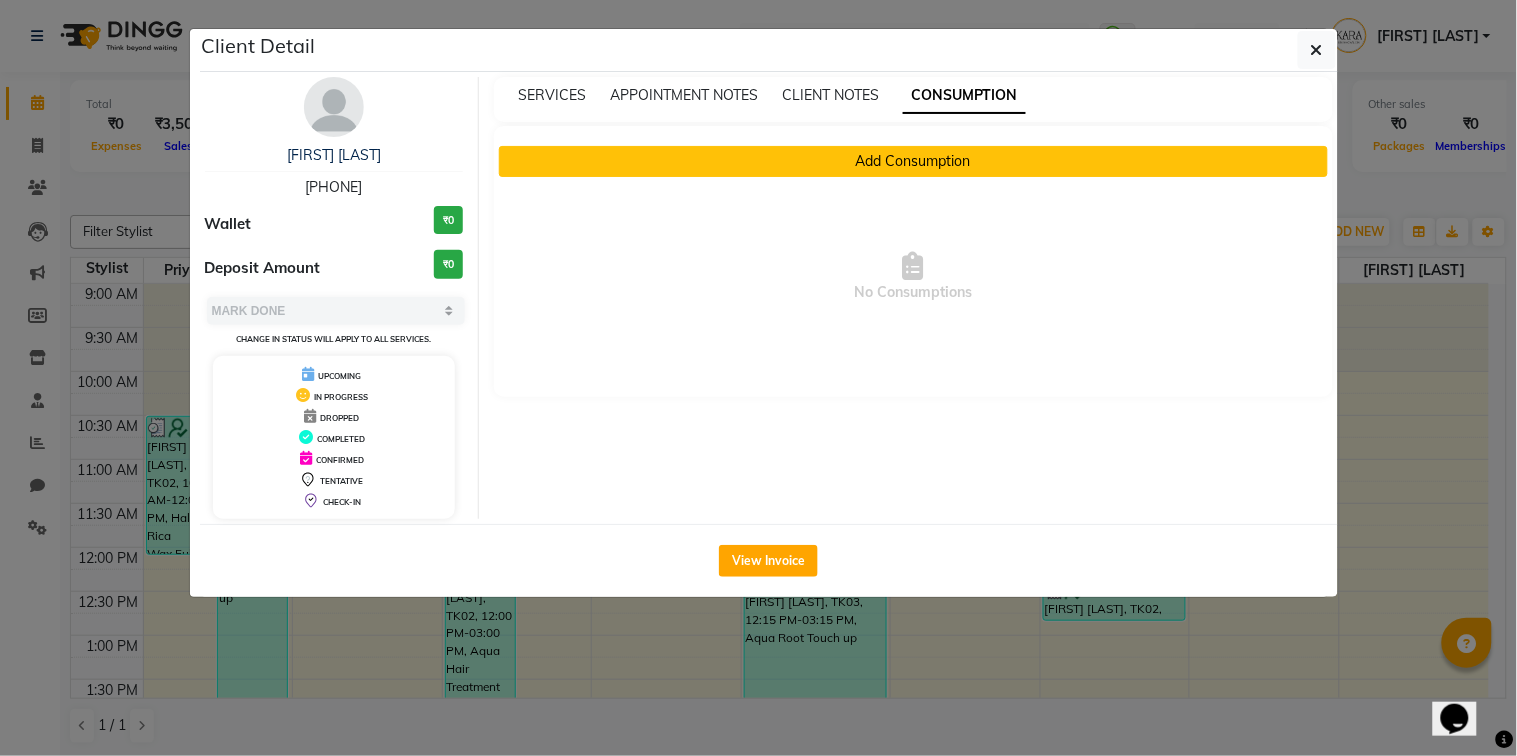click on "Add Consumption" at bounding box center [913, 161] 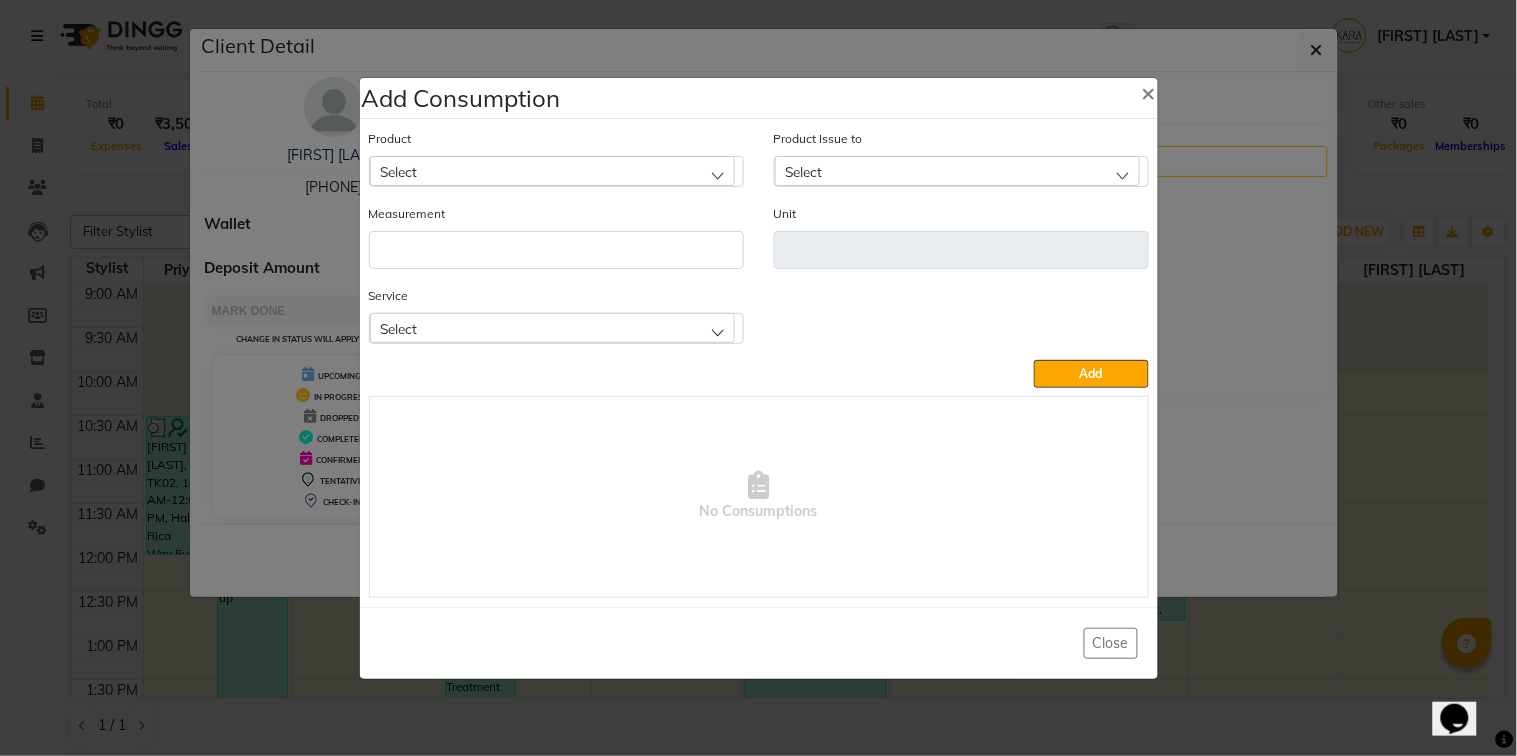click on "Select" 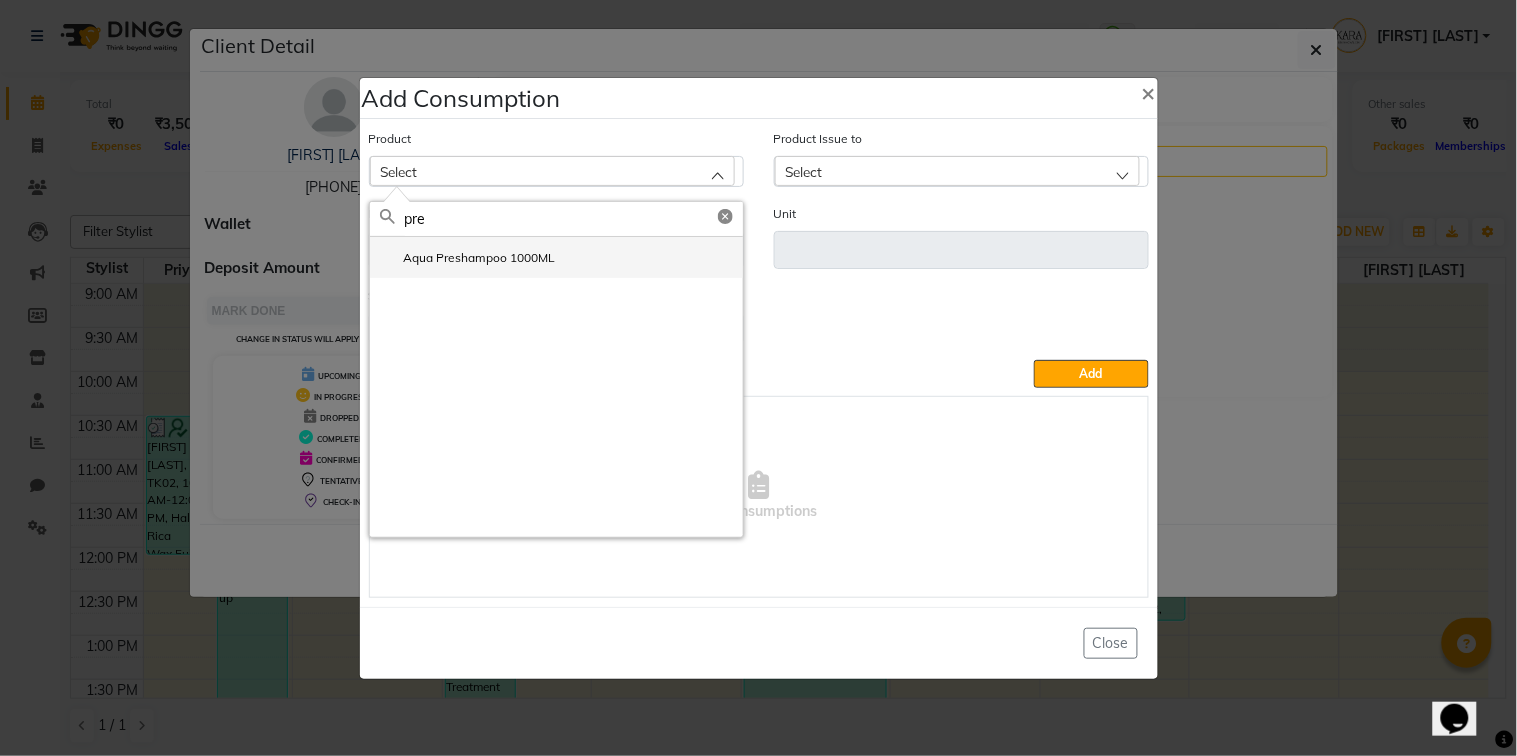 type on "pre" 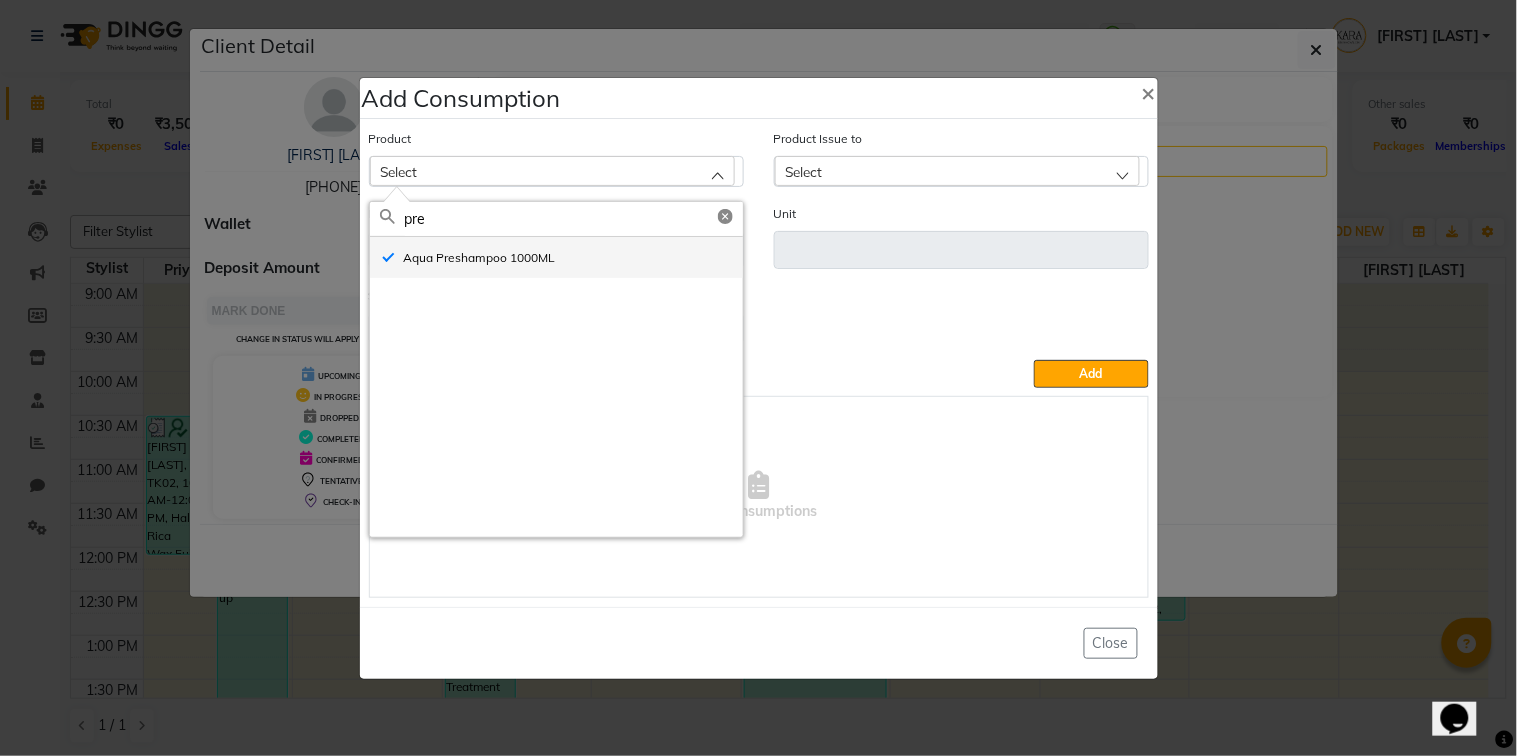 type on "ML" 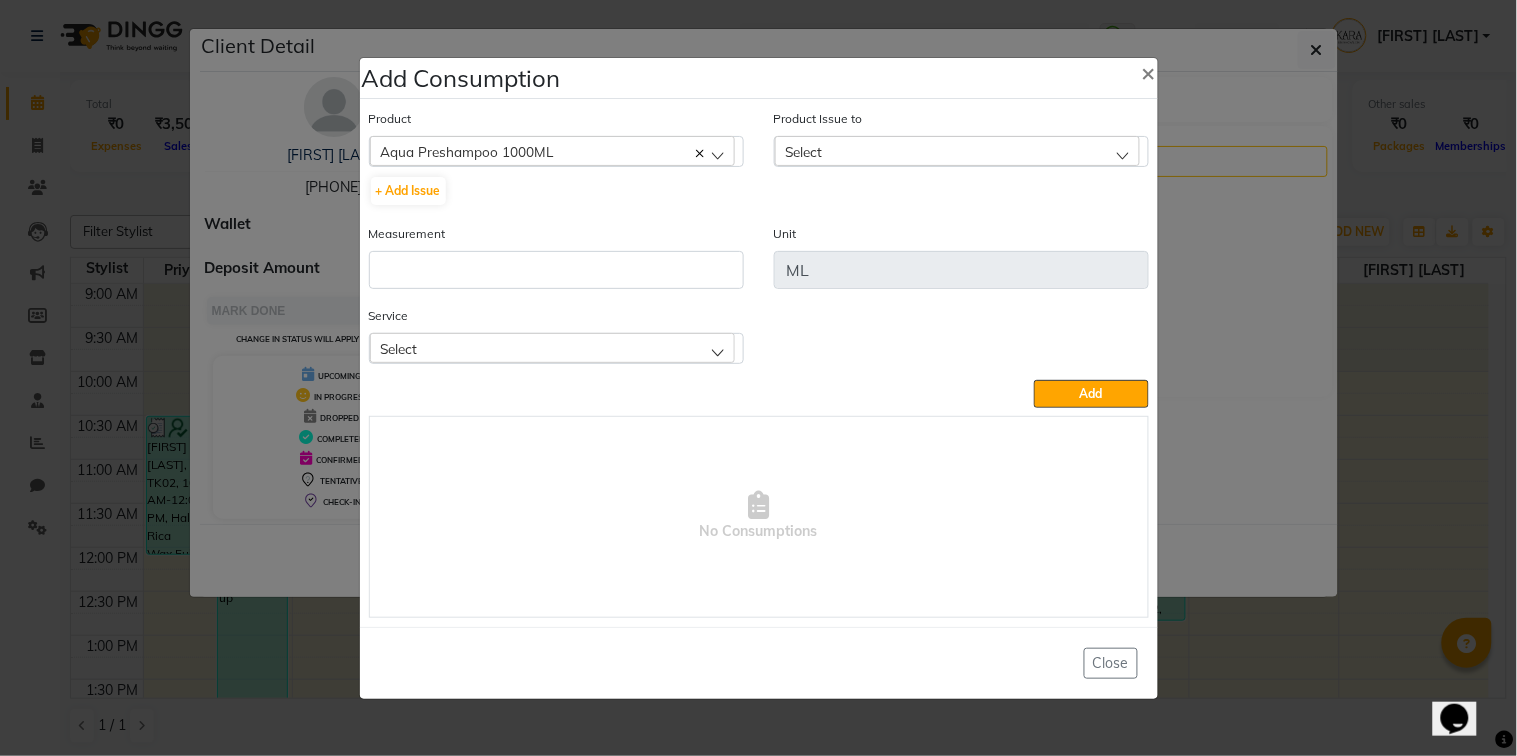 click on "Select" 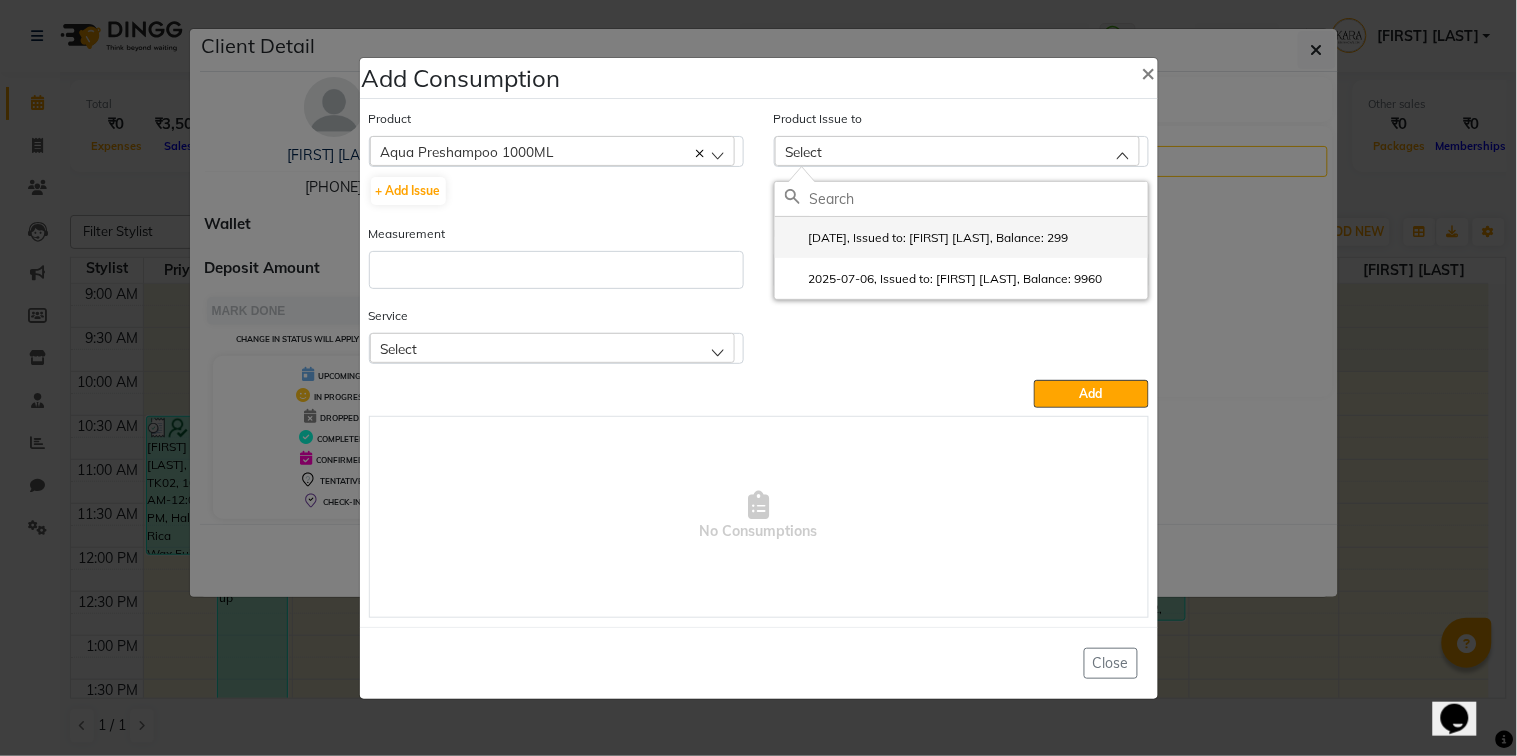 click on "[DATE], Issued to: [FIRST] [LAST], Balance: 299" 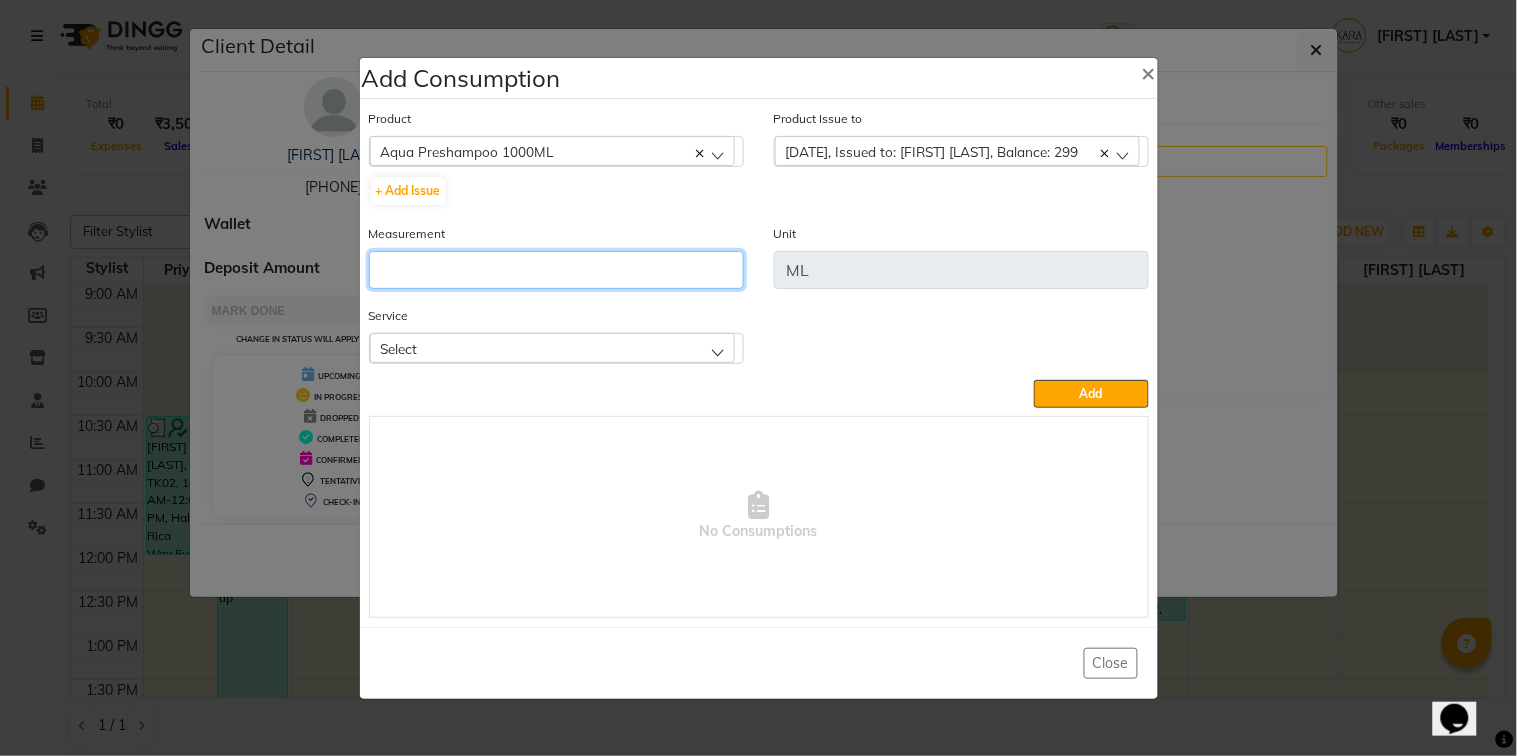 click 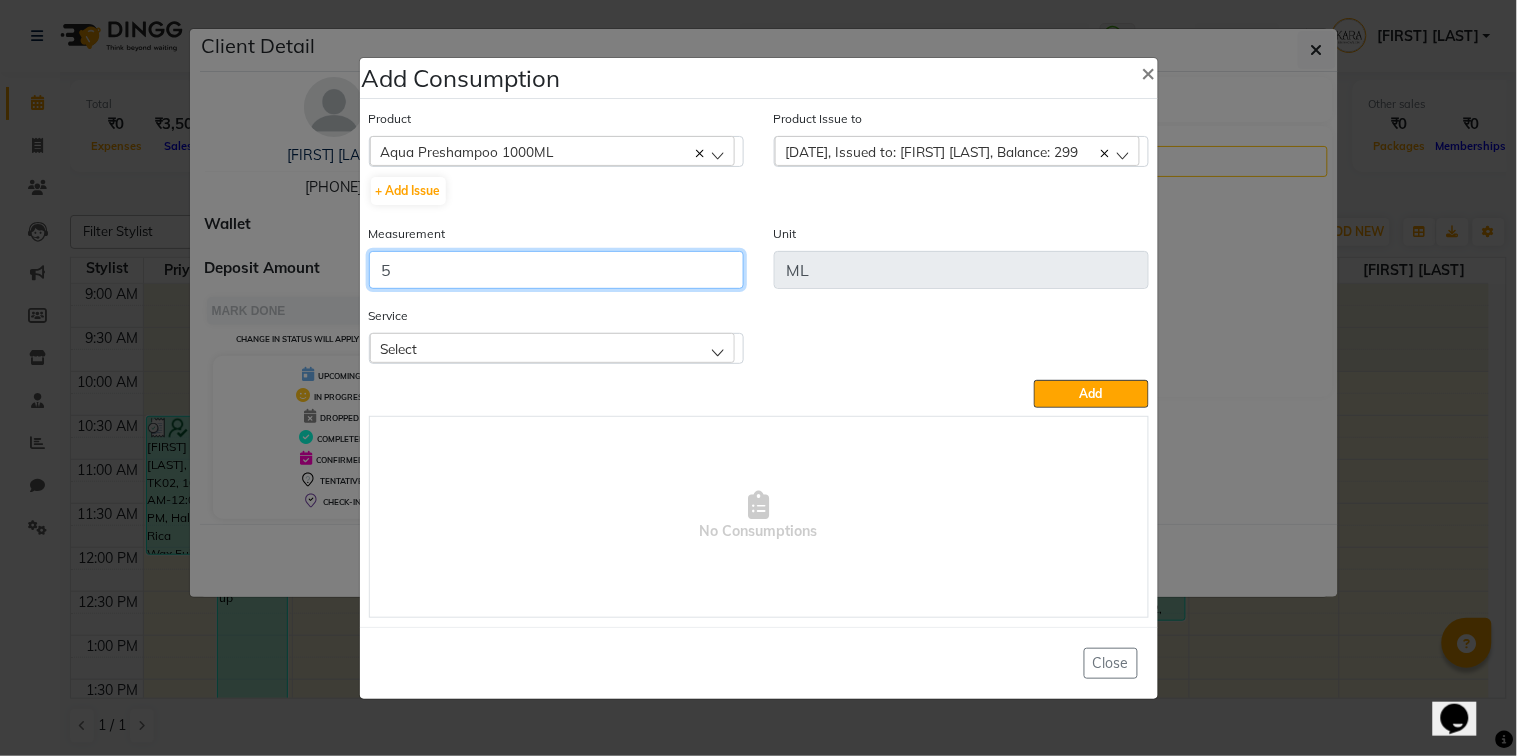 type on "5" 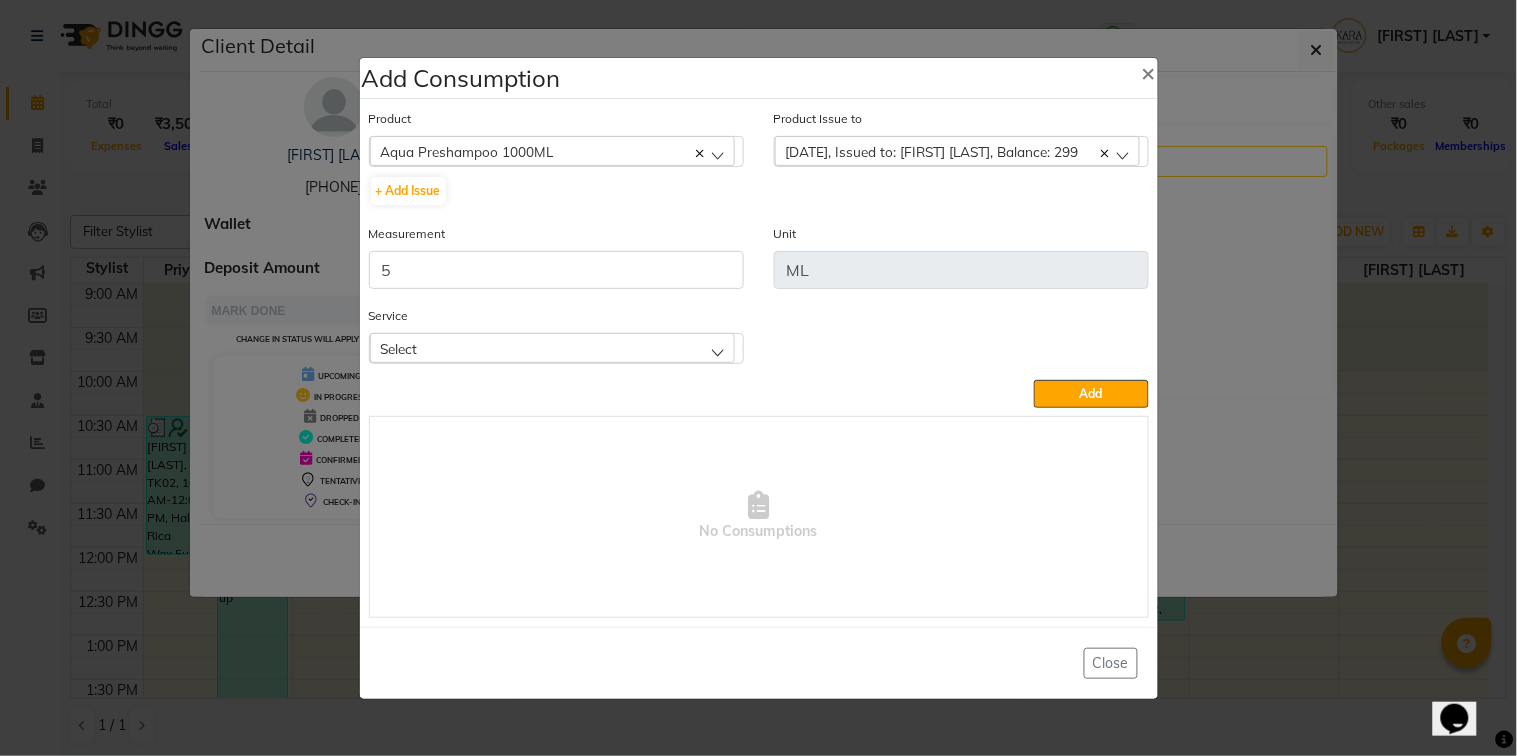 click on "Select" 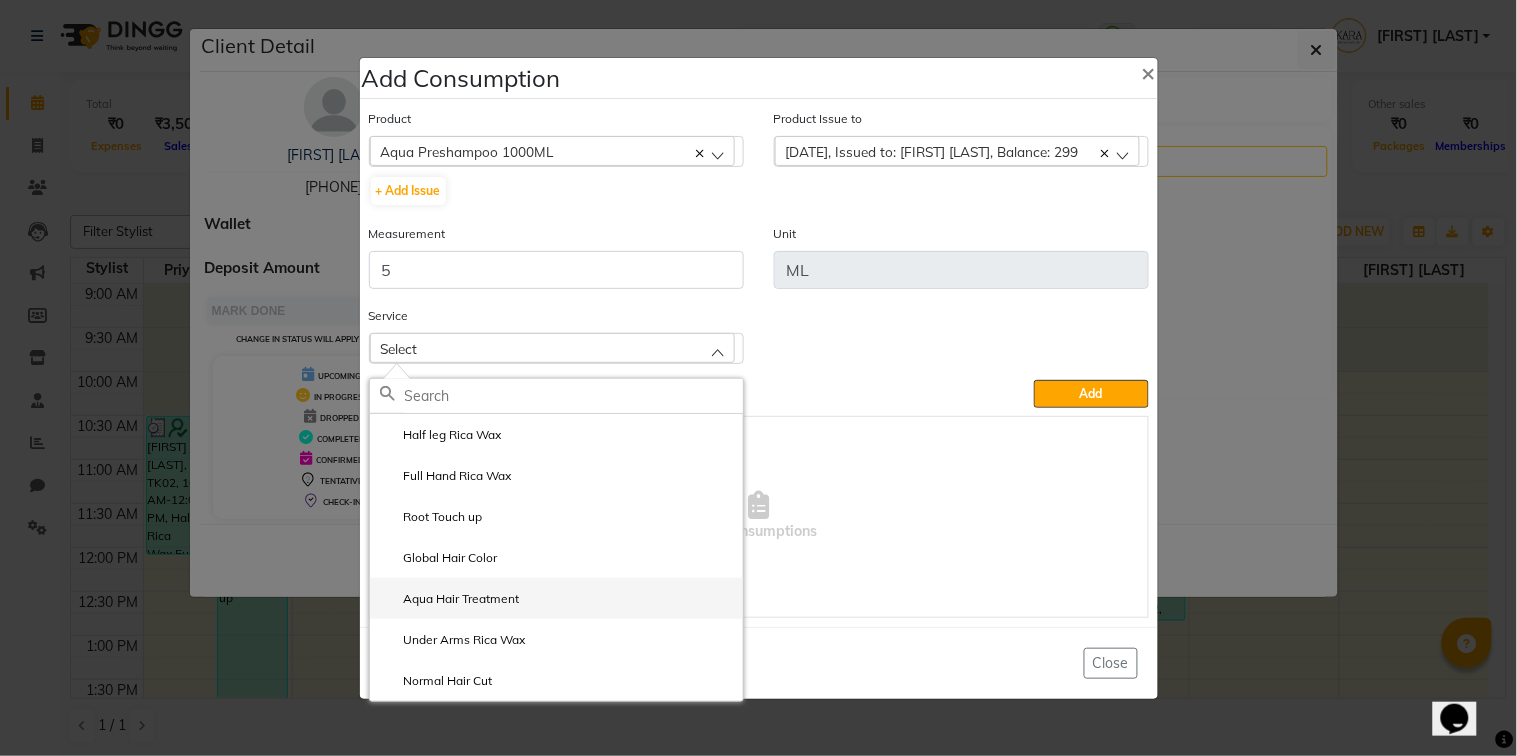 click on "Aqua Hair Treatment" 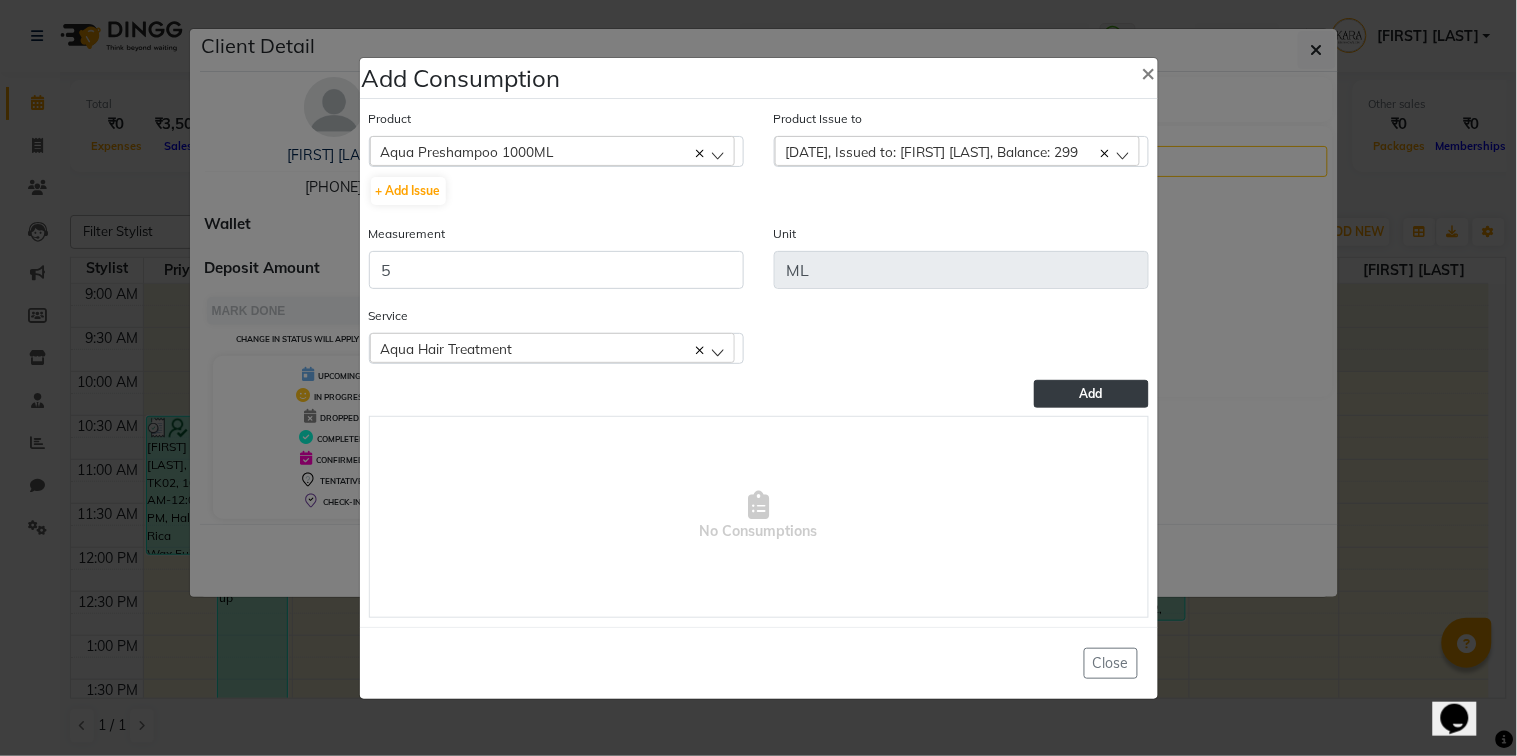 click on "Add" 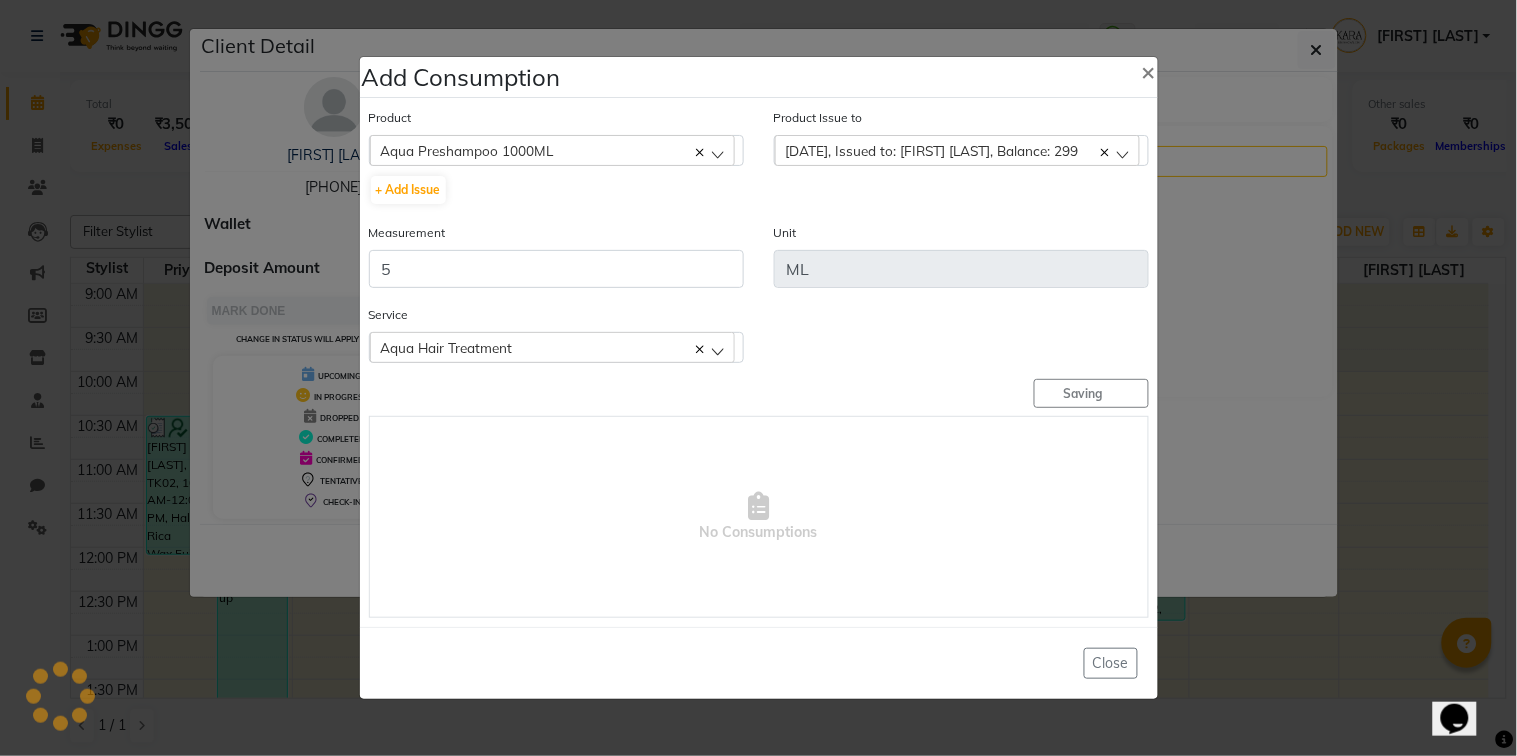 type 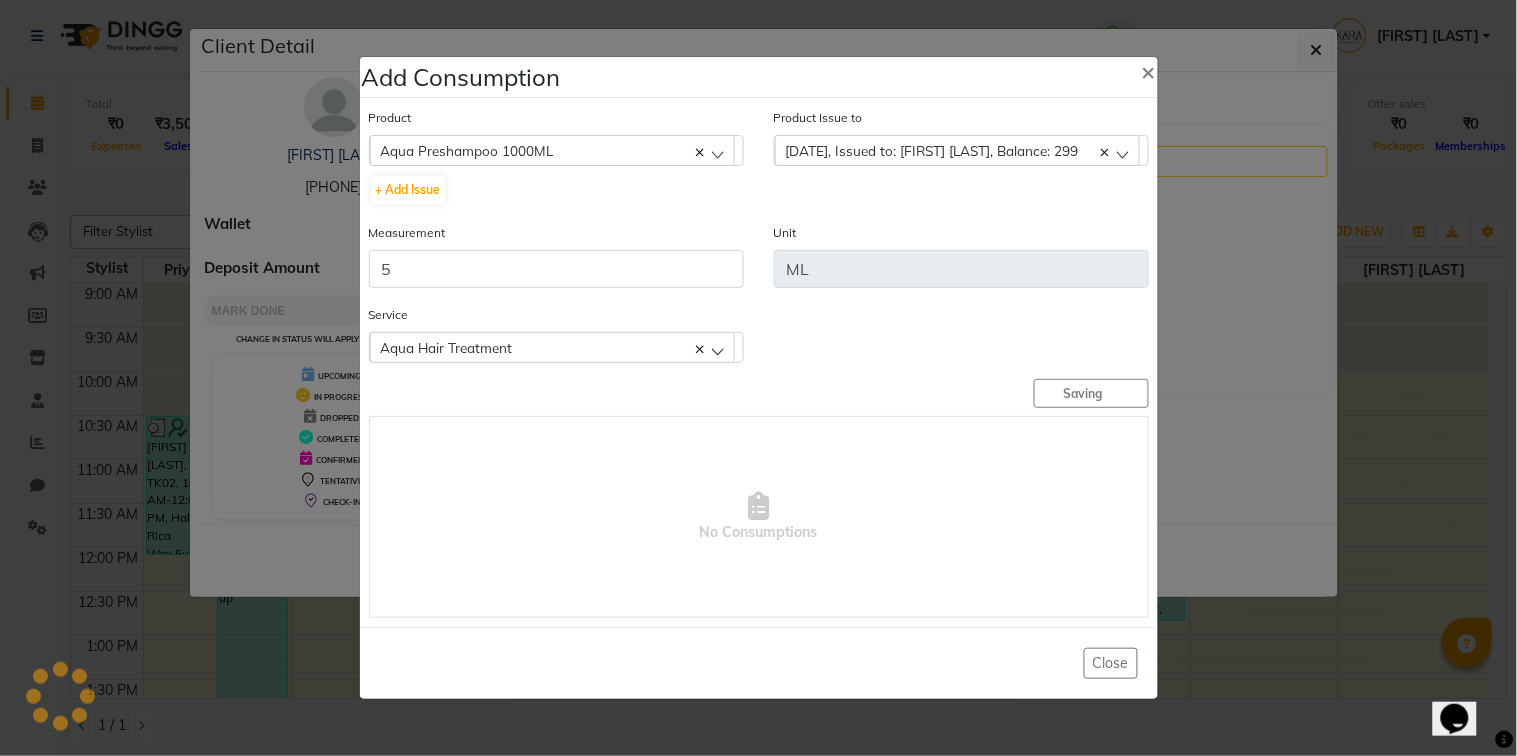 type 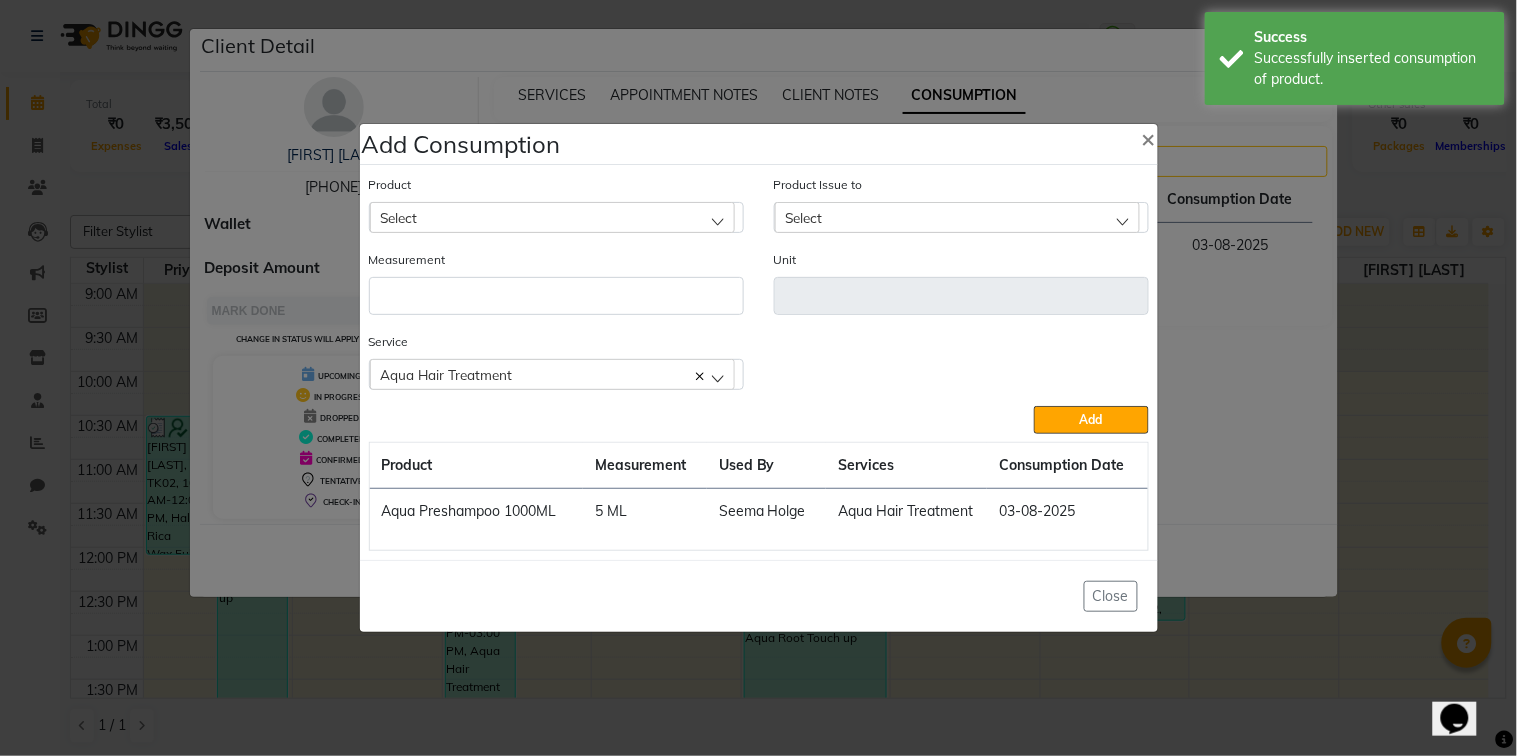 click on "Select" 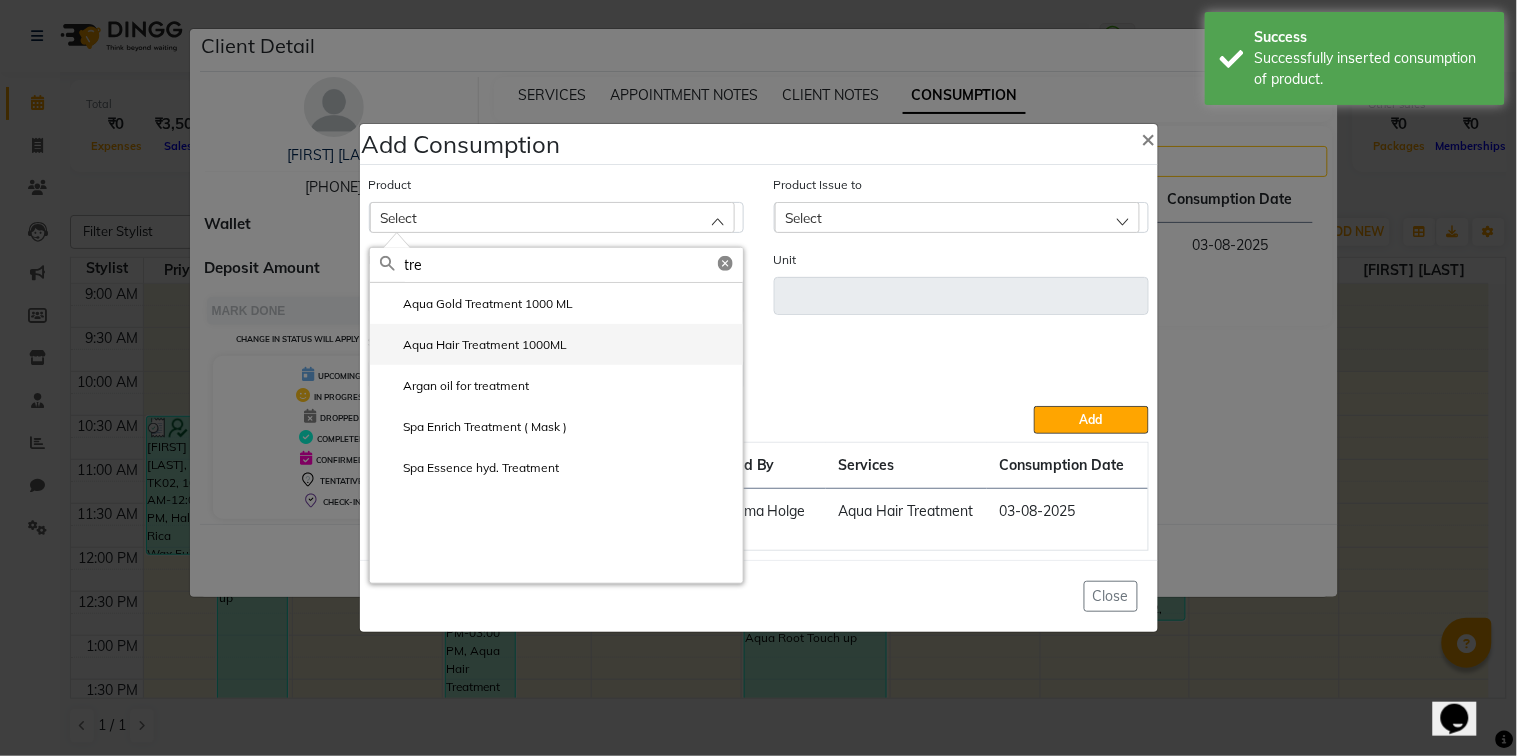 type on "tre" 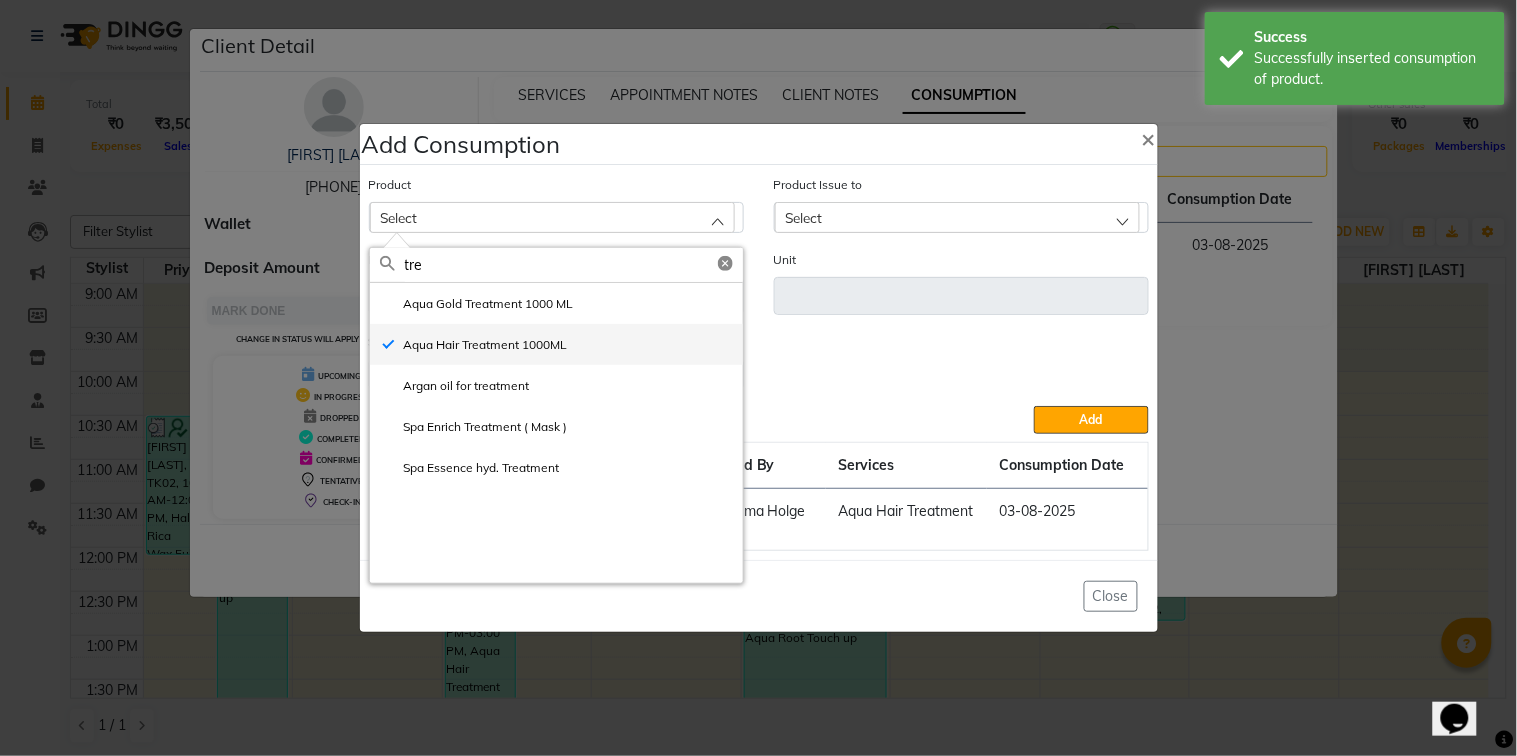 type on "ml" 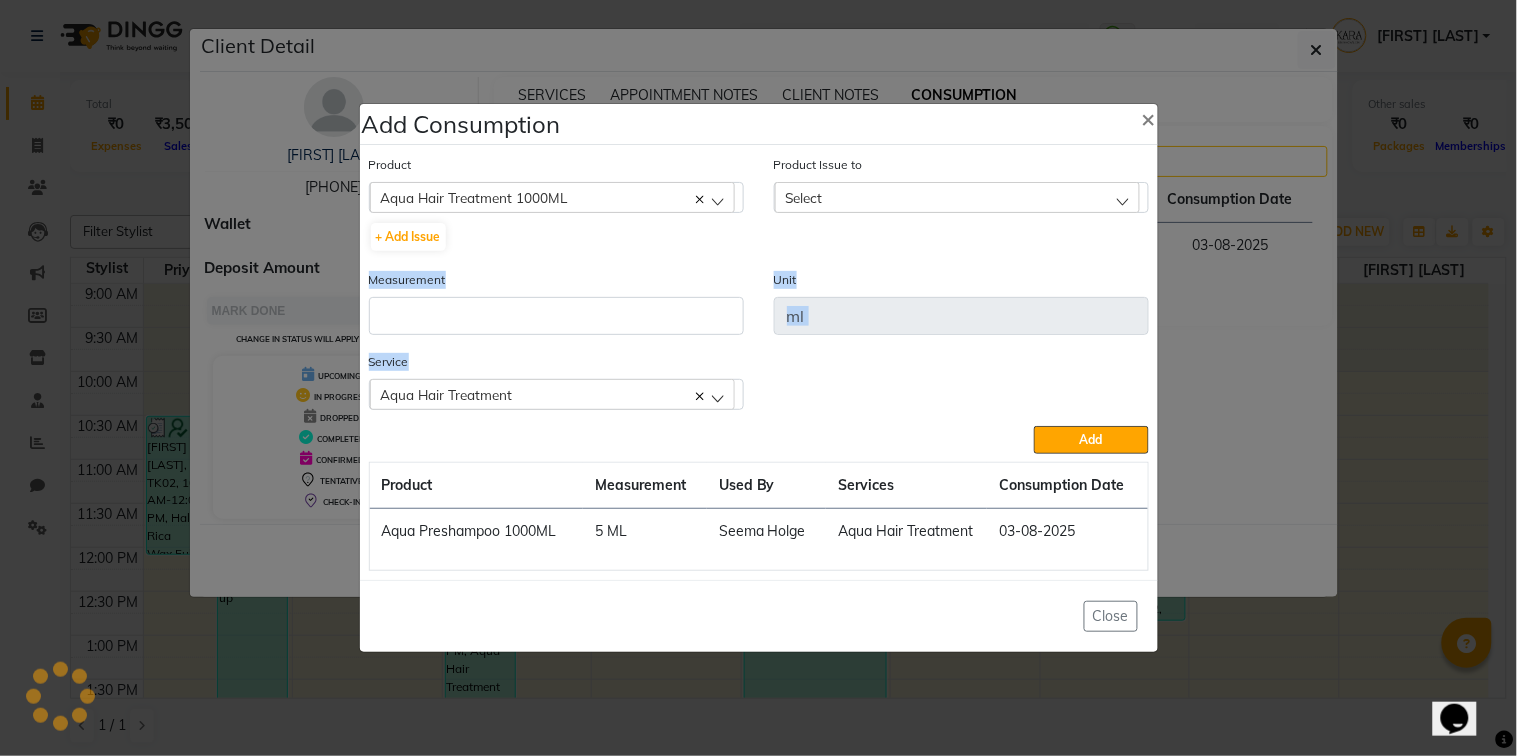 drag, startPoint x: 587, startPoint y: 355, endPoint x: 872, endPoint y: 194, distance: 327.33163 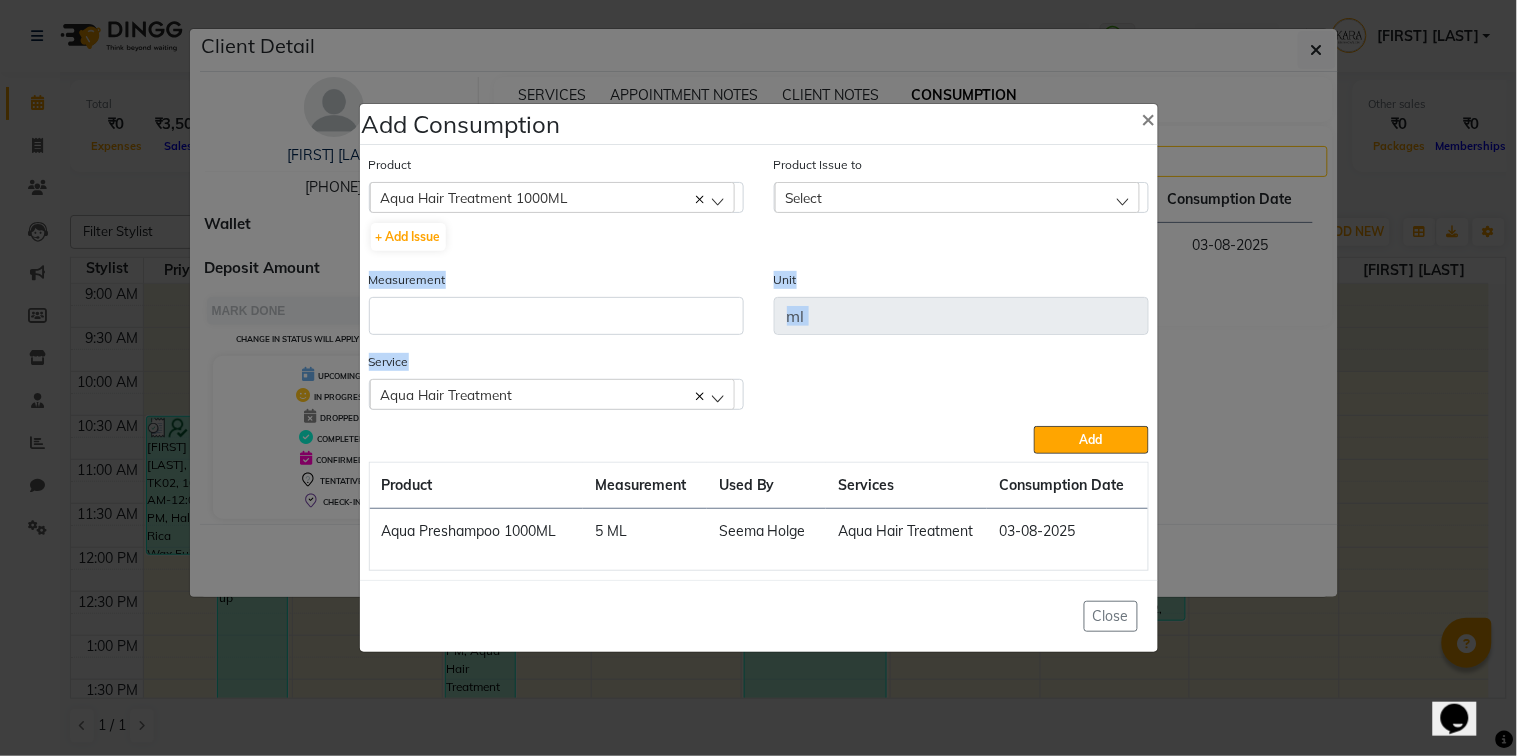 click on "Select" 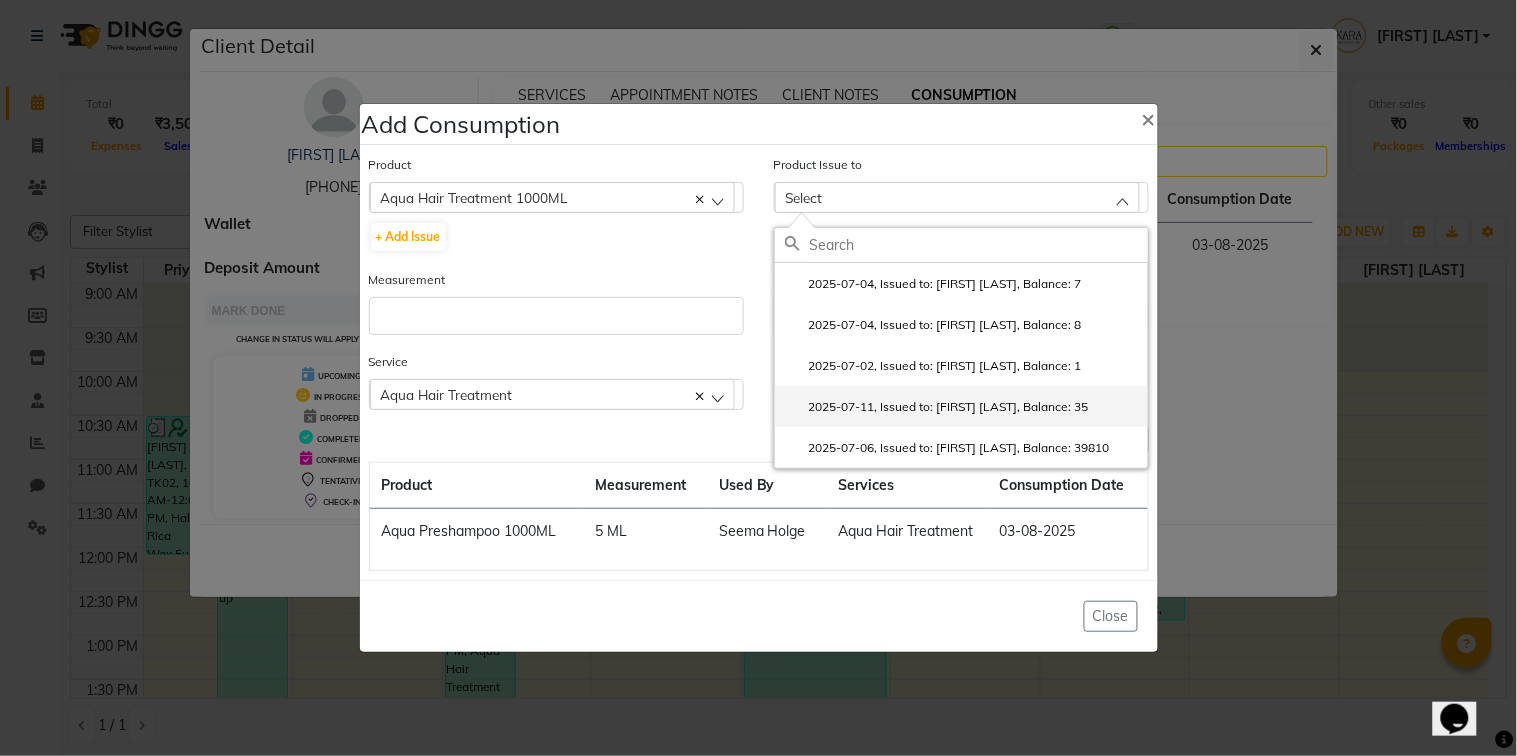 click on "2025-07-11, Issued to: [FIRST] [LAST], Balance: 35" 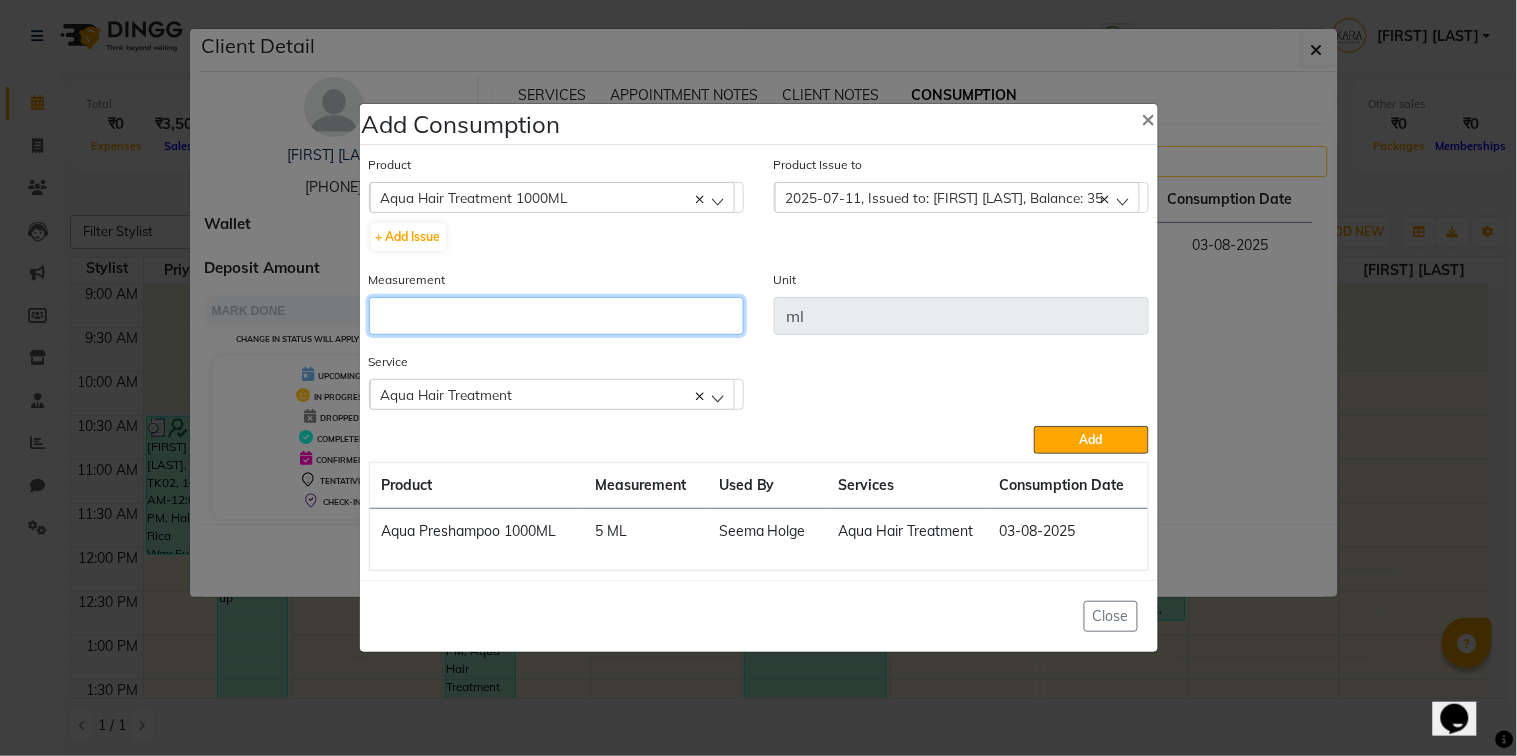 click 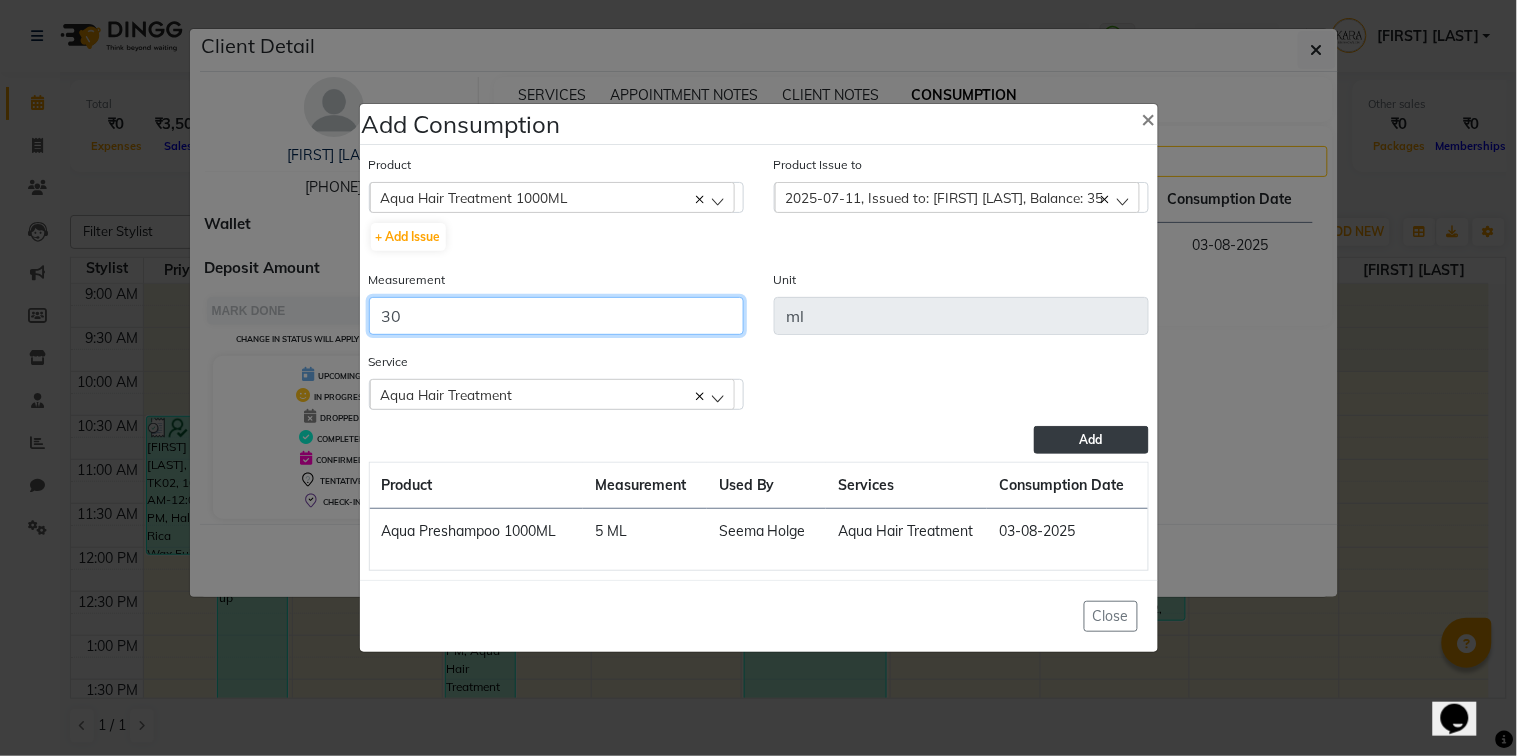 type on "30" 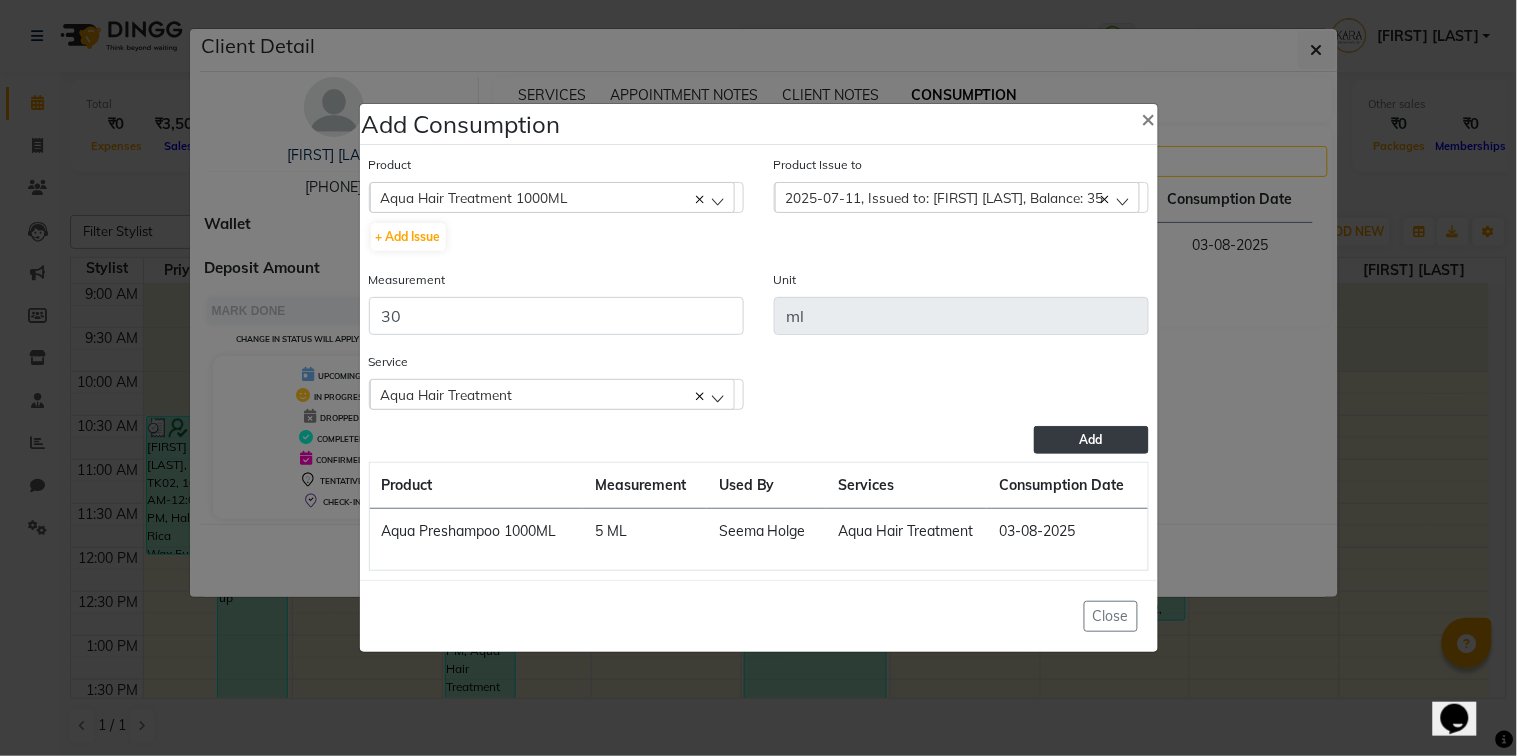 click on "Add" 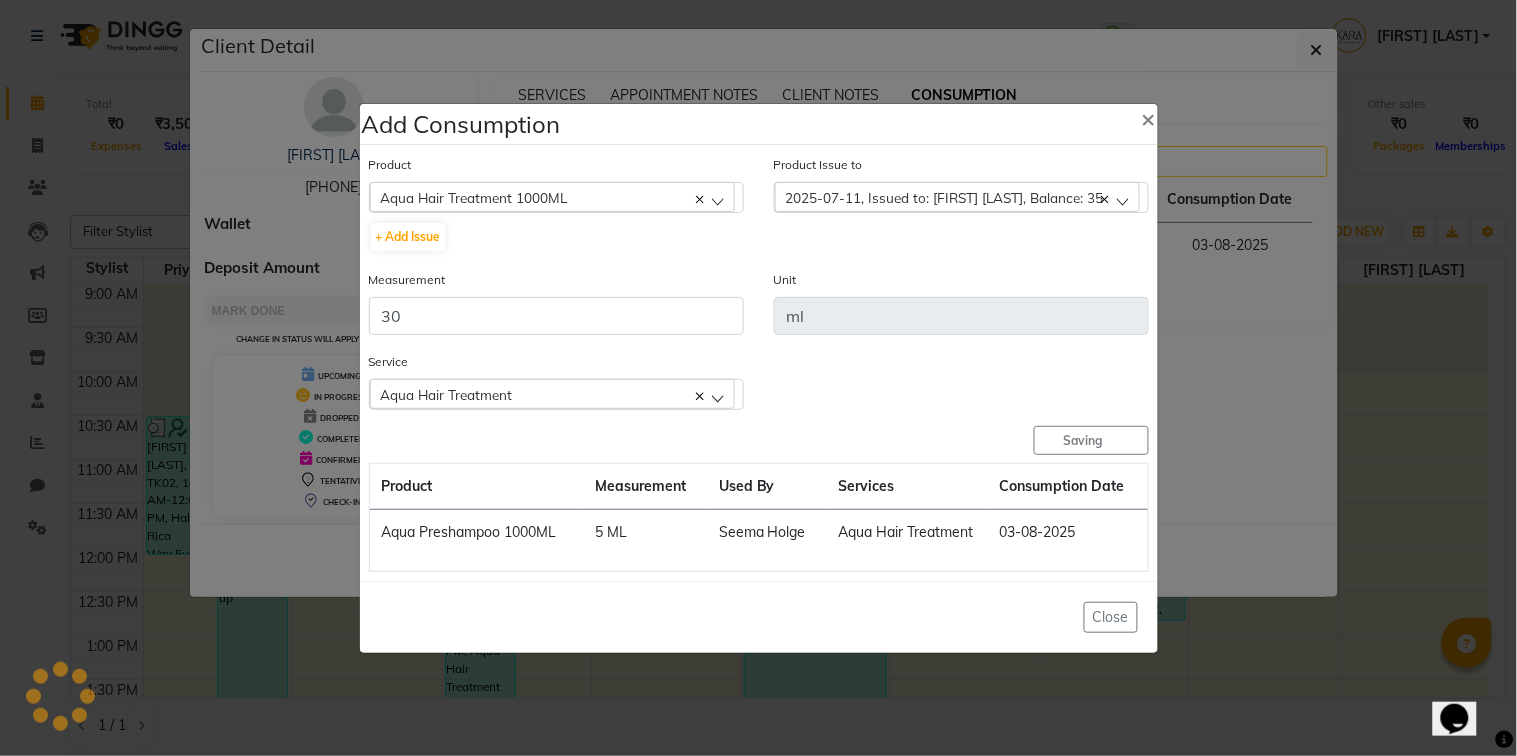 type 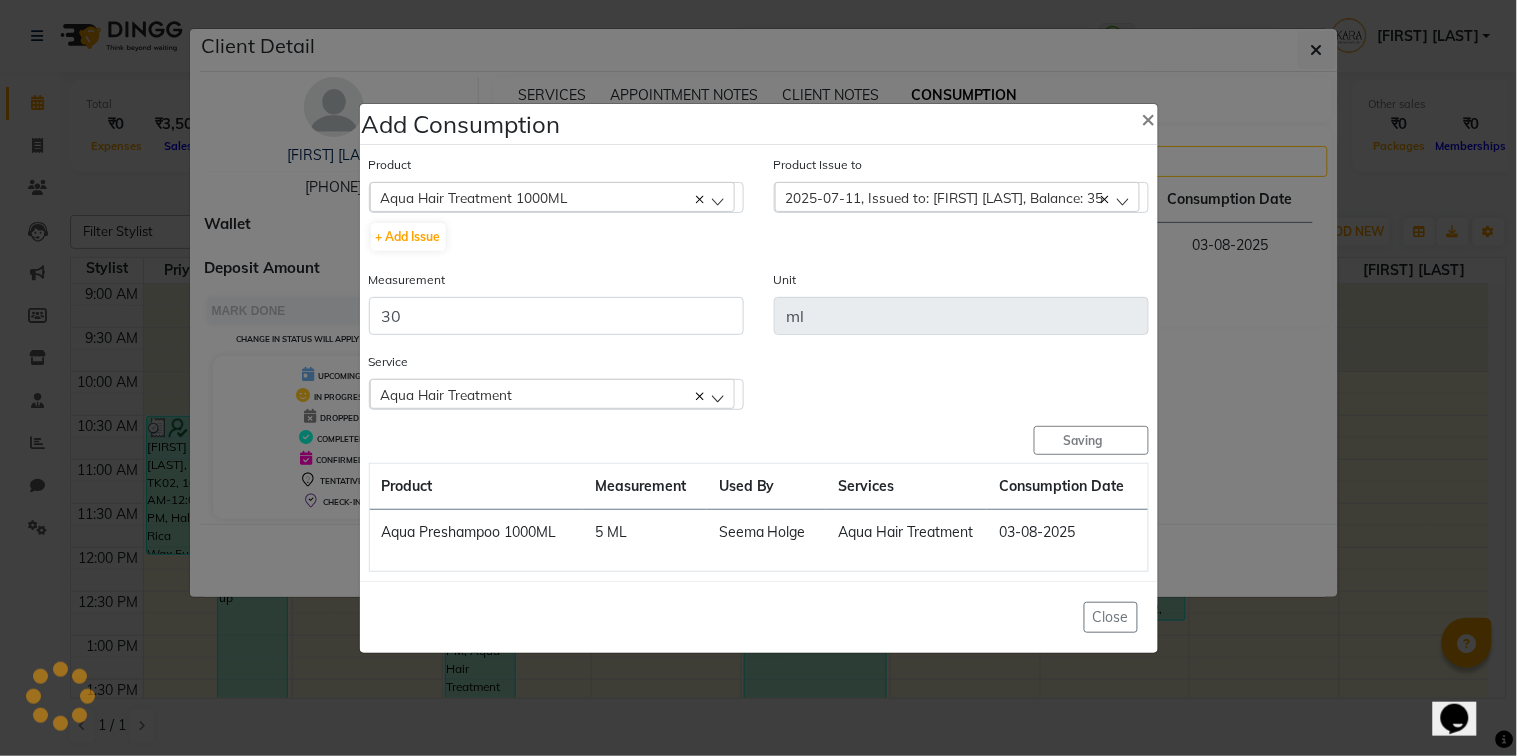 type 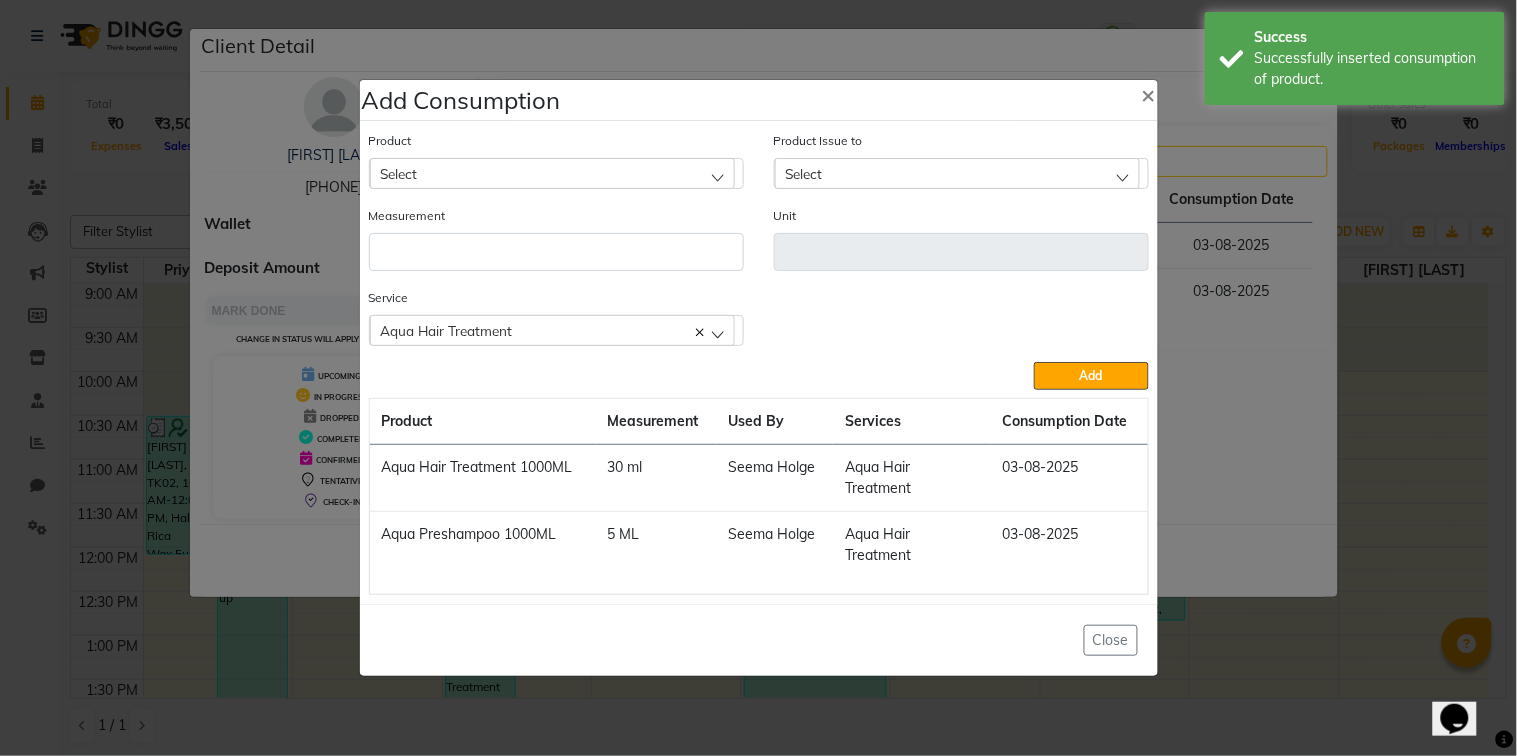 click on "Select" 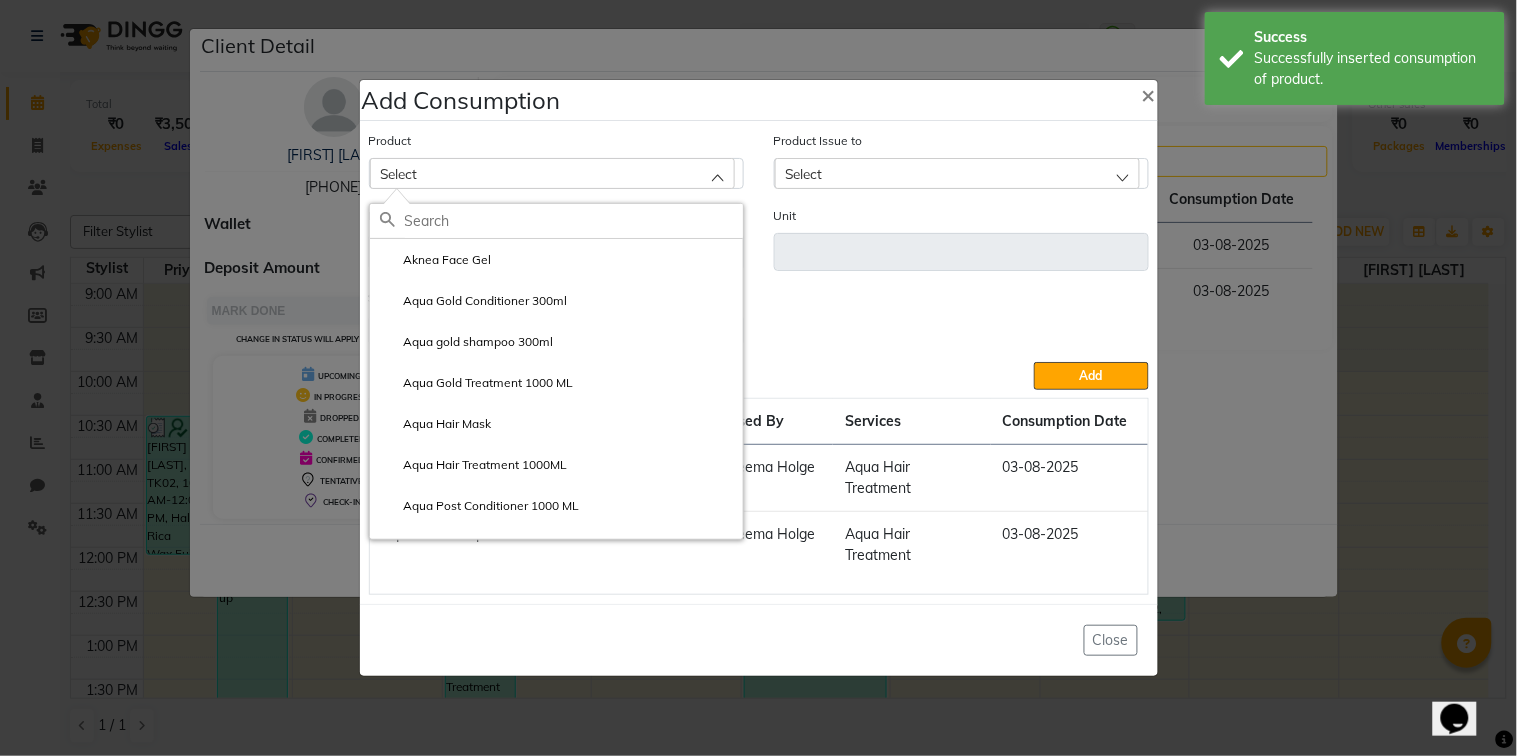 click on "Select" 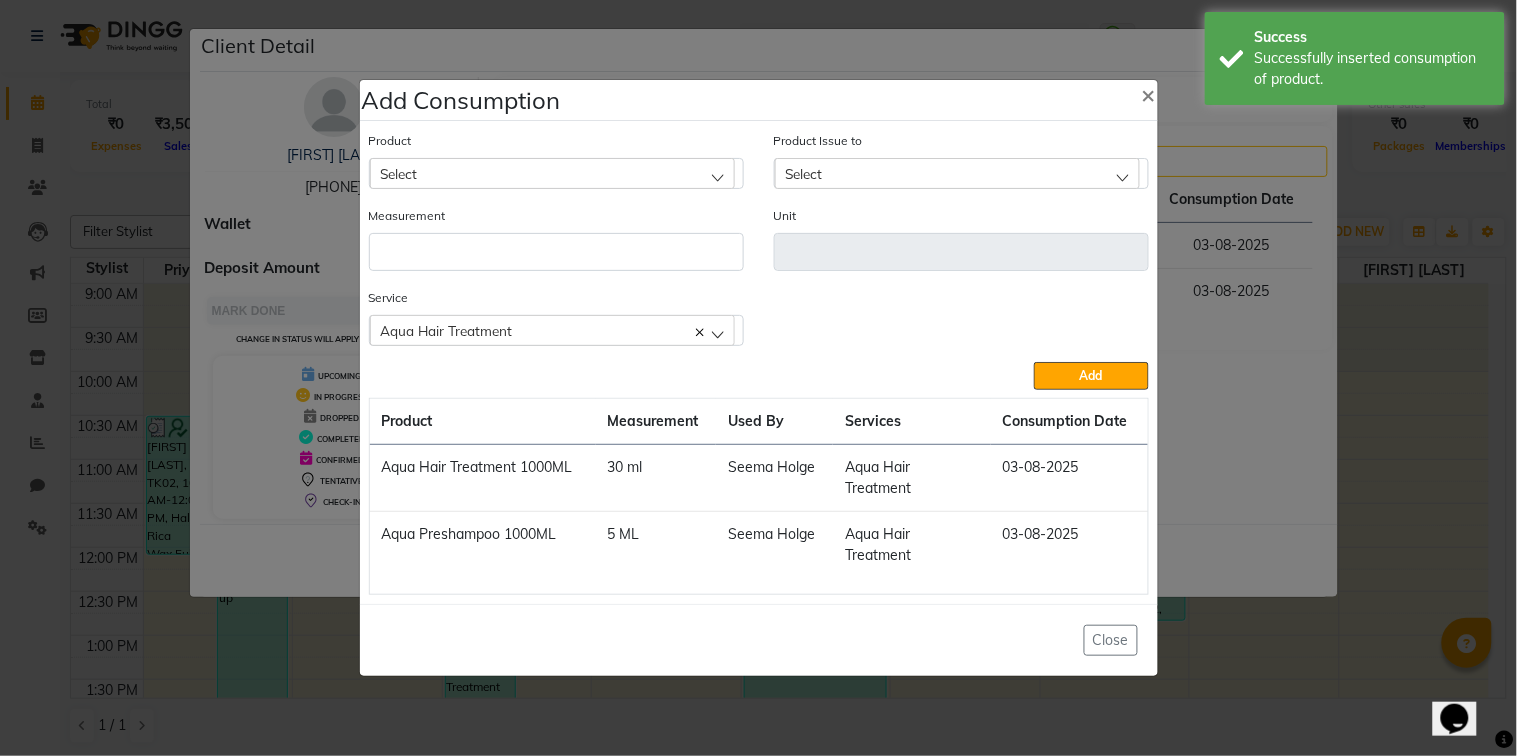 click on "Select" 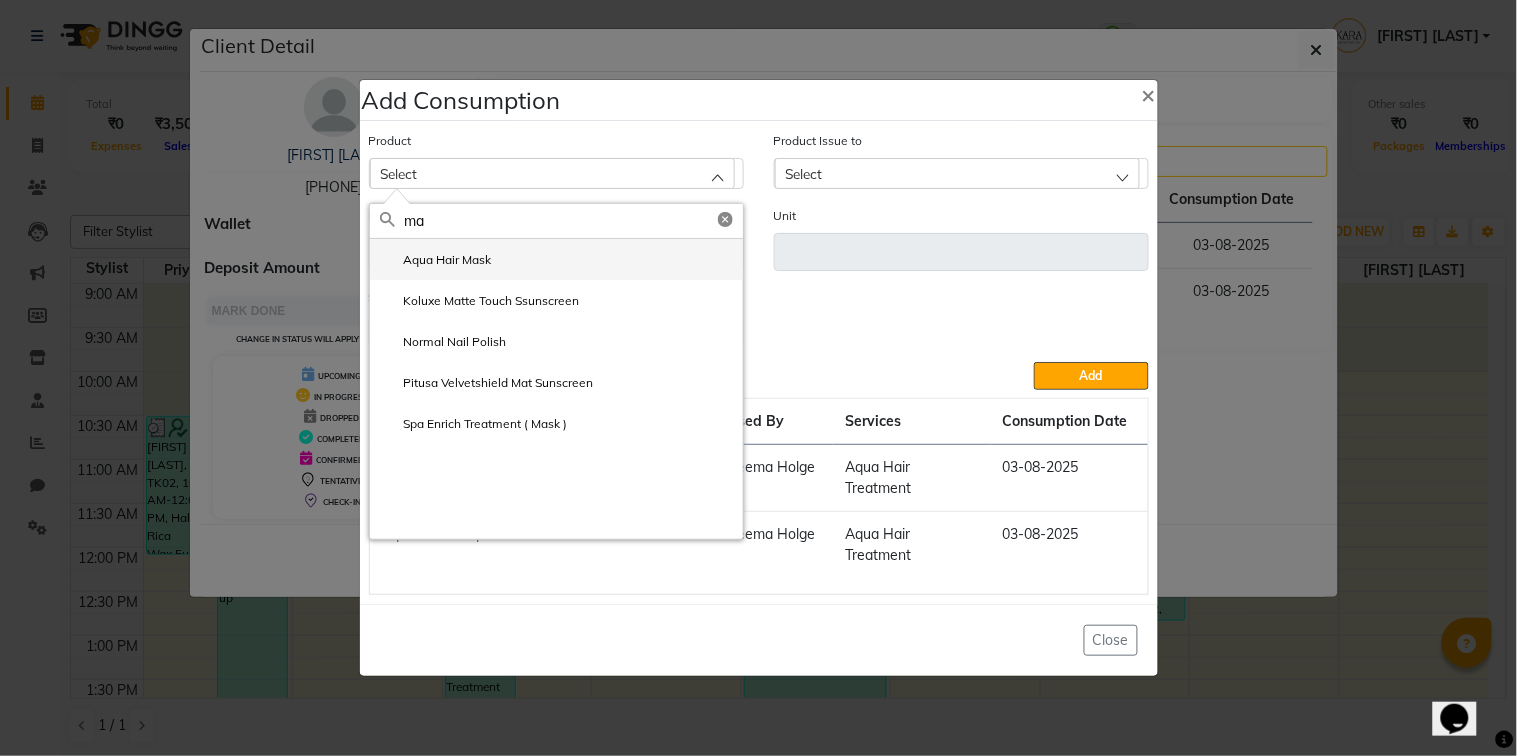 type on "ma" 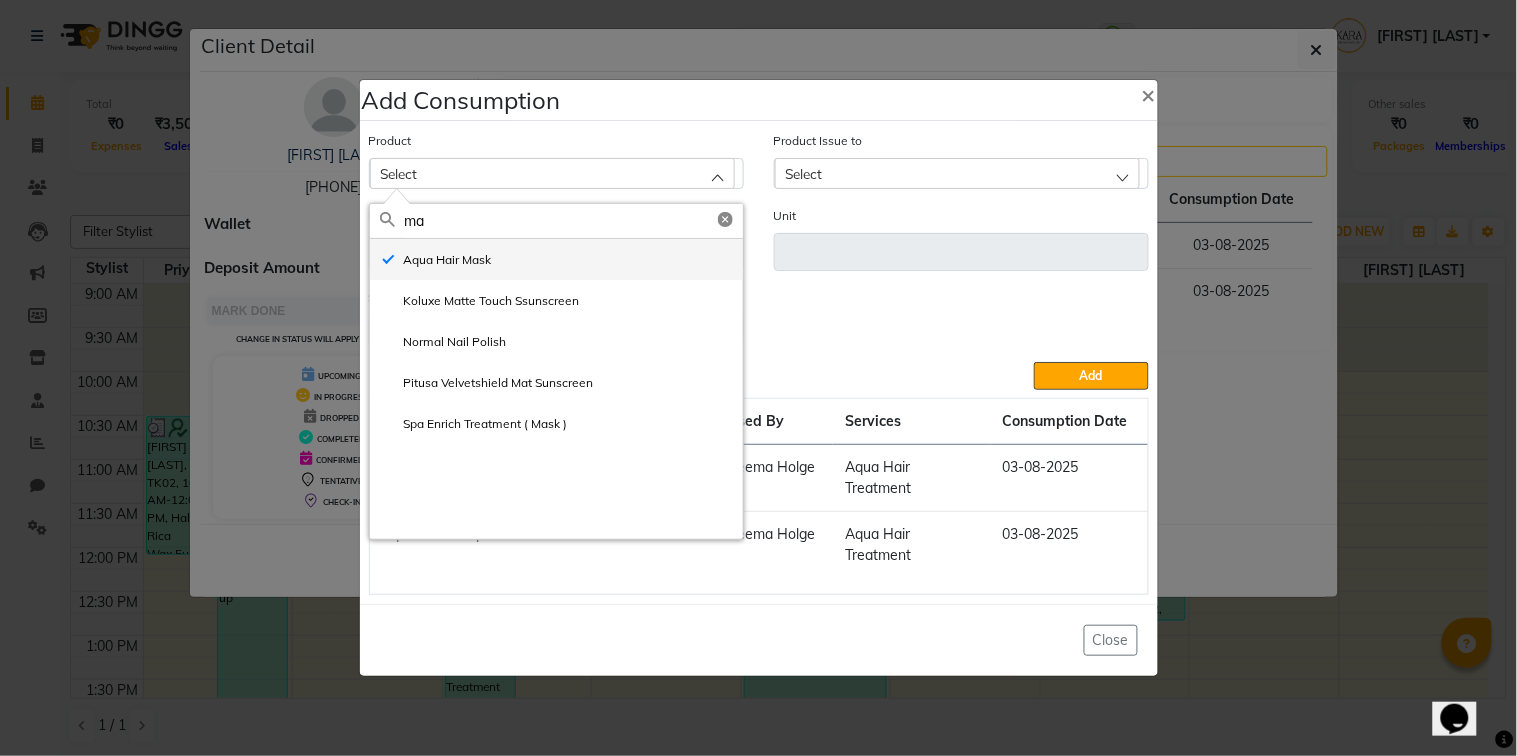 type on "gms" 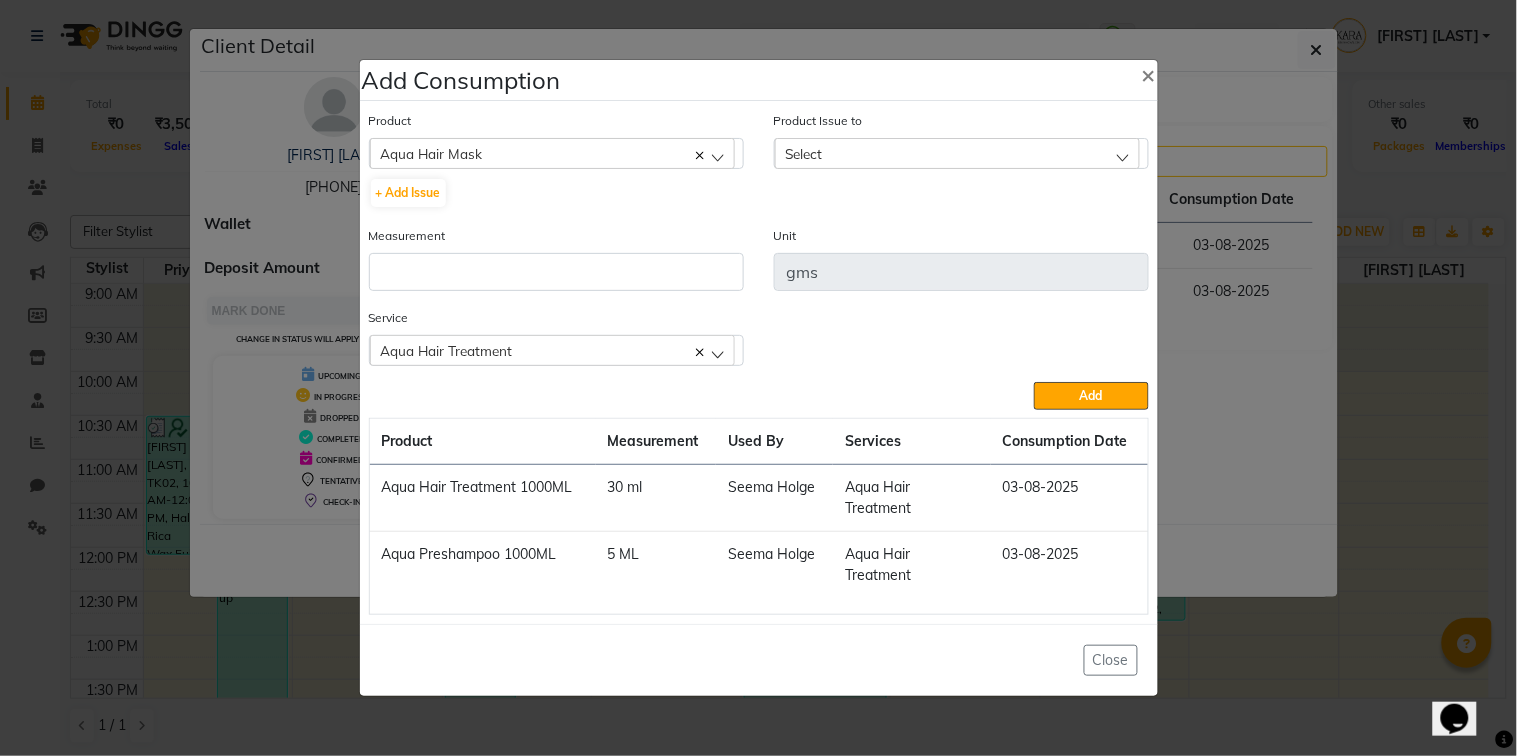 click on "Select" 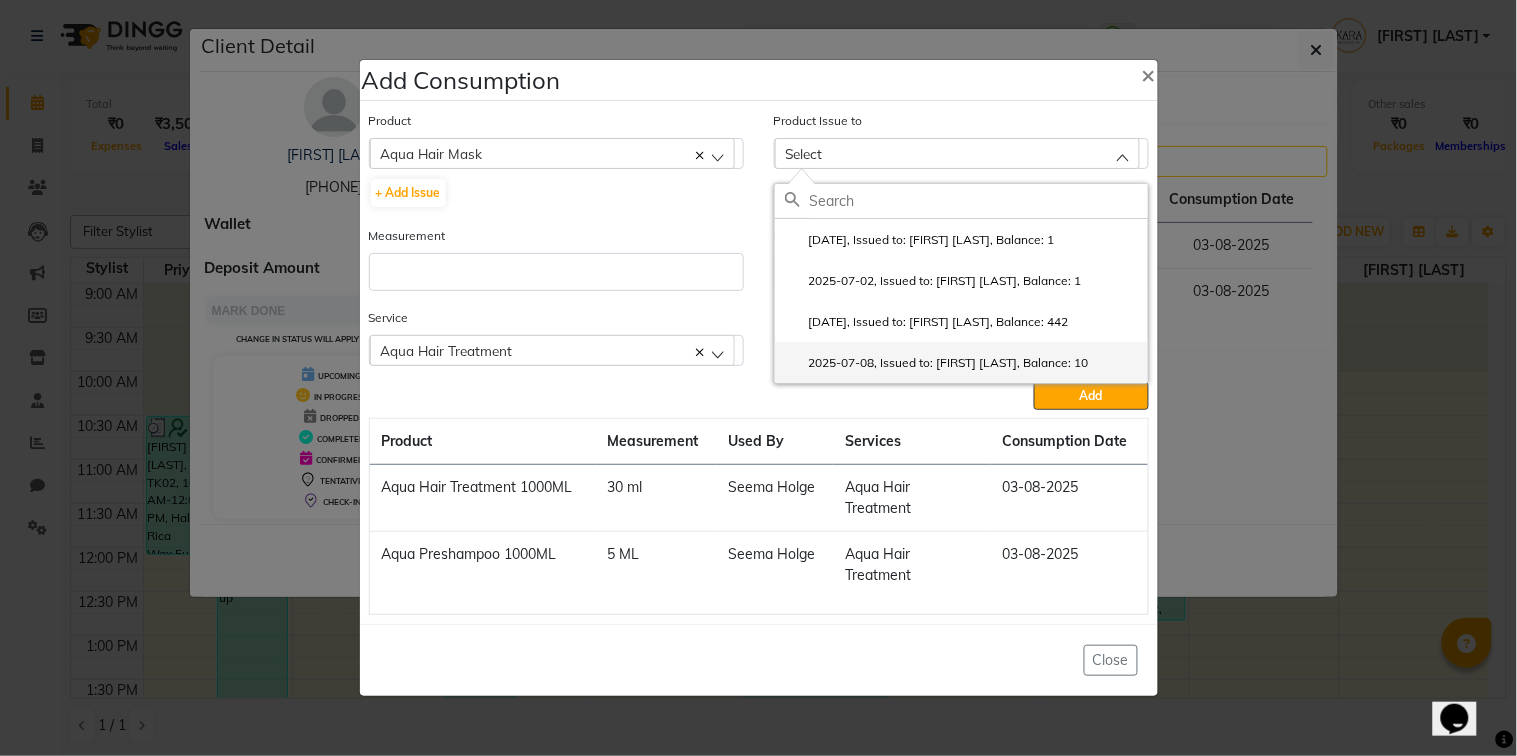 click on "2025-07-08, Issued to: [FIRST] [LAST], Balance: 10" 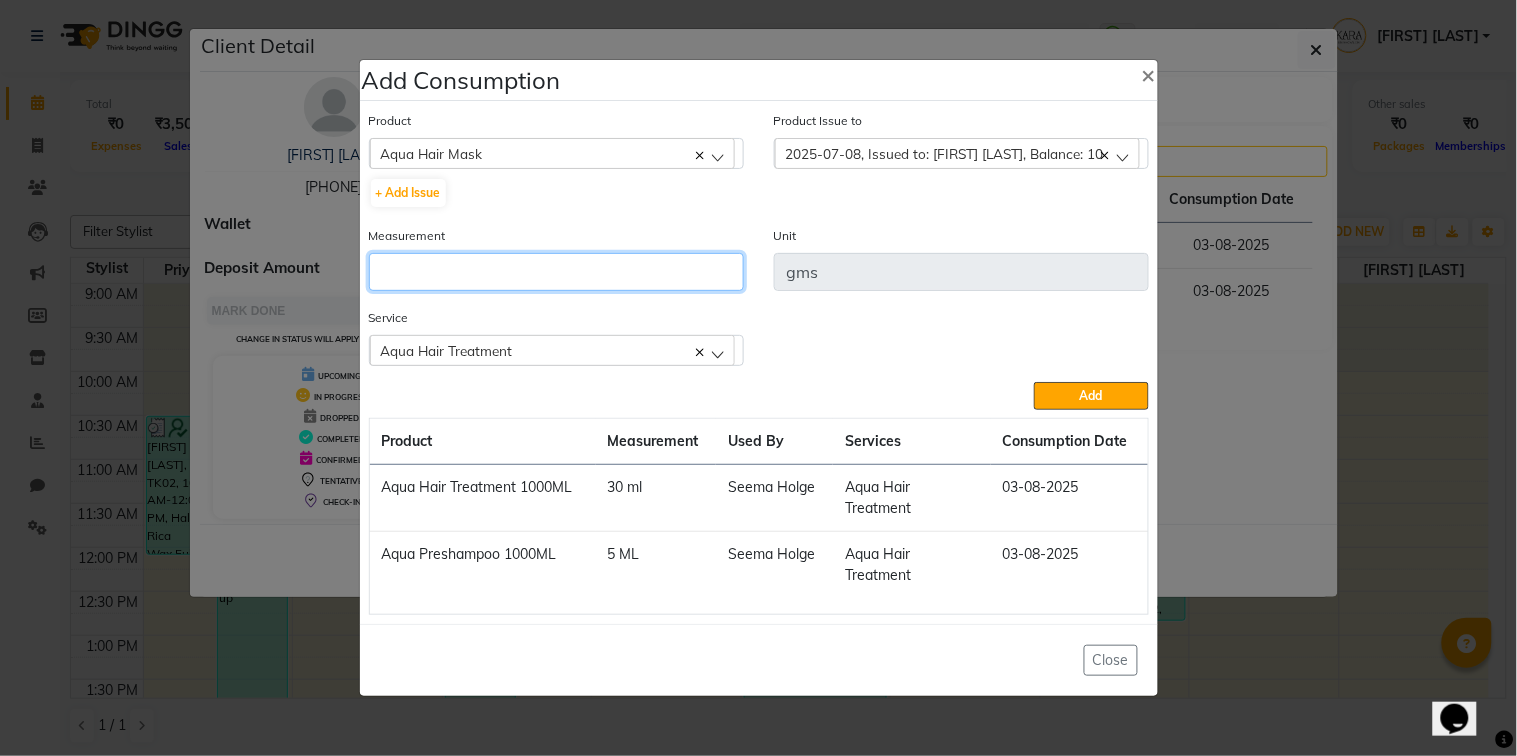 click 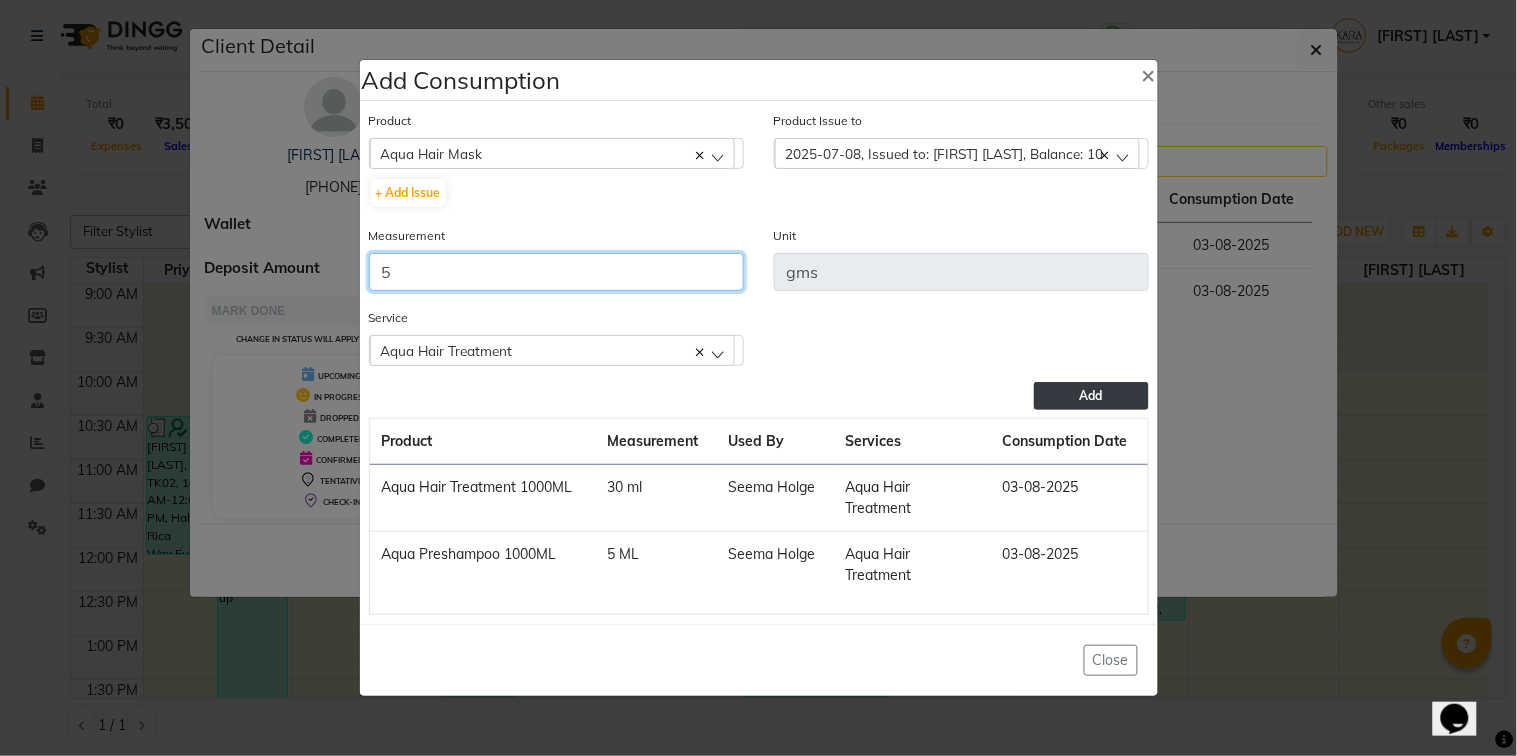 type on "5" 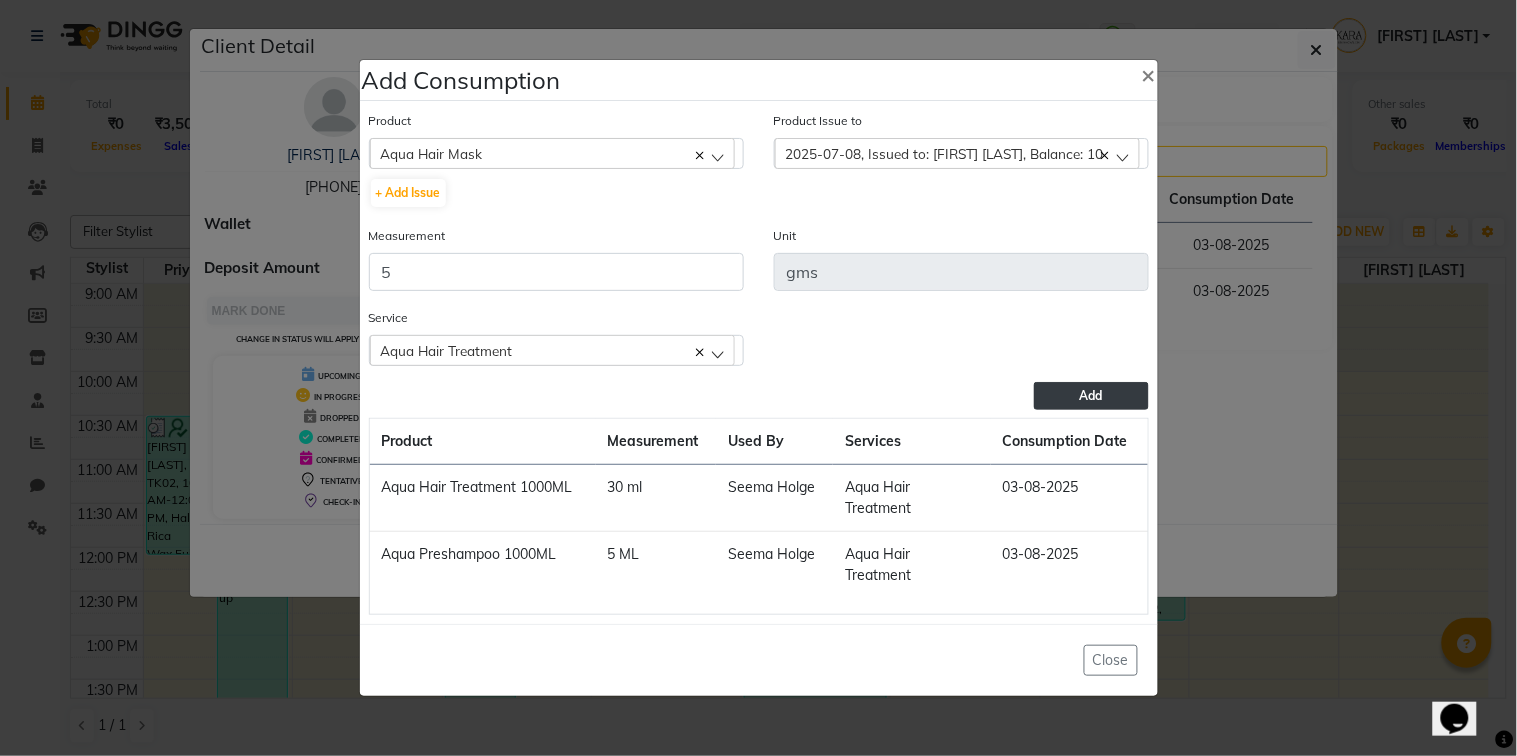 click on "Add" 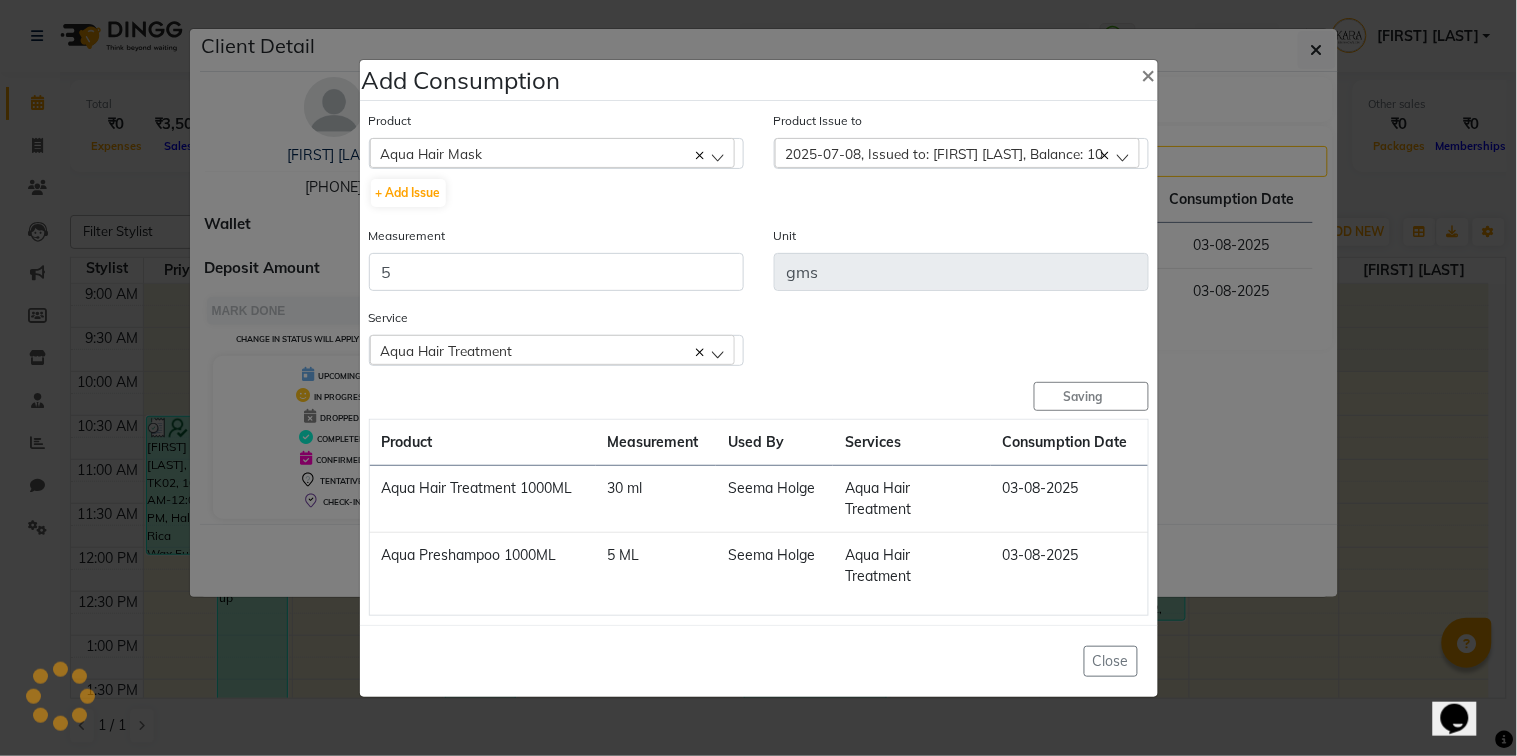 type 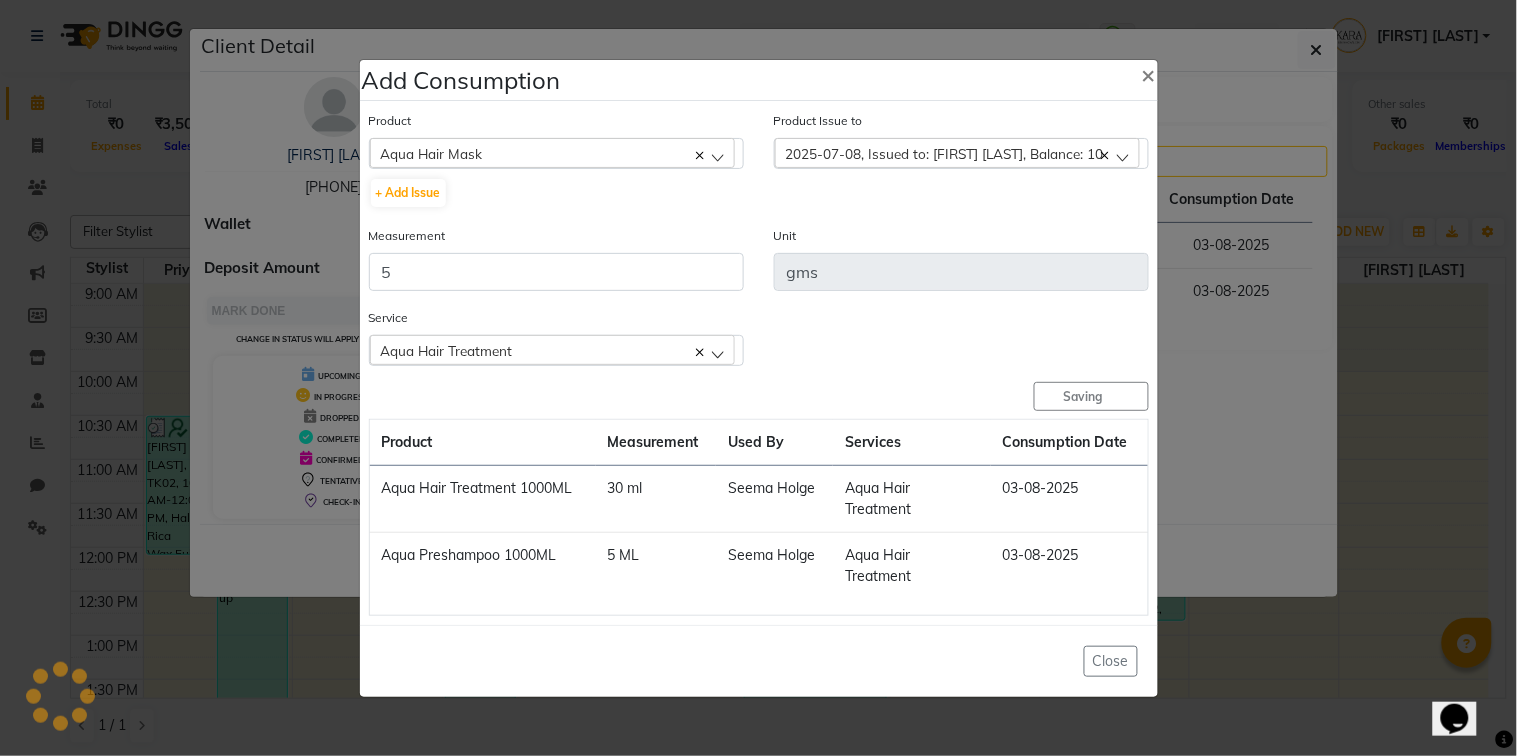 type 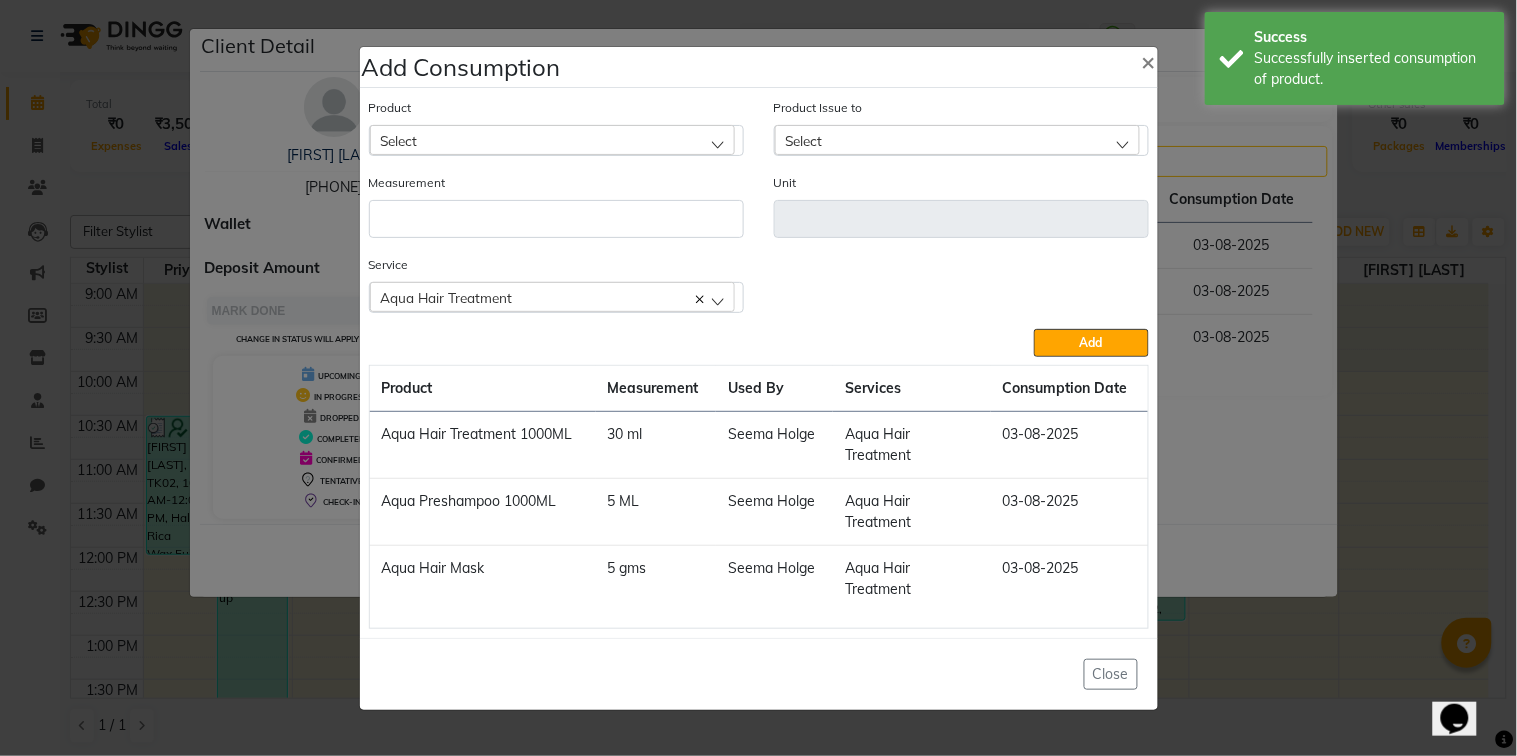 click on "Select" 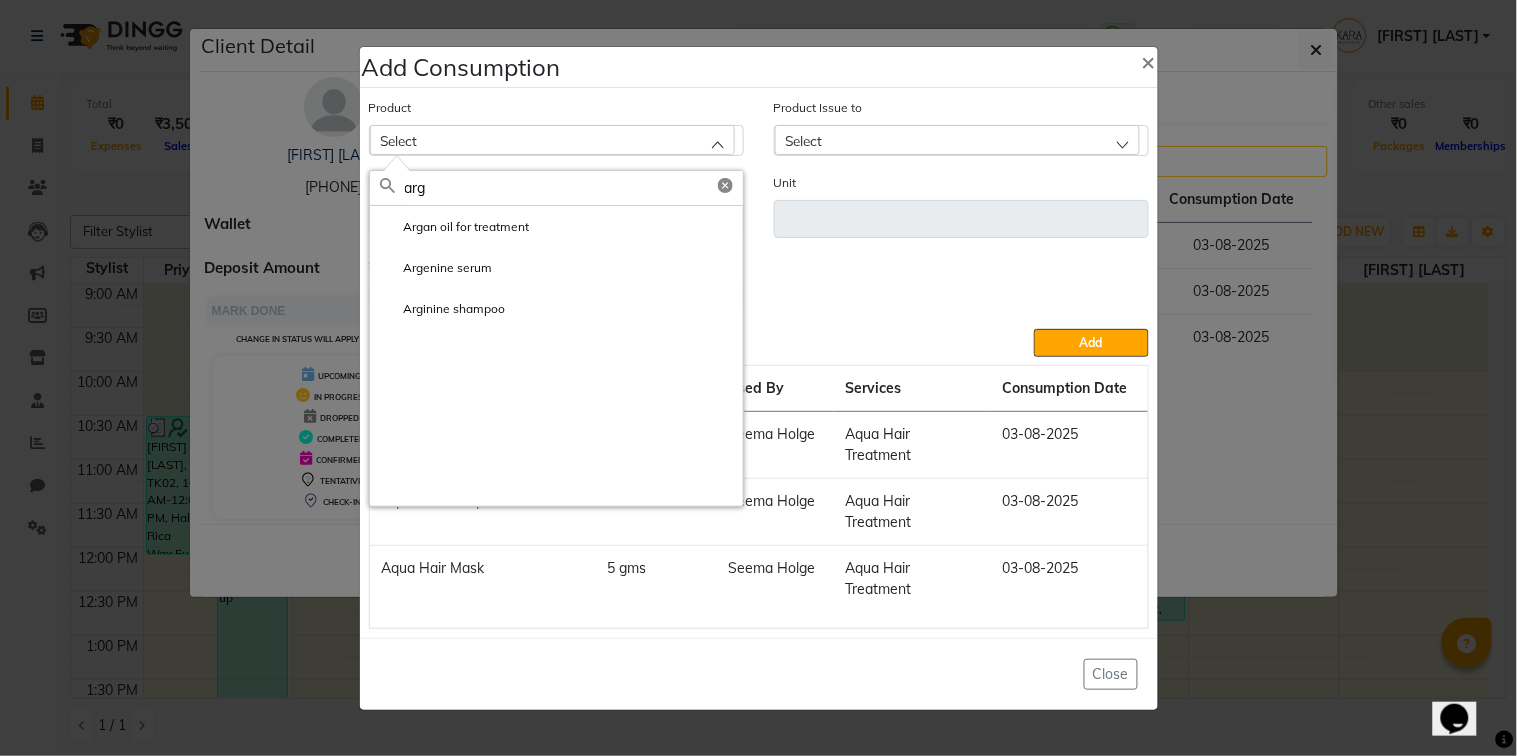 type on "arg" 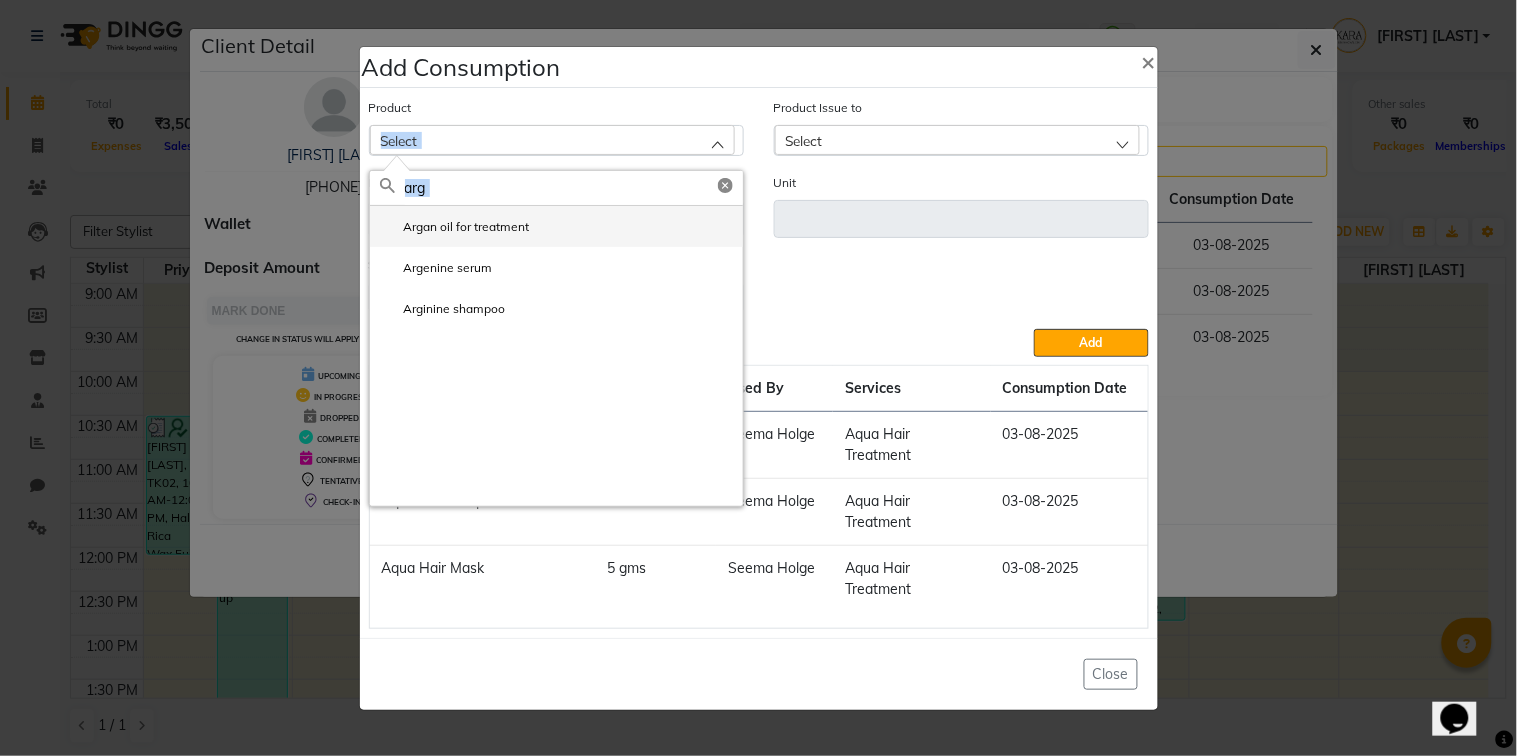 drag, startPoint x: 665, startPoint y: 128, endPoint x: 625, endPoint y: 222, distance: 102.156746 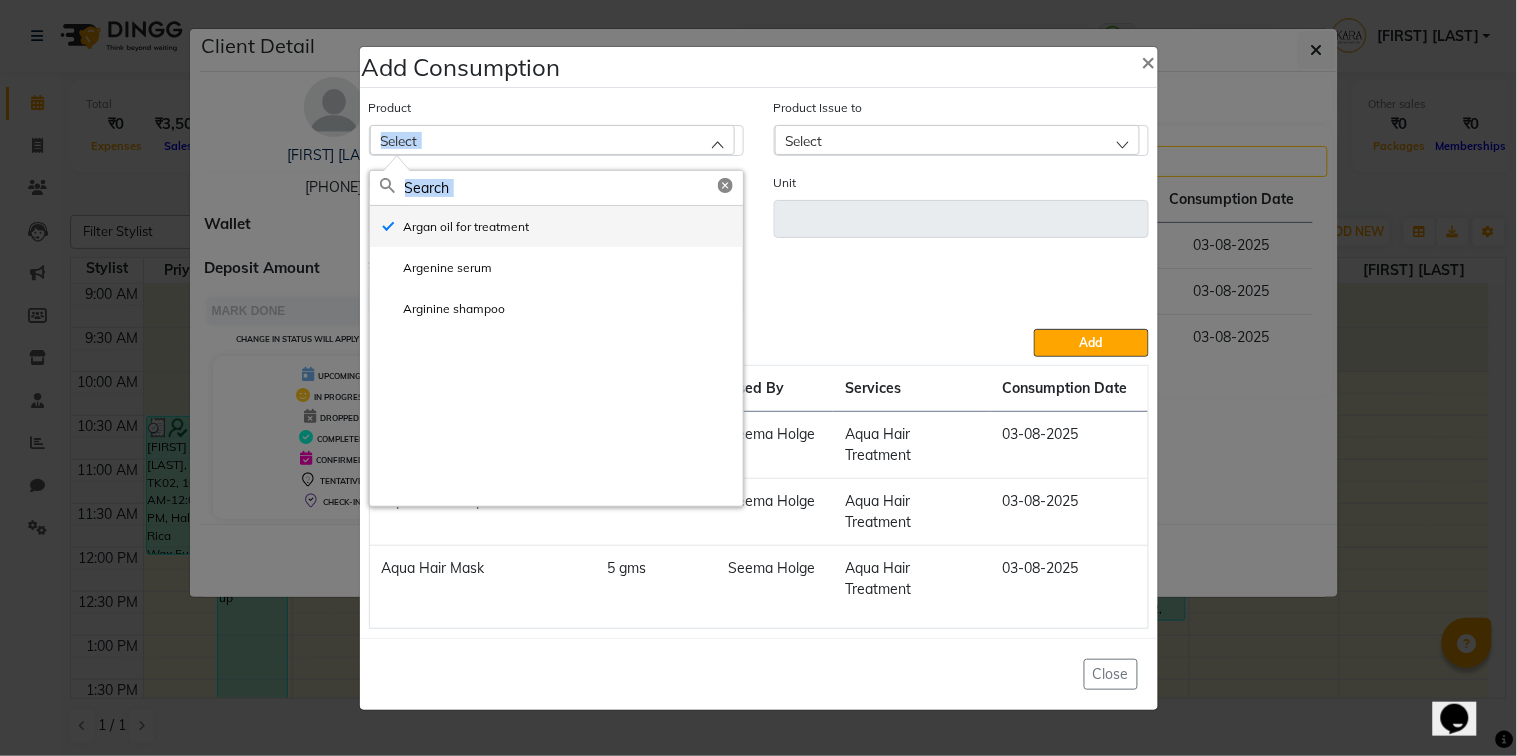 type on "ml" 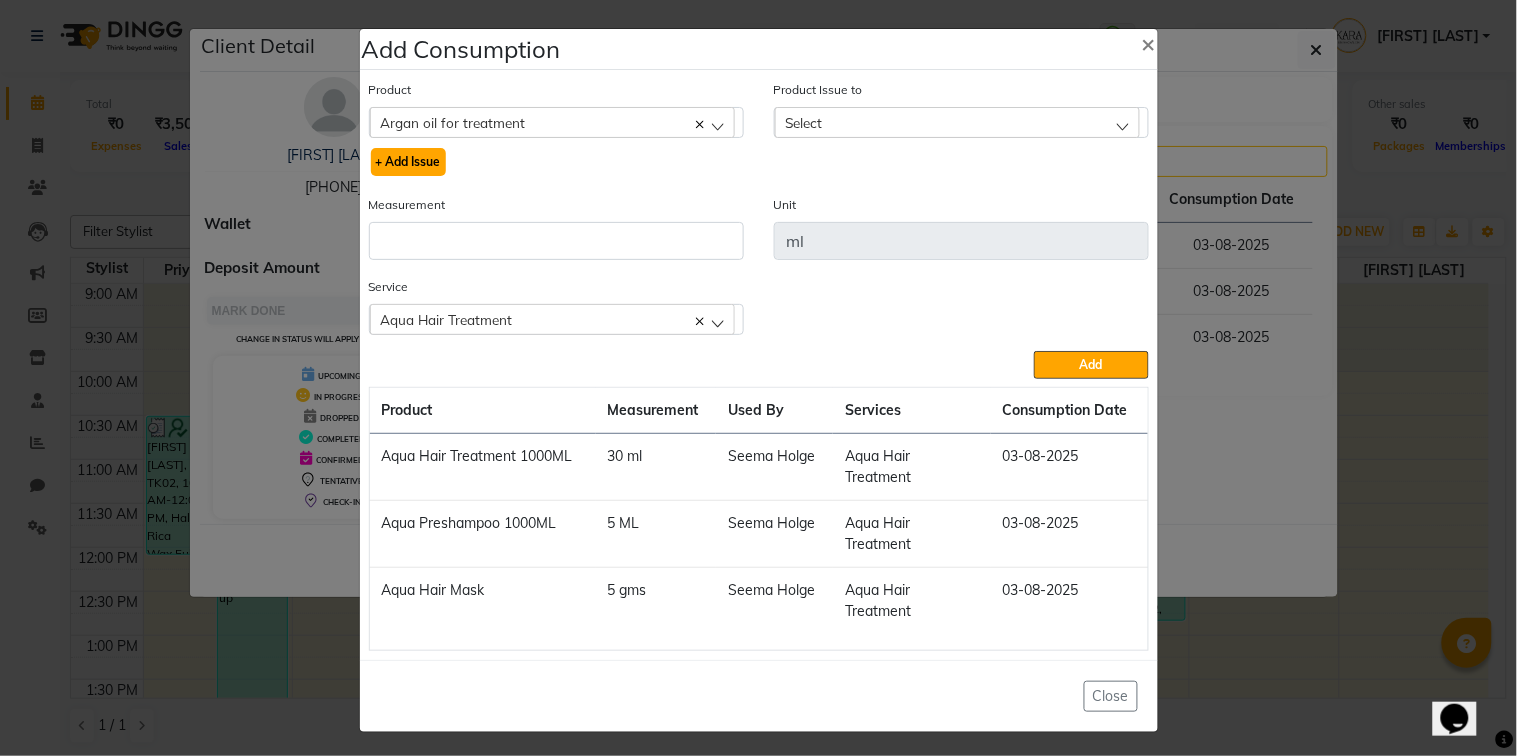 click on "+ Add Issue" 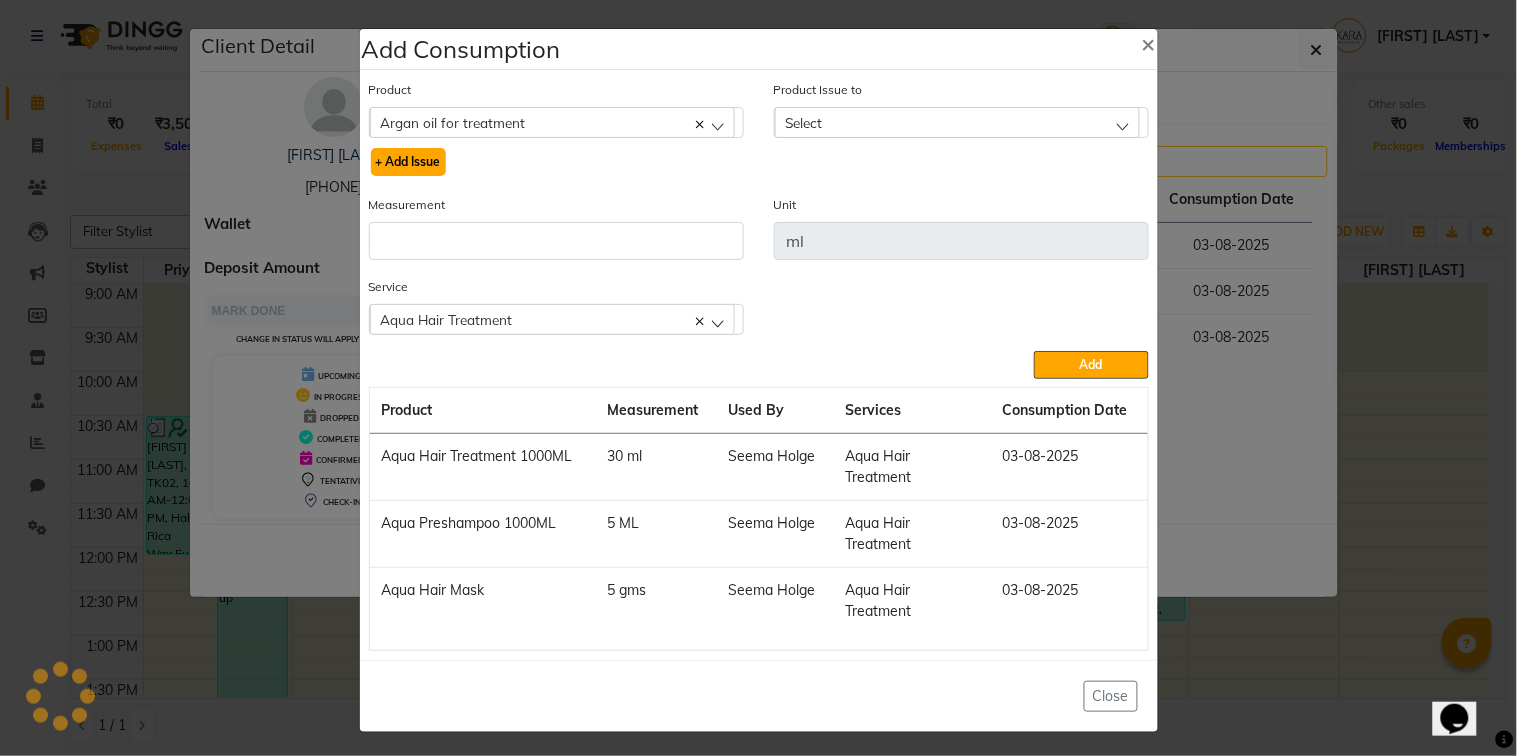 select 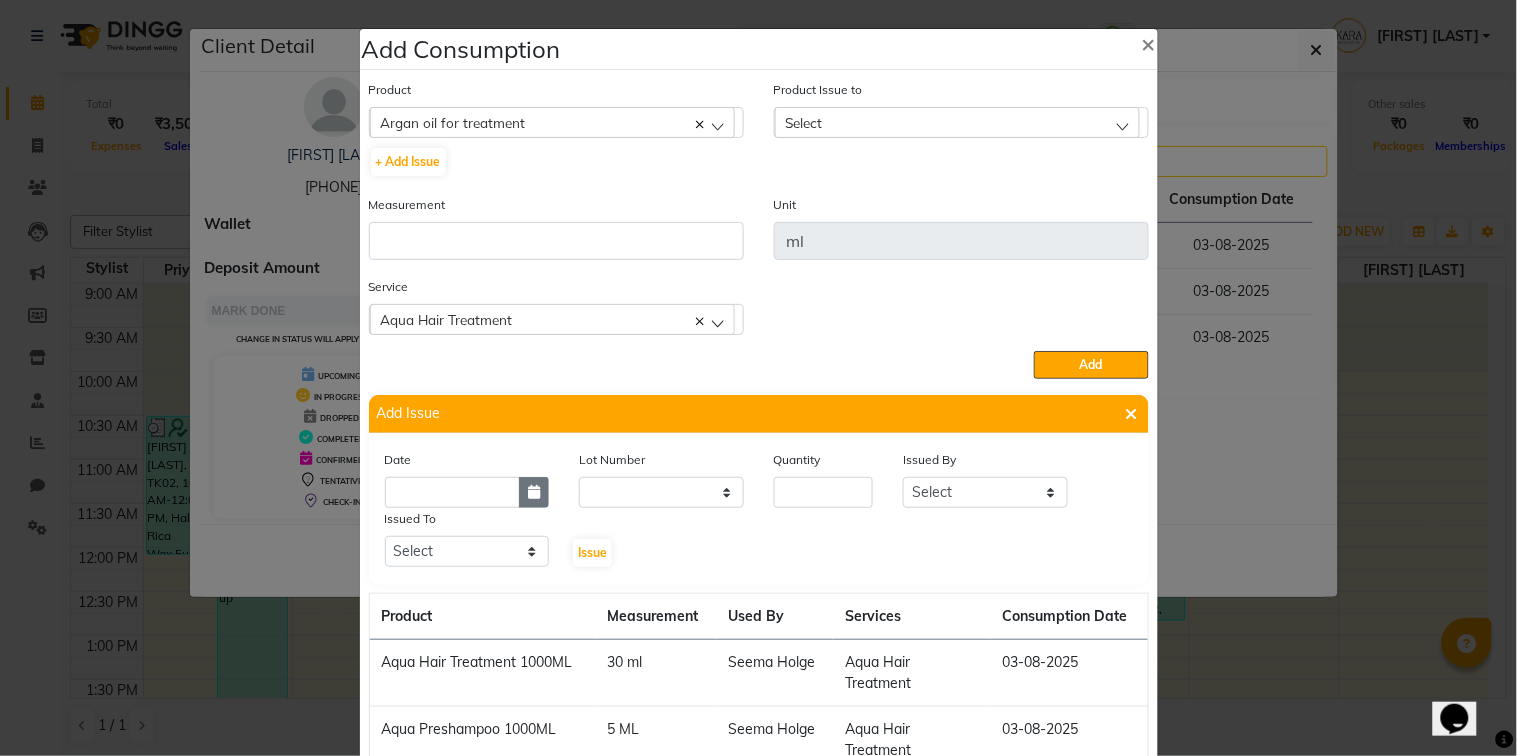 click 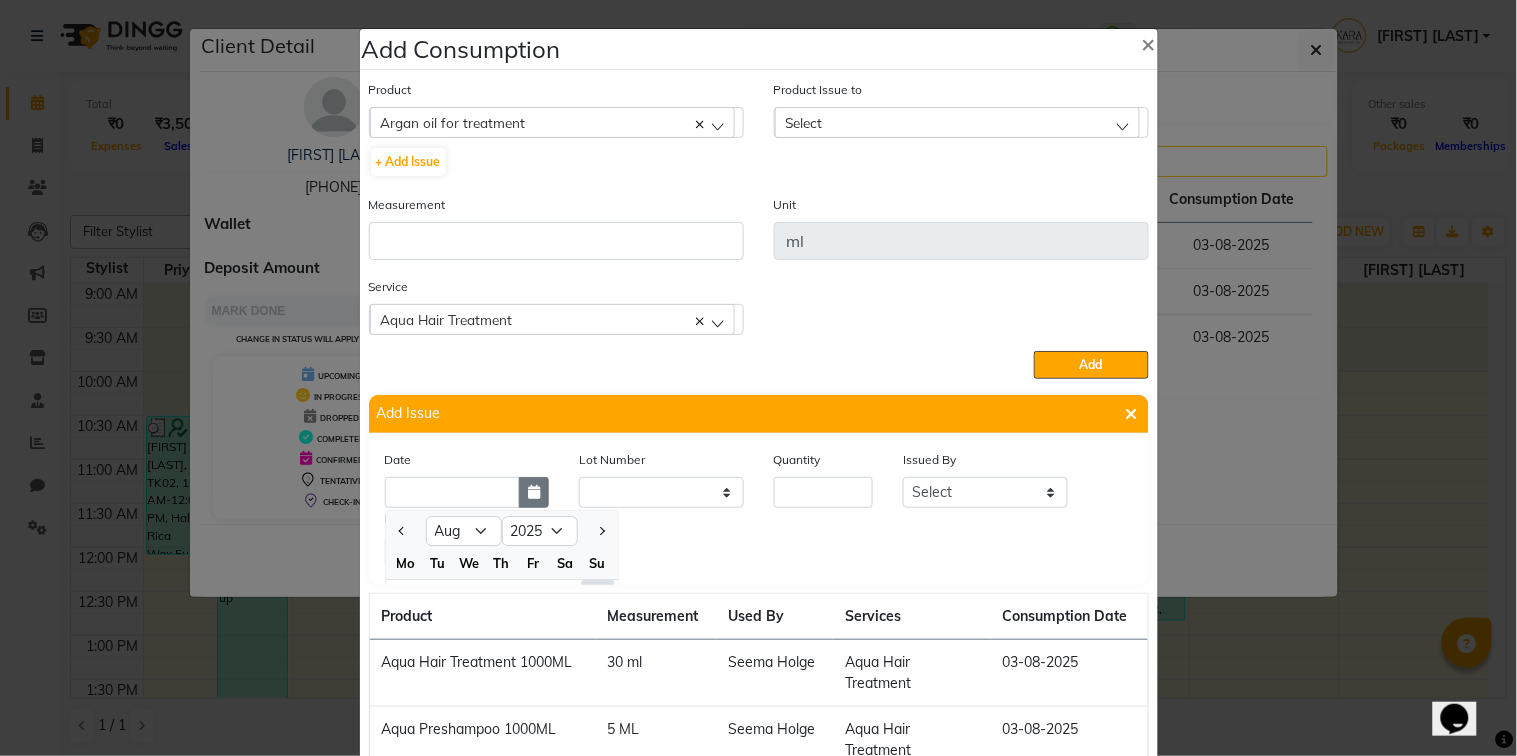 scroll, scrollTop: 27, scrollLeft: 0, axis: vertical 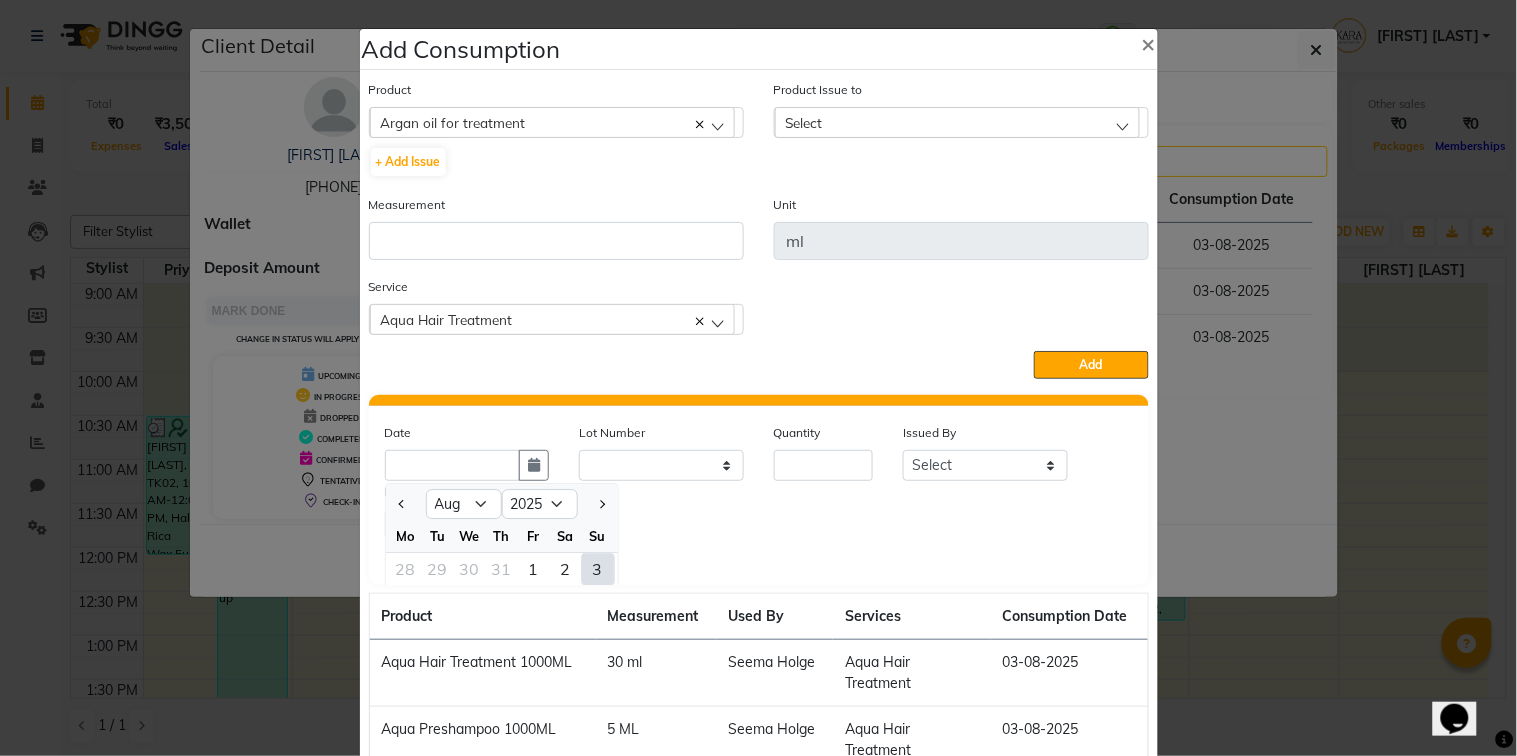 click on "3" 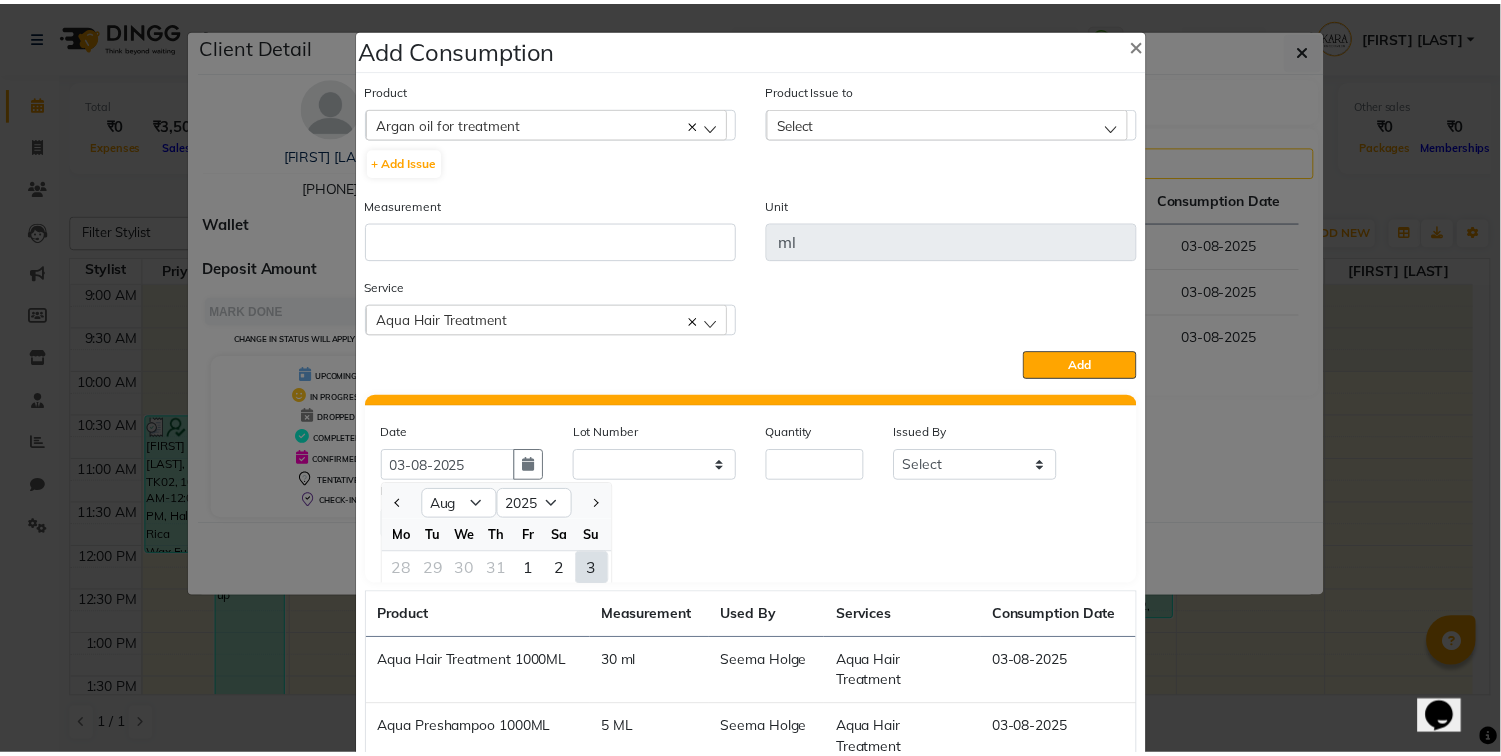 scroll, scrollTop: 0, scrollLeft: 0, axis: both 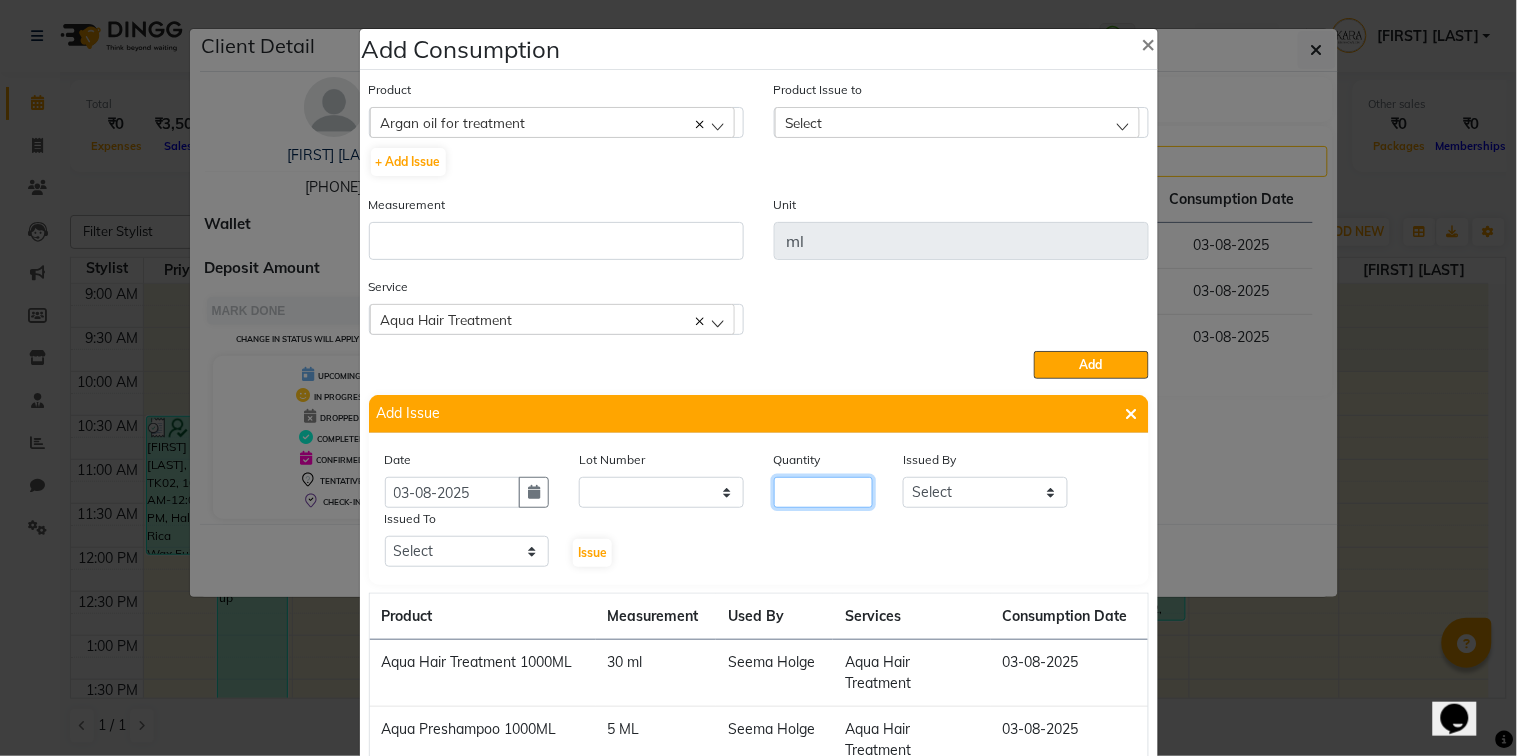 click 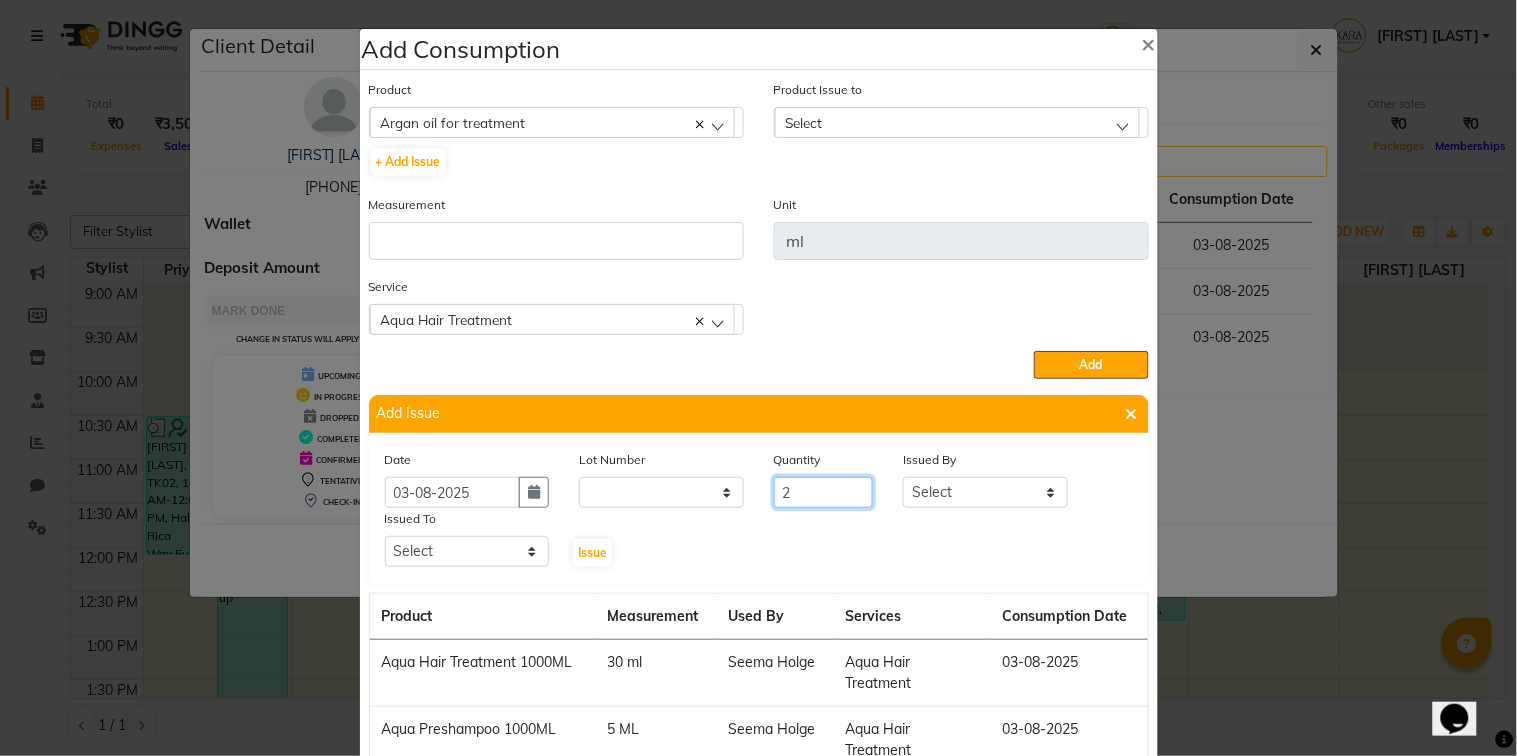 type on "2" 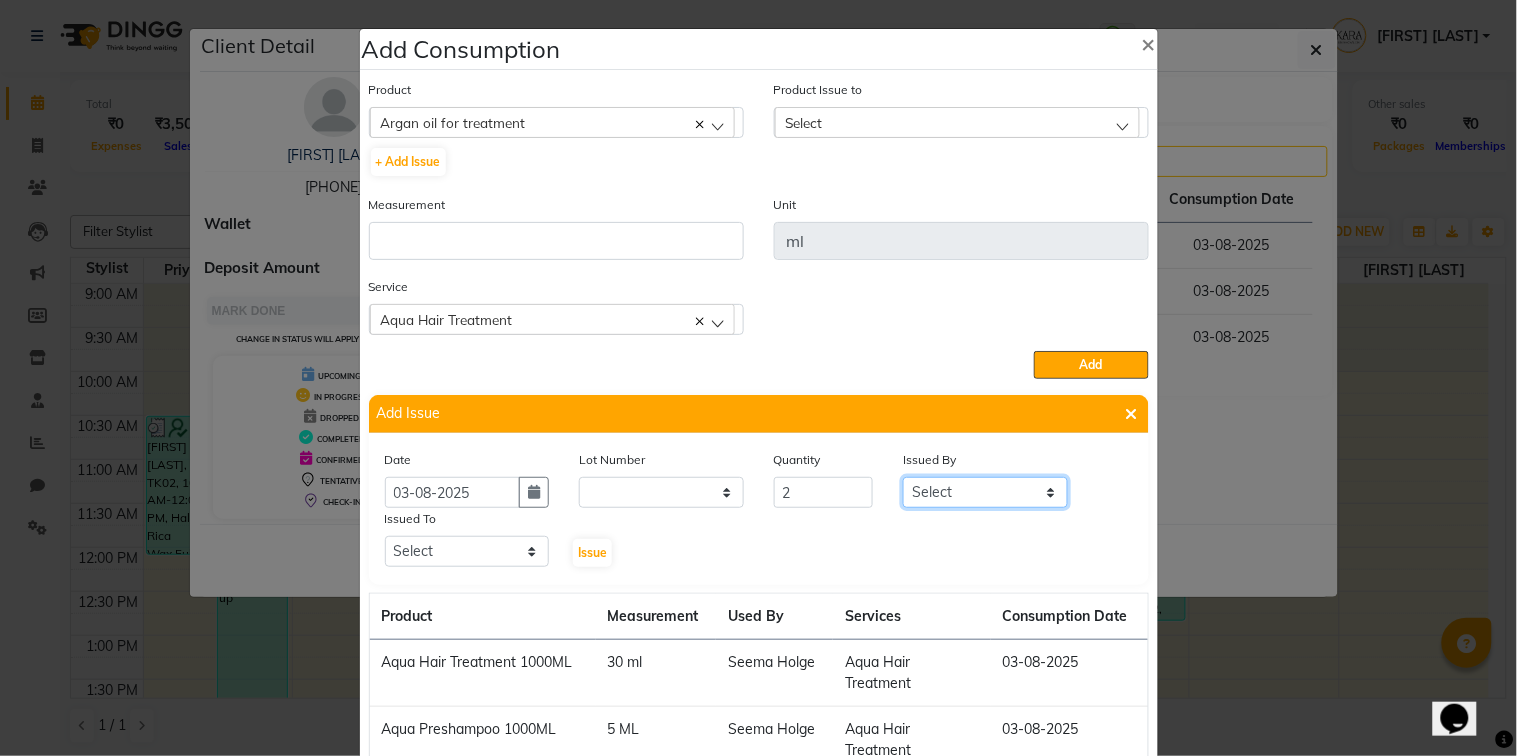 select on "84509" 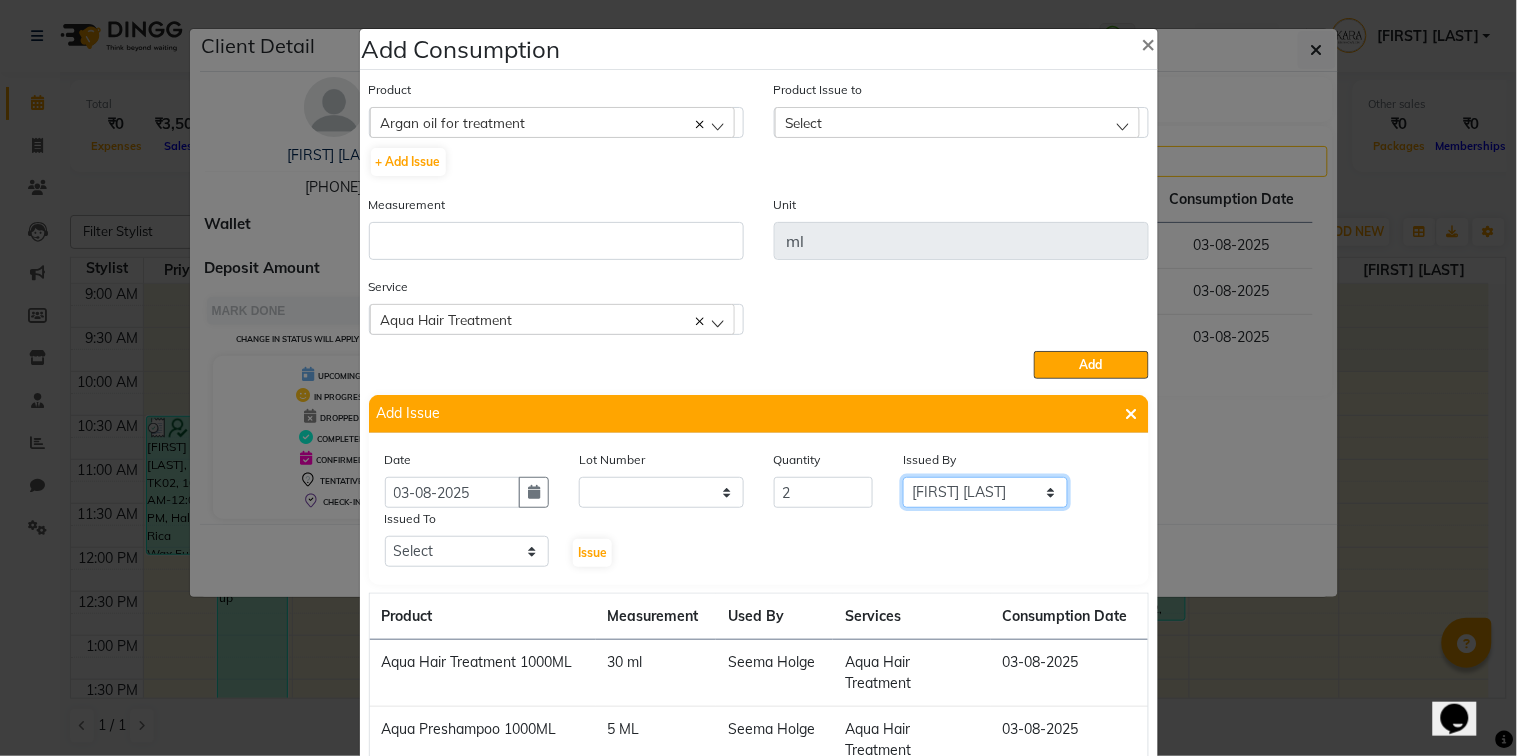 click on "Select [FIRST] [LAST] [FIRST] [LAST] [FIRST] [LAST] [FIRST] [LAST] [FIRST] [LAST] [FIRST] [LAST] [FIRST] [LAST] [FIRST] [LAST]" 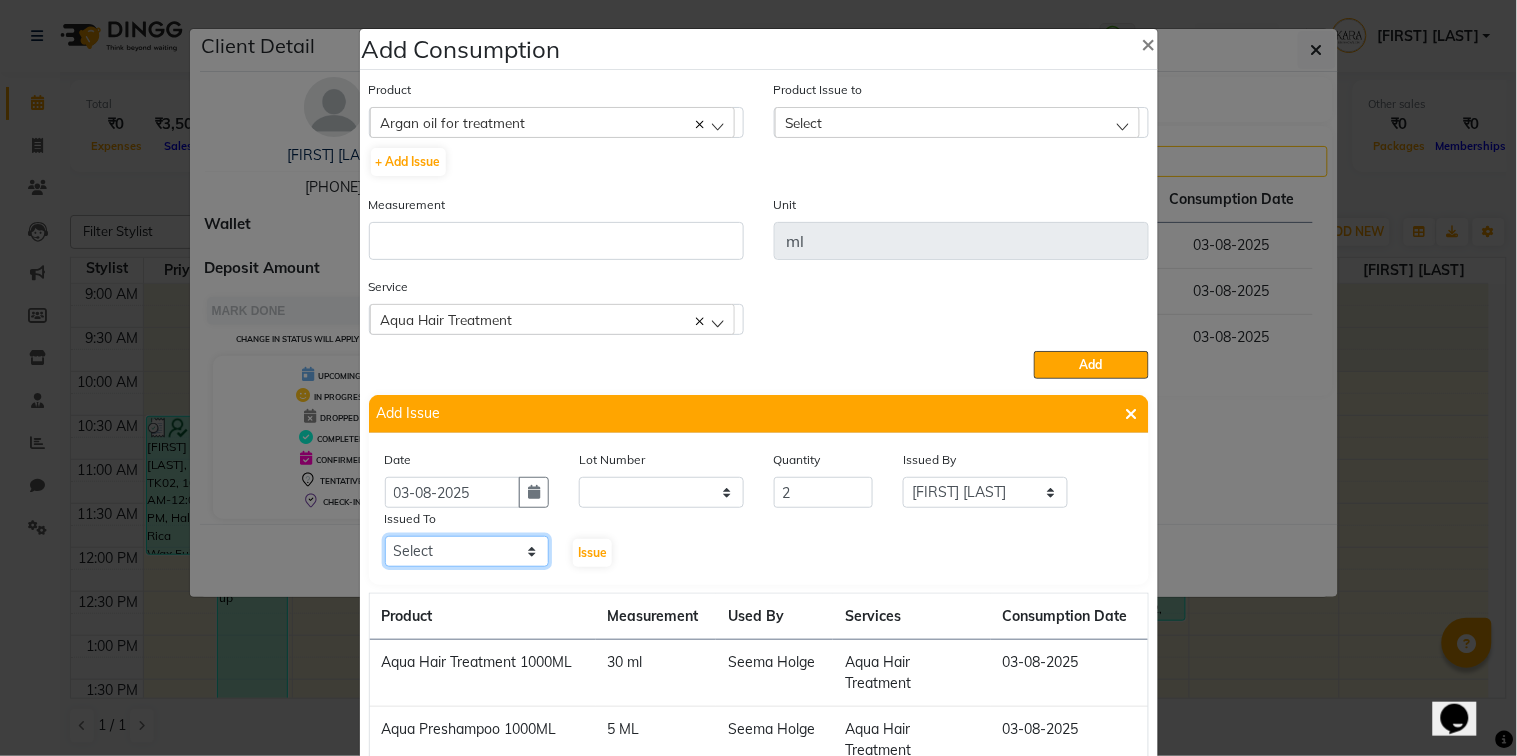 select on "84443" 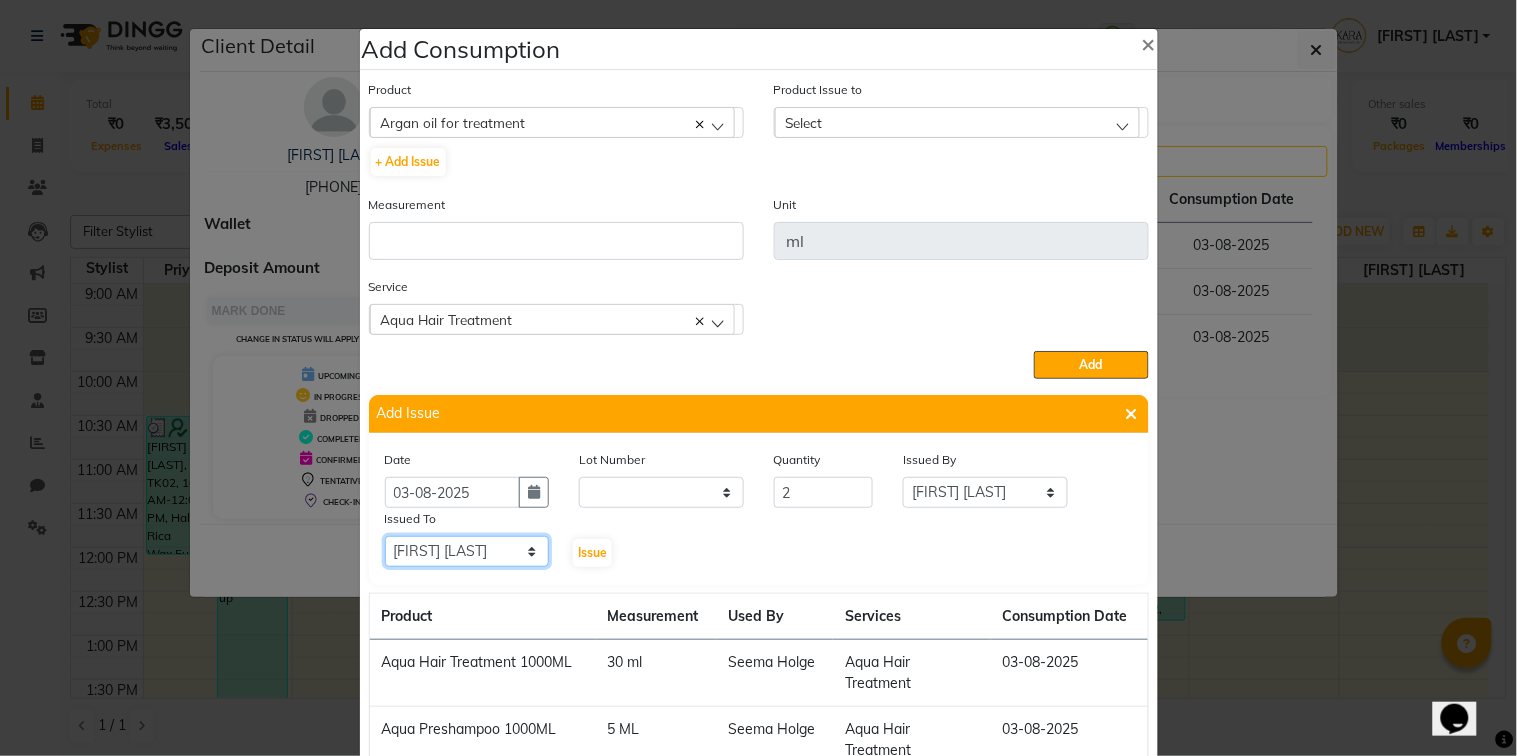 click on "Select [FIRST] [LAST] [FIRST] [LAST] [FIRST] [LAST] [FIRST] [LAST] [FIRST] [LAST] [FIRST] [LAST] [FIRST] [LAST] [FIRST] [LAST]" 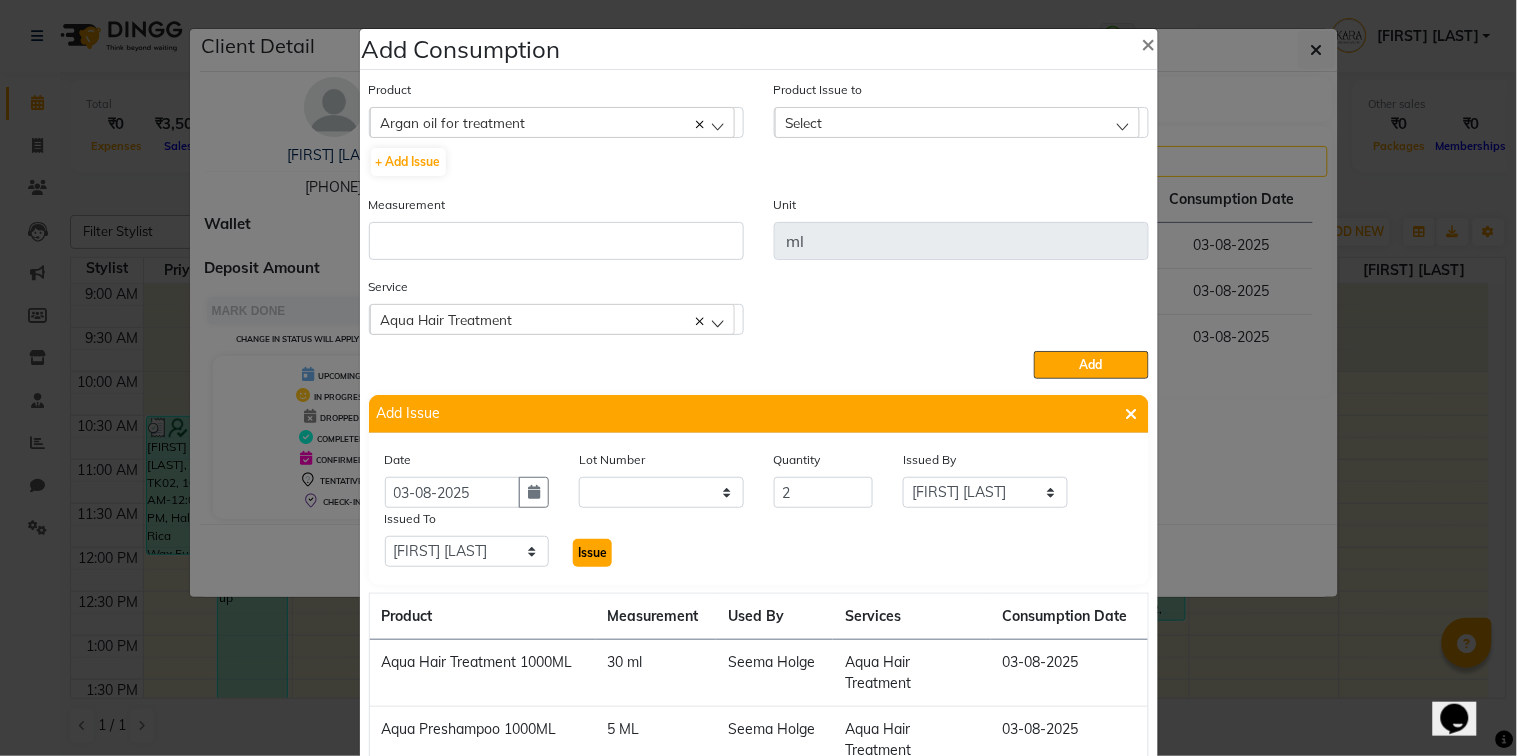 click on "Issue" 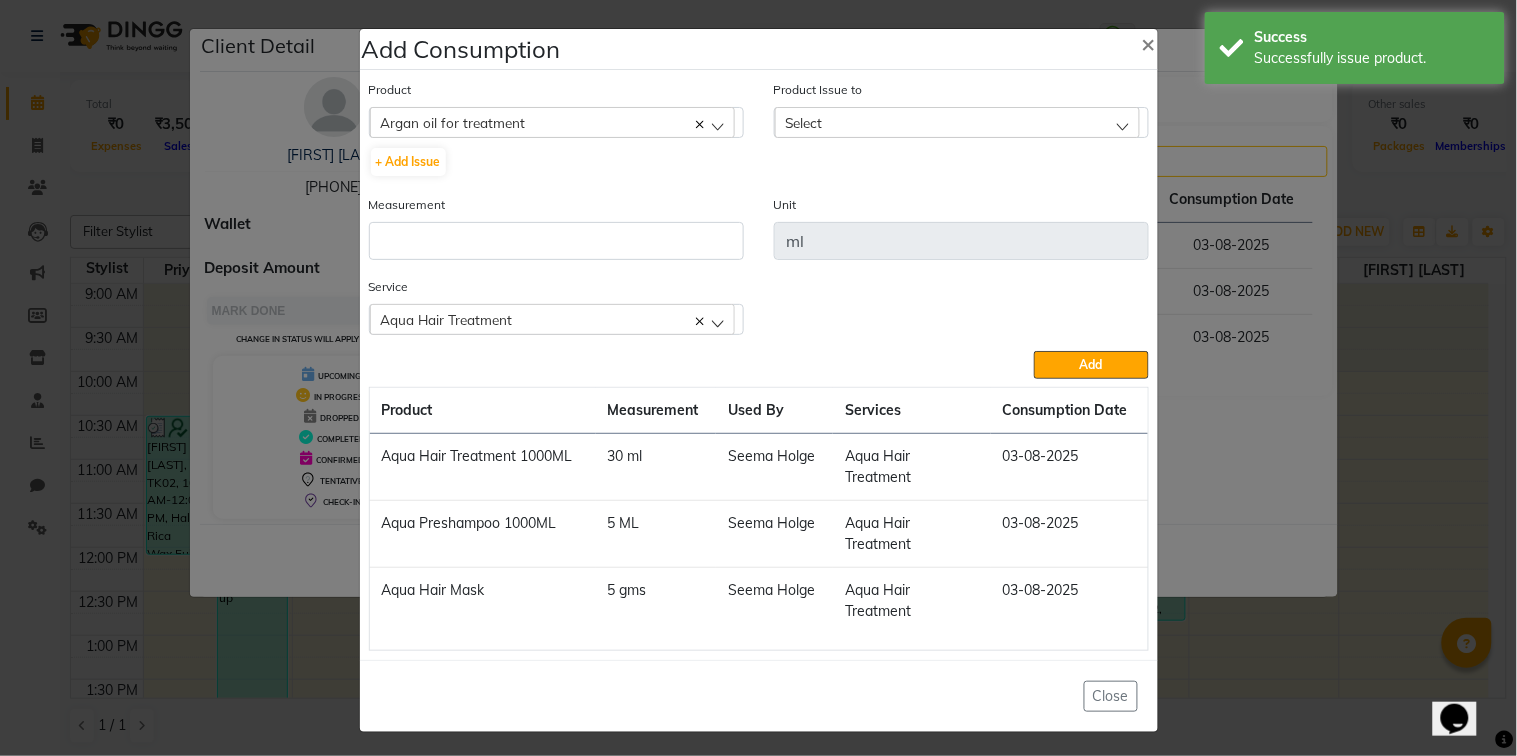 click on "Select" 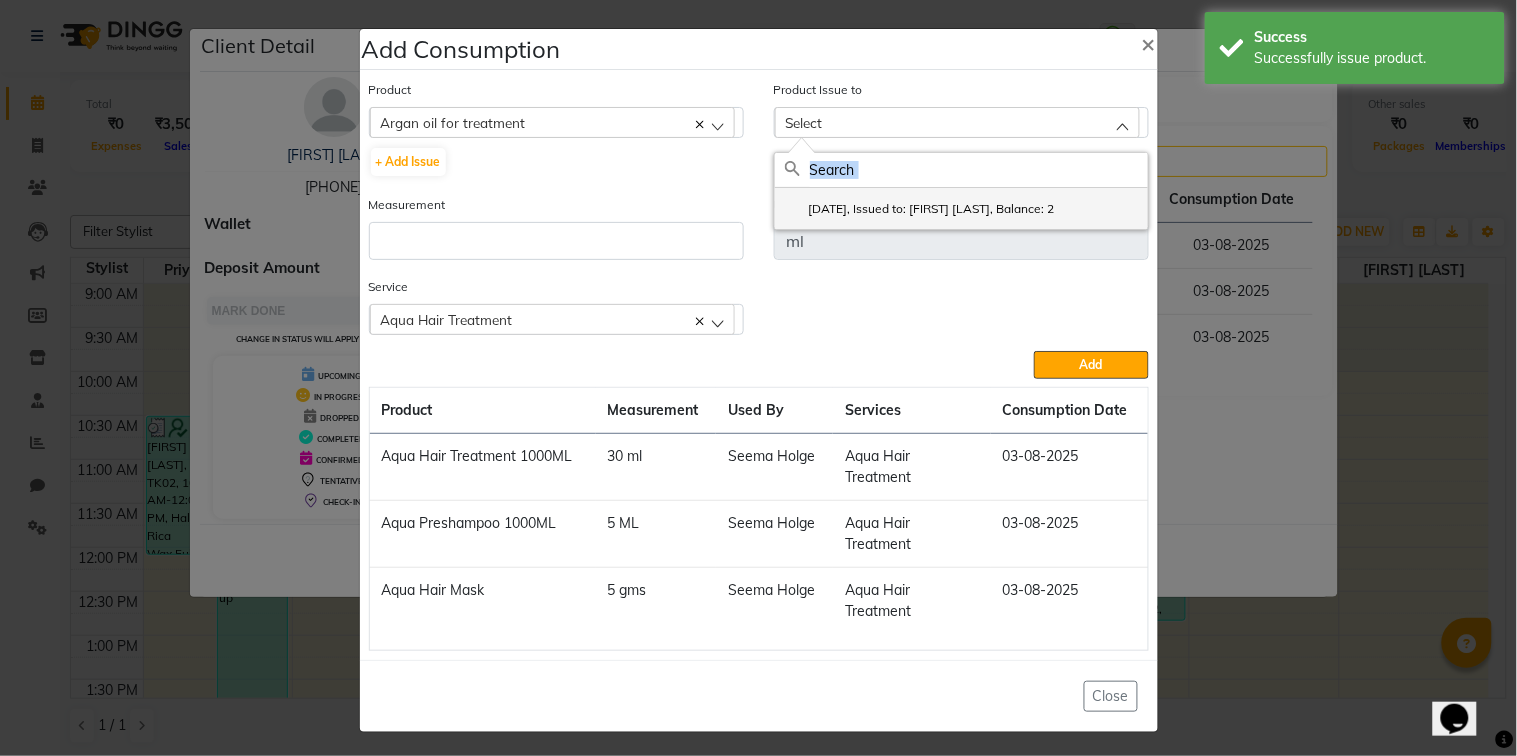 drag, startPoint x: 1021, startPoint y: 117, endPoint x: 1031, endPoint y: 204, distance: 87.57283 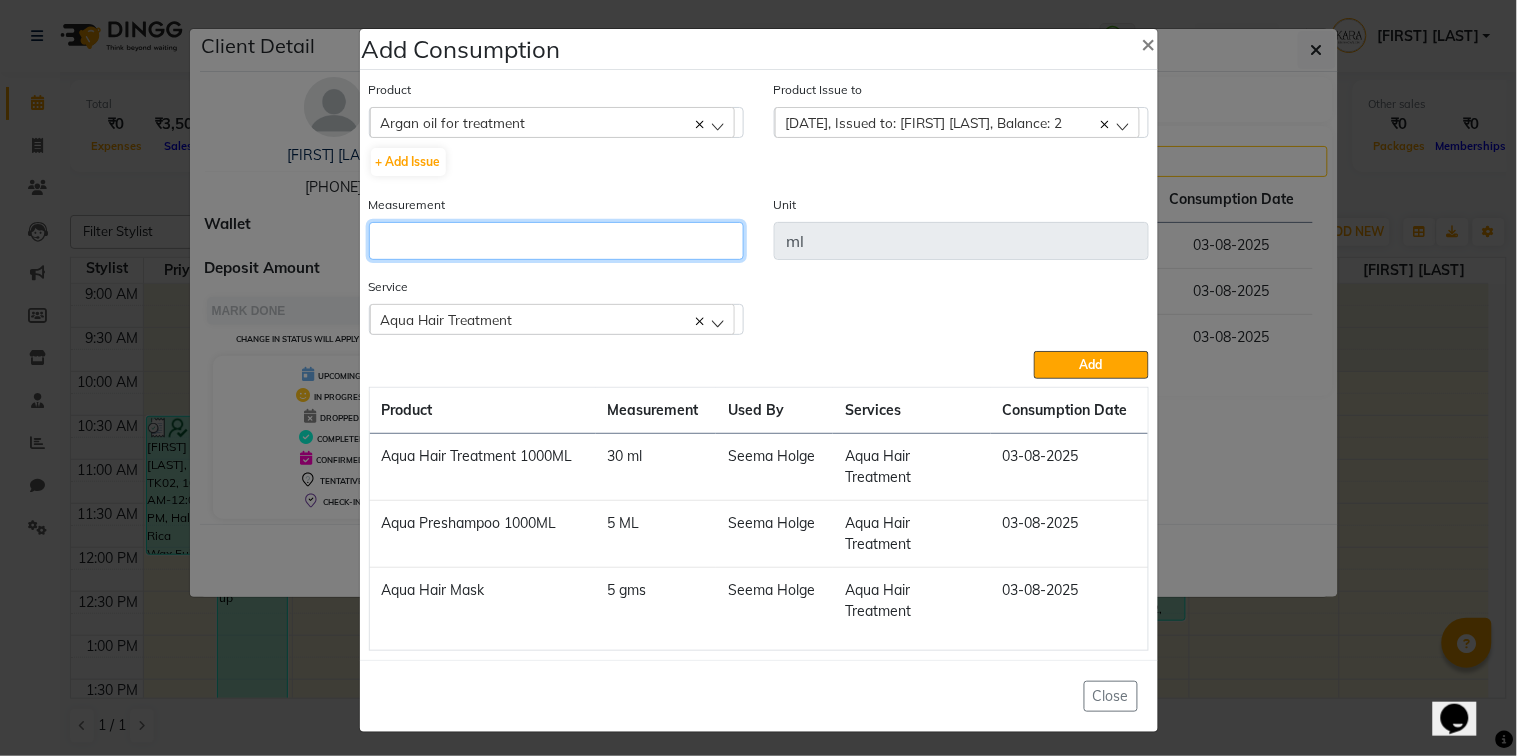 click 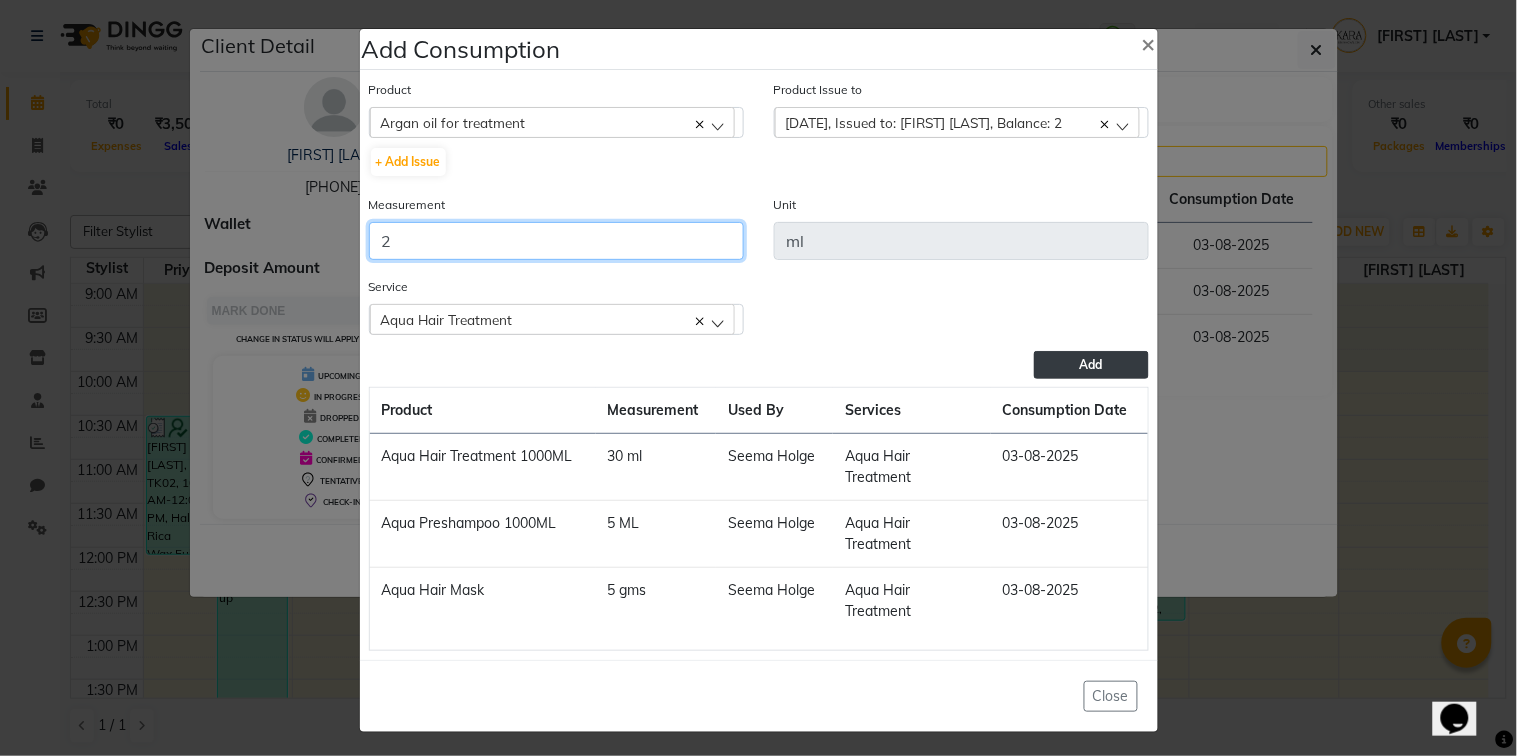 type on "2" 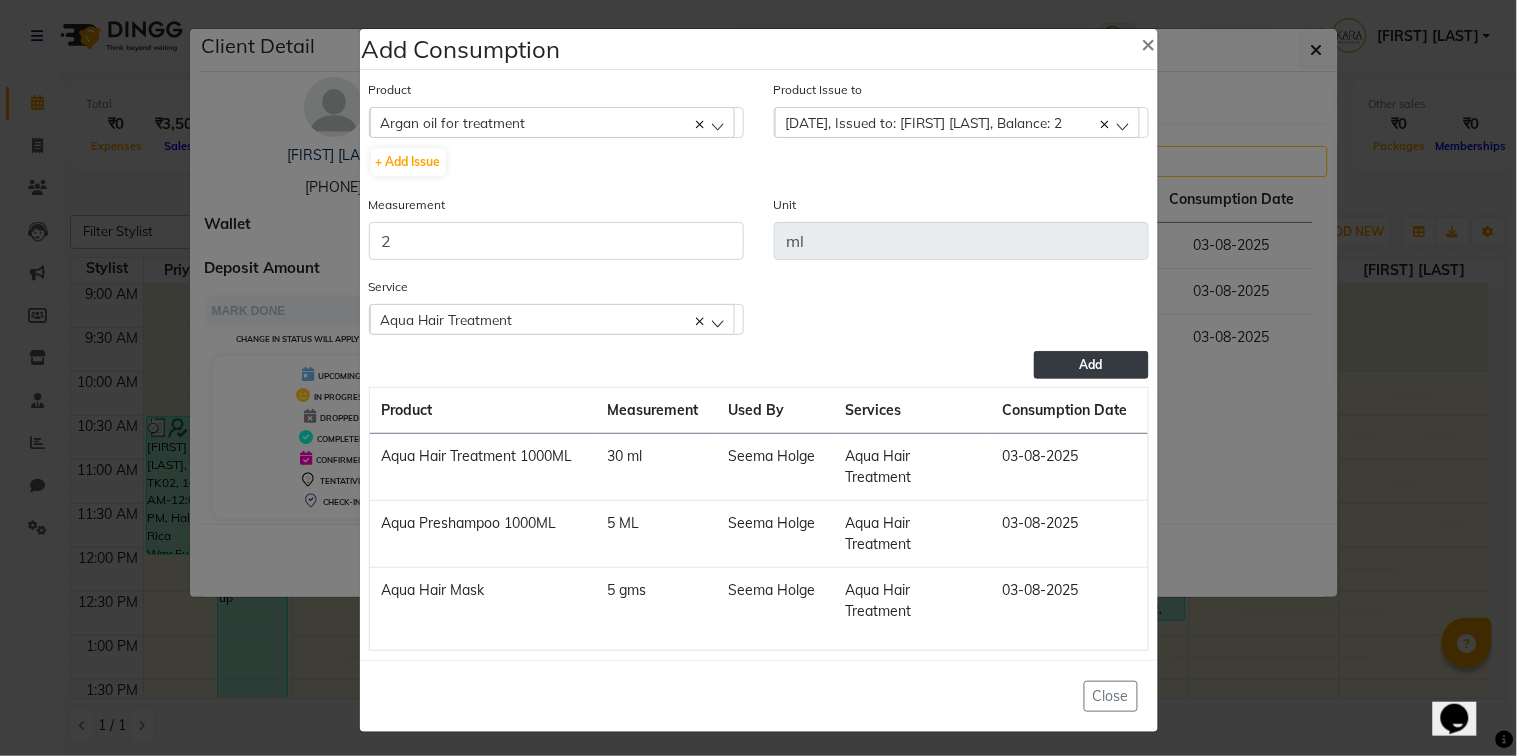 click on "Add" 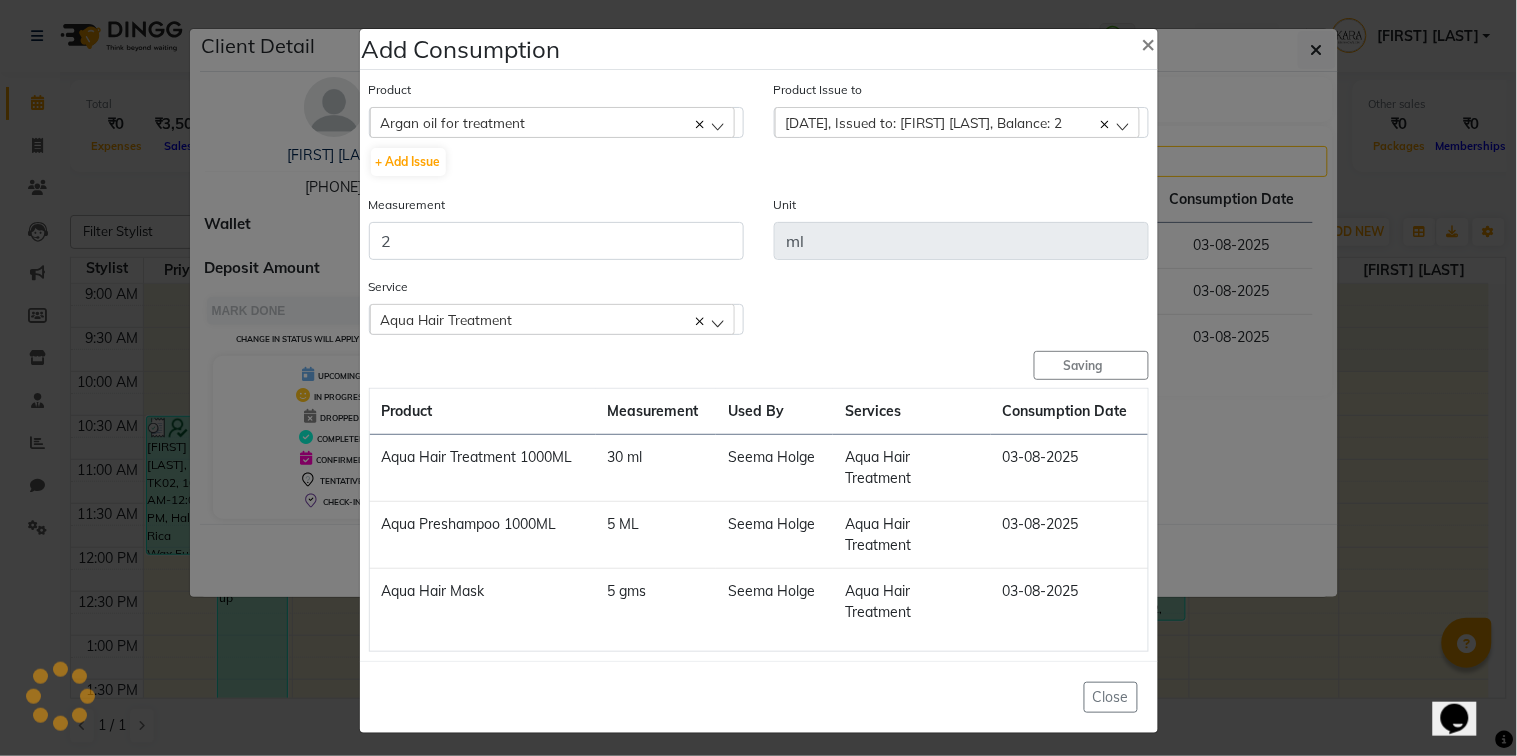 type 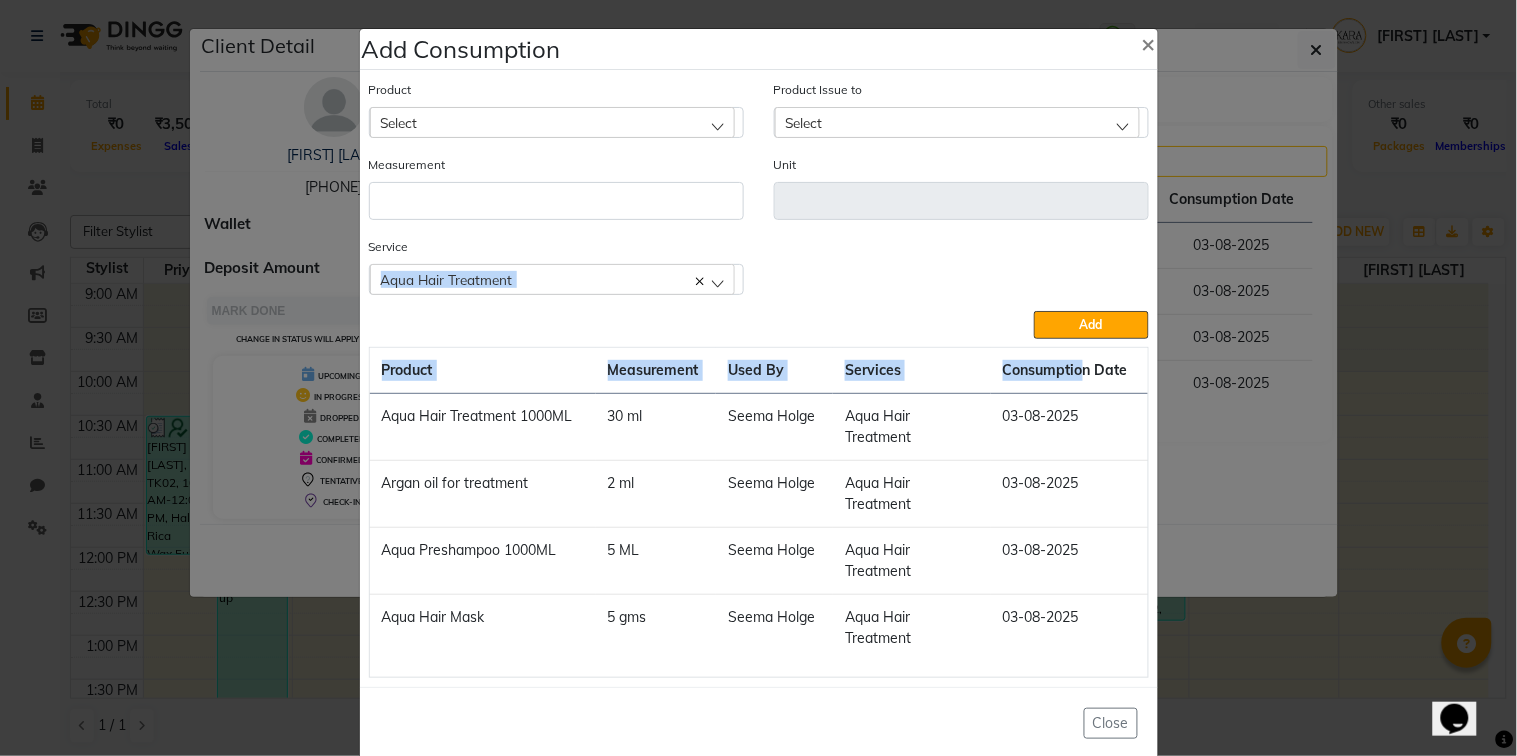 drag, startPoint x: 1077, startPoint y: 376, endPoint x: 796, endPoint y: 248, distance: 308.77985 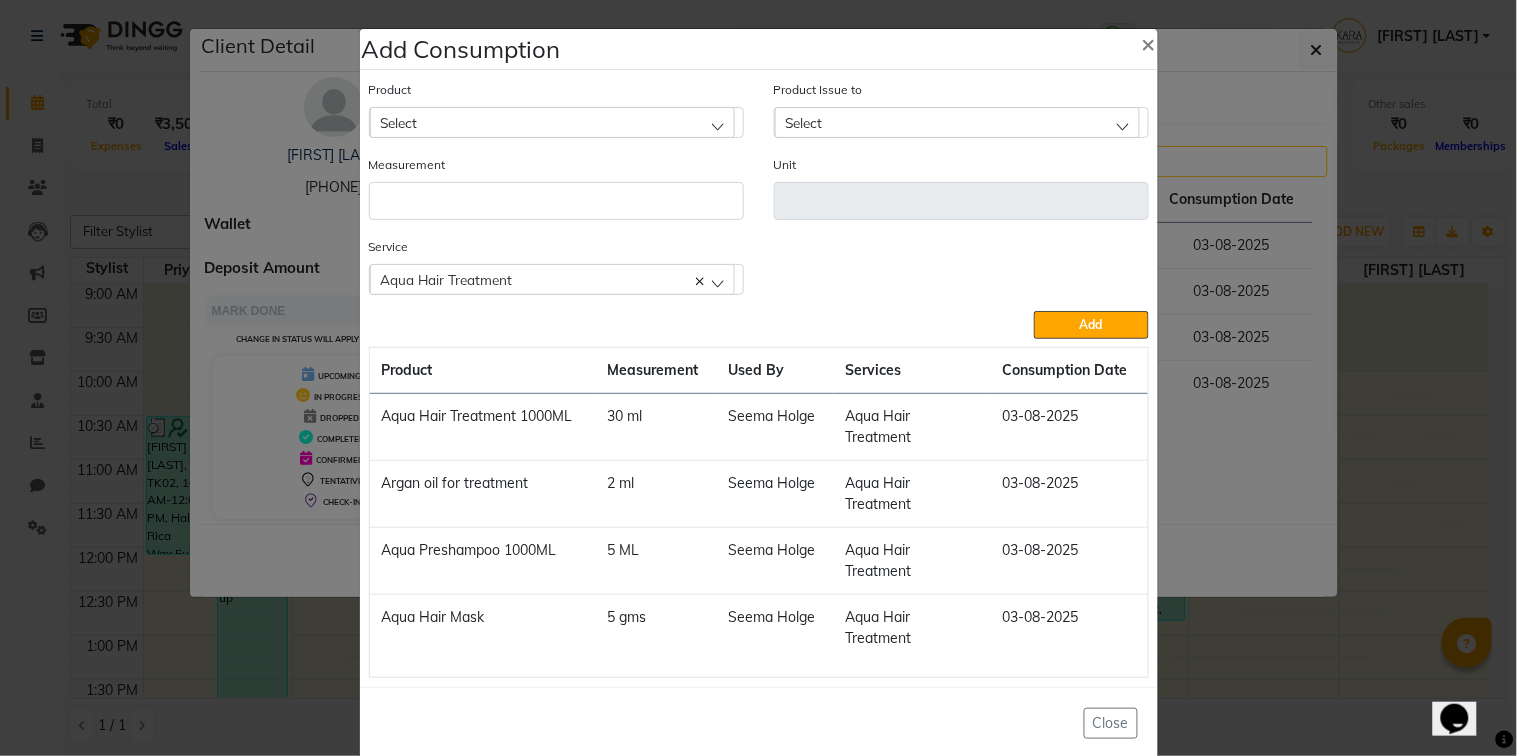 click on "Select" 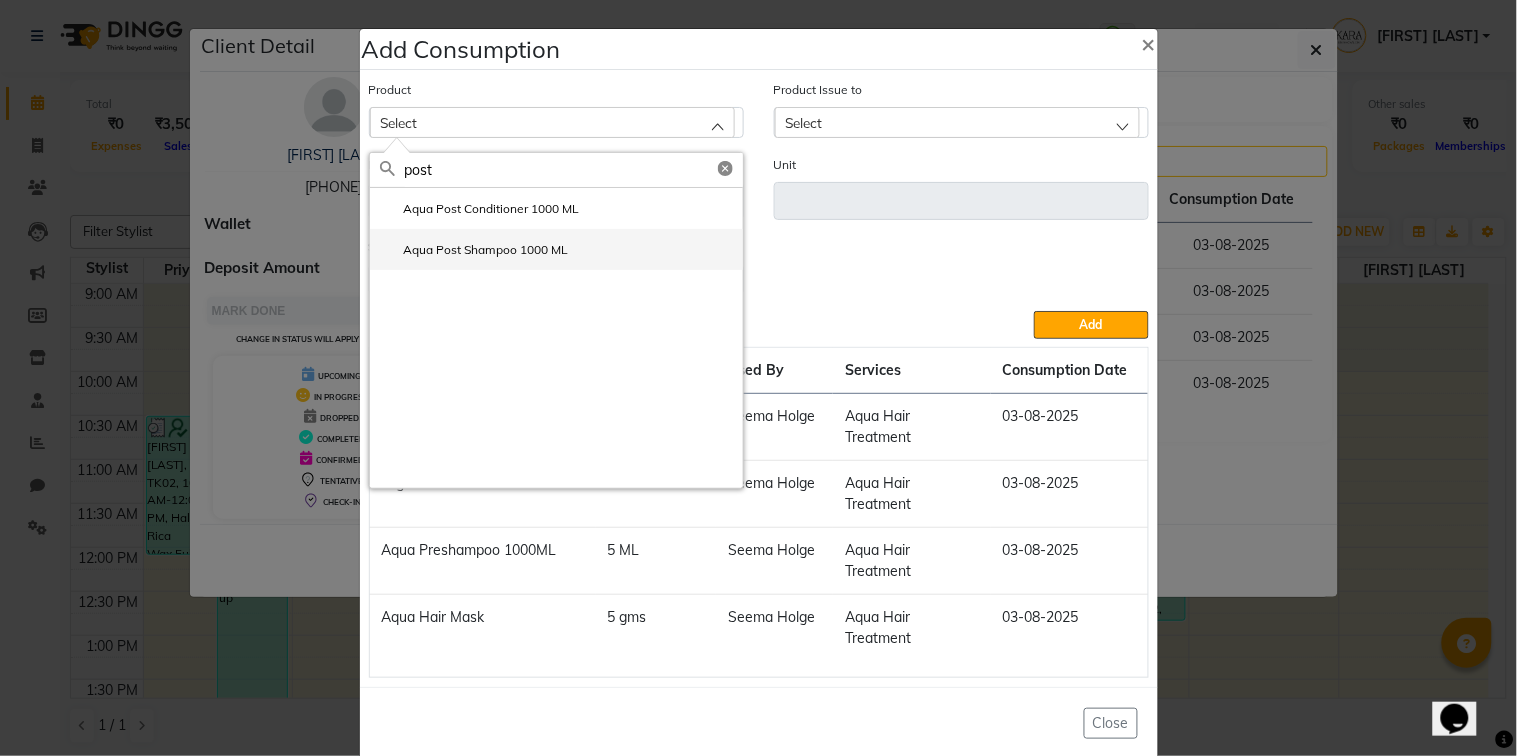 type on "post" 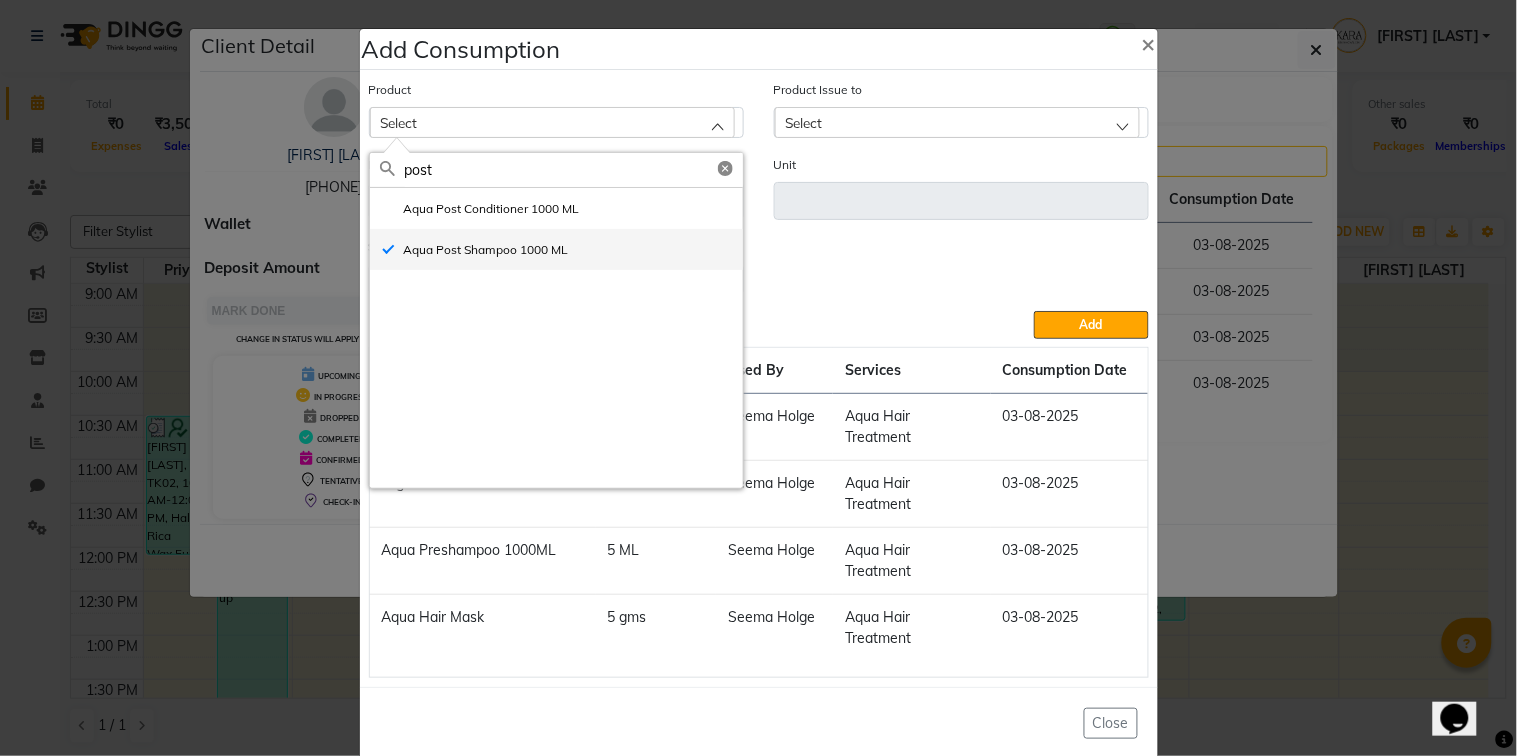 type on "ml" 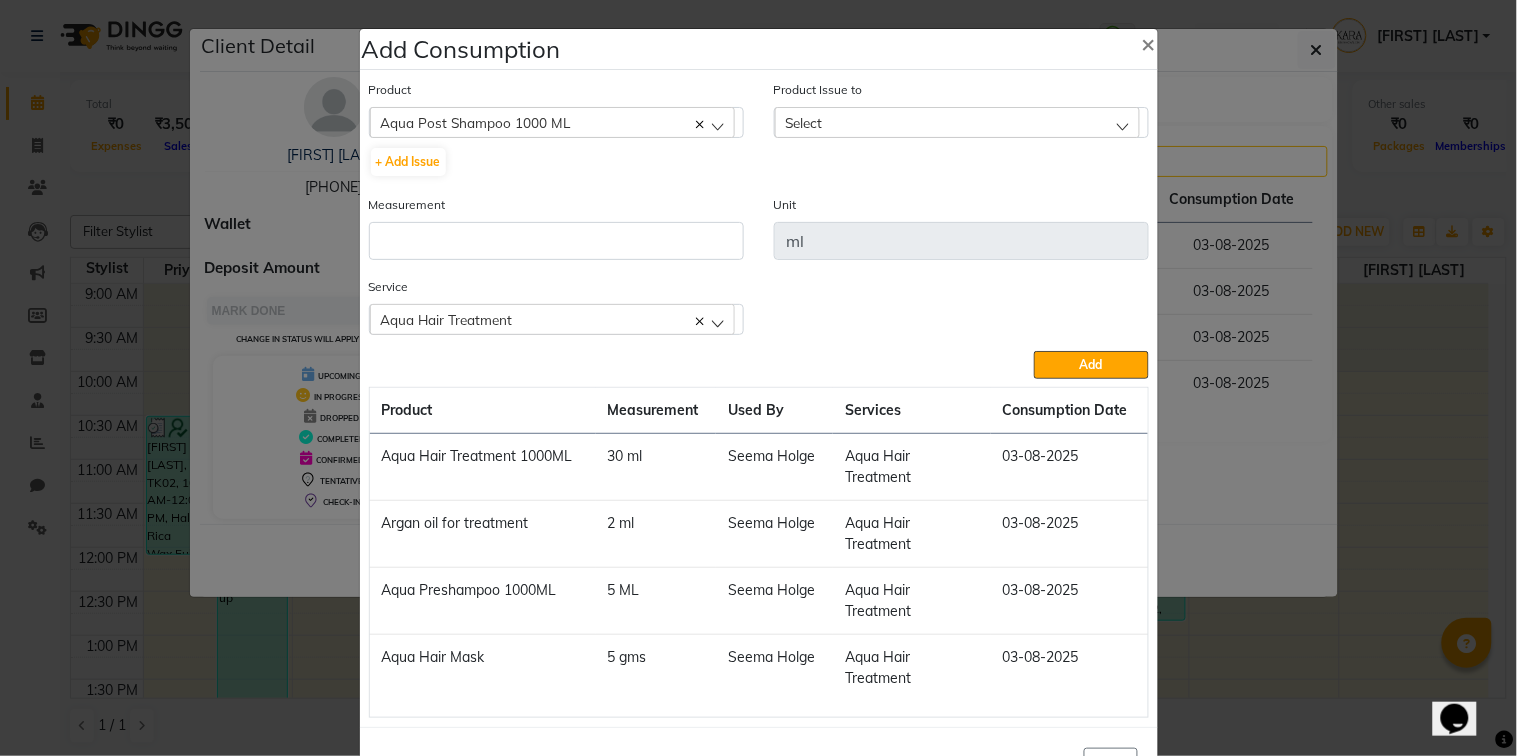 click on "Select" 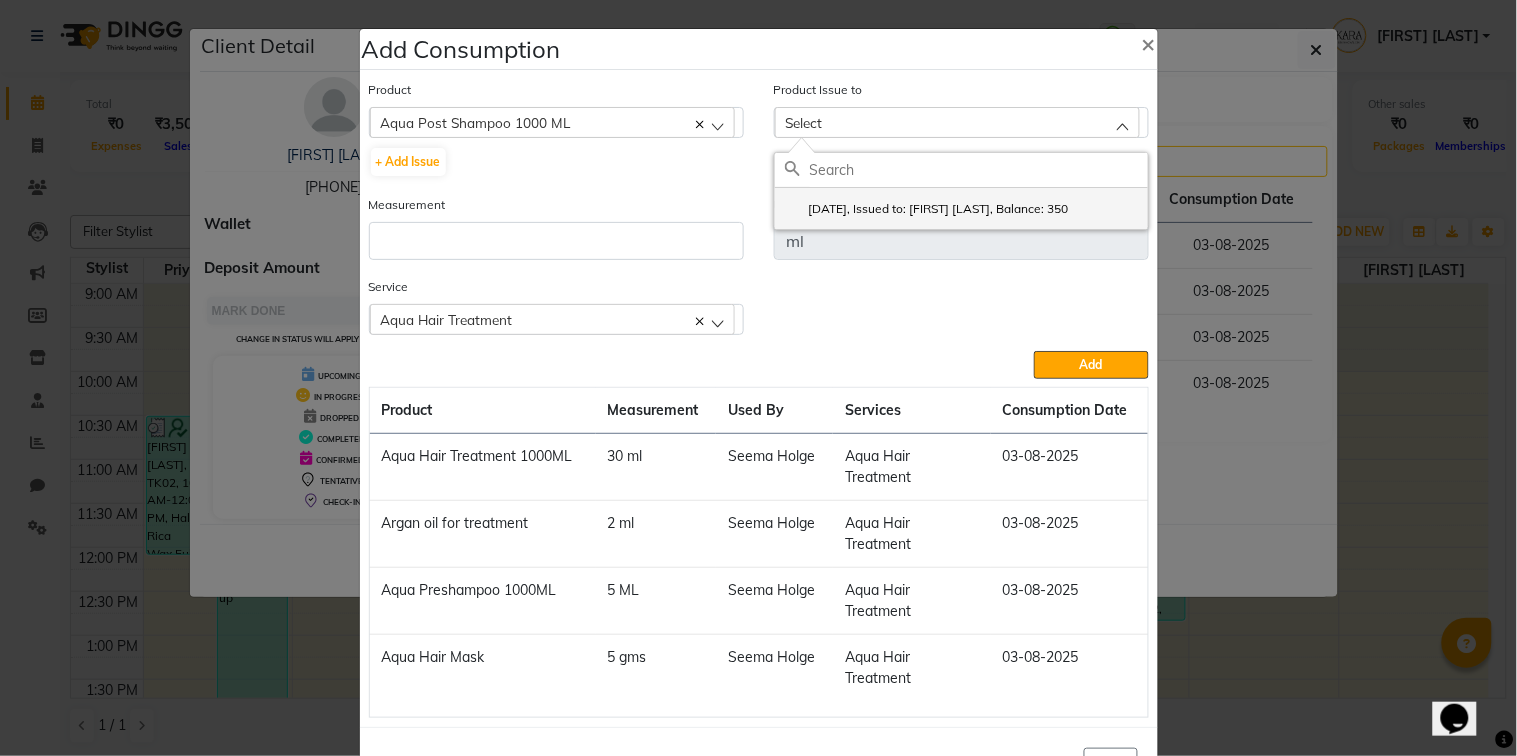 click on "[DATE], Issued to: [FIRST] [LAST], Balance: 350" 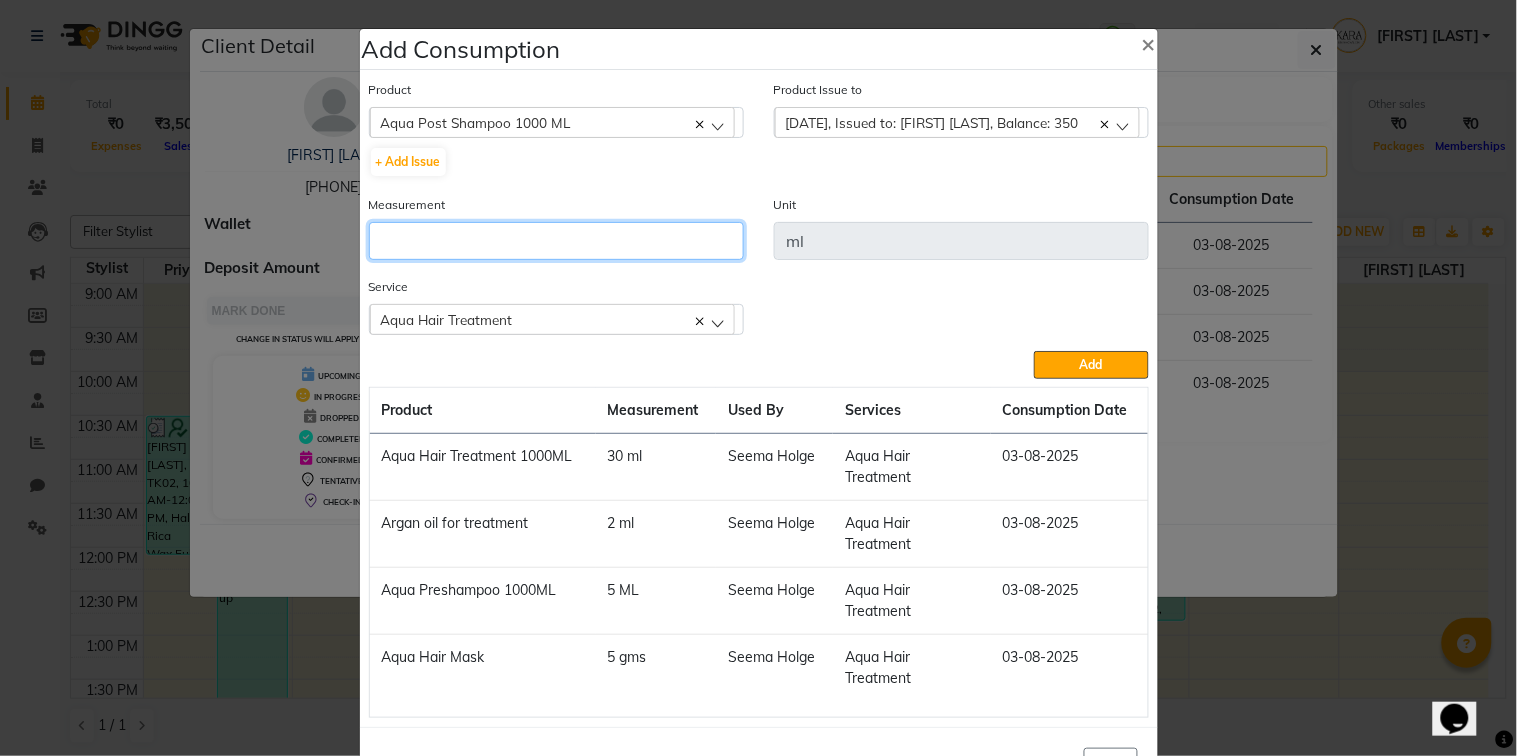 click 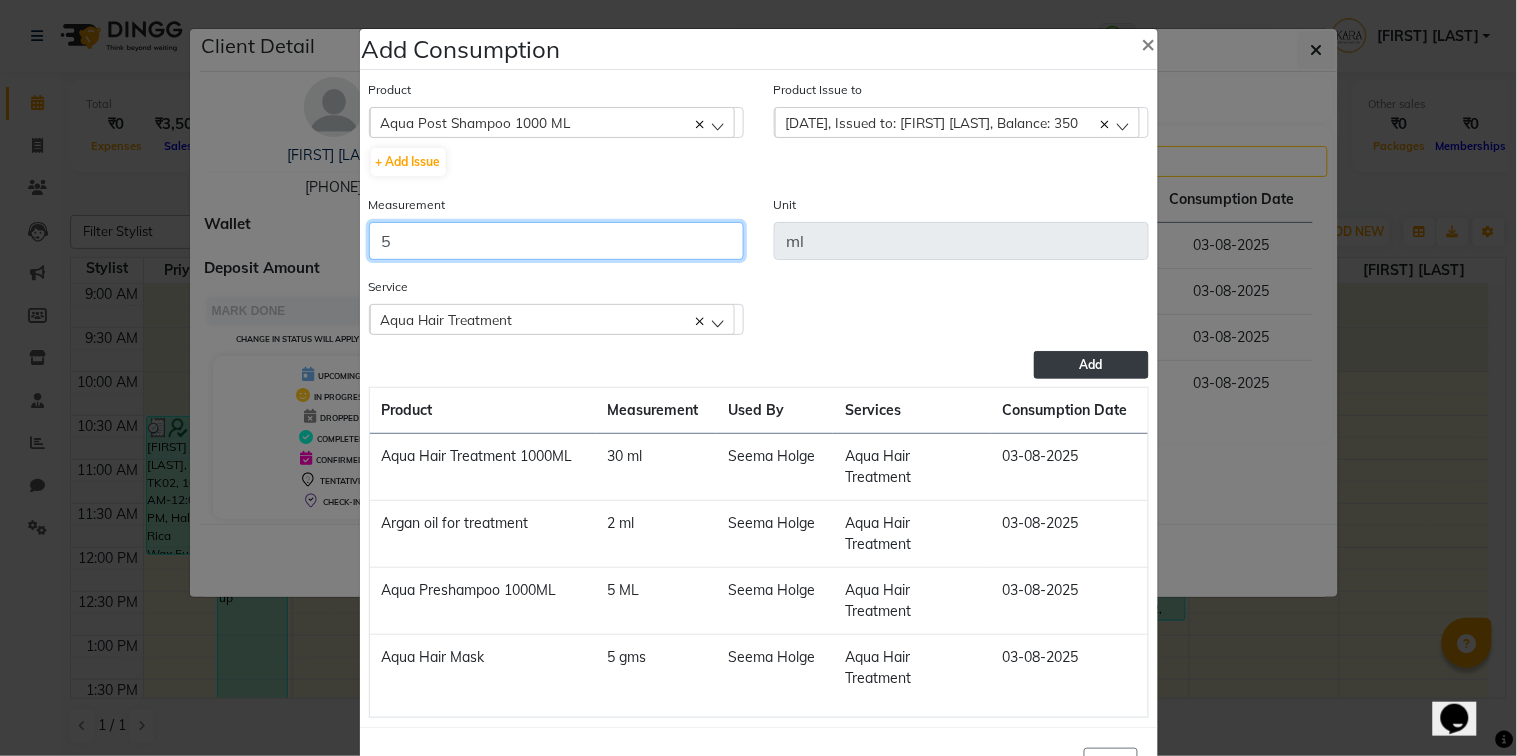type on "5" 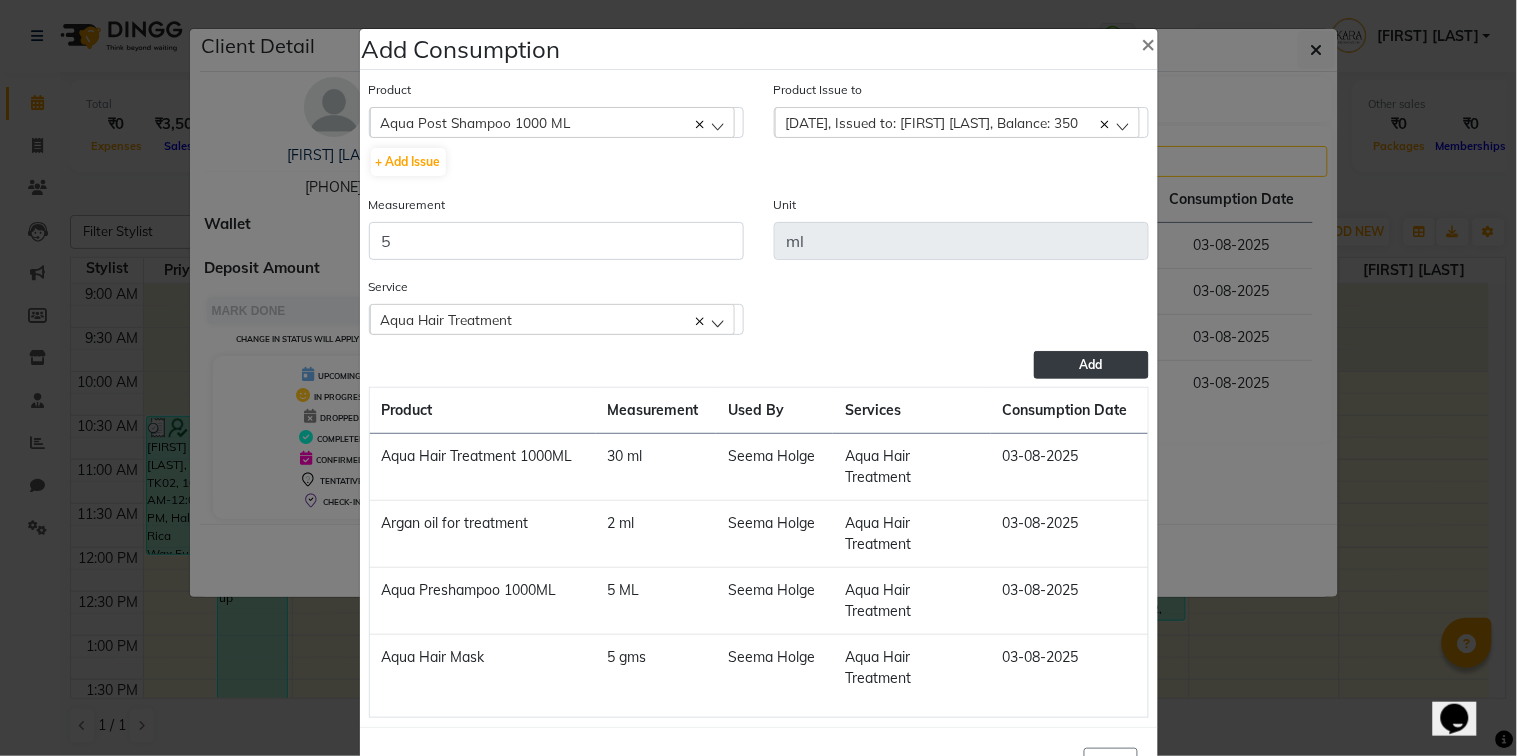 click on "Add" 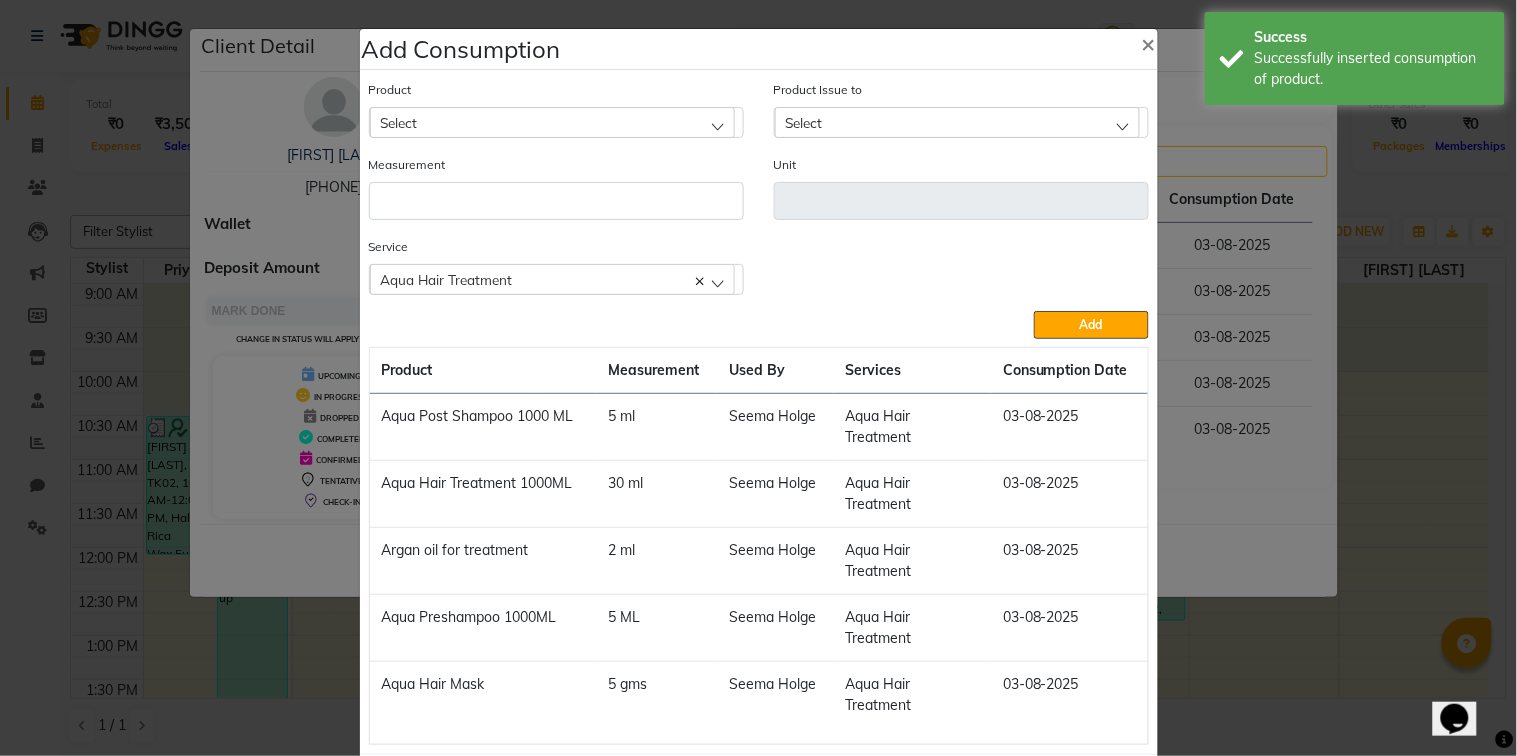click on "Select" 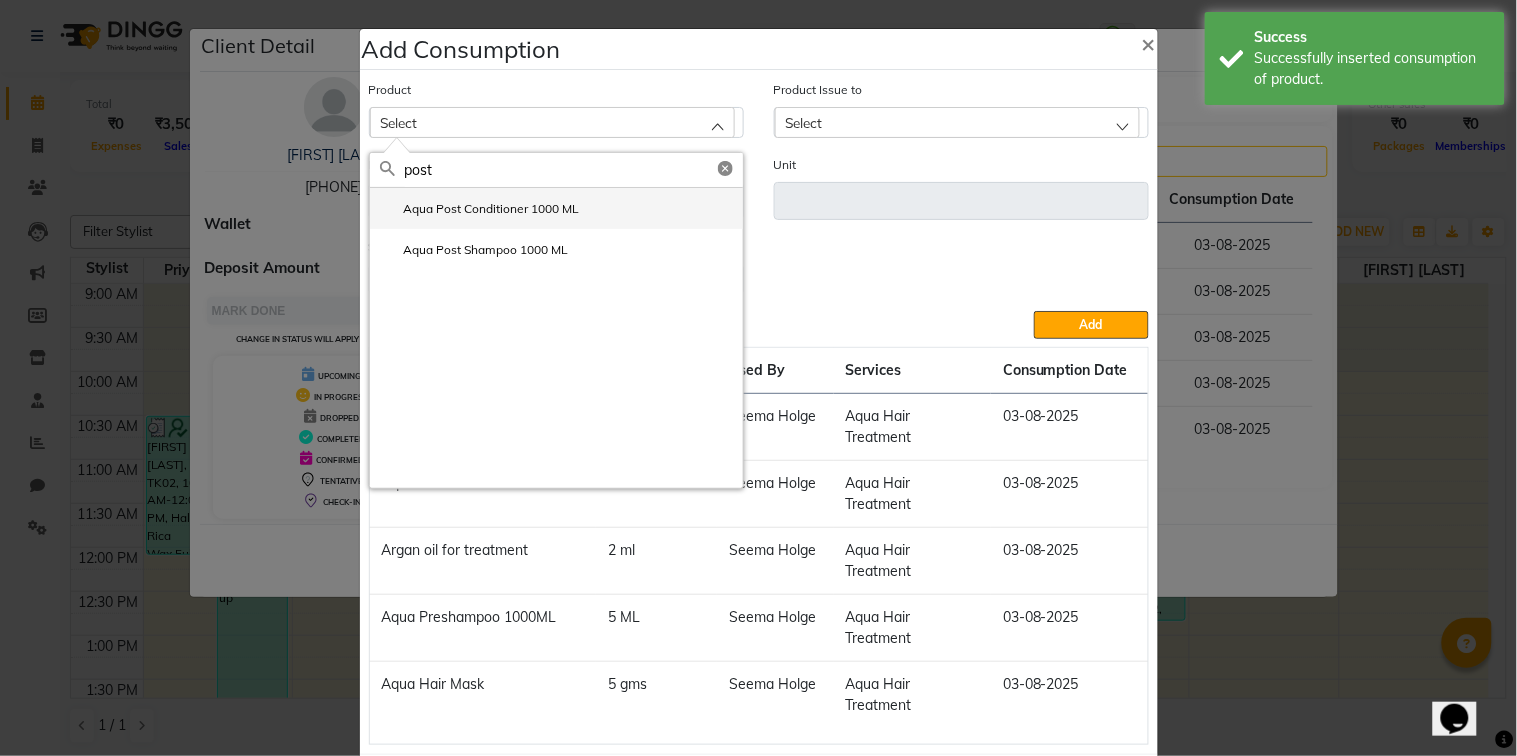 type on "post" 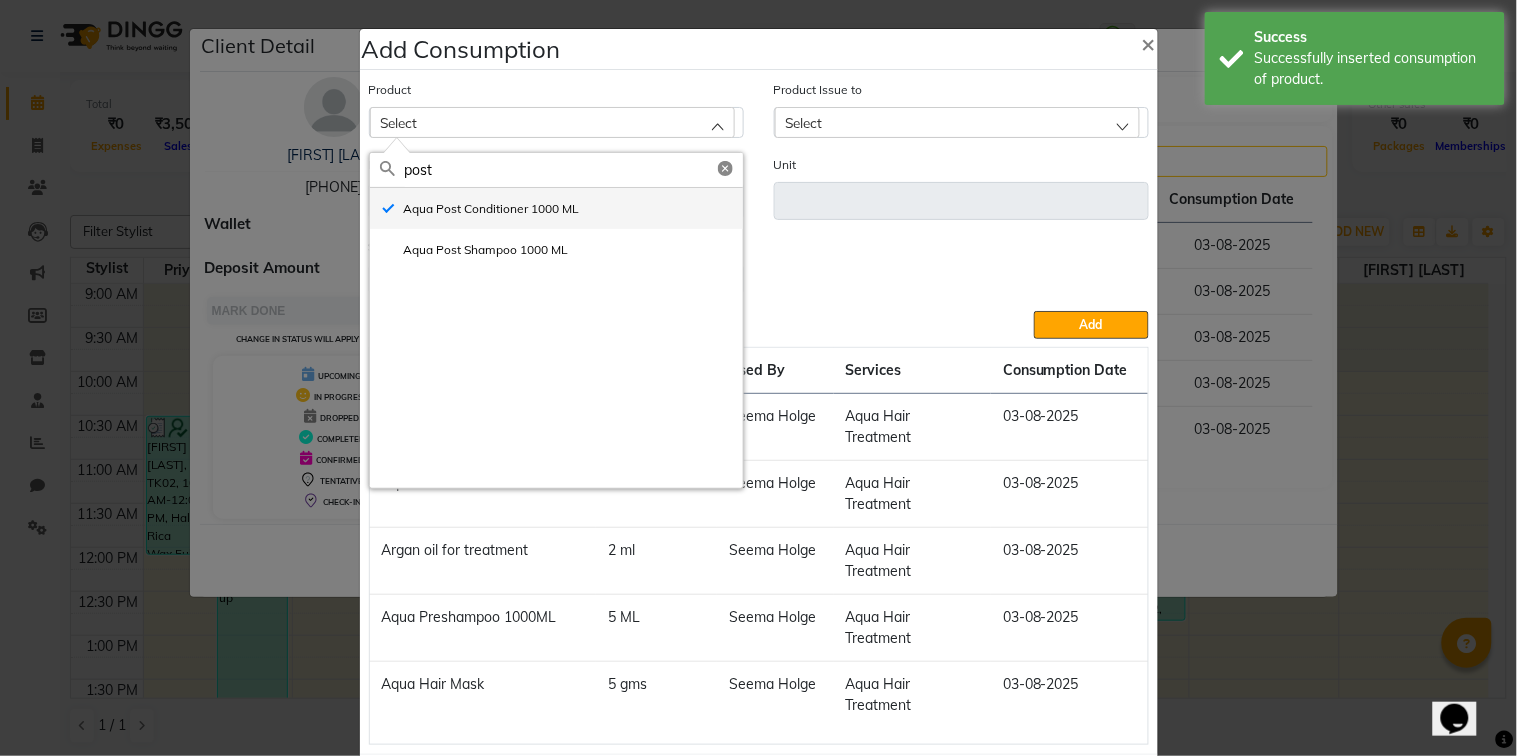 type on "ml" 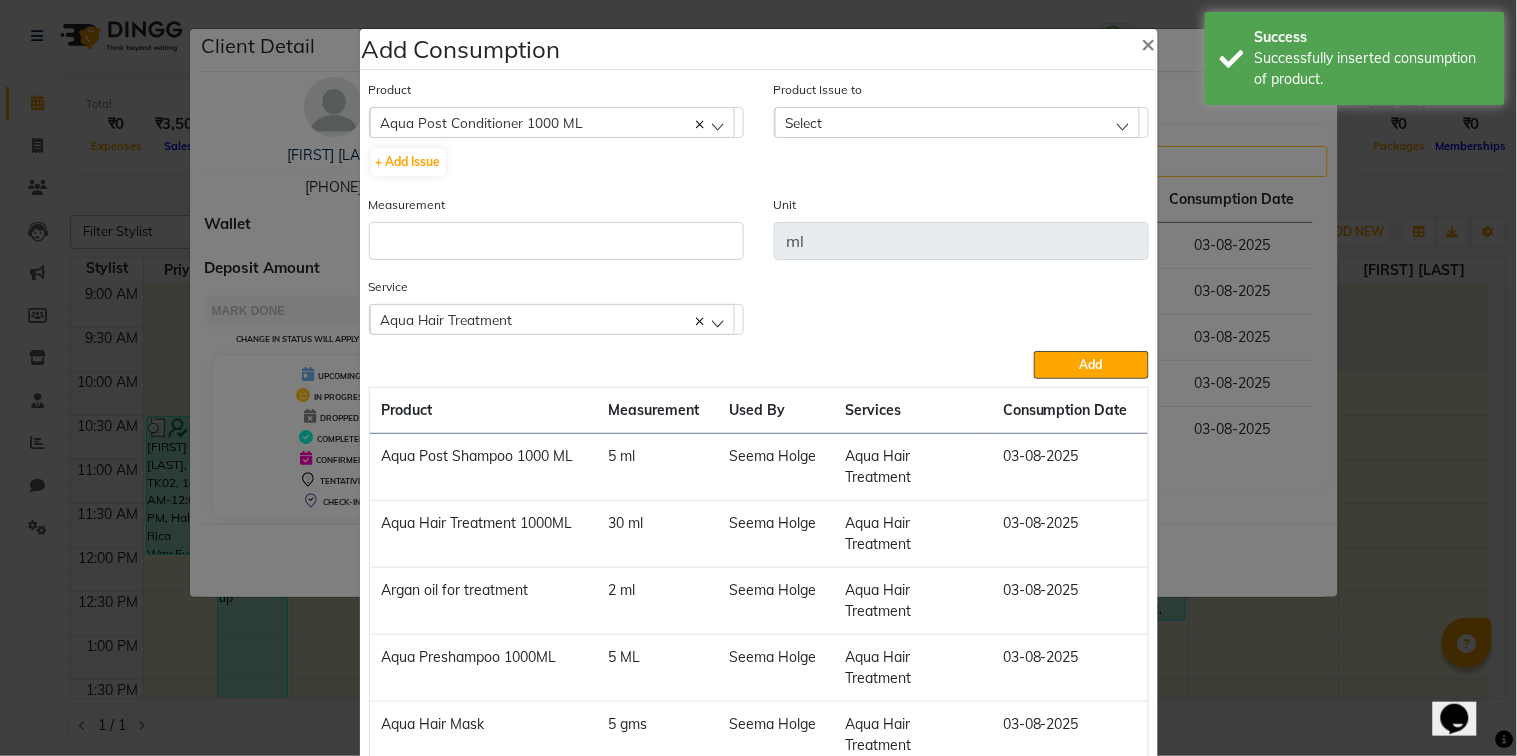 click on "Select" 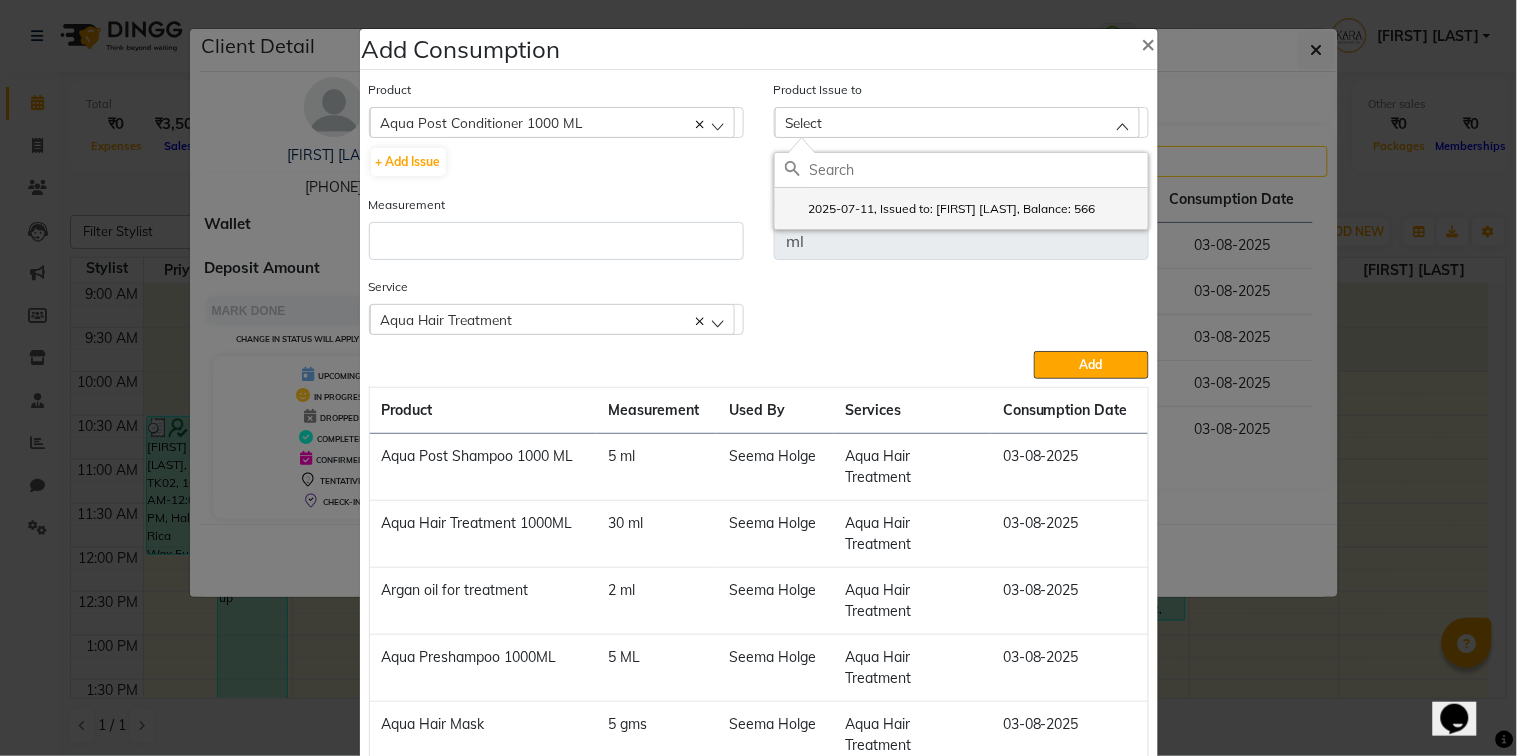 click on "2025-07-11, Issued to: [FIRST] [LAST], Balance: 566" 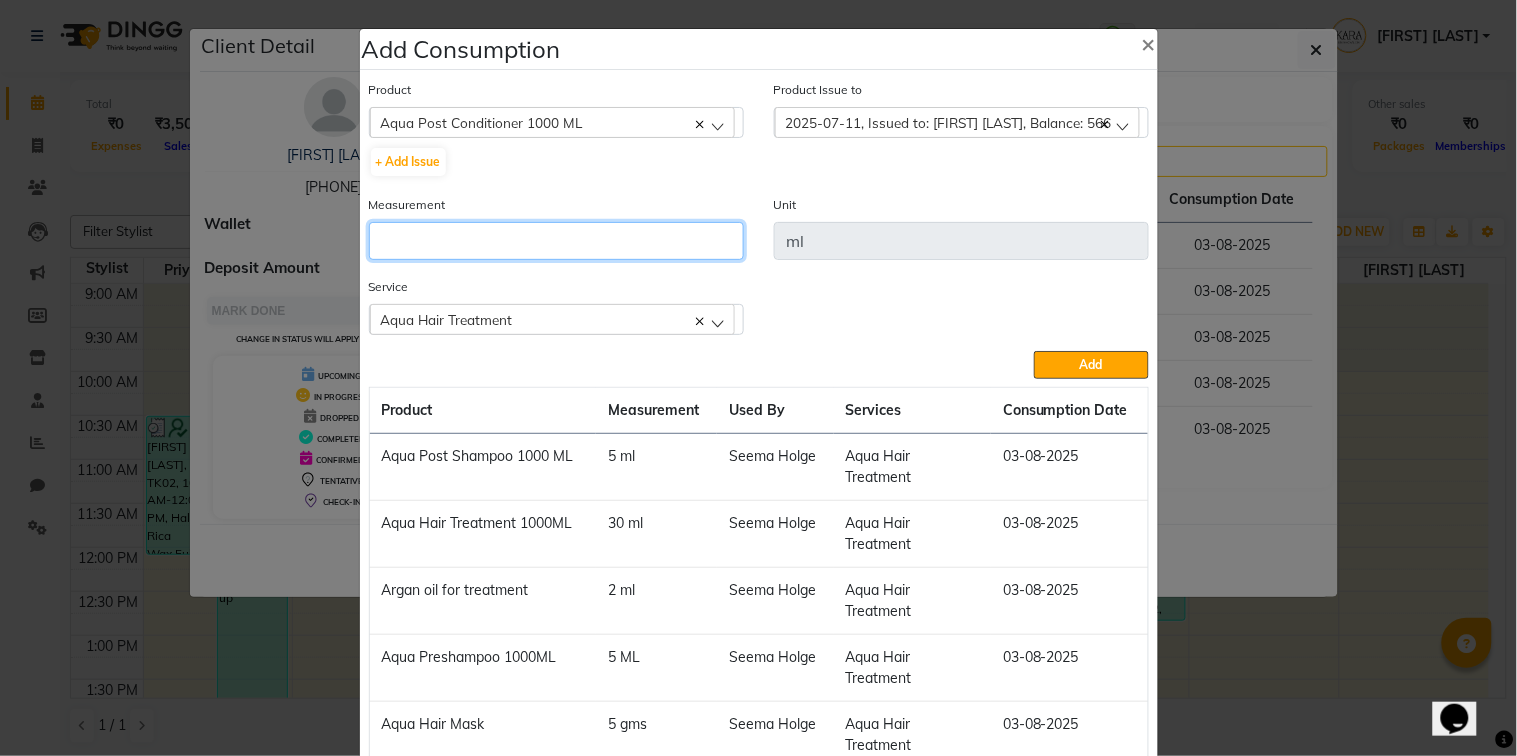 click 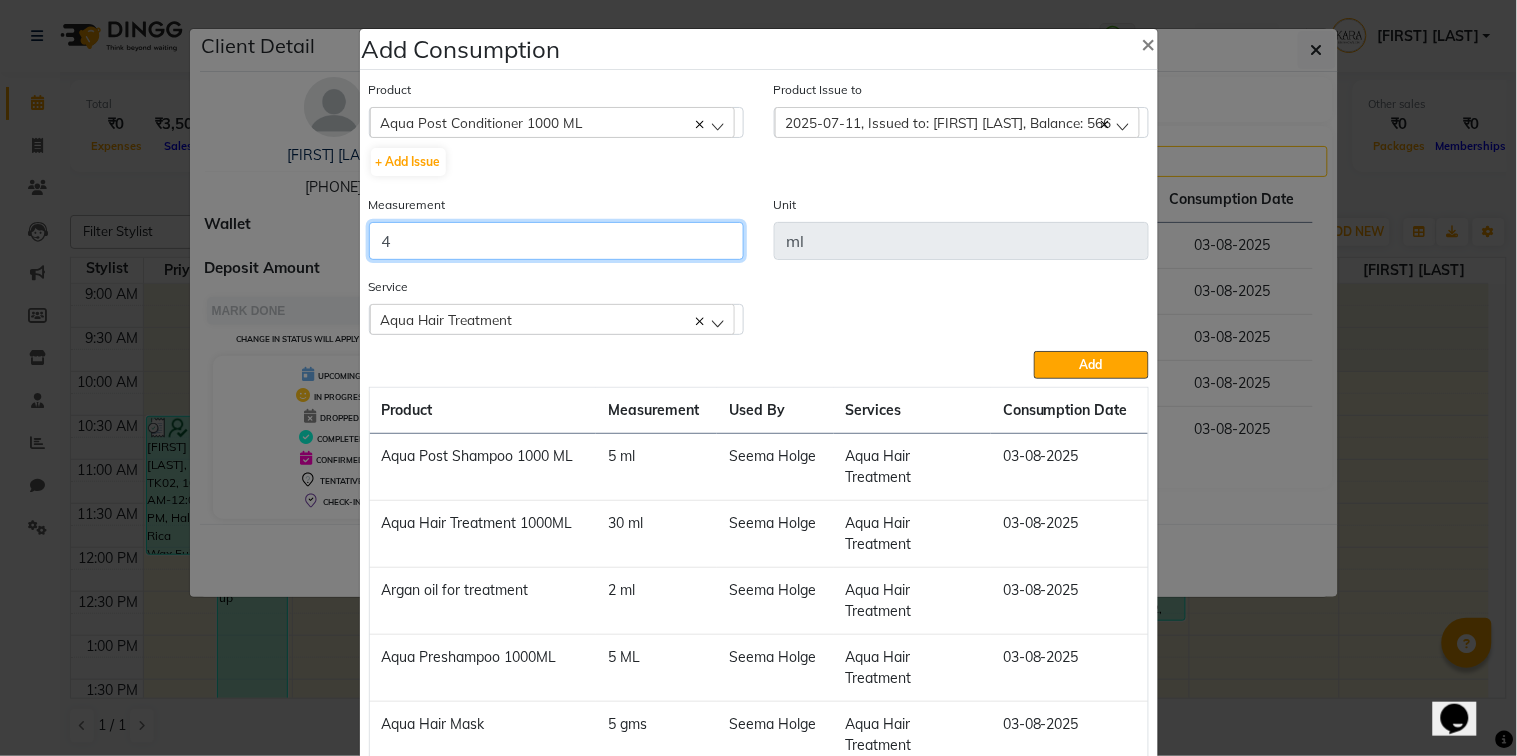 type on "4" 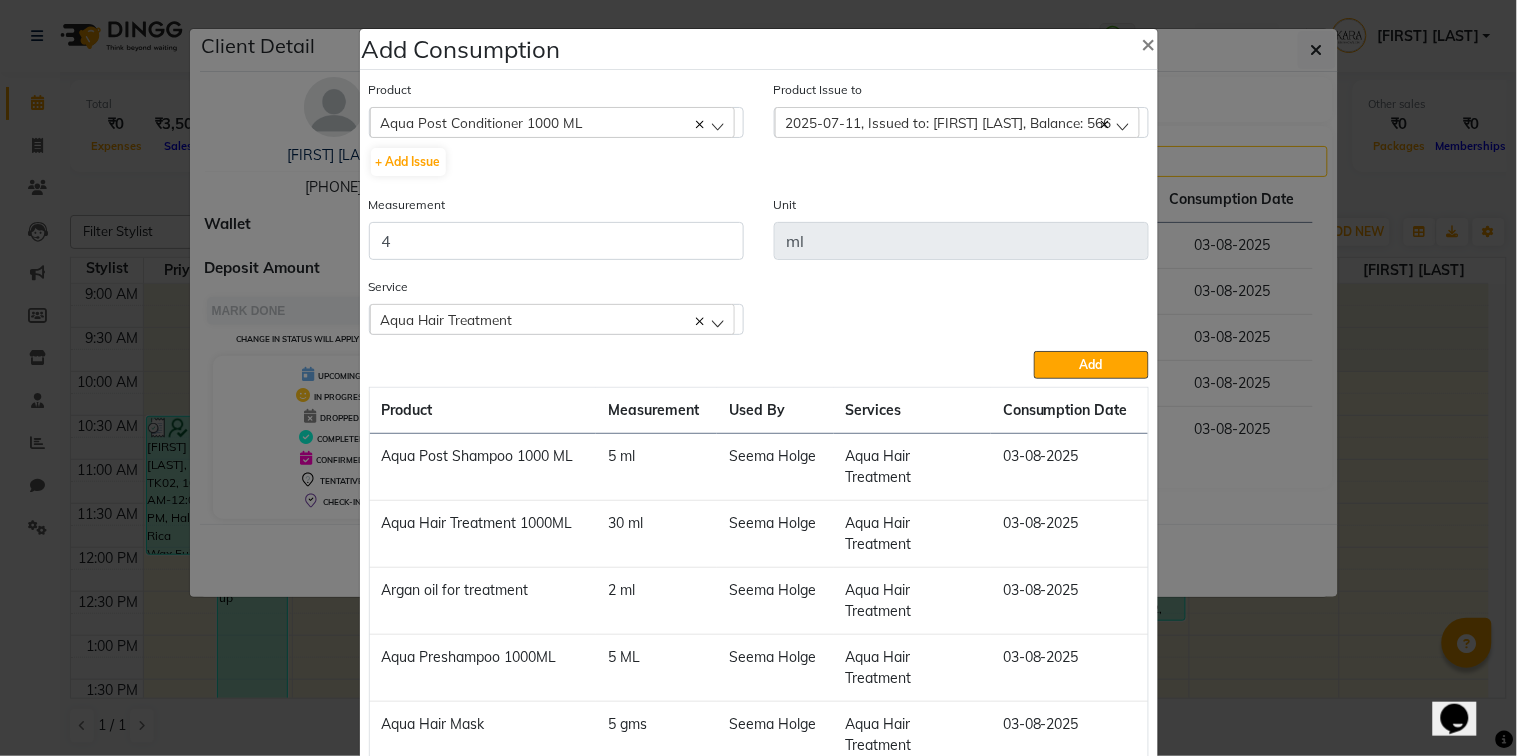 click on "Service   Aqua Hair Treatment  Half leg Rica Wax  Full Hand Rica Wax  Root Touch up  Global Hair Color   Aqua Hair Treatment  Under Arms Rica Wax  Normal Hair Cut" 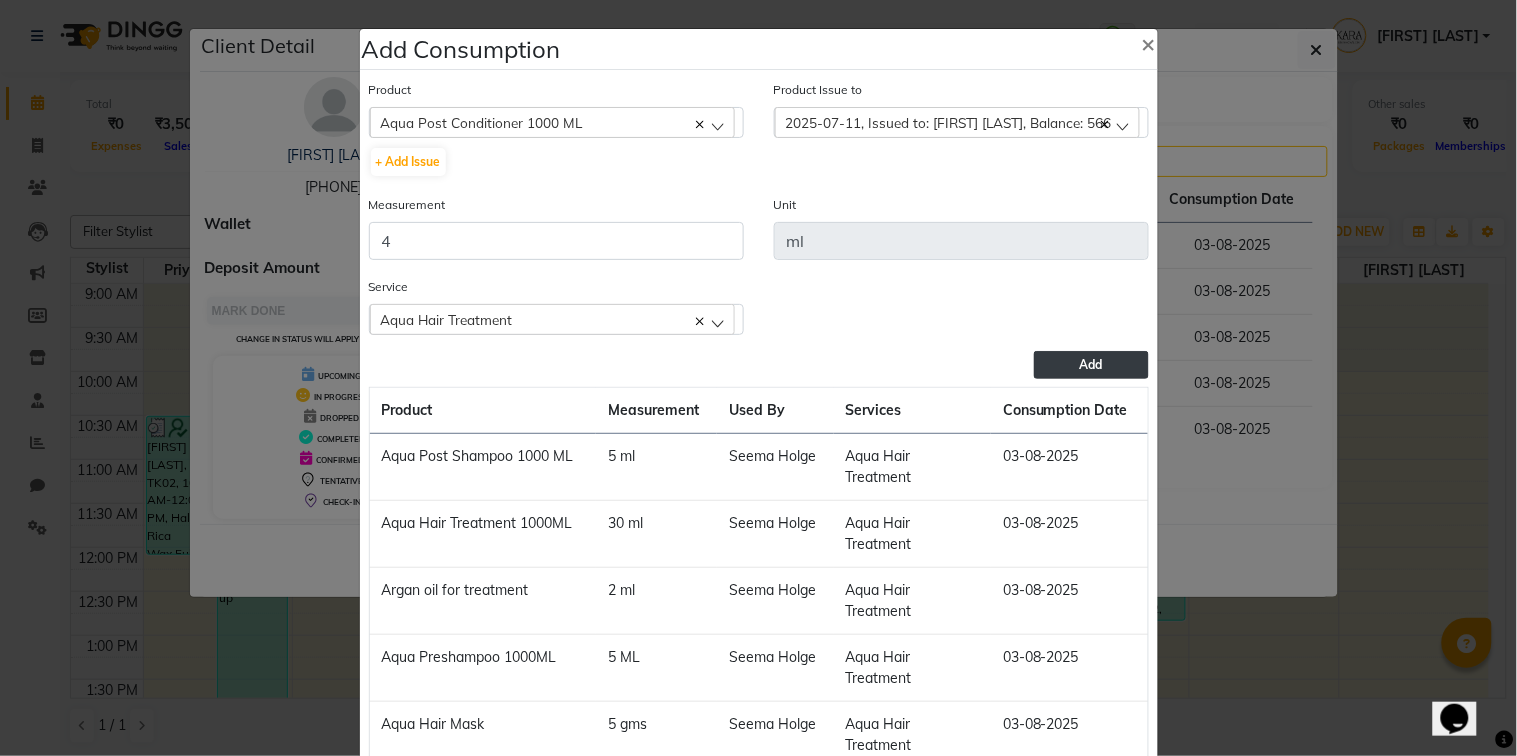 click on "Add" 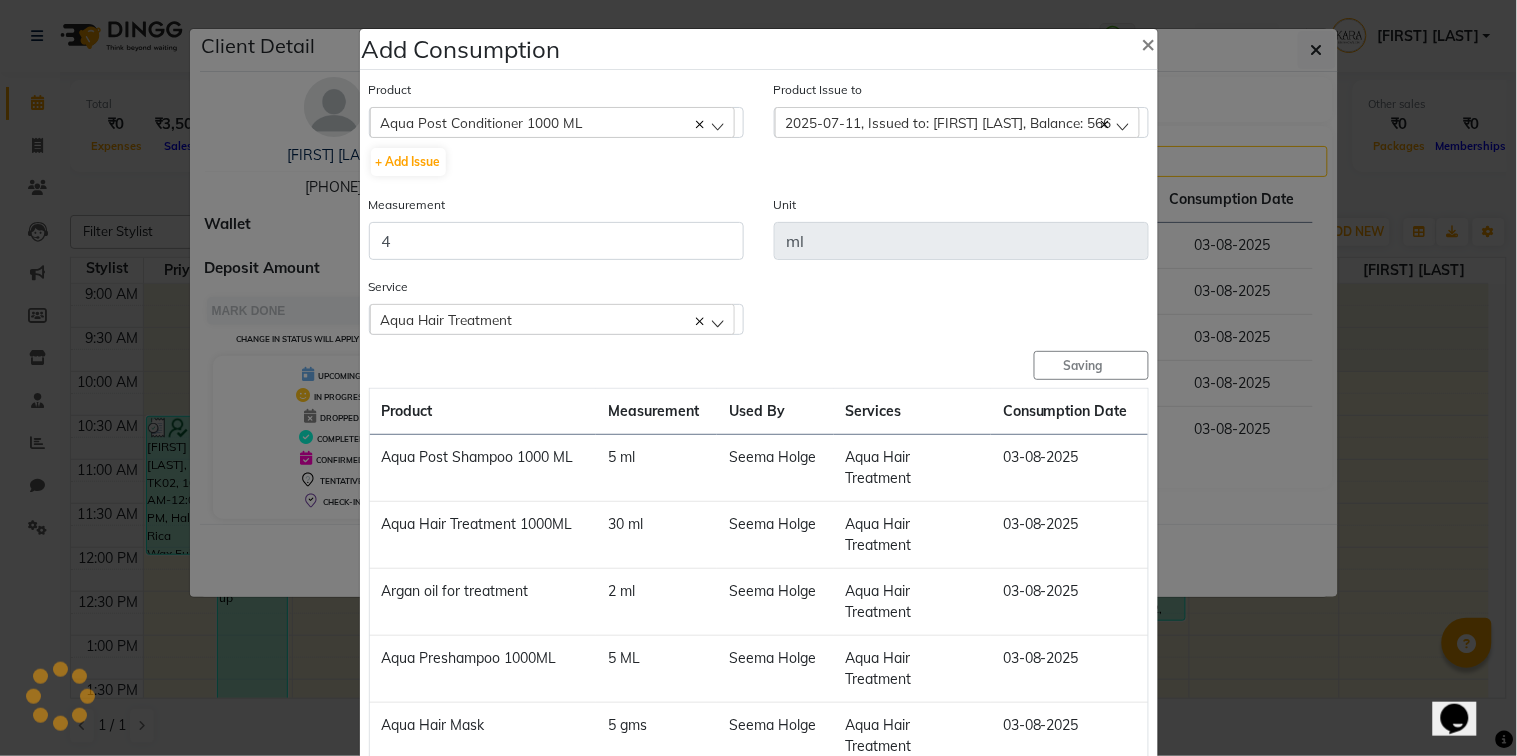type 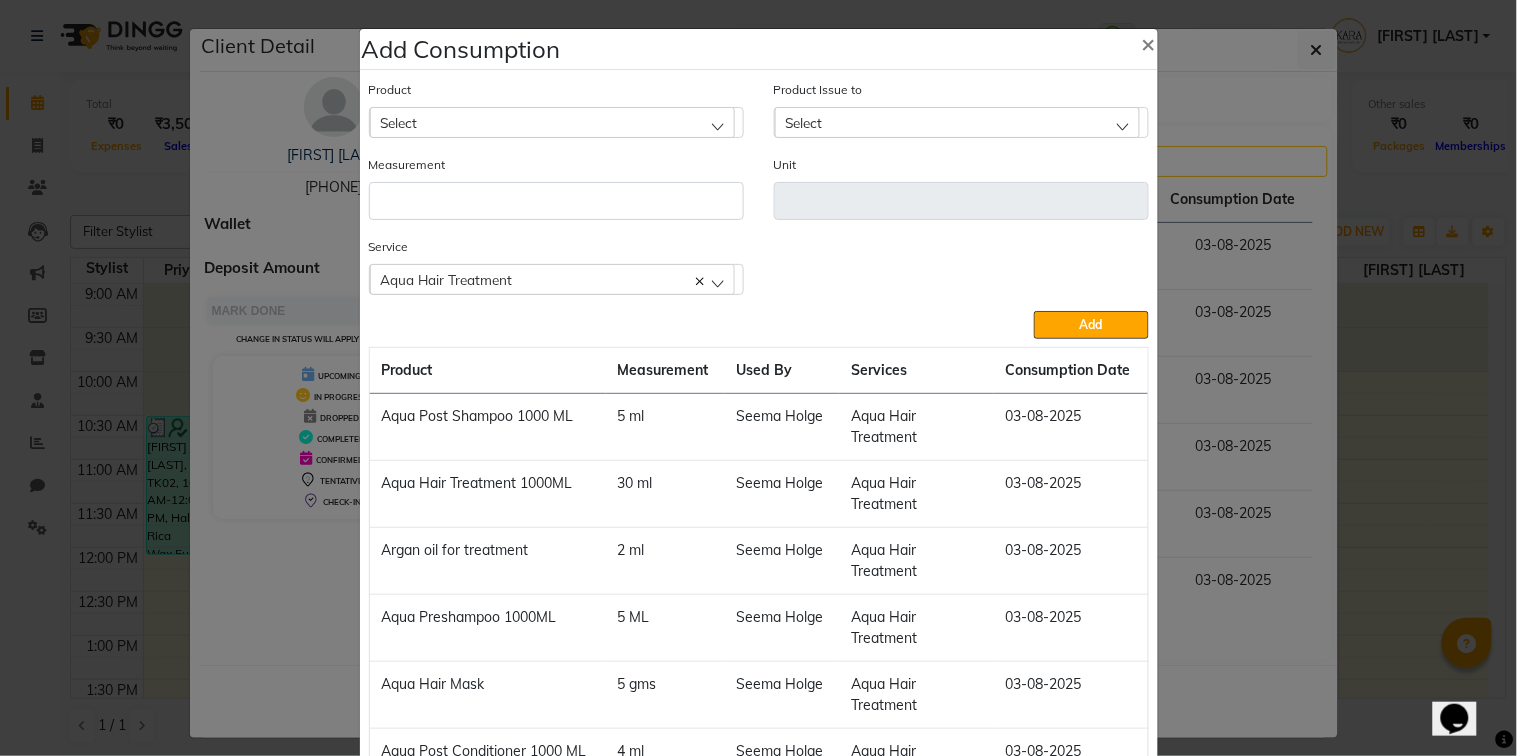 drag, startPoint x: 1244, startPoint y: 713, endPoint x: 1388, endPoint y: 633, distance: 164.73009 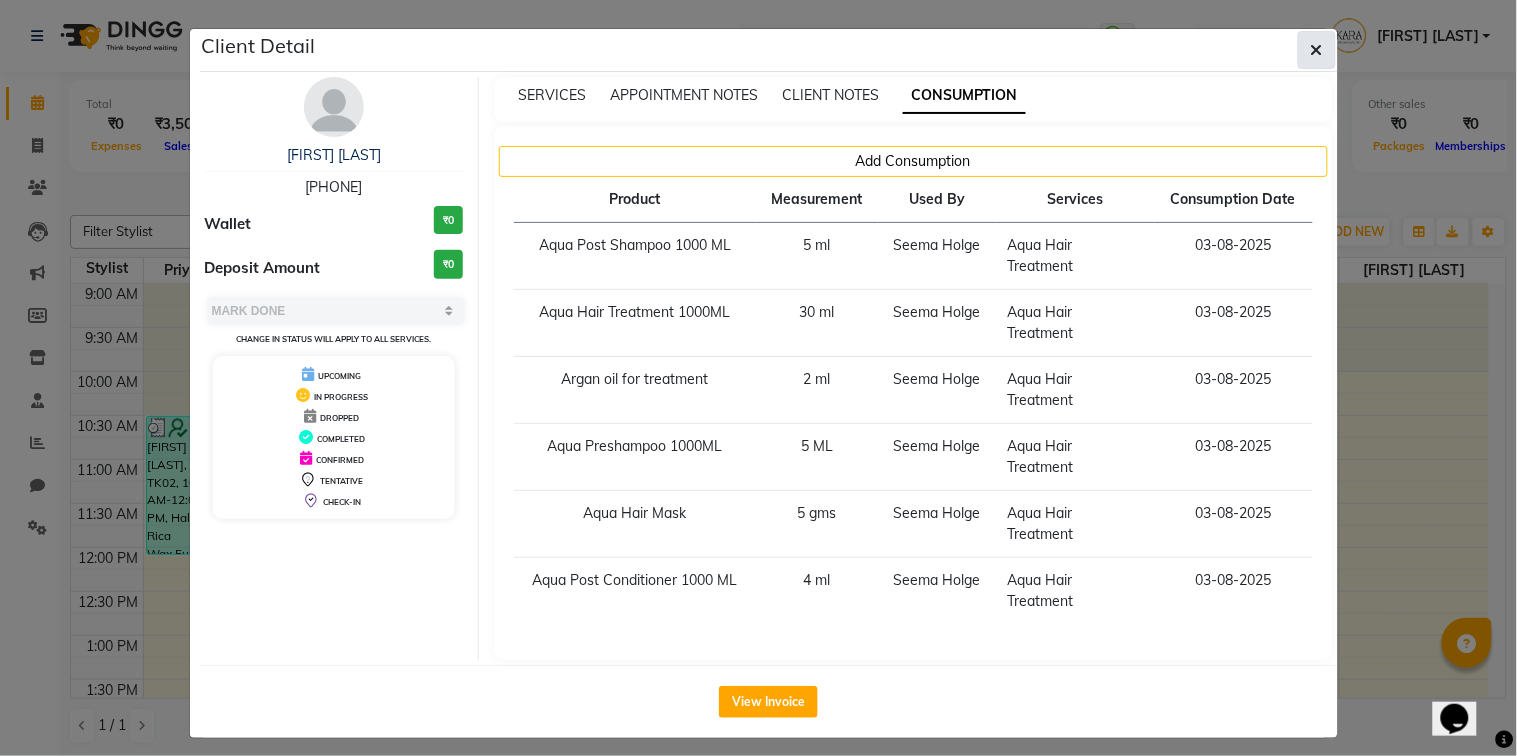 click 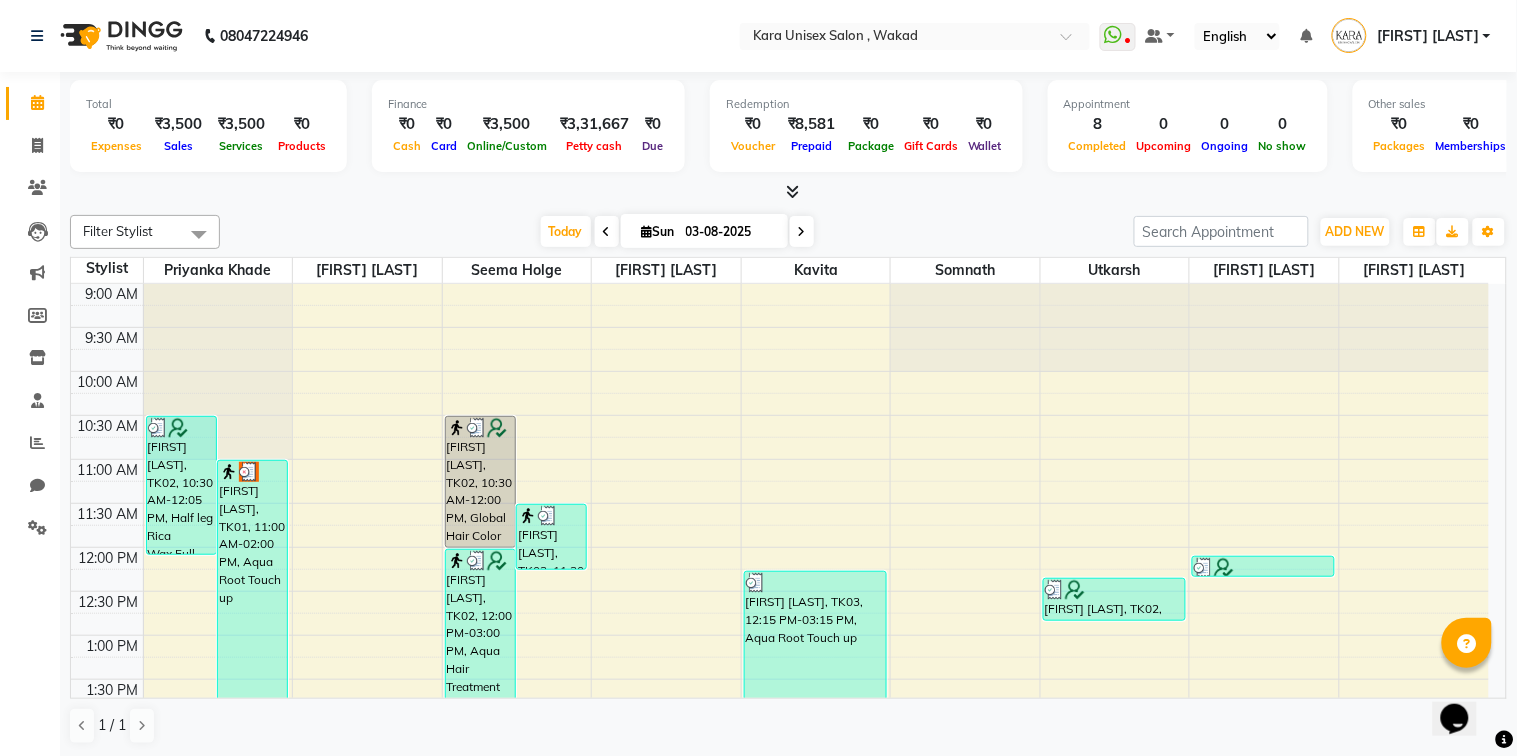 click on "0" at bounding box center [1164, 124] 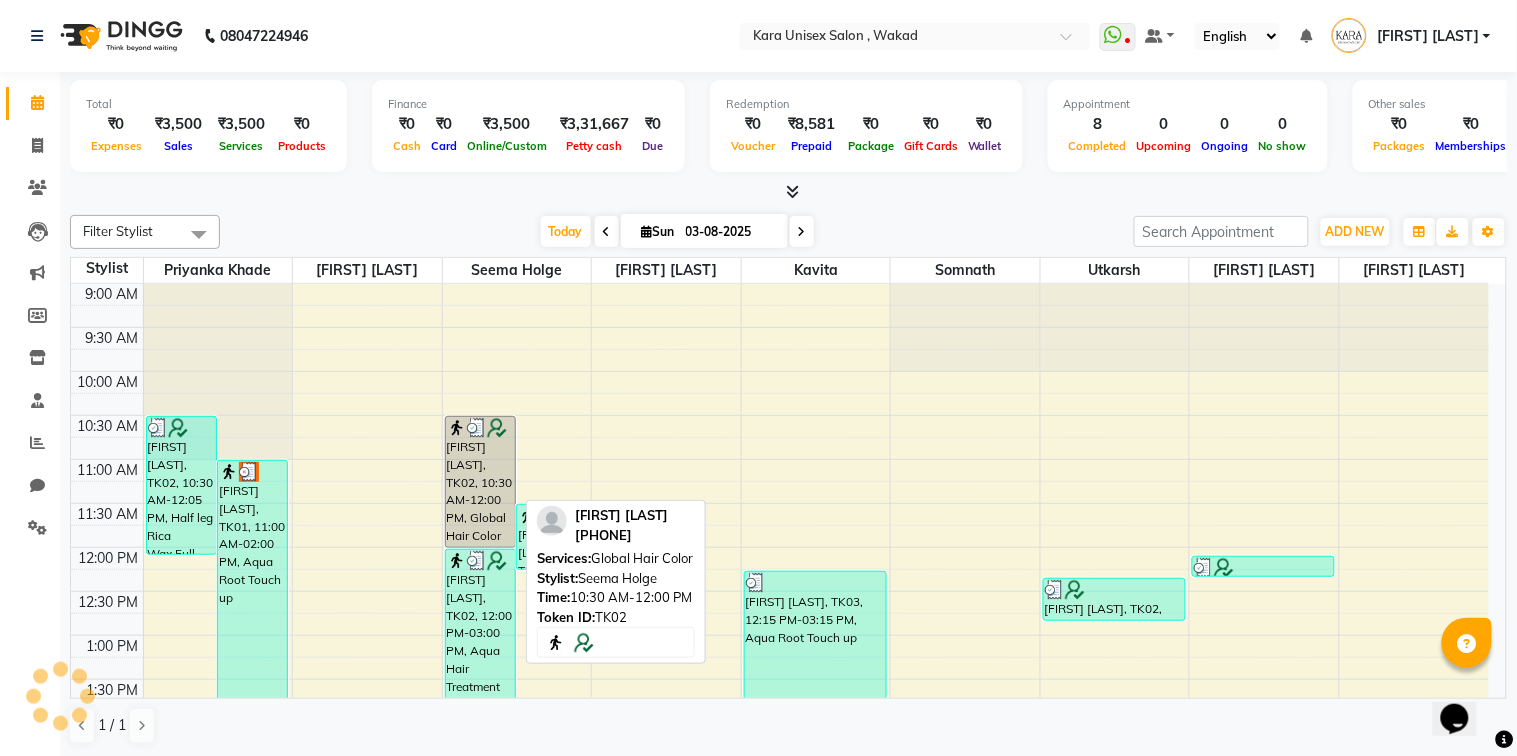 click on "[FIRST] [LAST], TK02, 10:30 AM-12:00 PM, Global Hair Color" at bounding box center [480, 482] 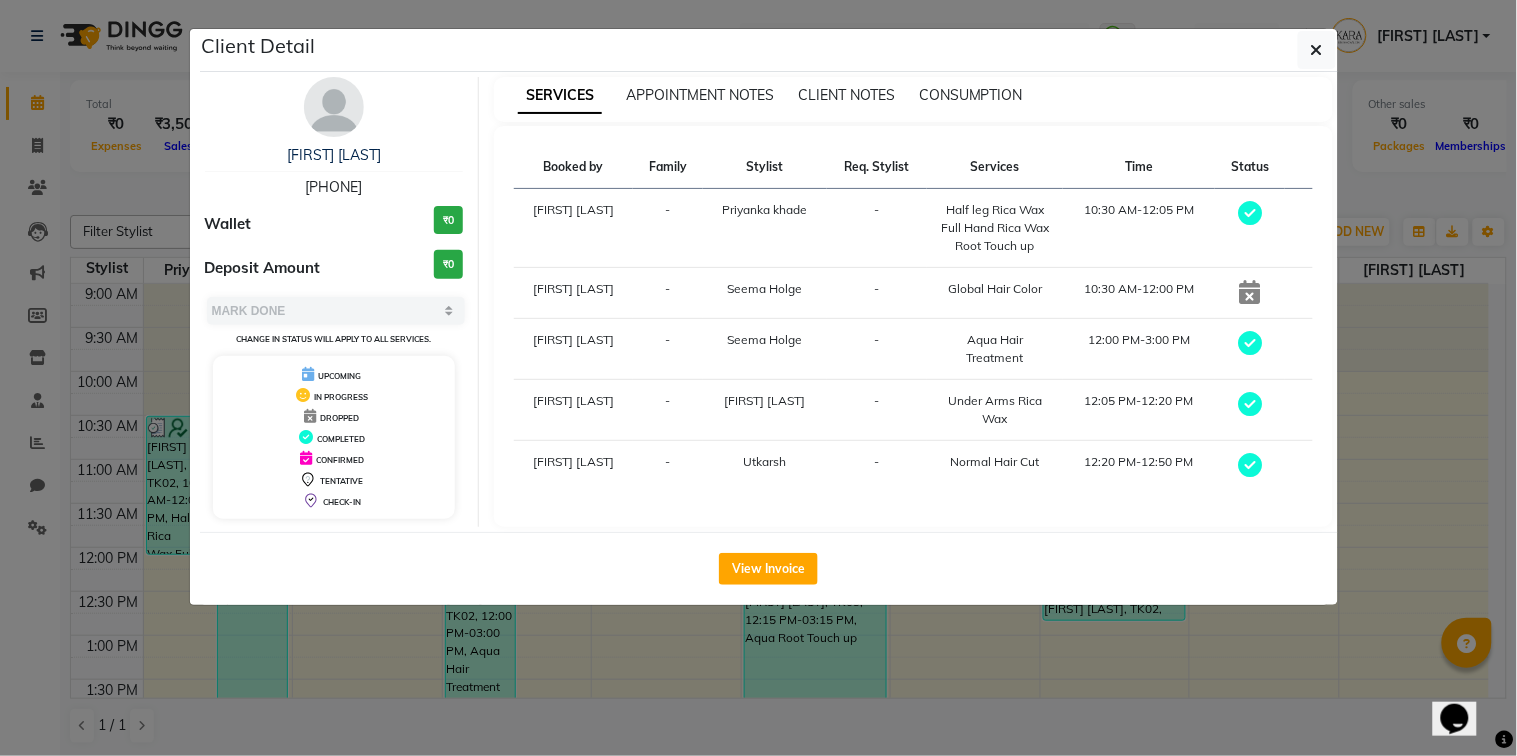 click at bounding box center [1250, 292] 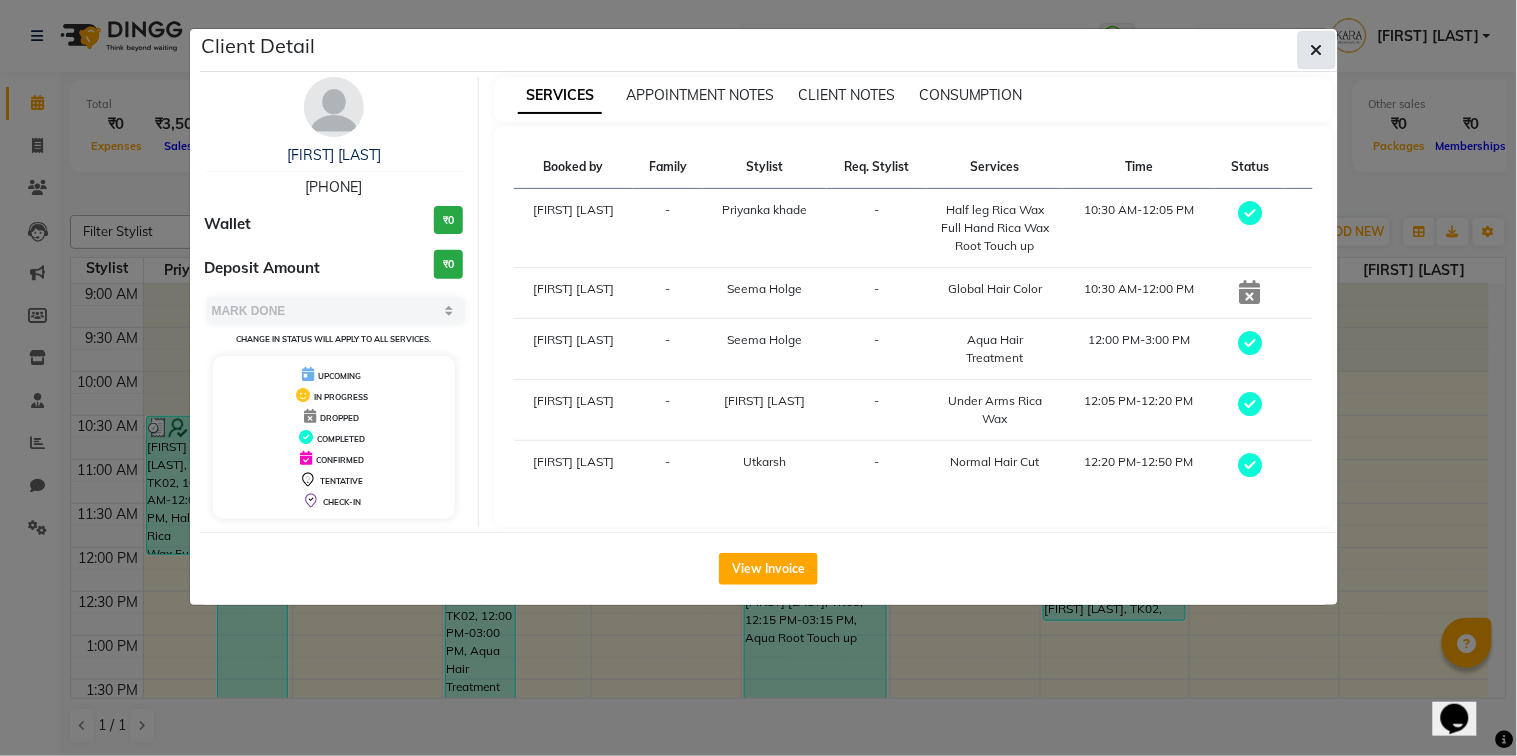click 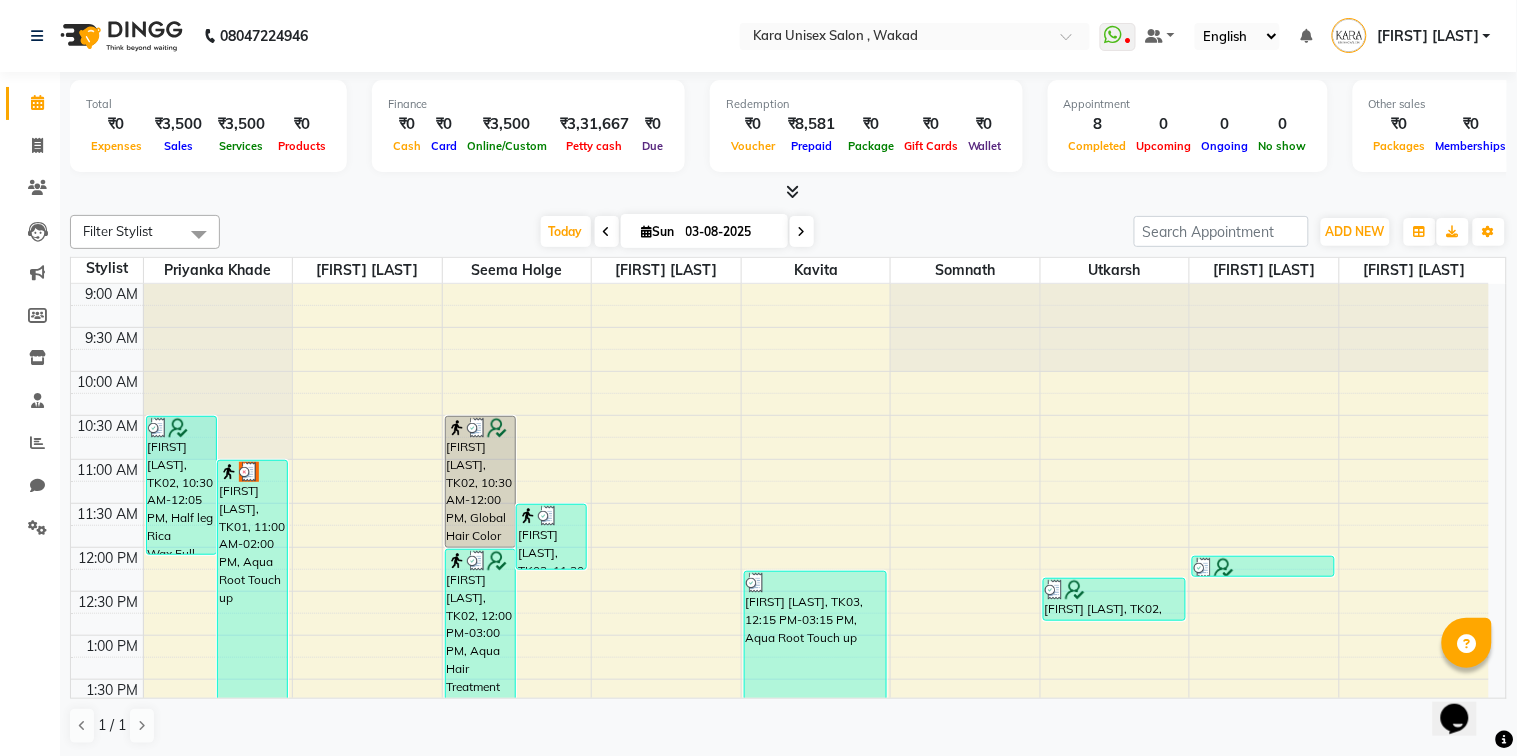 drag, startPoint x: 882, startPoint y: 423, endPoint x: 463, endPoint y: 348, distance: 425.6595 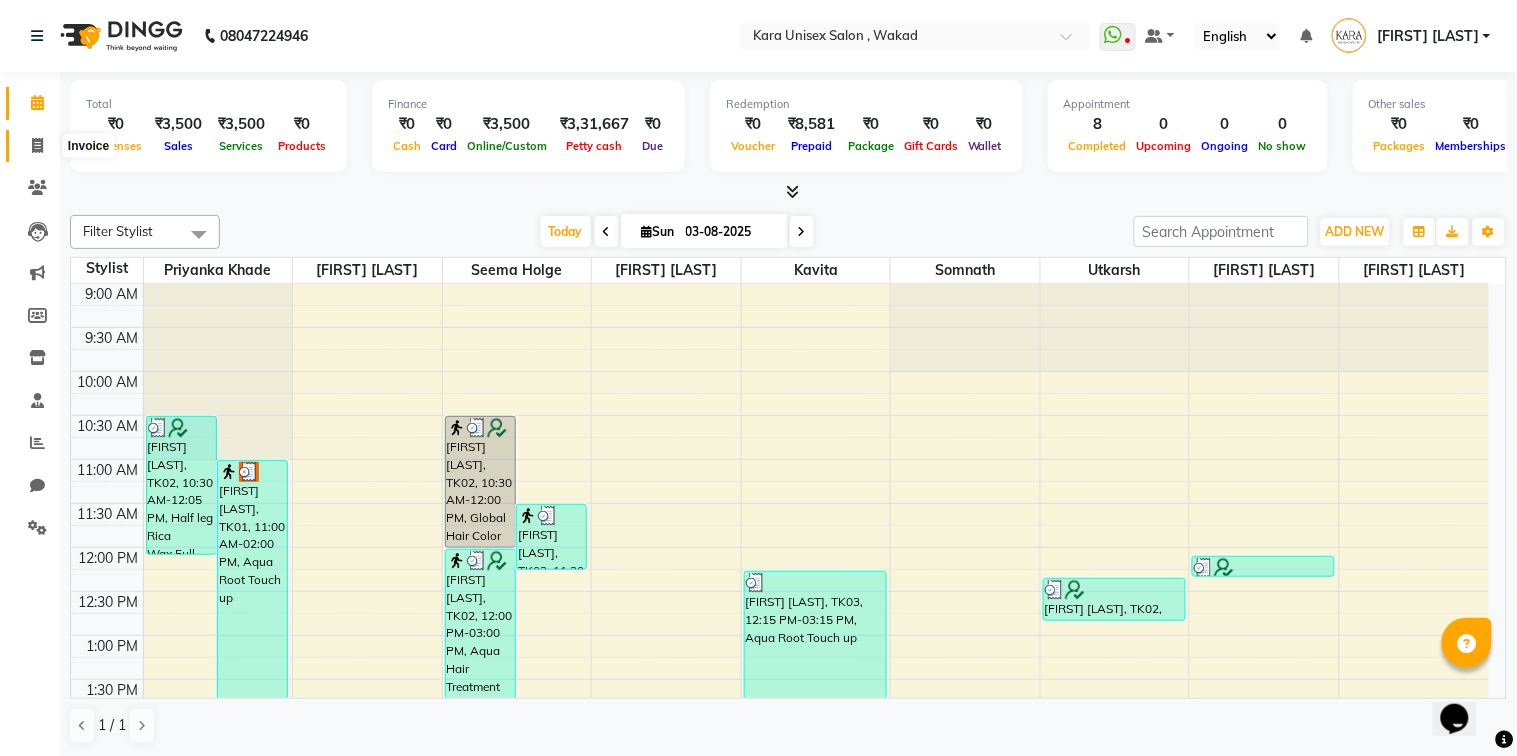 click 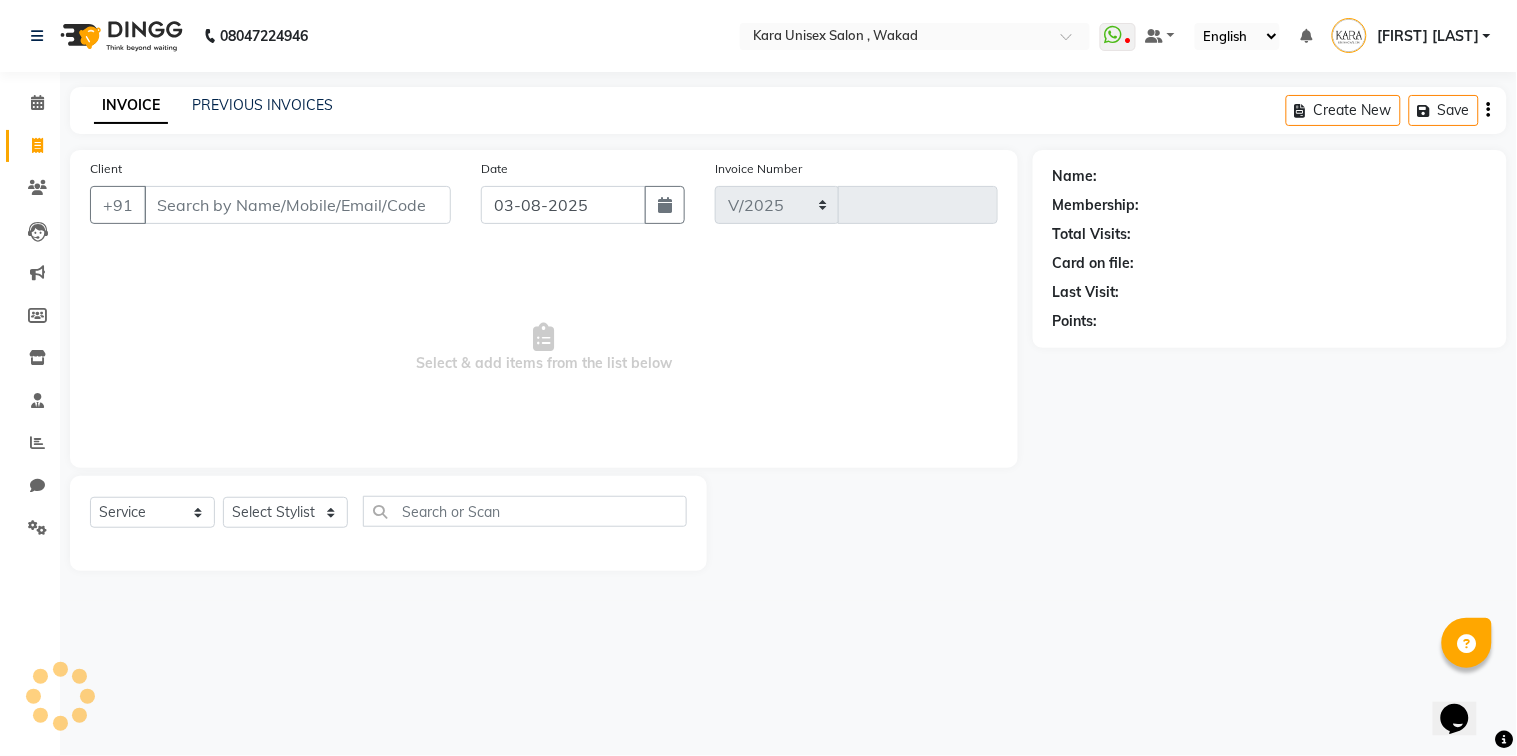select on "7293" 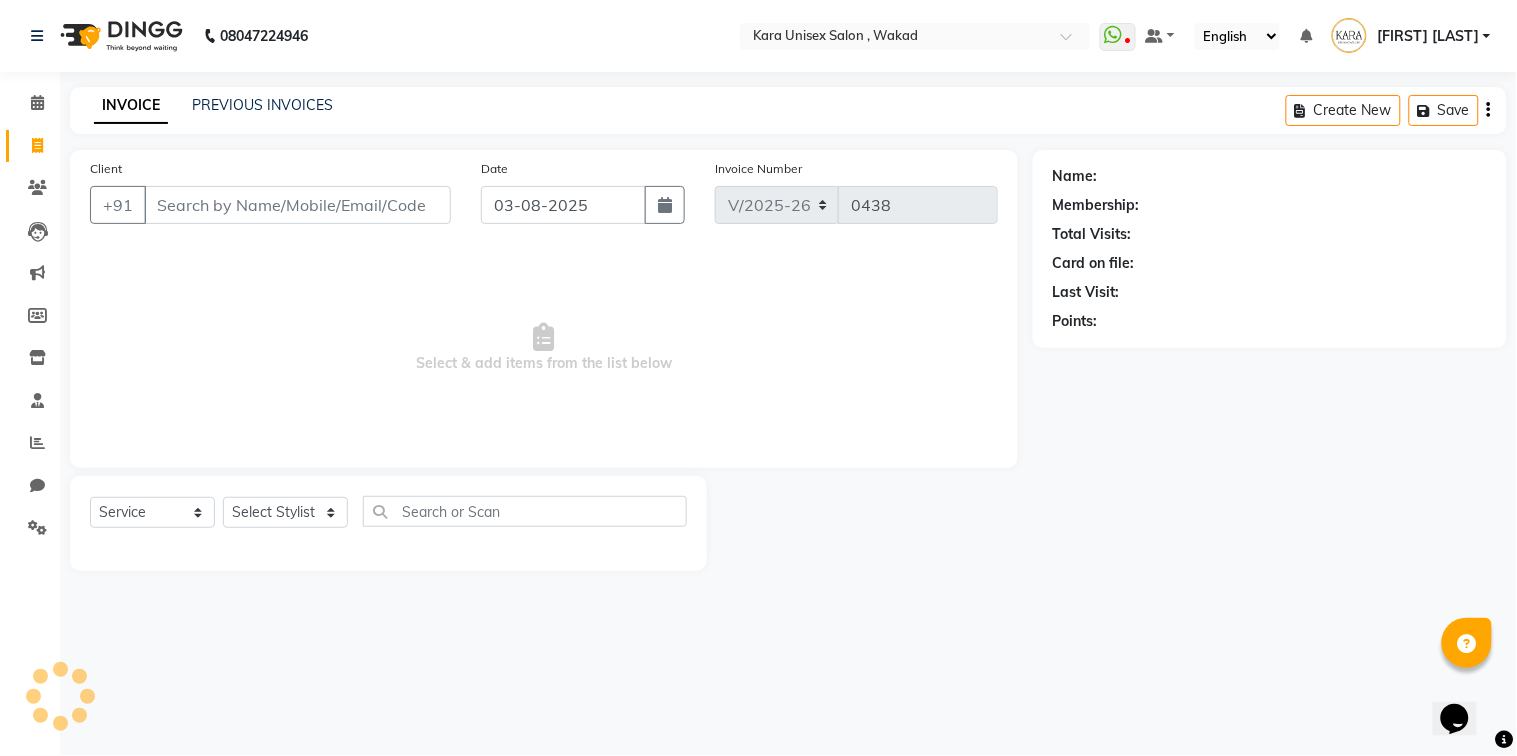 click on "Client" at bounding box center (297, 205) 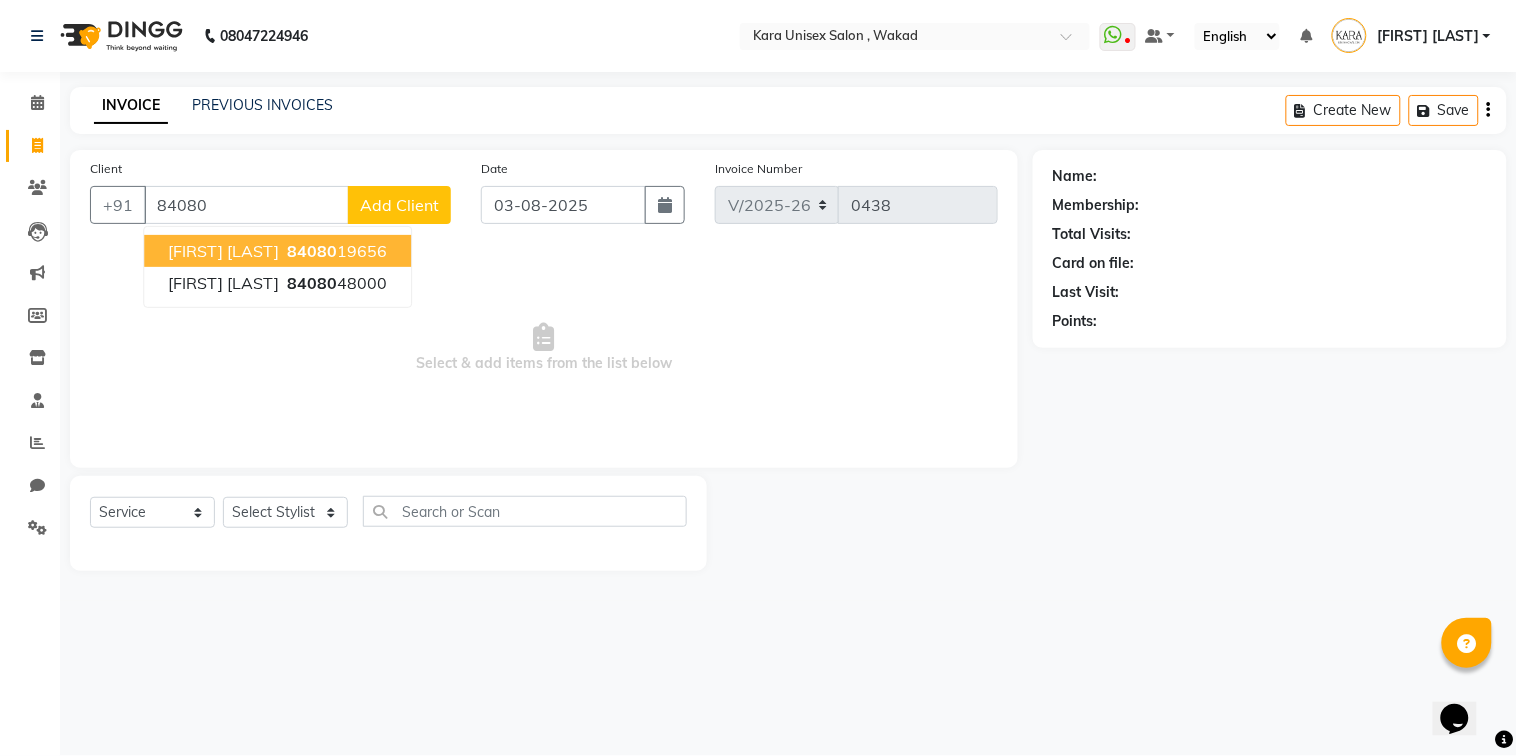 click on "[FIRST] [LAST]" at bounding box center [223, 251] 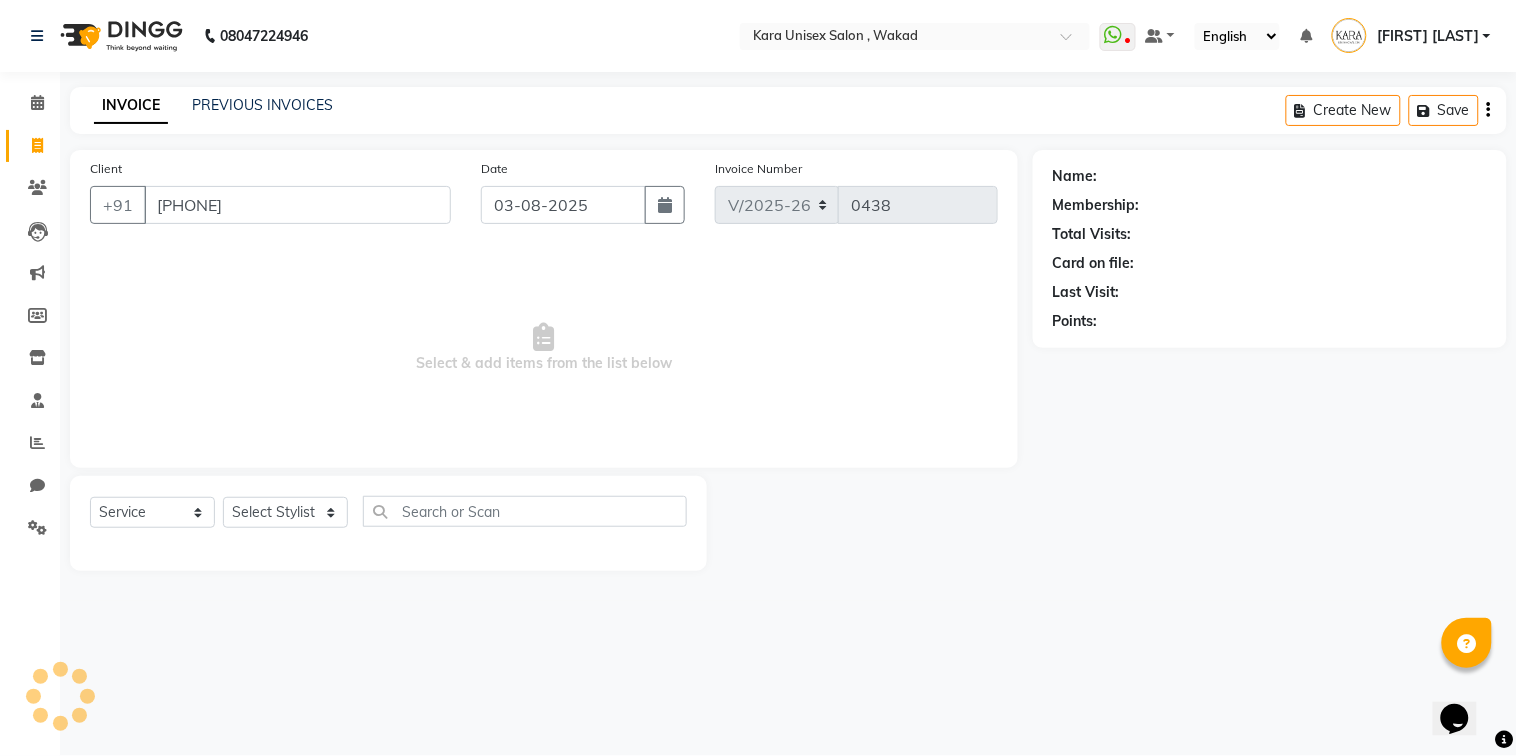 type on "[PHONE]" 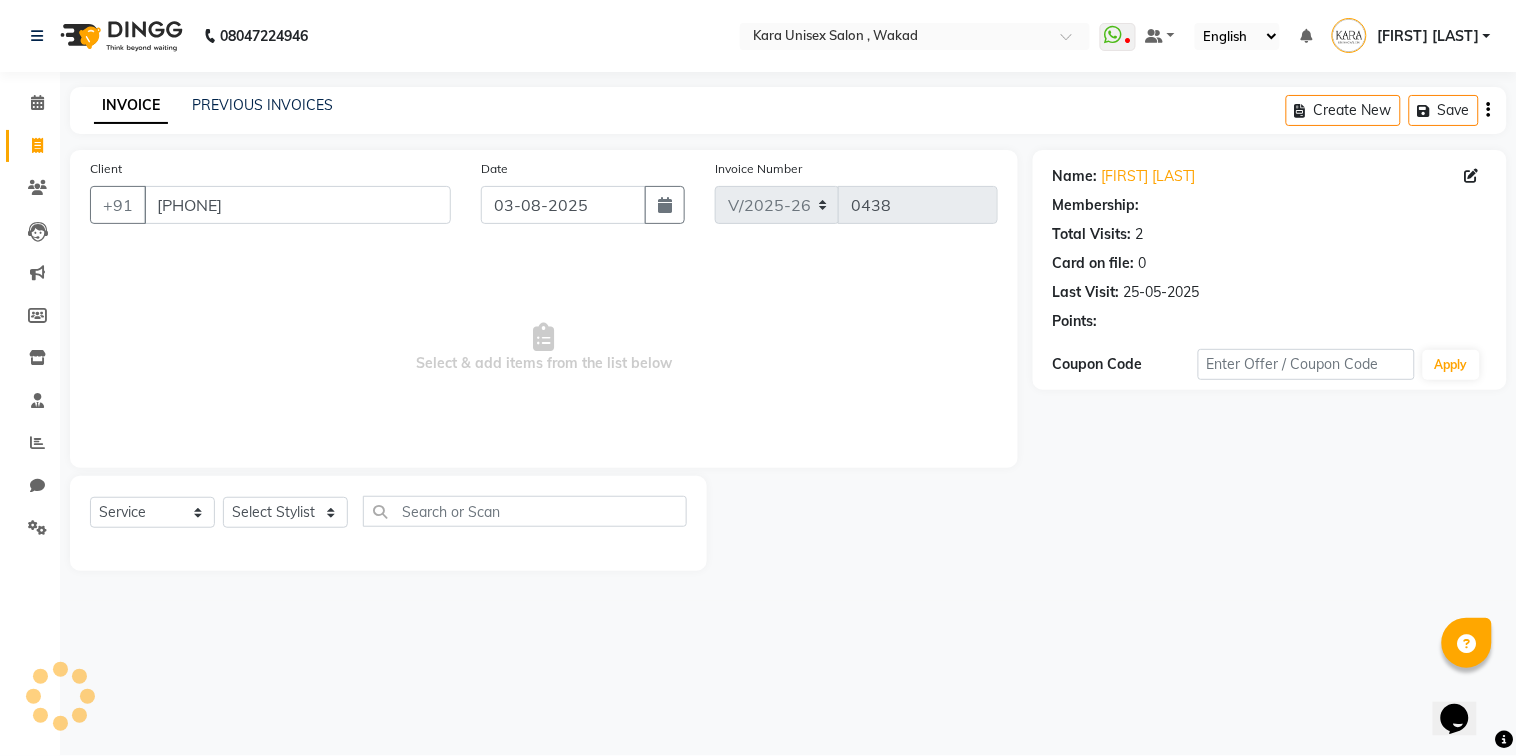 select on "1: Object" 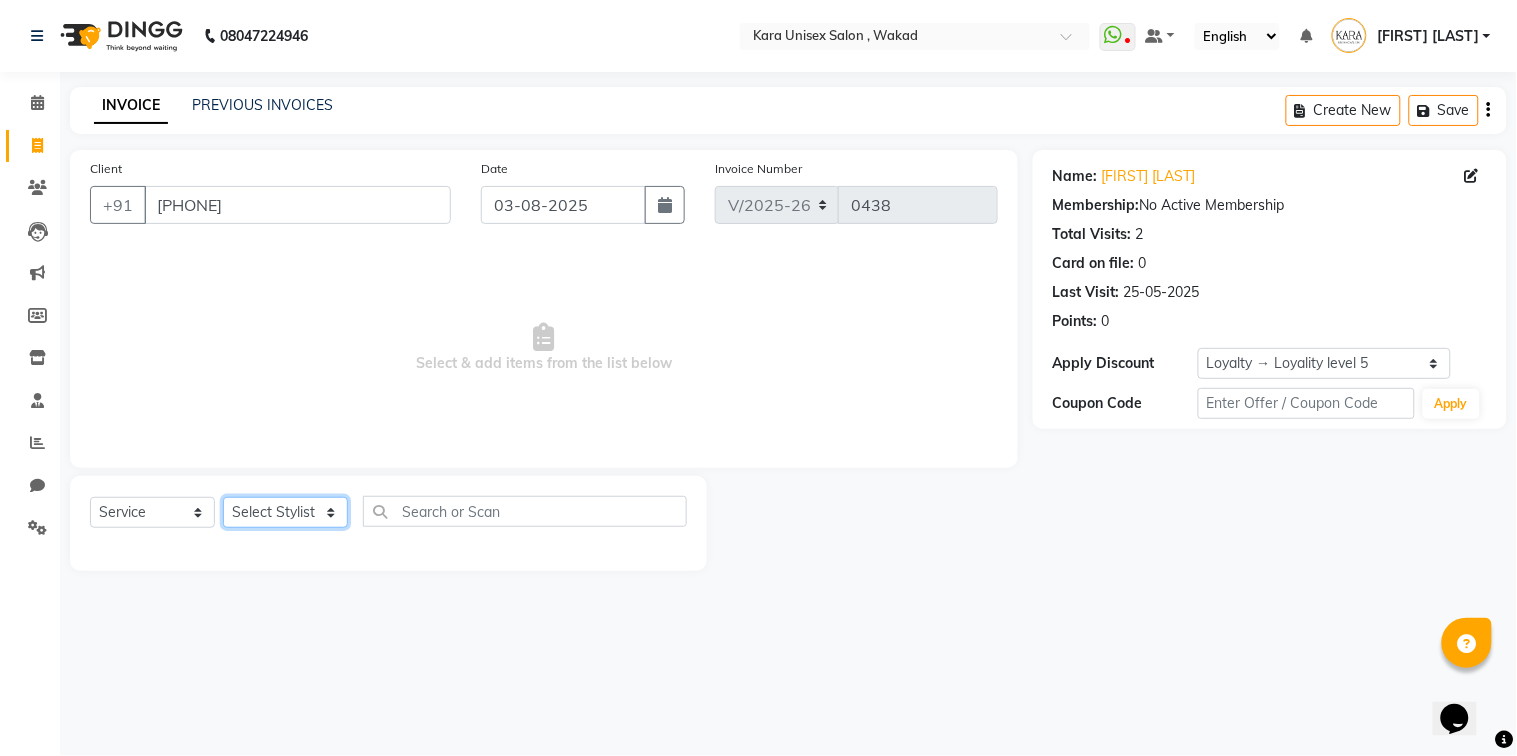 select on "72760" 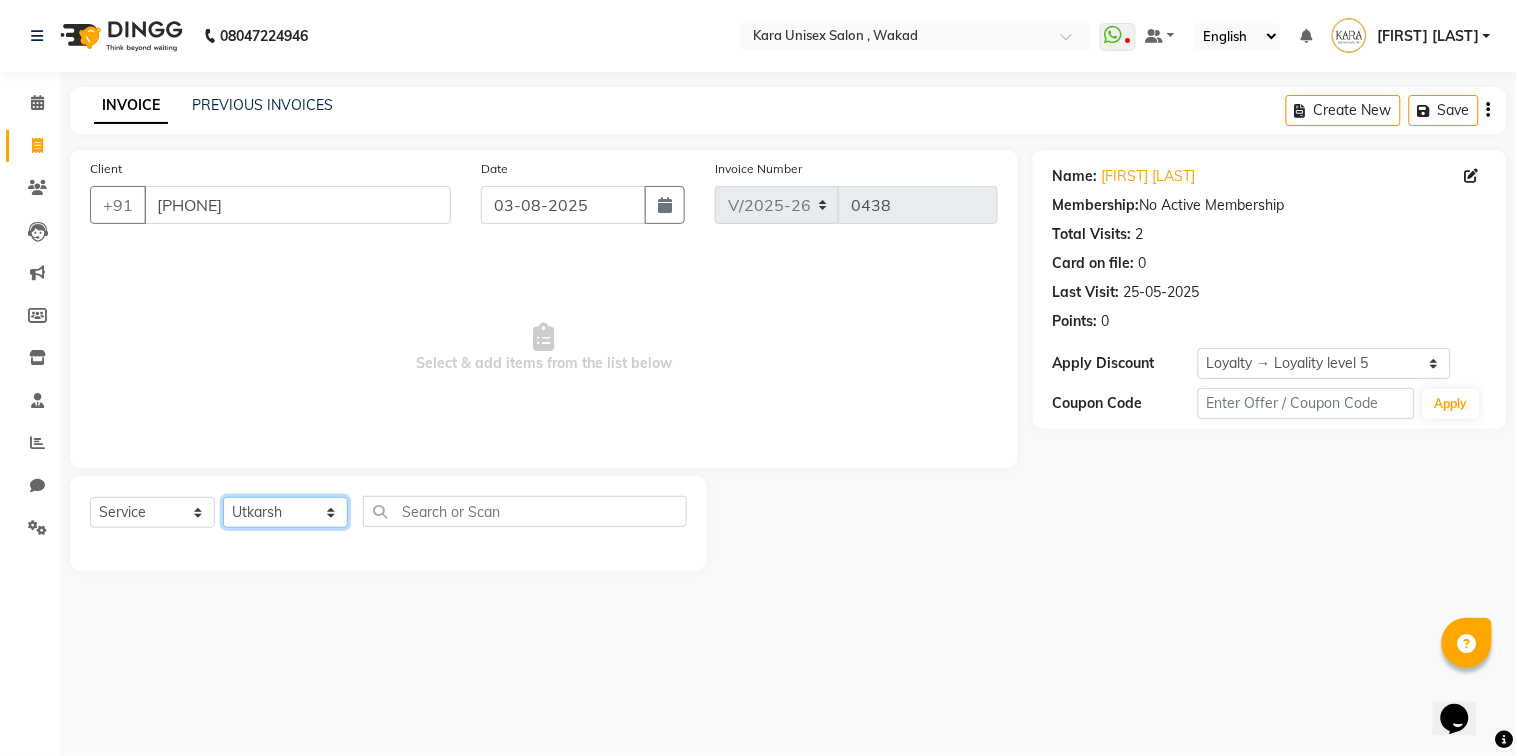 click on "Select Stylist Alka Atul Gauri Gajbhar Guru Jyotsana Kavita Payal Prajakta Priti Kalokhe [FIRST] [LAST] Rubina Nadaf Sadhana Awtade Sakshi Bhilare Sapana  Seema Holge Somnath  Swati Utkarsh" 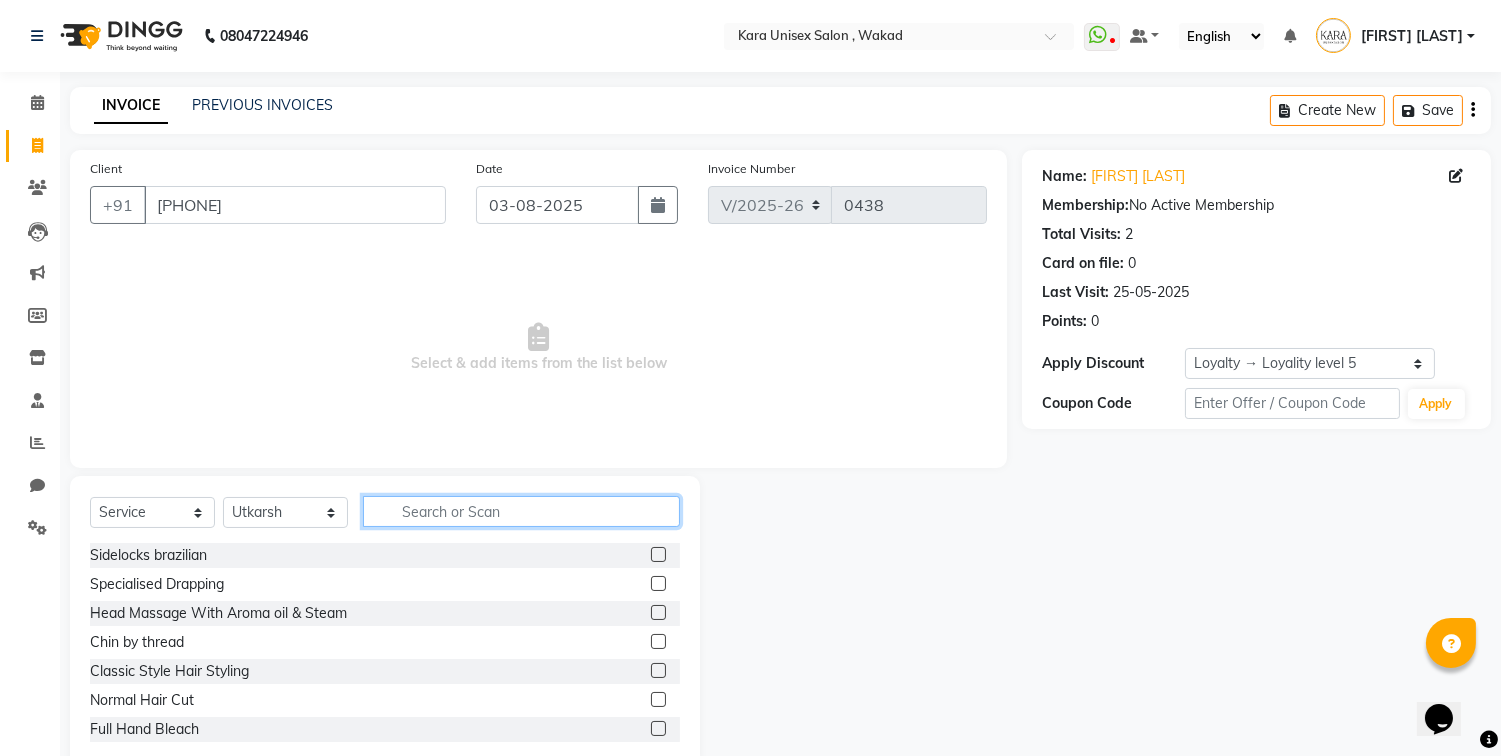 click 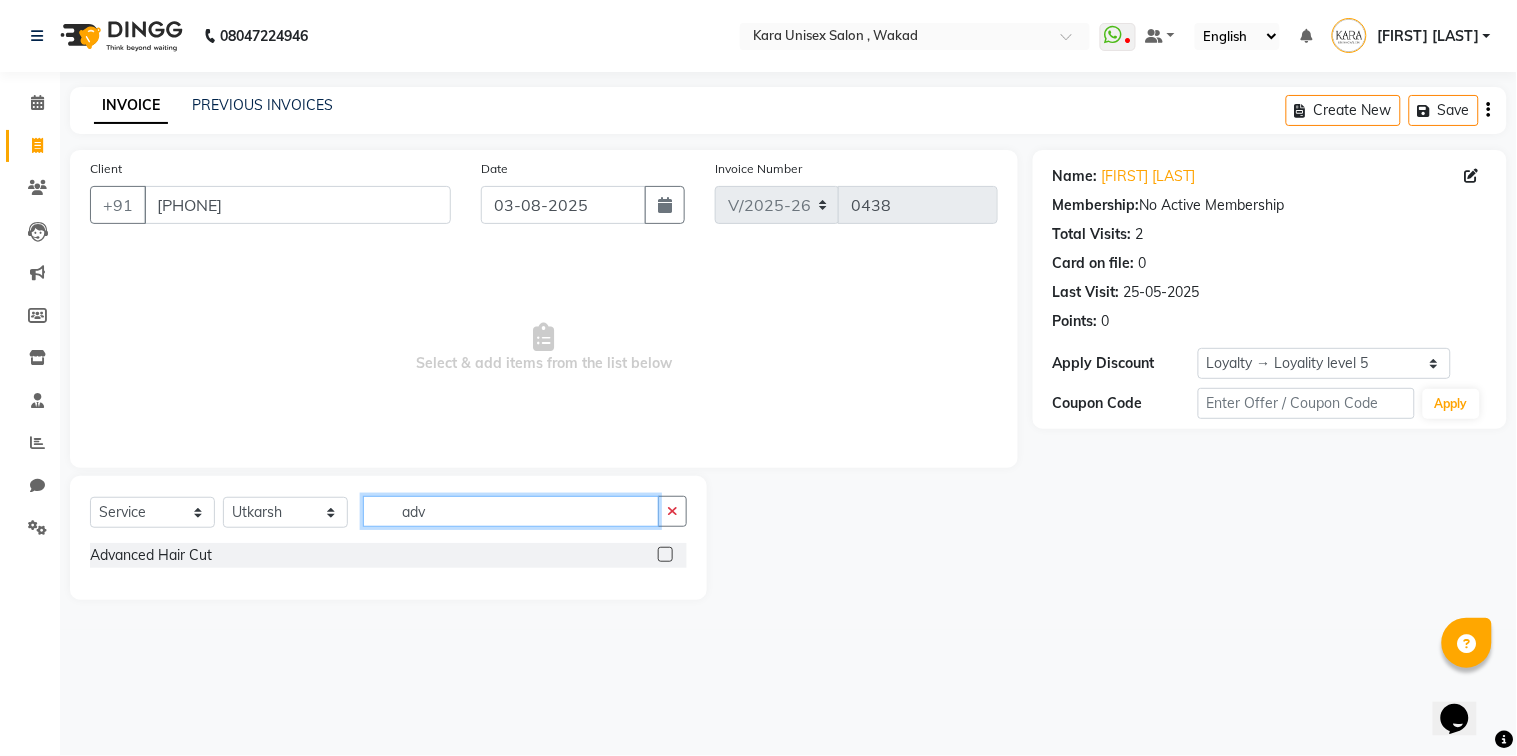 type on "adv" 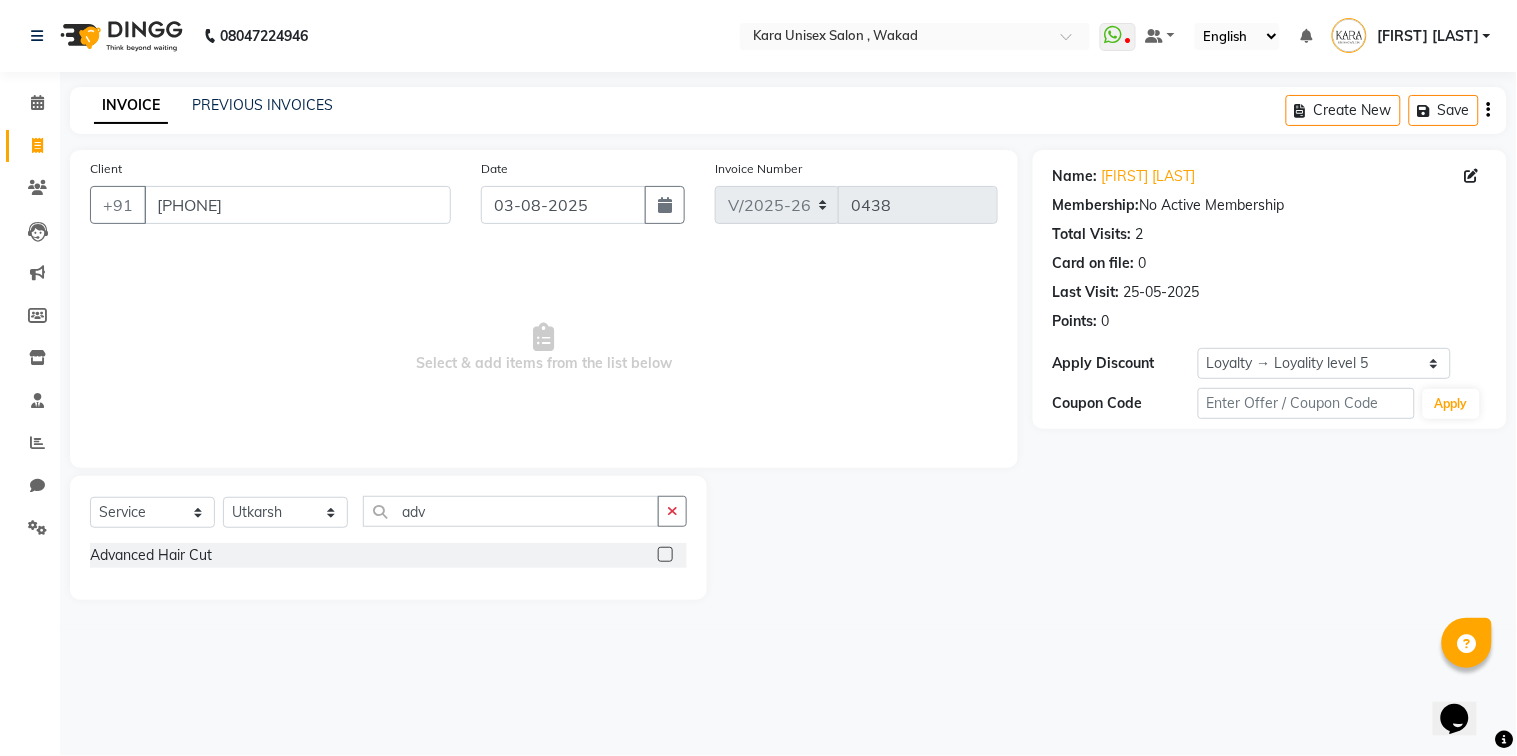 click on "Advanced Hair Cut" 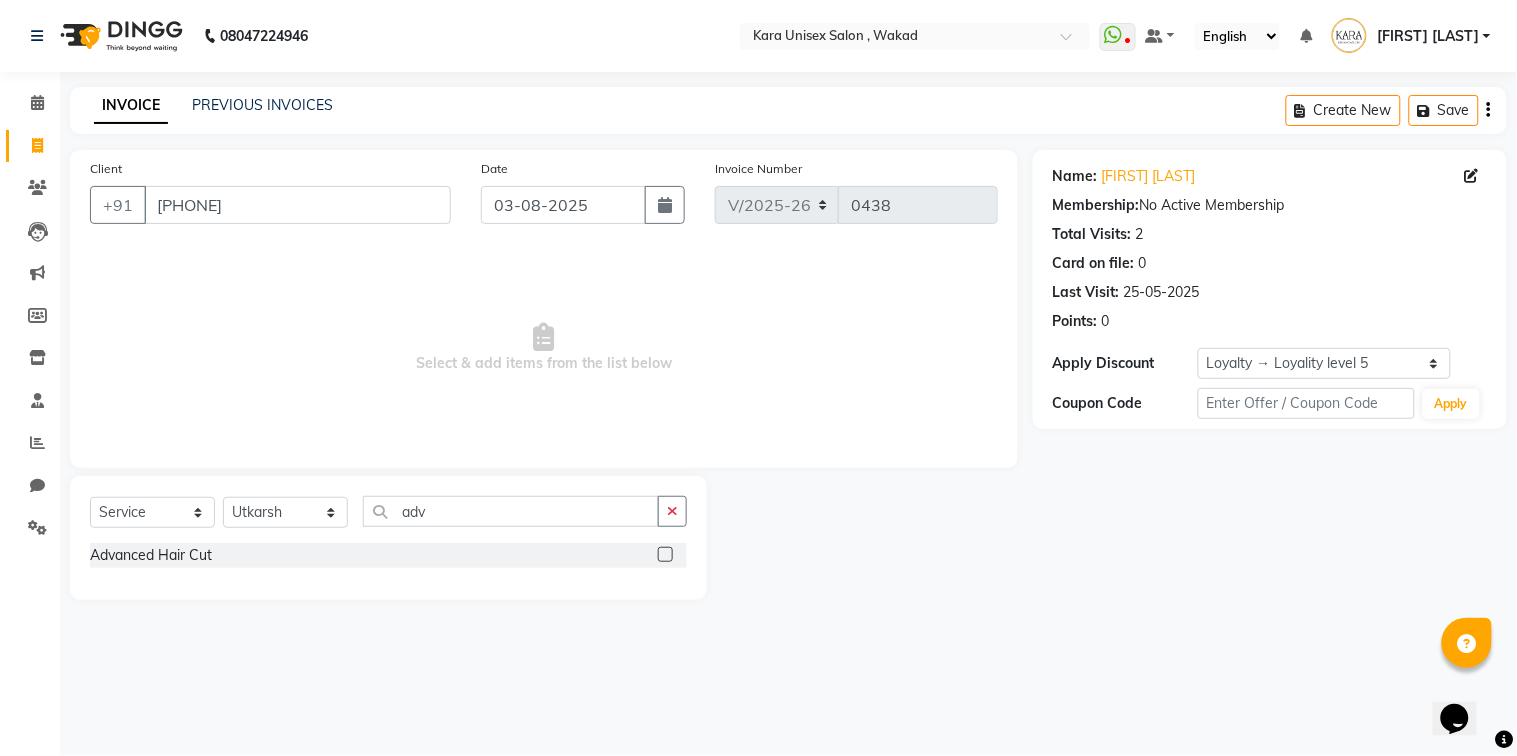 click 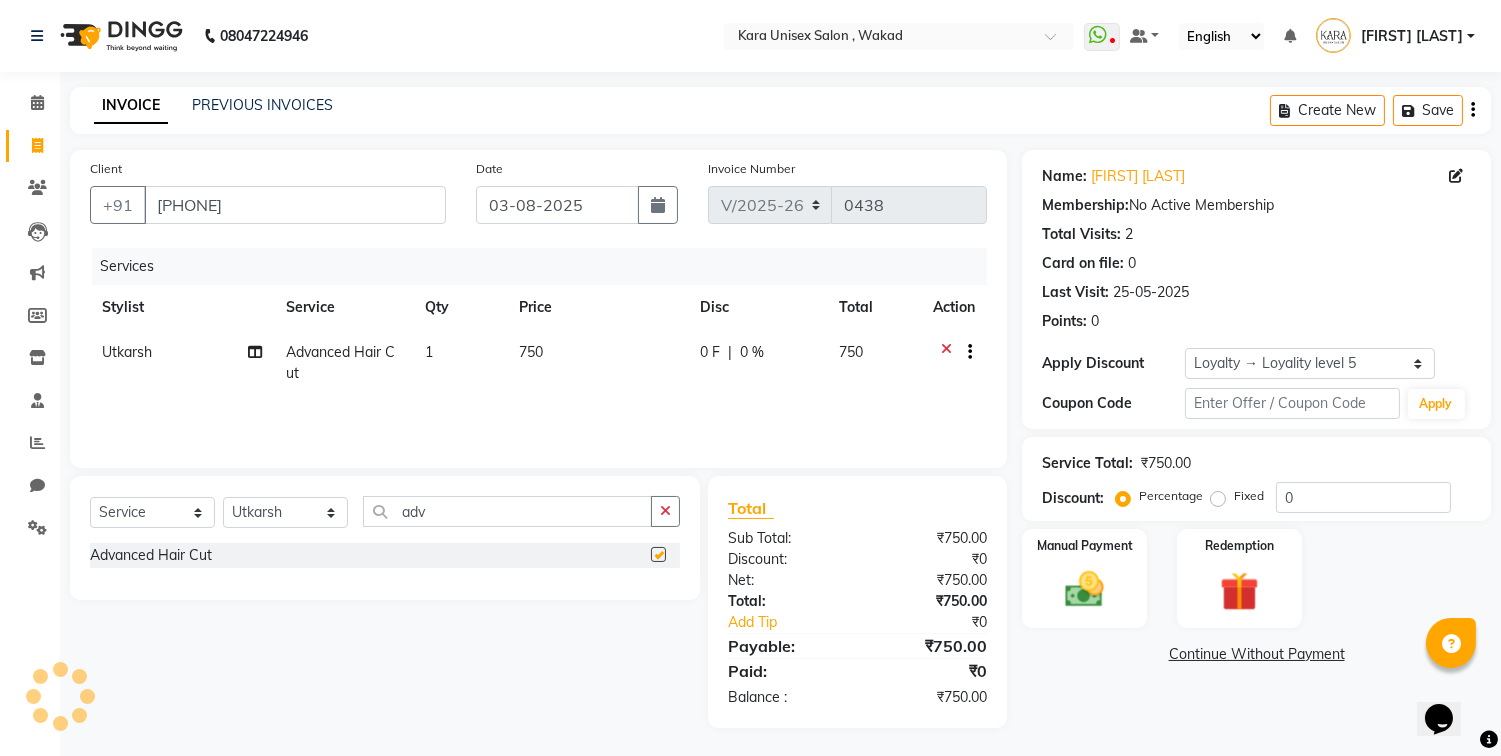 checkbox on "false" 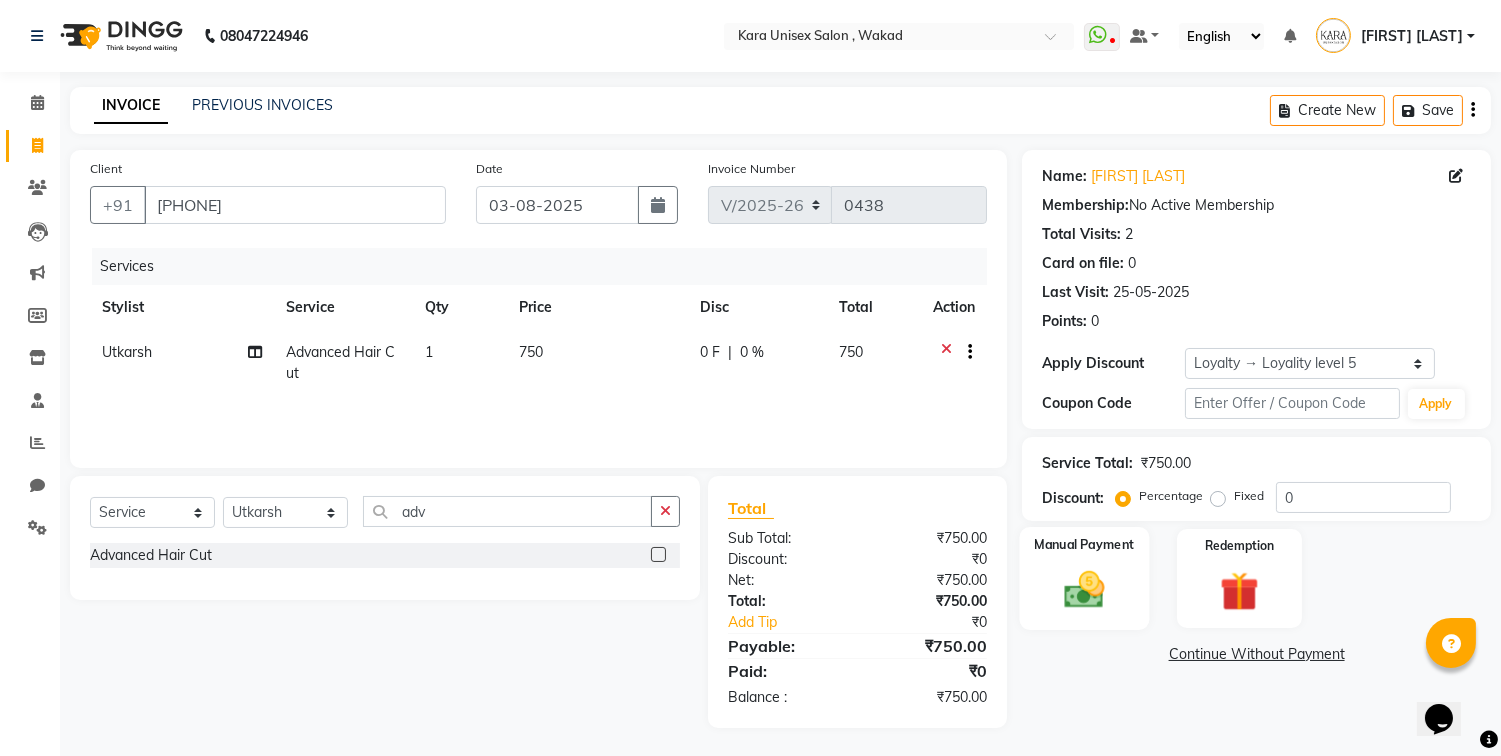 click 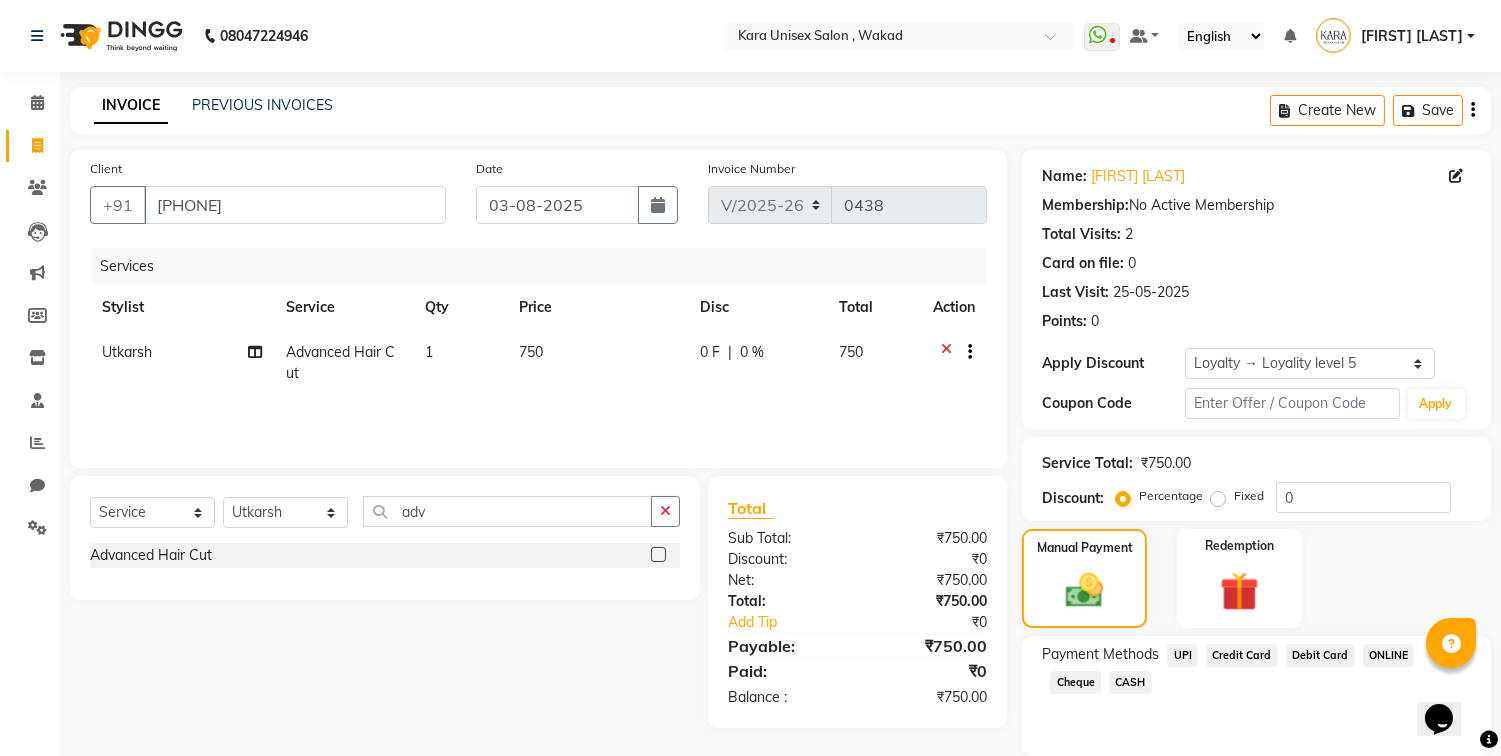 click on "UPI" 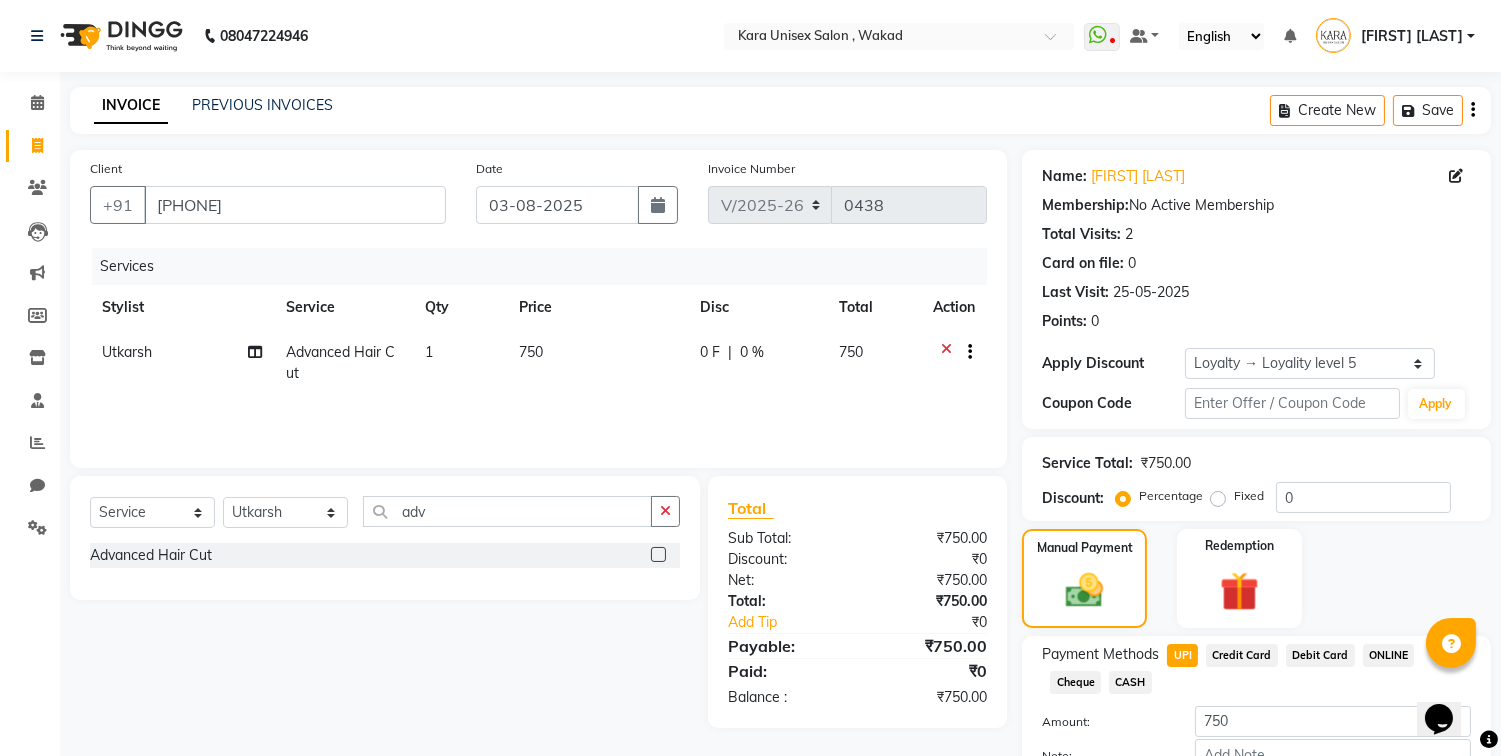 scroll, scrollTop: 126, scrollLeft: 0, axis: vertical 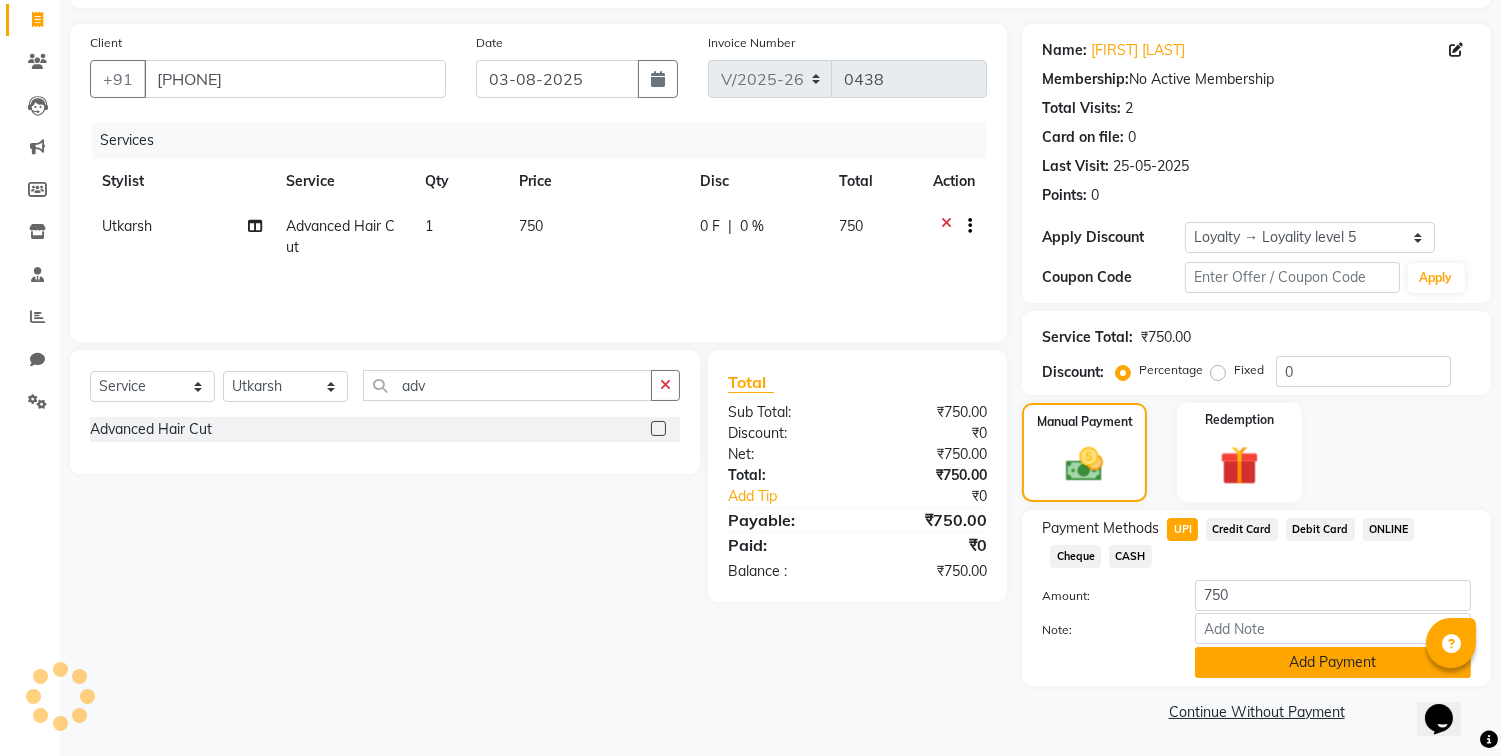 click on "Add Payment" 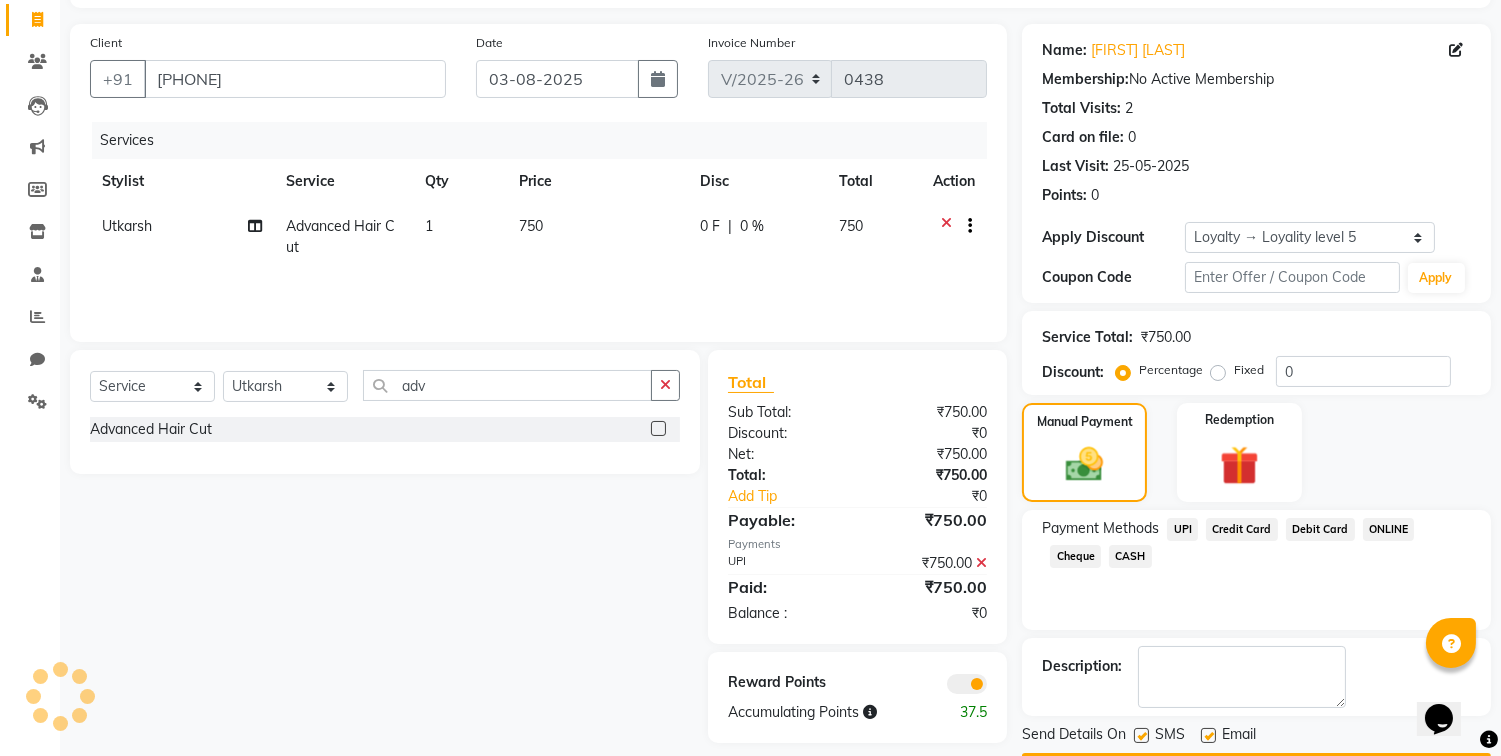 scroll, scrollTop: 0, scrollLeft: 0, axis: both 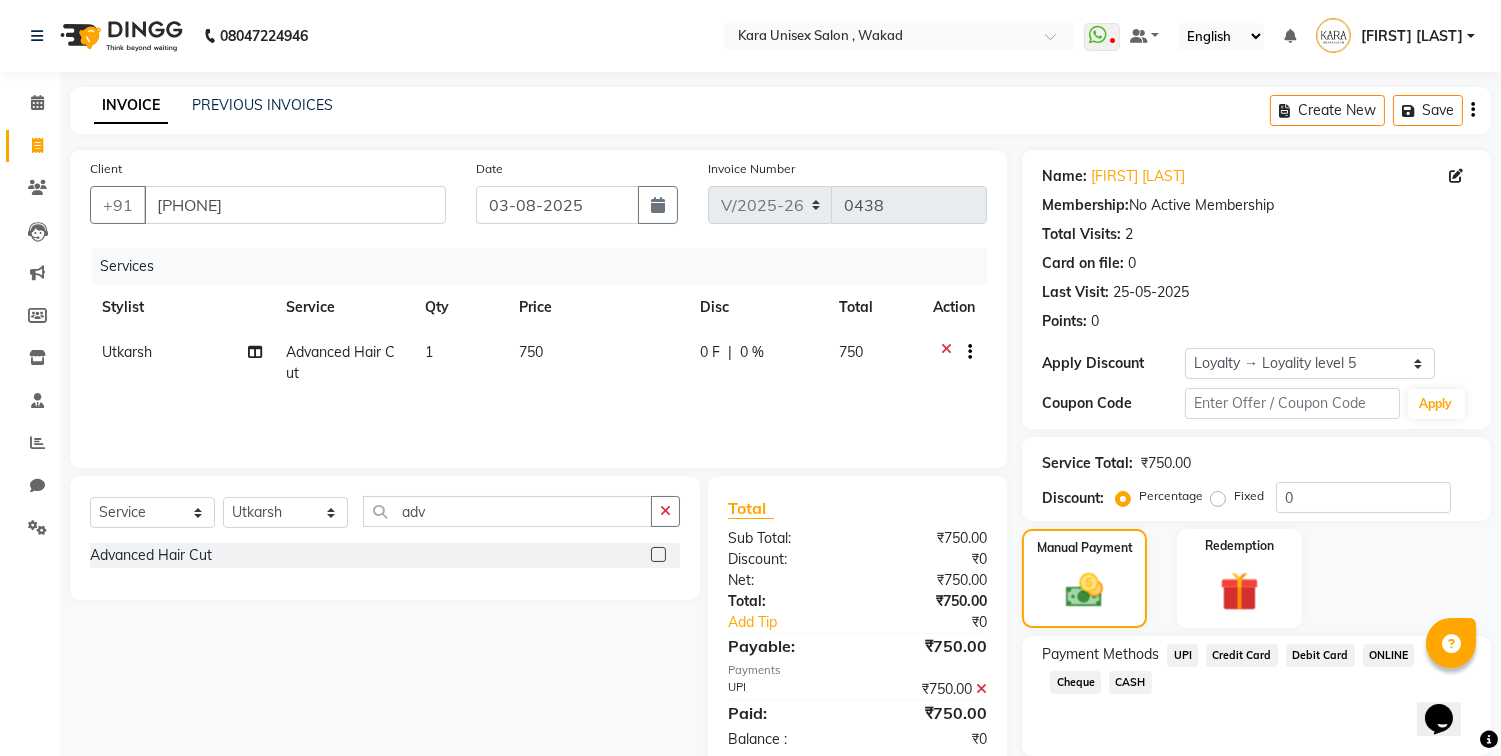 click on "Manual Payment Redemption" 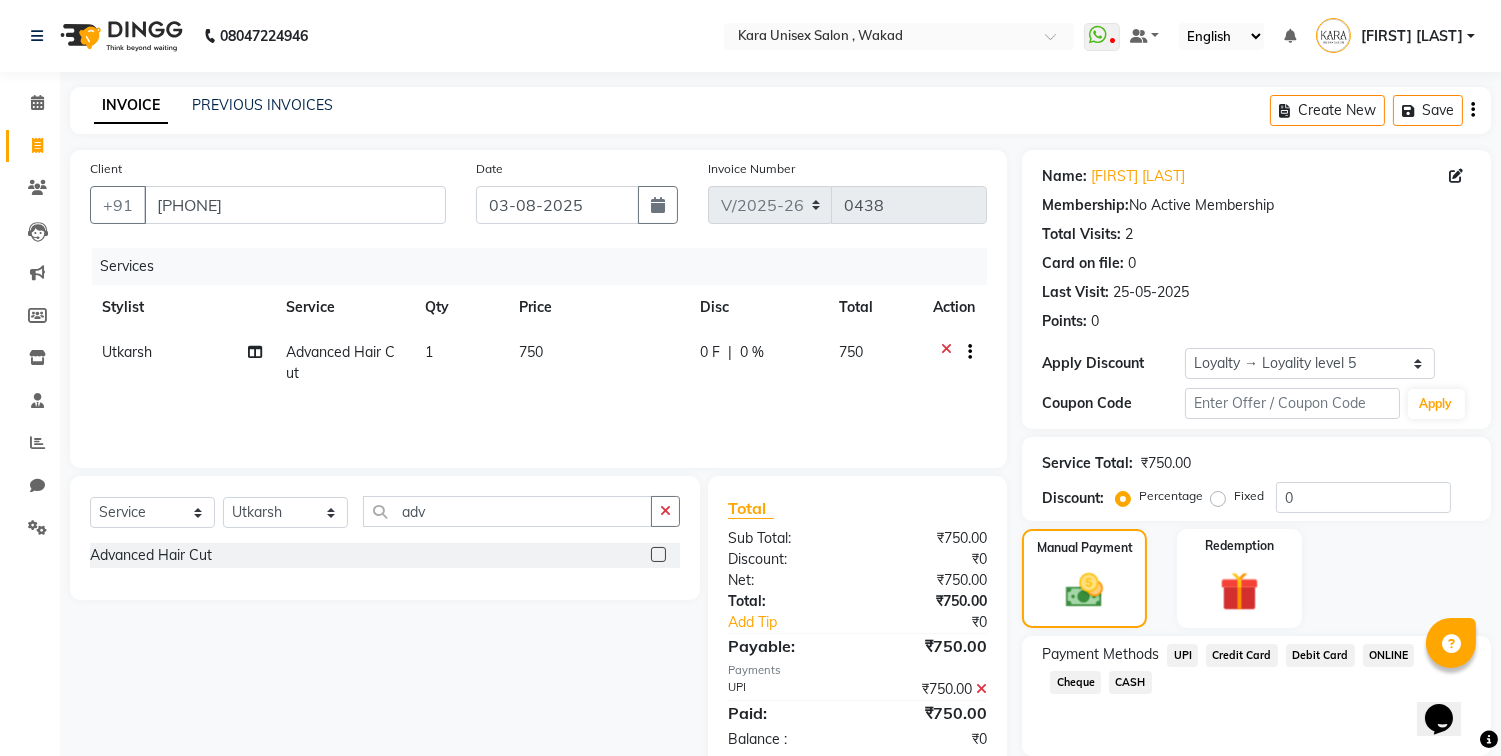 drag, startPoint x: 1327, startPoint y: 593, endPoint x: 1236, endPoint y: 694, distance: 135.94852 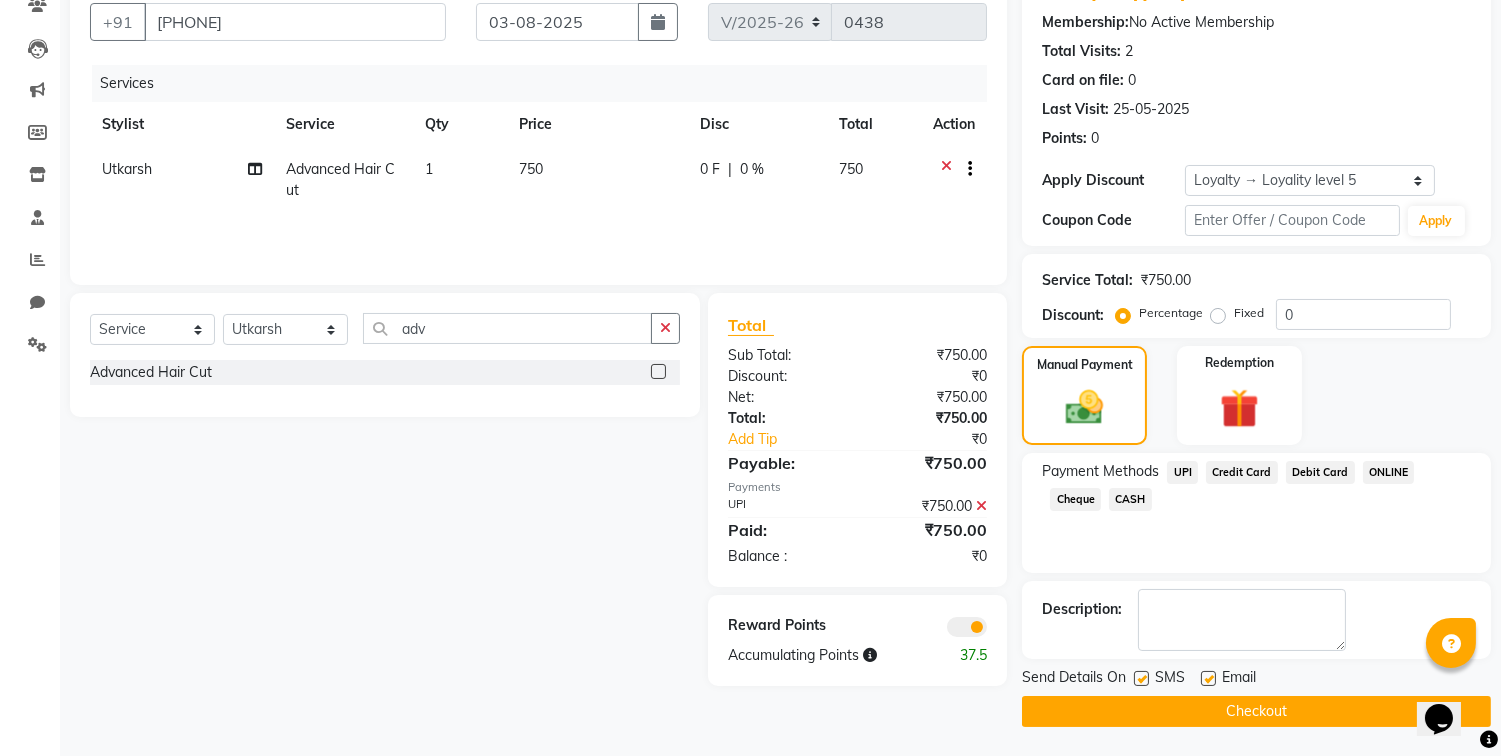 click on "Checkout" 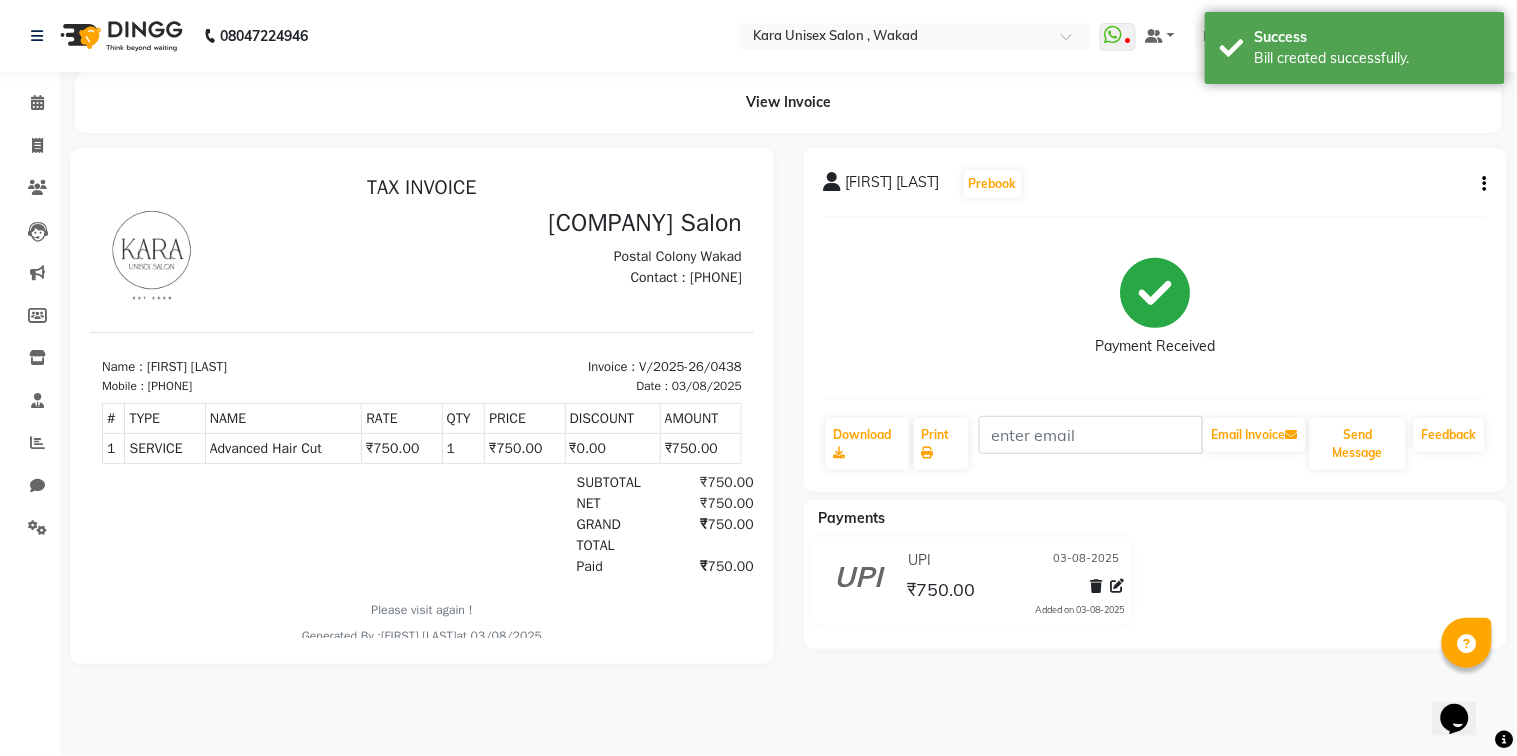 scroll, scrollTop: 0, scrollLeft: 0, axis: both 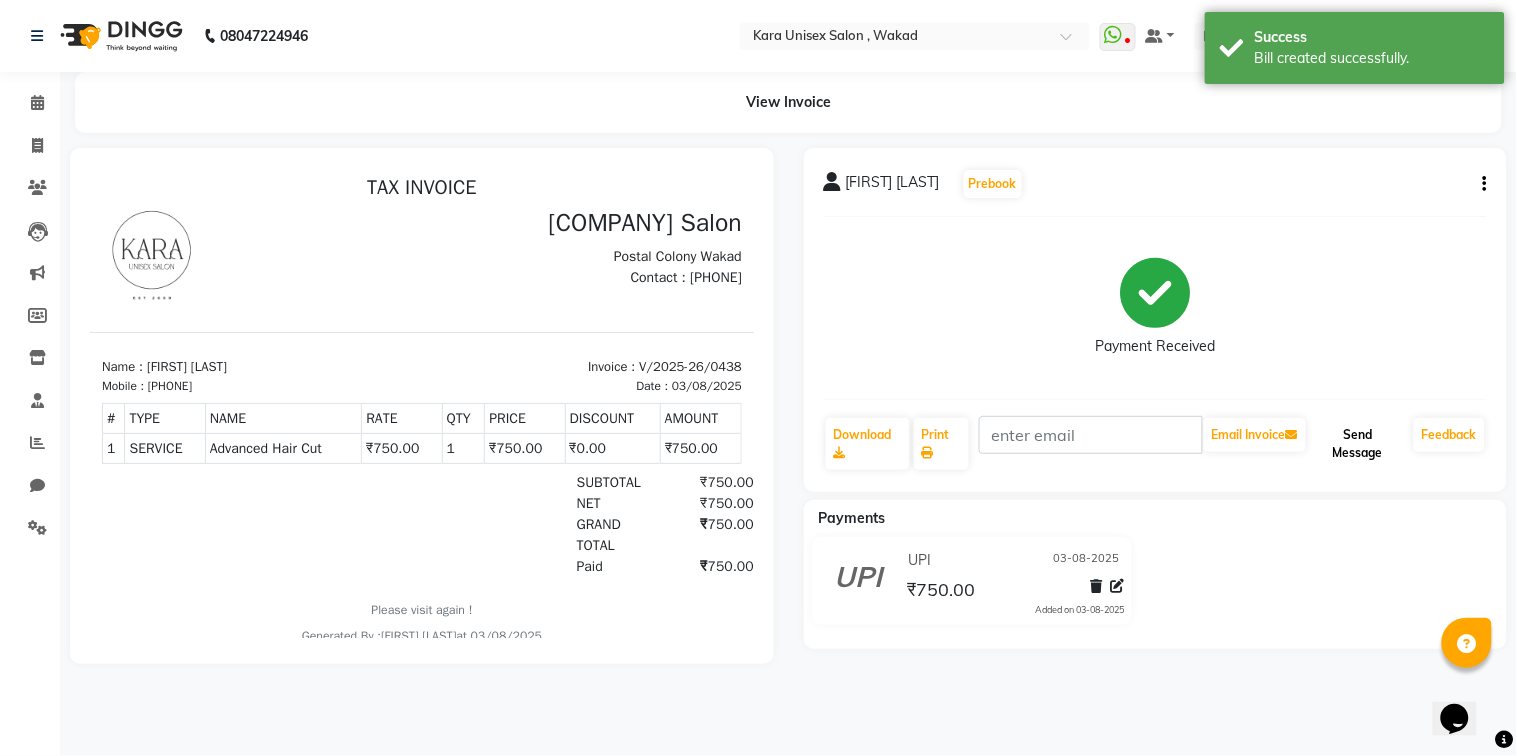 click on "Send Message" 